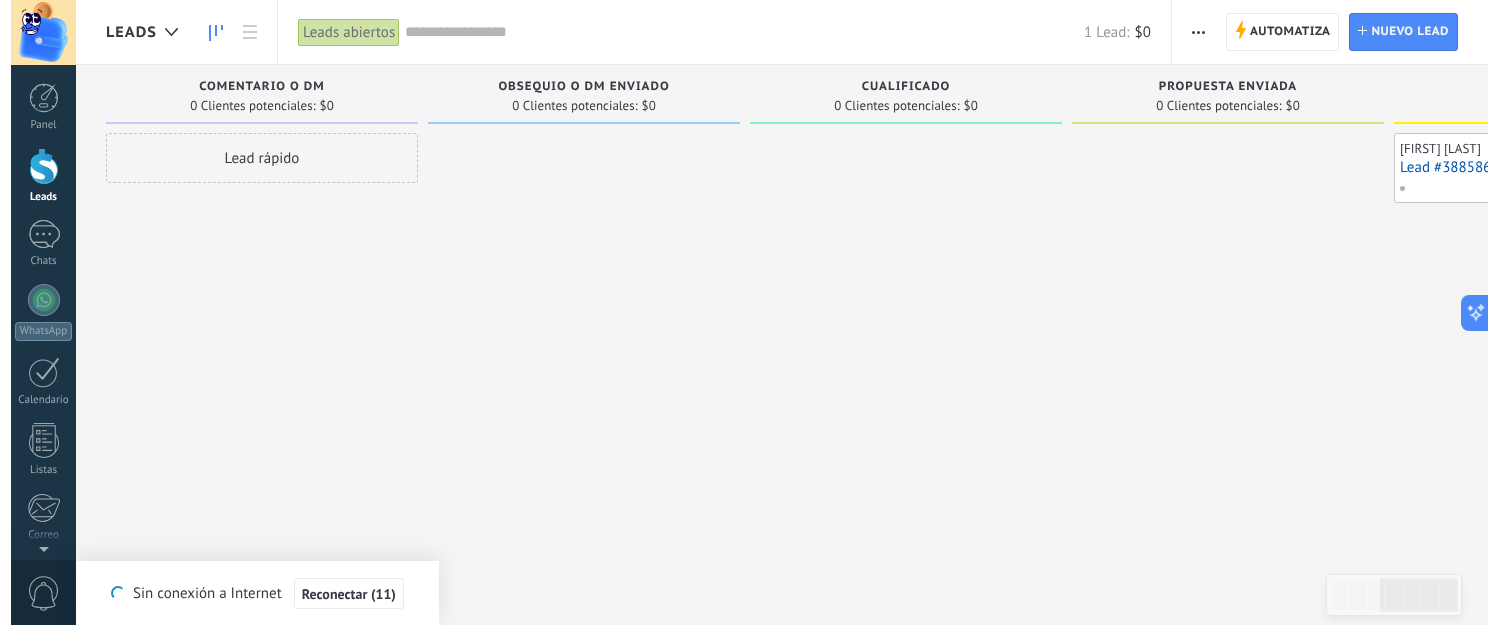 scroll, scrollTop: 0, scrollLeft: 0, axis: both 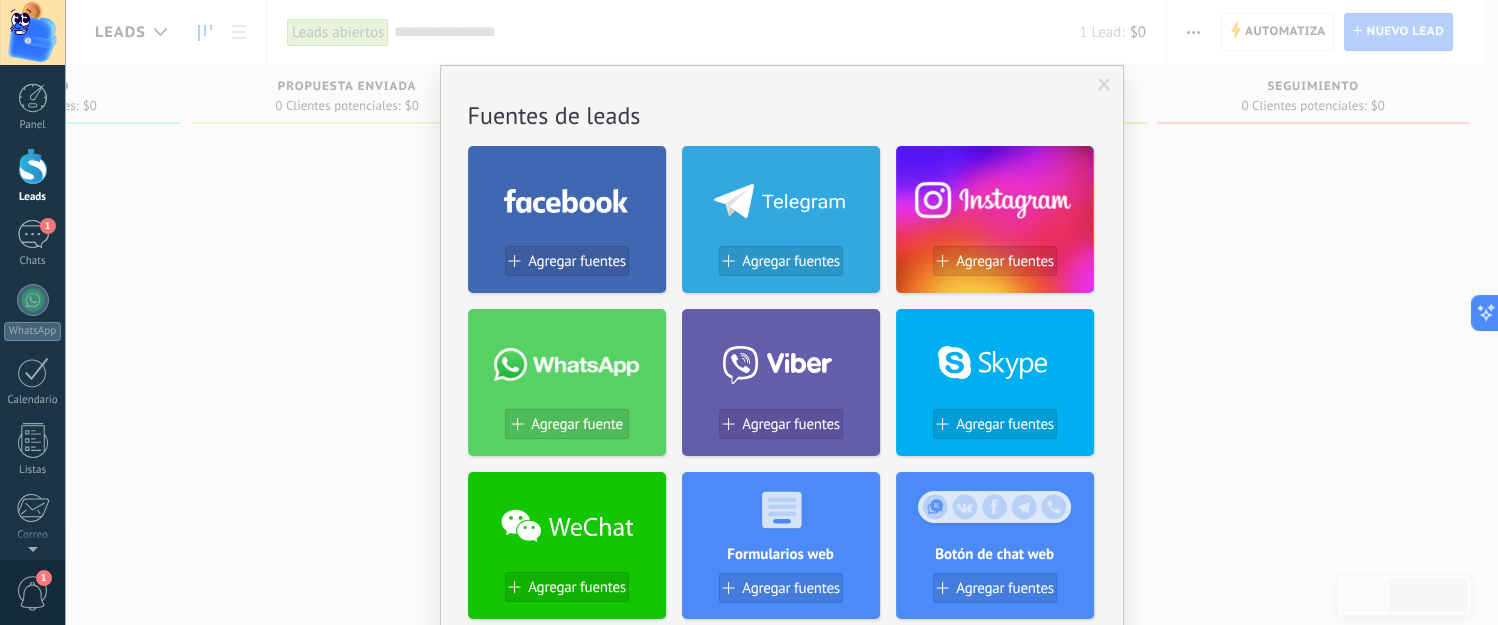 click on "Agregar fuente" at bounding box center (576, 424) 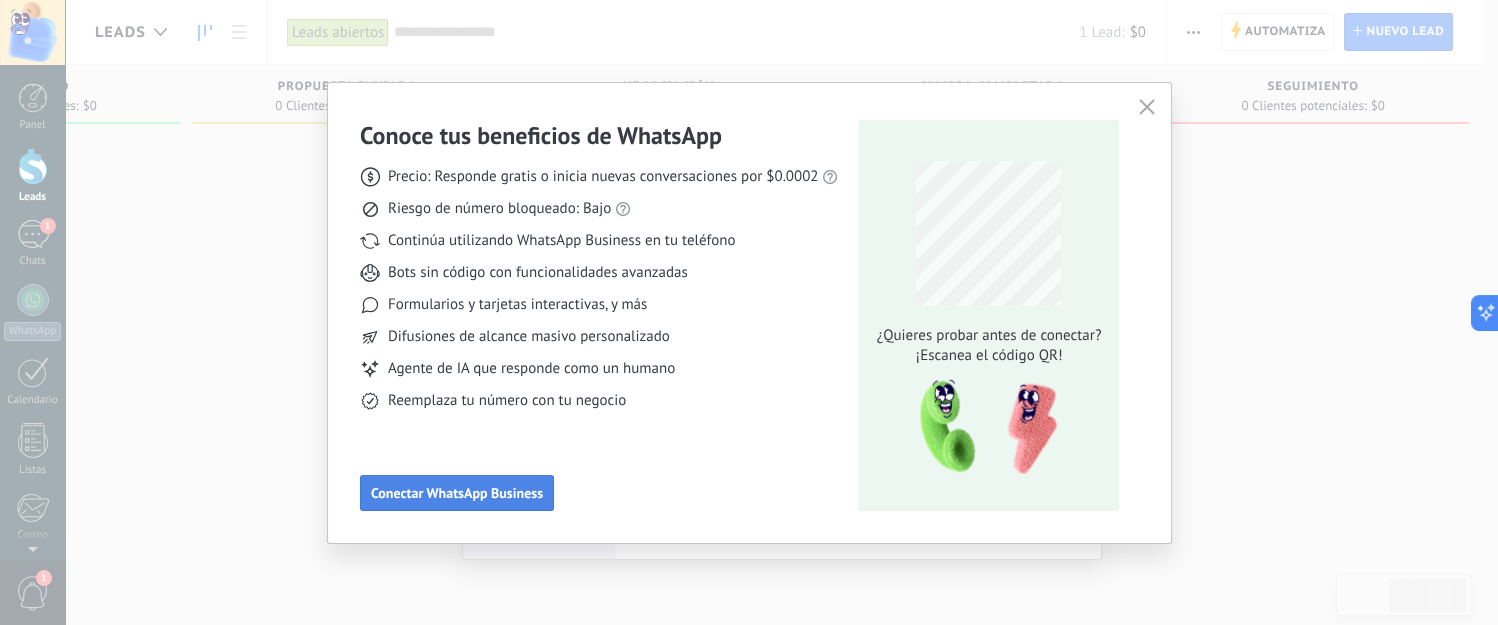 click on "Conectar WhatsApp Business" at bounding box center [457, 493] 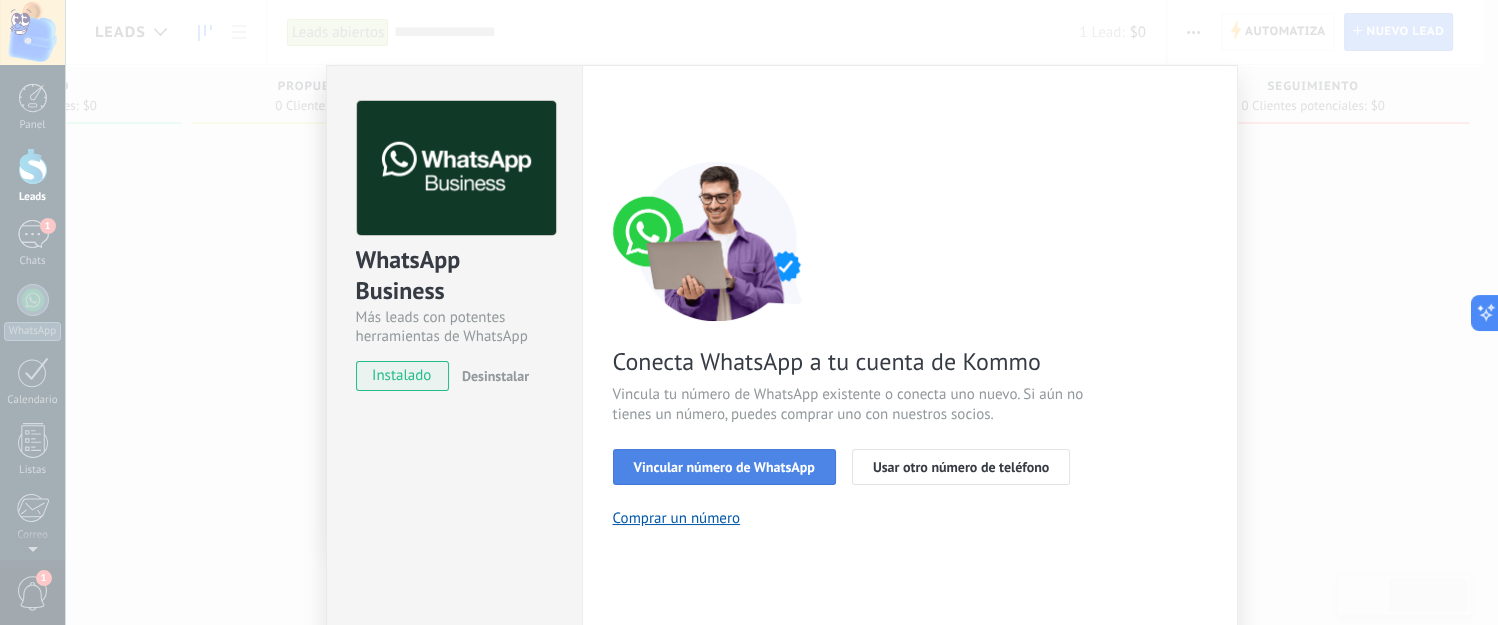 click on "Vincular número de WhatsApp" at bounding box center (724, 467) 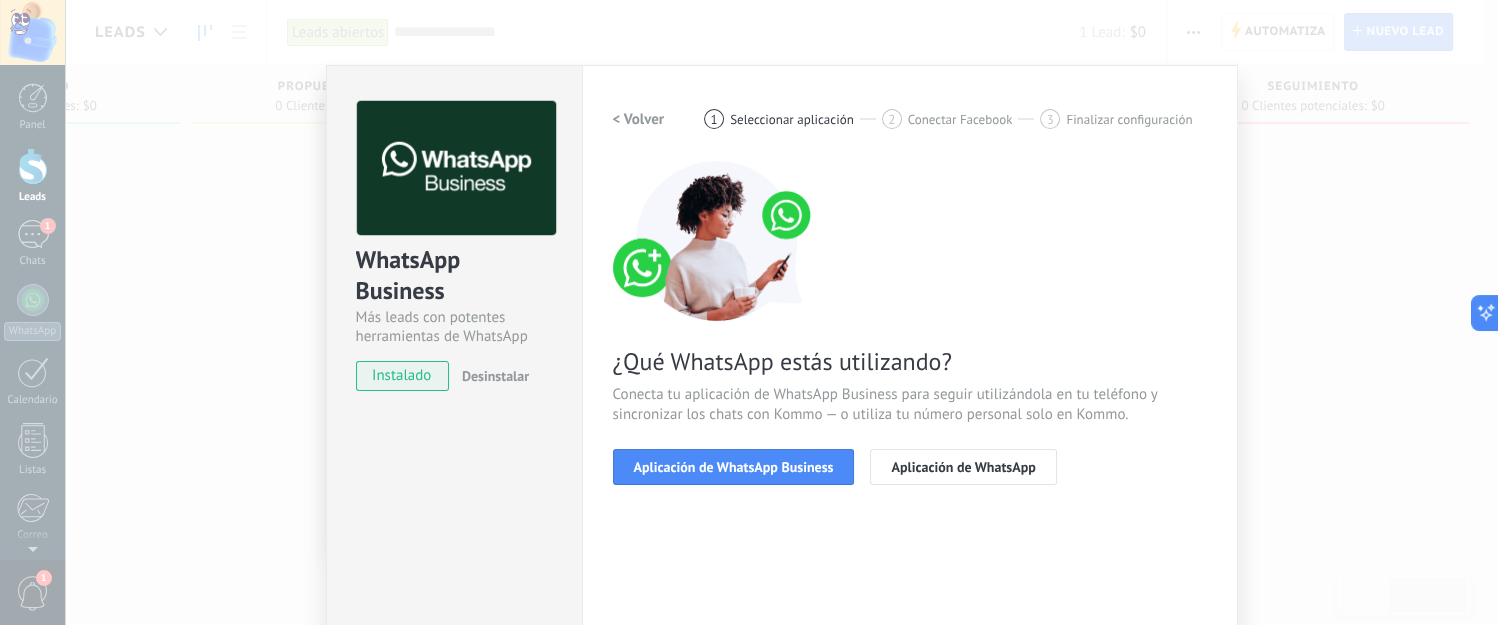 click on "Aplicación de WhatsApp Business" at bounding box center [734, 467] 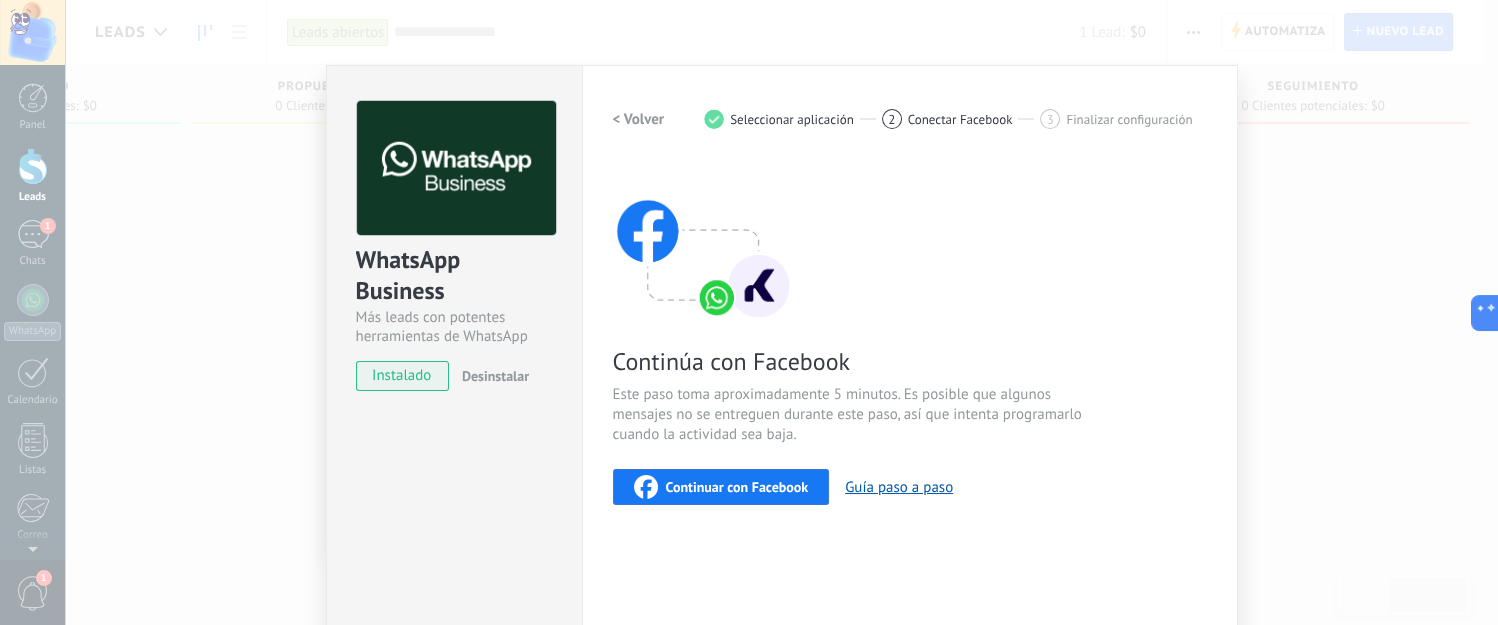 click on "instalado" at bounding box center (402, 376) 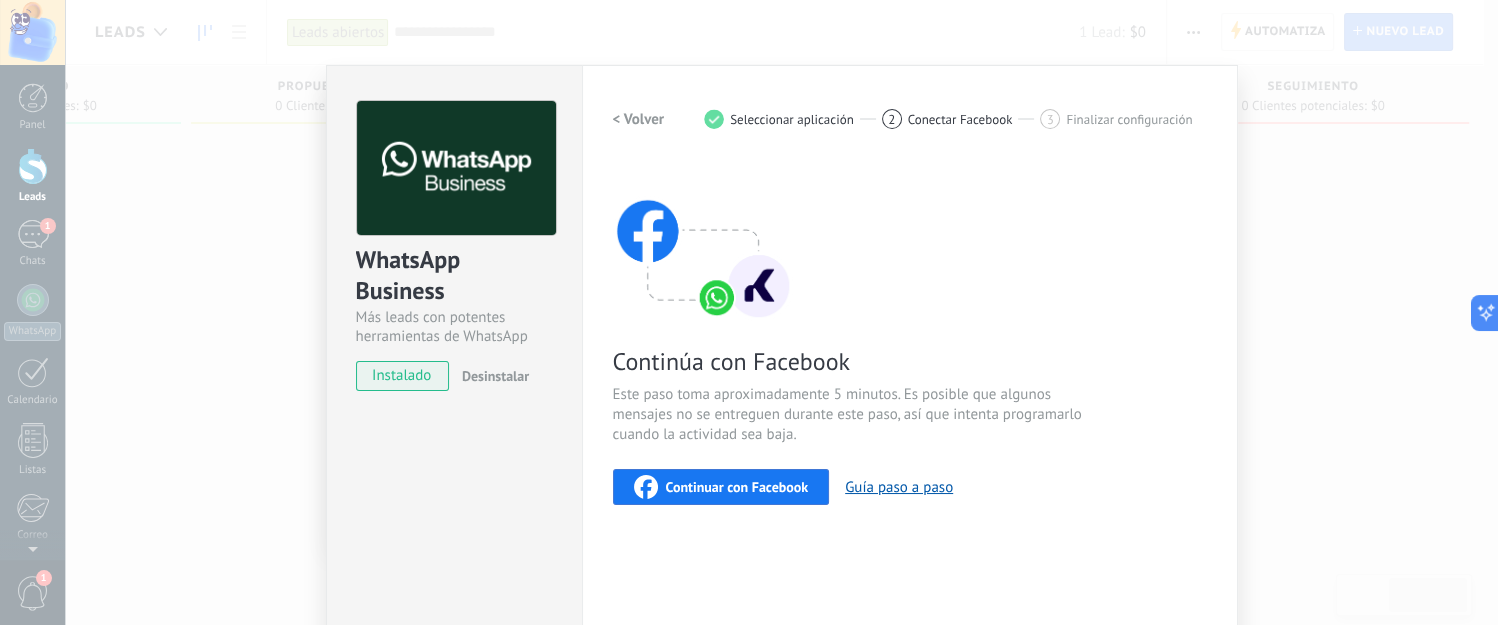 click on "WhatsApp Business Más leads con potentes herramientas de WhatsApp instalado Desinstalar ¿Quieres probar la integración primero?   Escanea el código QR   para ver cómo funciona. Configuraciones Autorizaciones Esta pestaña registra a los usuarios que han concedido acceso a las integración a esta cuenta. Si deseas remover la posibilidad que un usuario pueda enviar solicitudes a la cuenta en nombre de esta integración, puedes revocar el acceso. Si el acceso a todos los usuarios es revocado, la integración dejará de funcionar. Esta aplicacion está instalada, pero nadie le ha dado acceso aun. WhatsApp Cloud API más _:  Guardar < Volver 1 Seleccionar aplicación 2 Conectar Facebook  3 Finalizar configuración Continúa con Facebook Este paso toma aproximadamente 5 minutos. Es posible que algunos mensajes no se entreguen durante este paso, así que intenta programarlo cuando la actividad sea baja. Continuar con Facebook Guía paso a paso ¿Necesitas ayuda?" at bounding box center [781, 312] 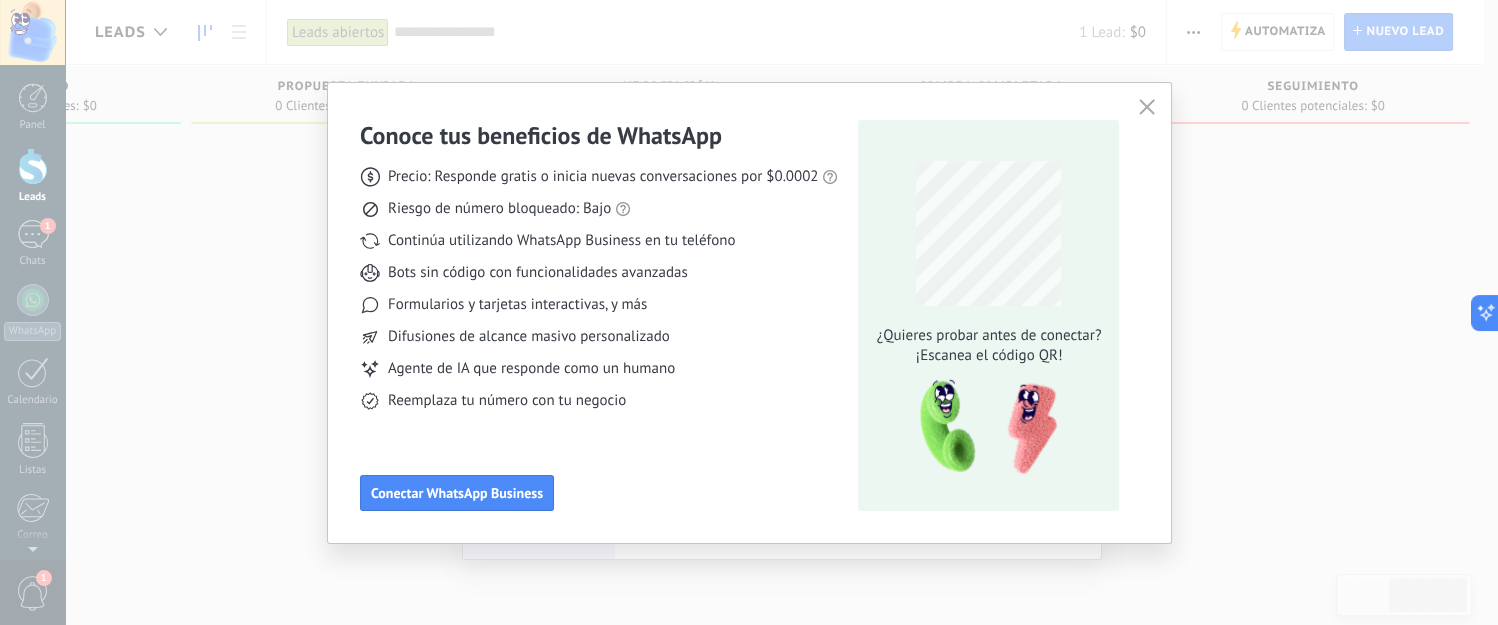 click at bounding box center [1147, 108] 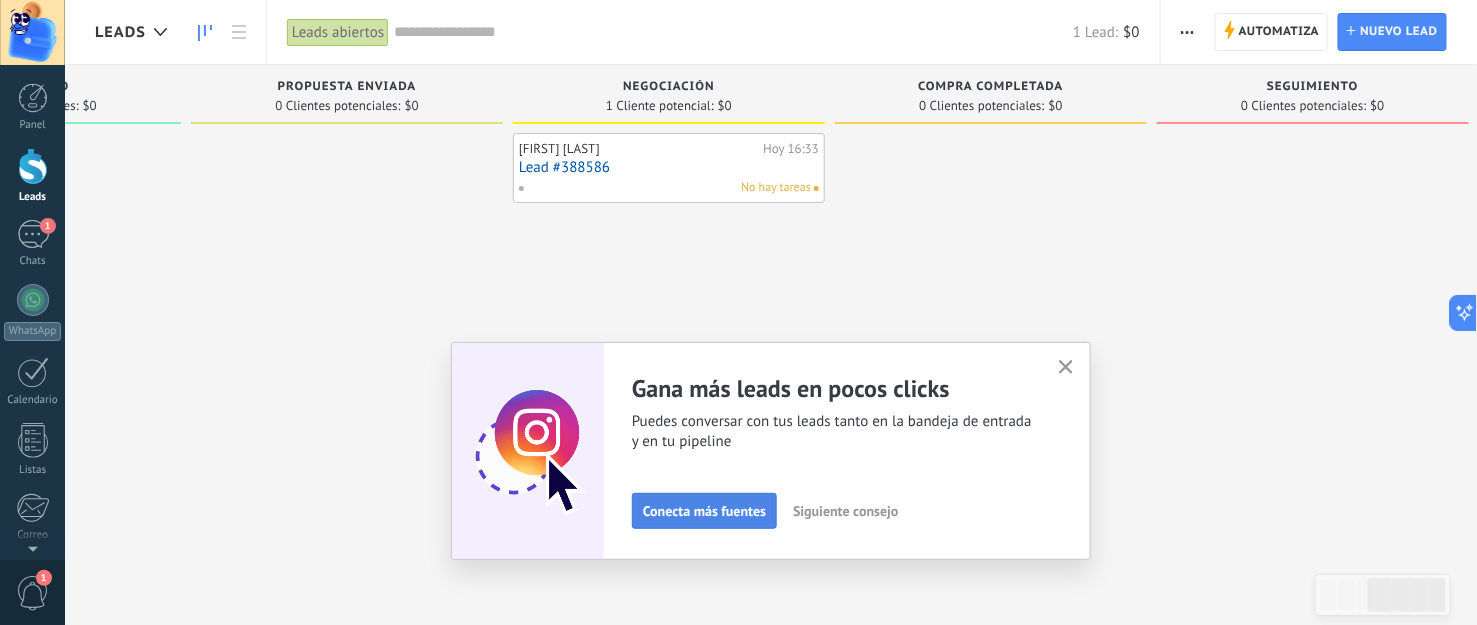 click on "Conecta más fuentes" at bounding box center (704, 511) 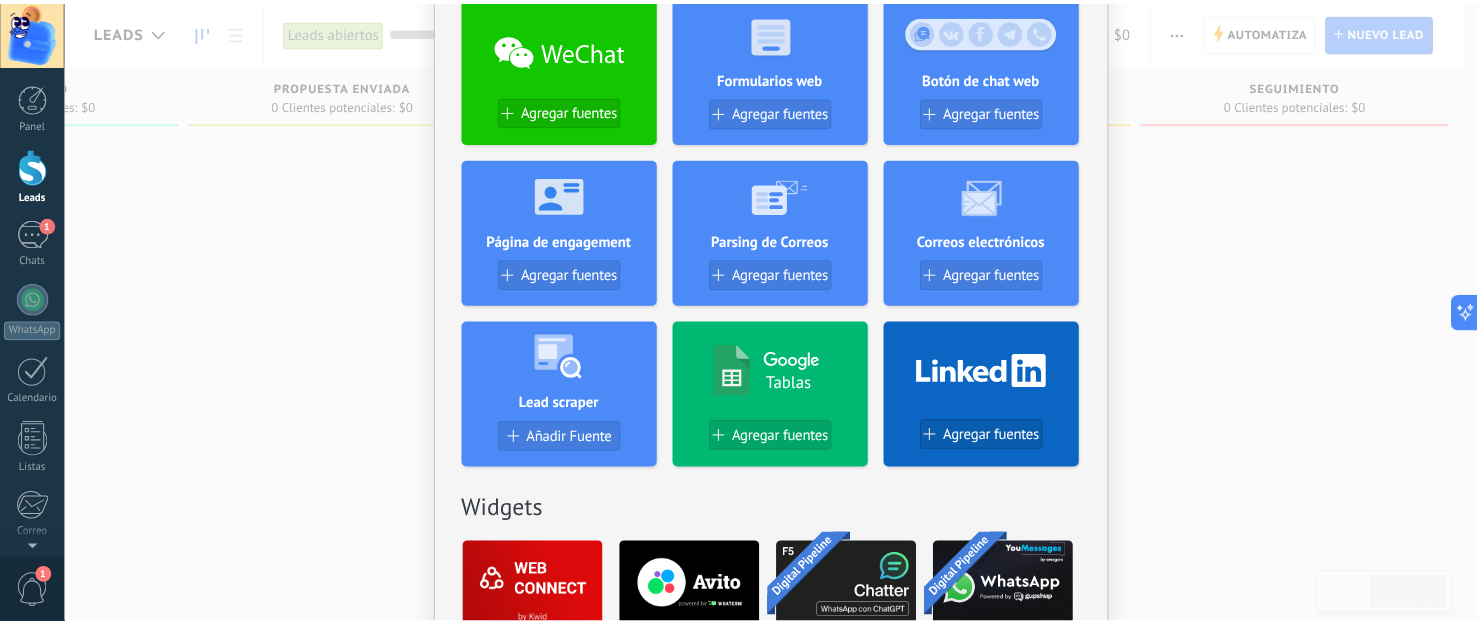 scroll, scrollTop: 0, scrollLeft: 0, axis: both 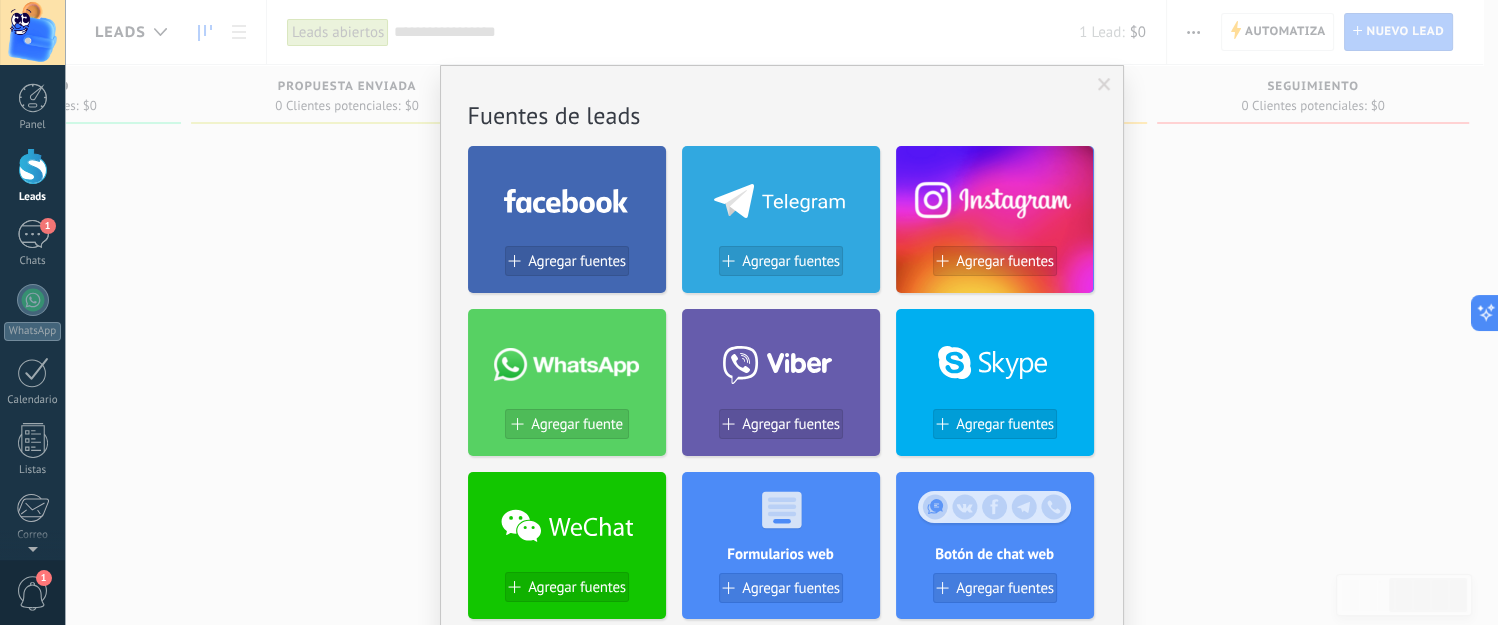 click on "No hay resultados Fuentes de leads Agregar fuentes Agregar fuentes Agregar fuentes Agregar fuente Agregar fuentes Agregar fuentes Agregar fuentes Formularios web Agregar fuentes Botón de chat web Agregar fuentes Página de engagement Agregar fuentes Parsing de Correos Agregar fuentes Correos electrónicos Agregar fuentes Lead scraper Añadir Fuente Tablas Agregar fuentes Agregar fuentes Widgets WebConnect por KWID Reciba datos de cualquier fuente Instalar Avito por Whatcrm Conecta la integración de Avito en un minuto Instalar Chatter - WA+ChatGPT via Komanda F5 Integración de WhatsApp, Telegram, Avito & VK Instalar Whatsapp de YouMessages Integración de Whatsapp y creador de bots Instalar WPForms Wordpress via CRMapp Conecta formularios en minutos Instalar Woocommerce Wordpress via CRMapp Conecte la tienda en minutos Instalar Contact Form 7 Wordpress by Devamo Conecta formularios en minutos Instalar Opencart-OcStore by Devamo Configuración de la tienda en solo unos minutos Instalar Otros leads de Emfy" at bounding box center [782, 2067] 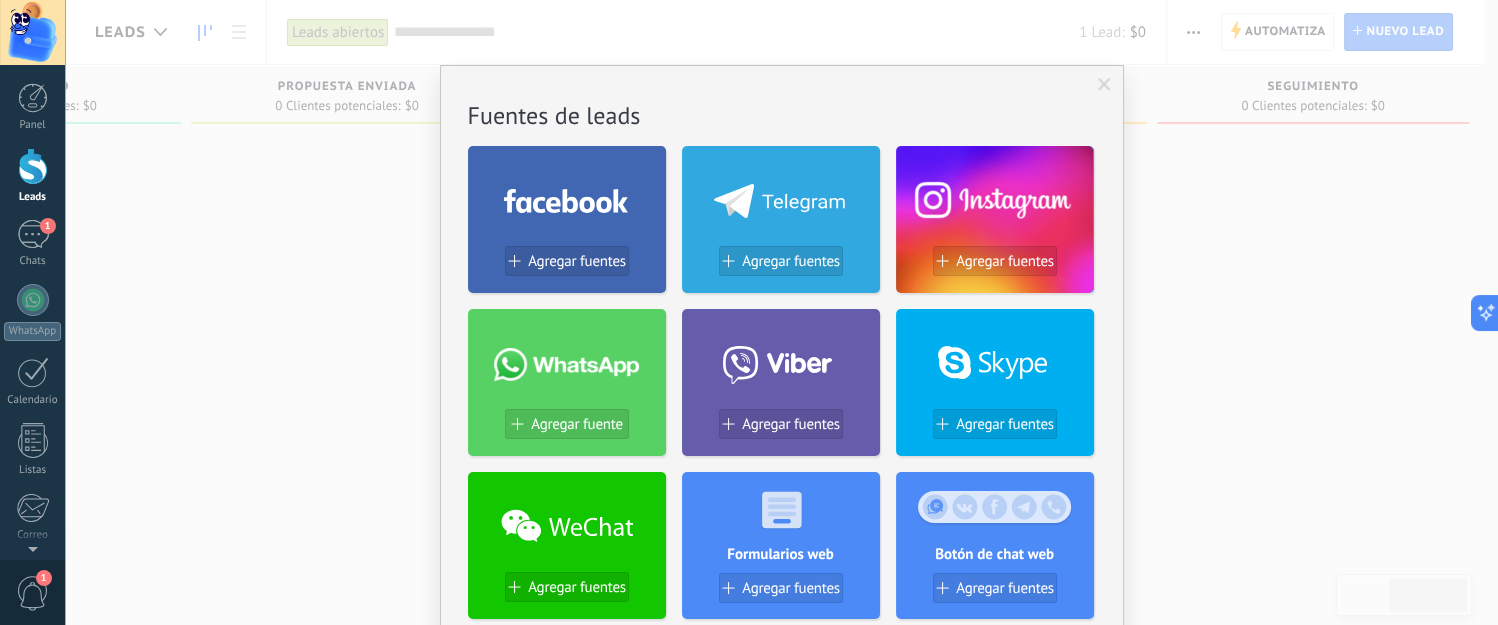 click at bounding box center [1104, 85] 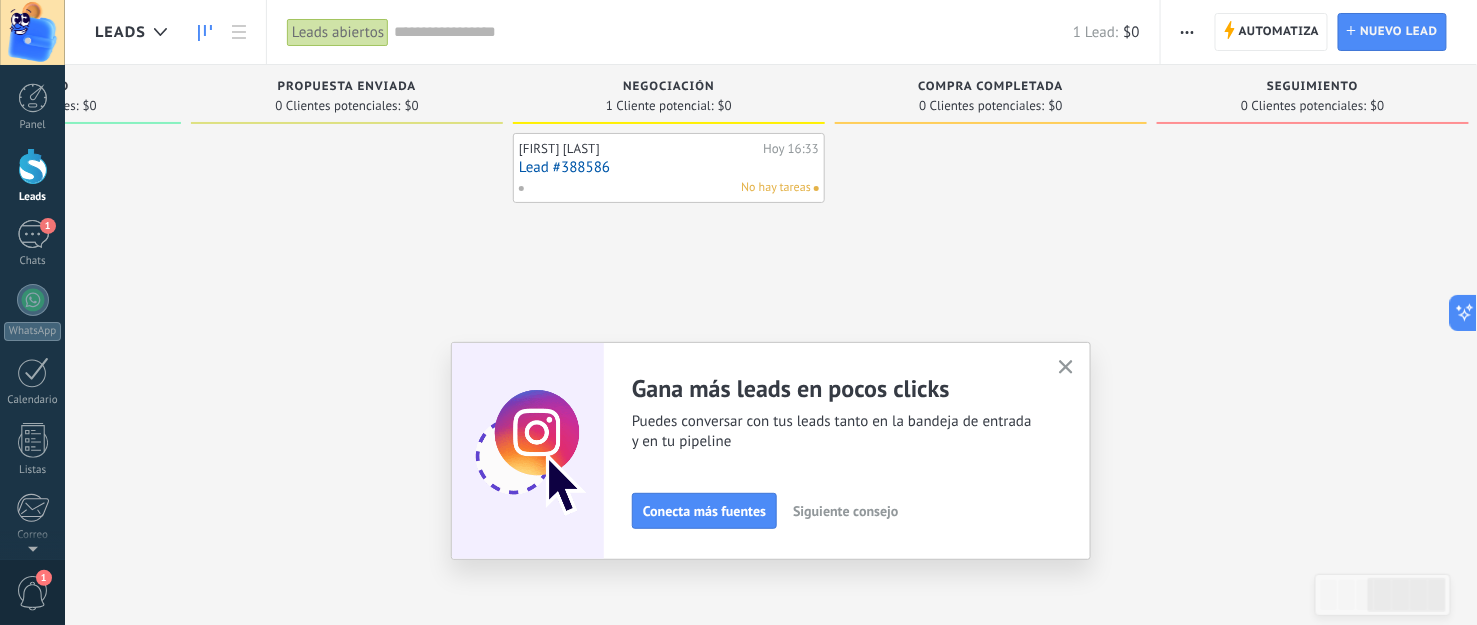 click at bounding box center (1187, 32) 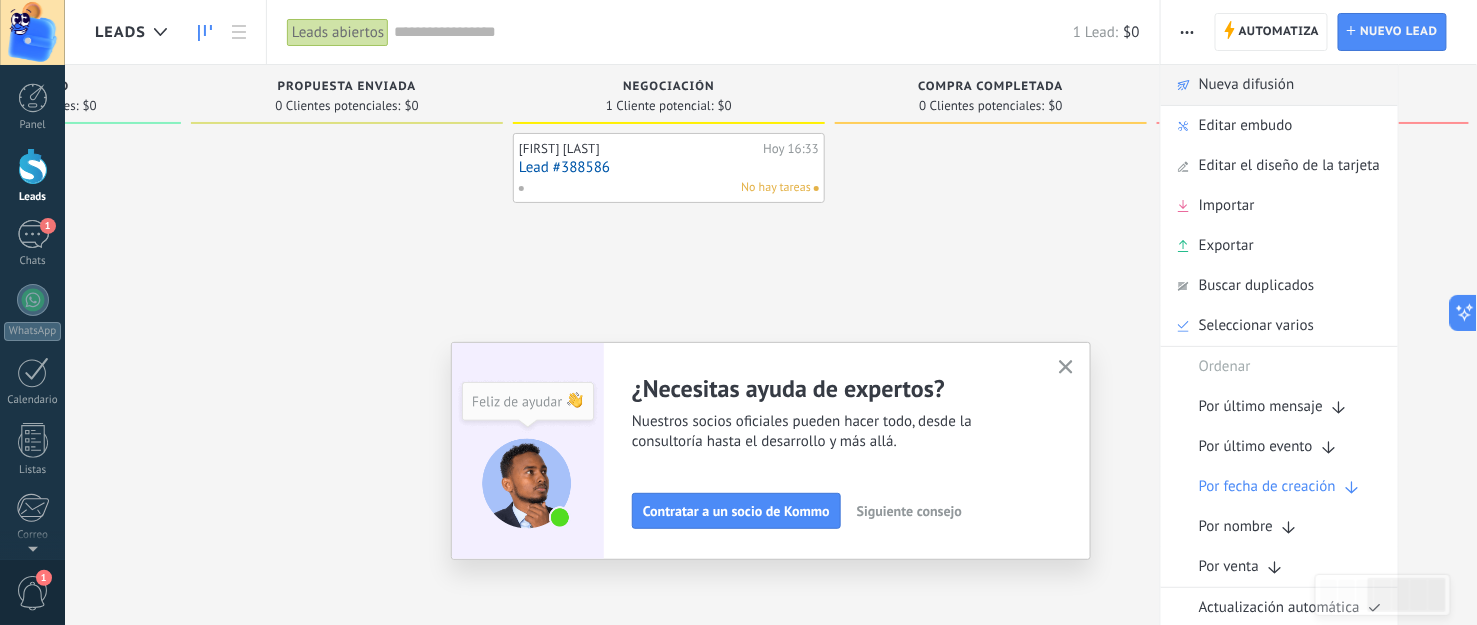 click on "Nueva difusión" at bounding box center (1247, 85) 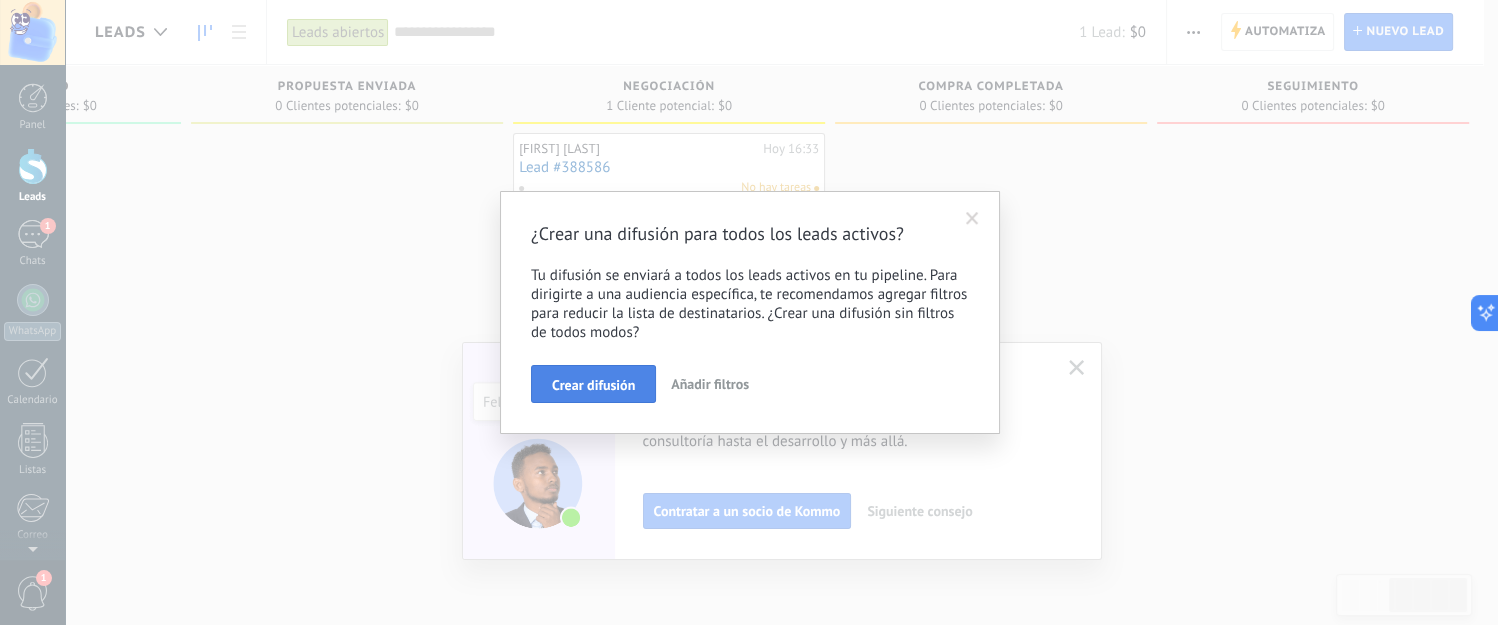 click on "Crear difusión" at bounding box center (593, 385) 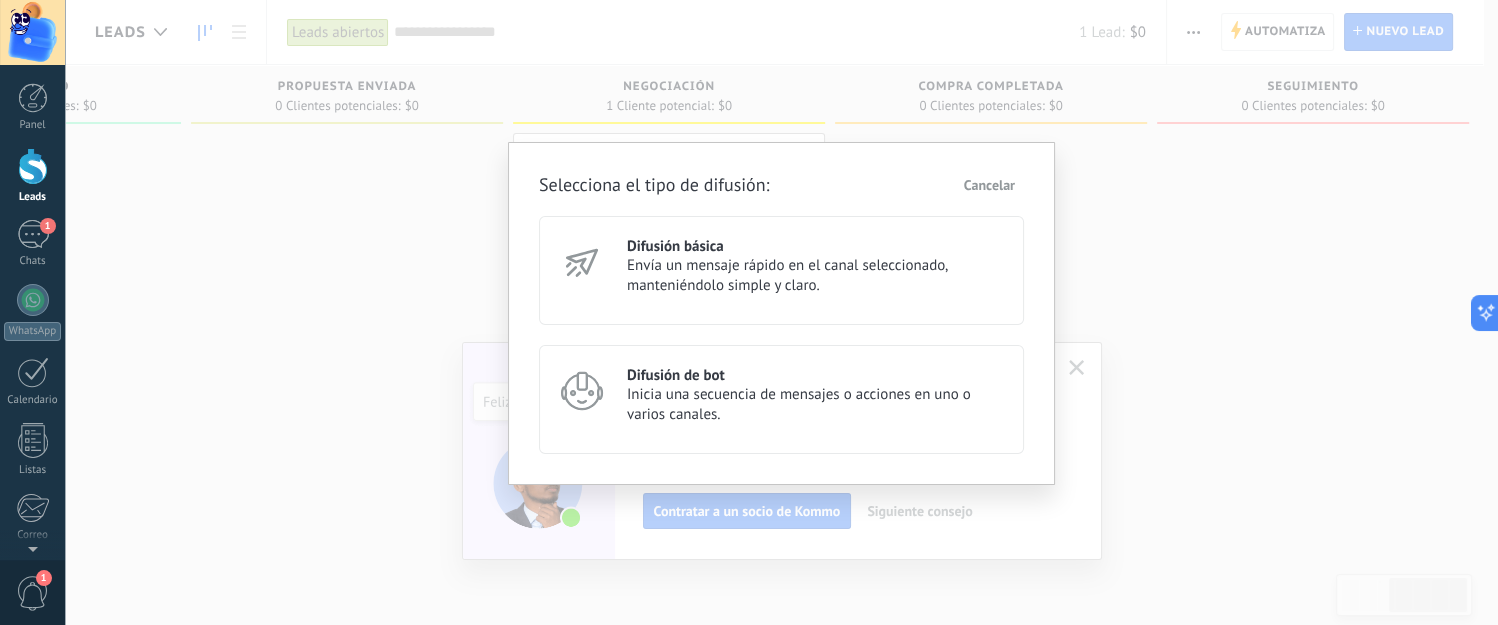 click on "Selecciona el tipo de difusión: Cancelar Difusión básica Envía un mensaje rápido en el canal seleccionado, manteniéndolo simple y claro. Difusión de bot Inicia una secuencia de mensajes o acciones en uno o varios canales." at bounding box center [781, 312] 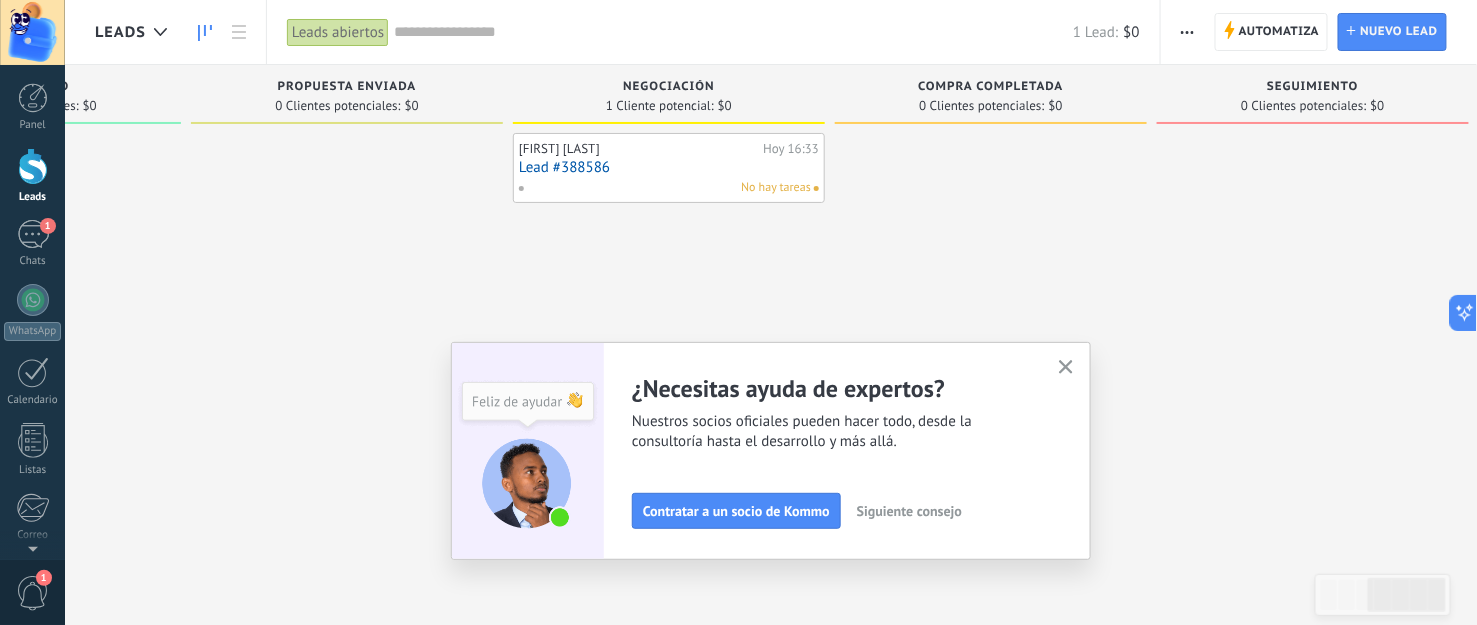 click at bounding box center [1187, 32] 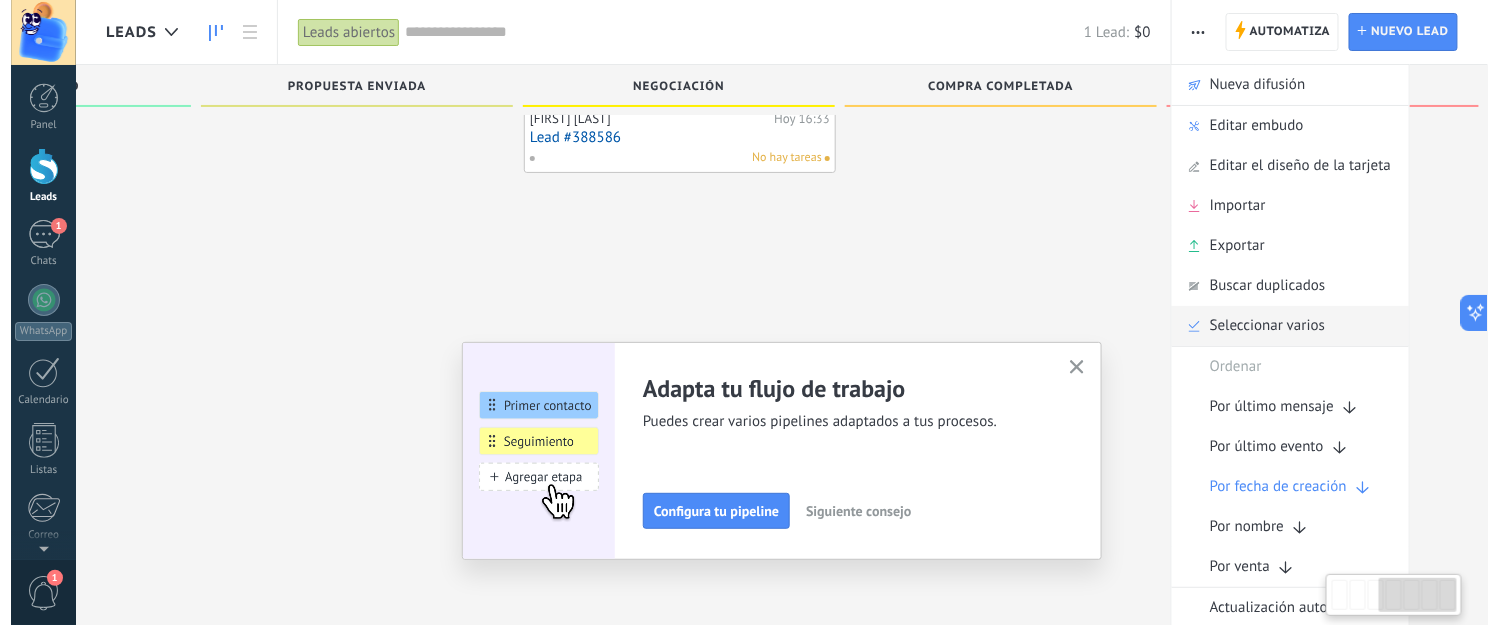 scroll, scrollTop: 28, scrollLeft: 0, axis: vertical 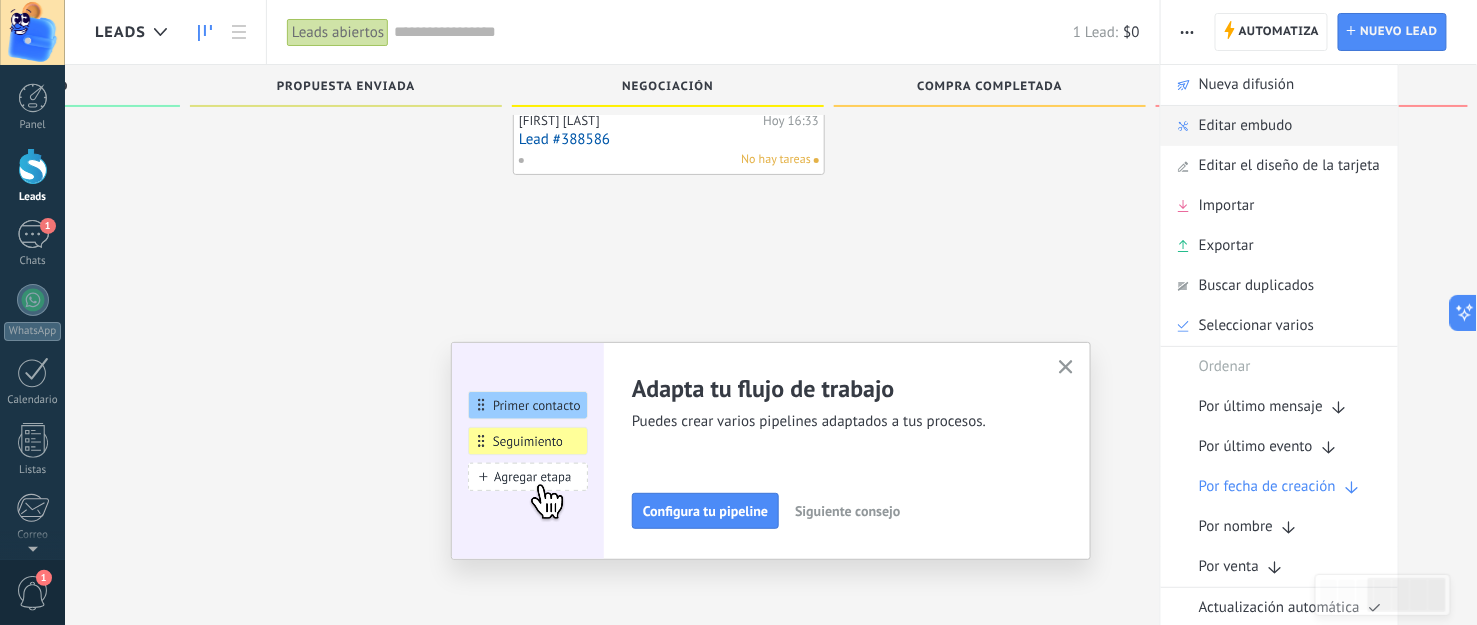 click on "Editar embudo" at bounding box center [1246, 126] 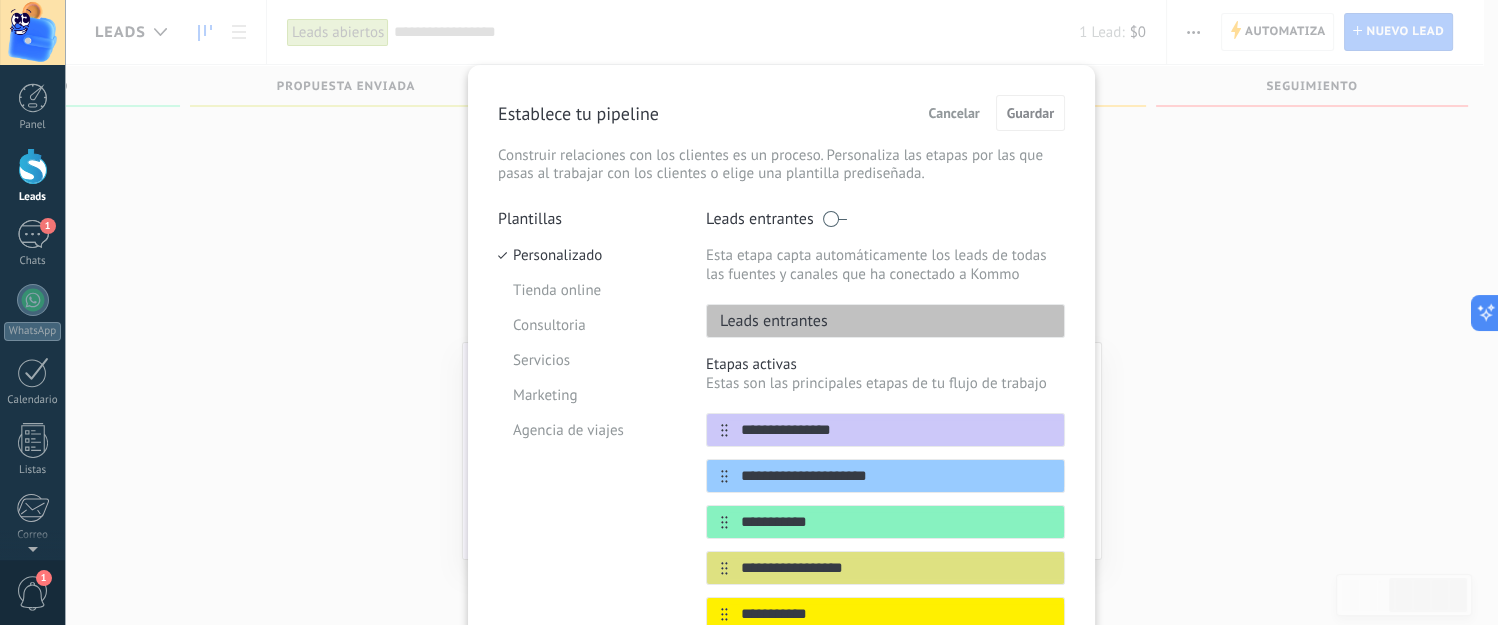 click on "Leads entrantes" at bounding box center [885, 321] 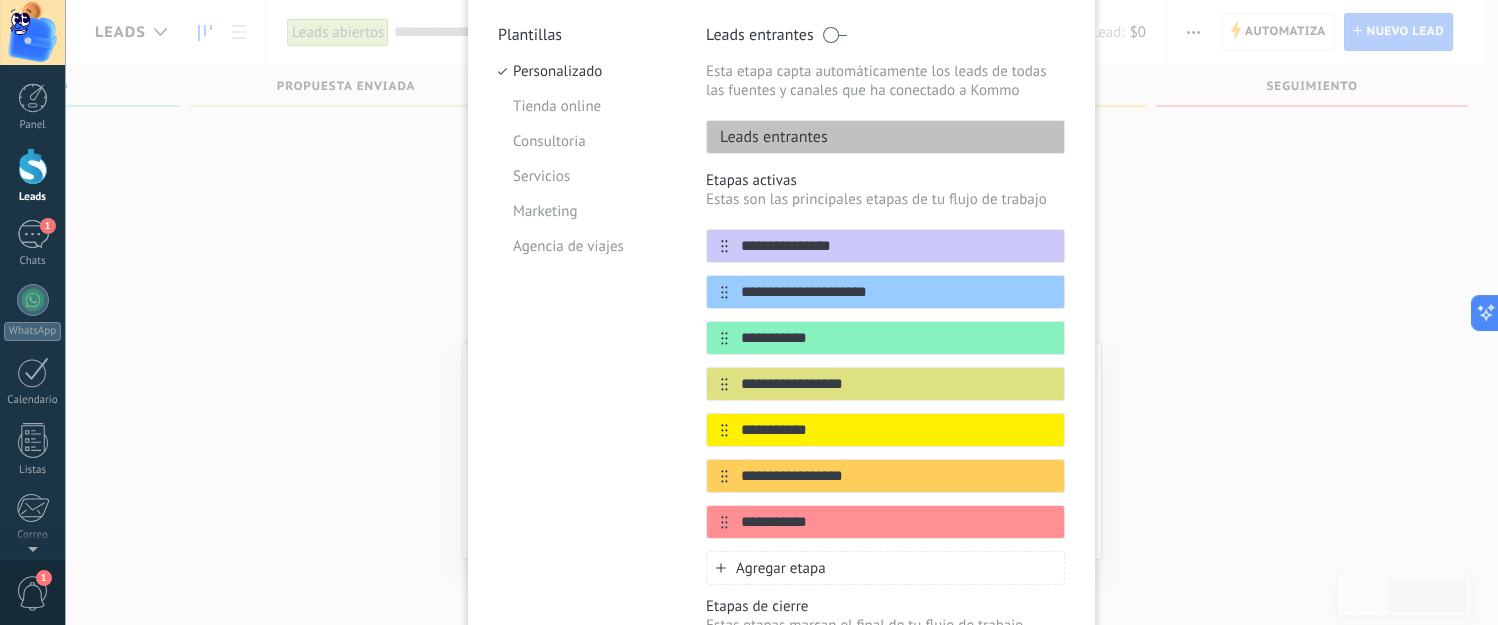 scroll, scrollTop: 180, scrollLeft: 0, axis: vertical 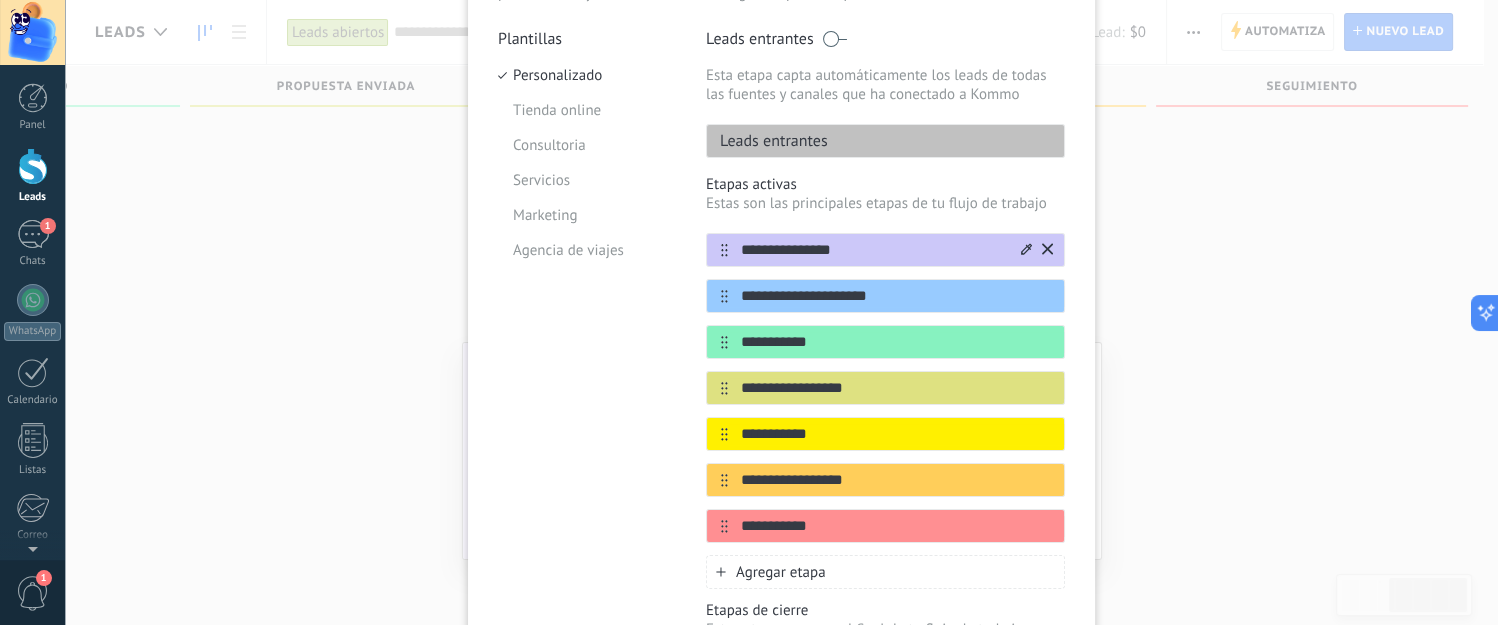 click at bounding box center [1035, 250] 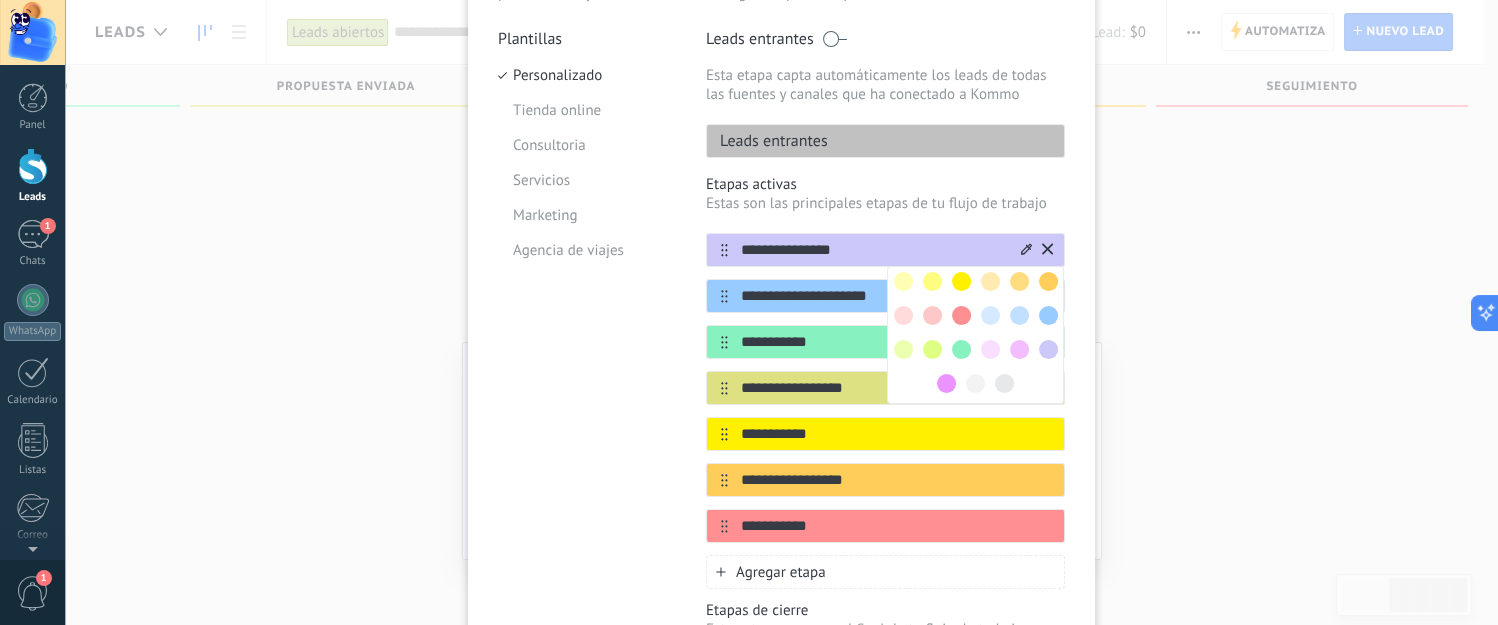 click 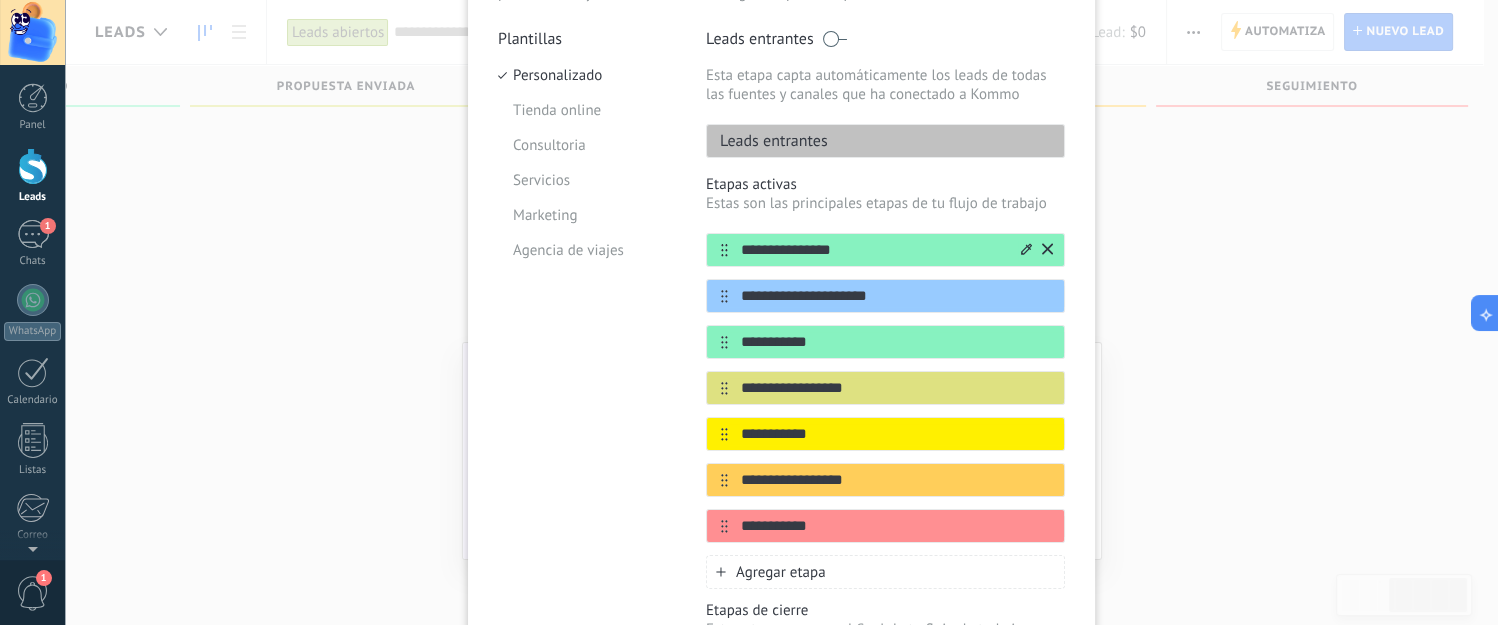 click 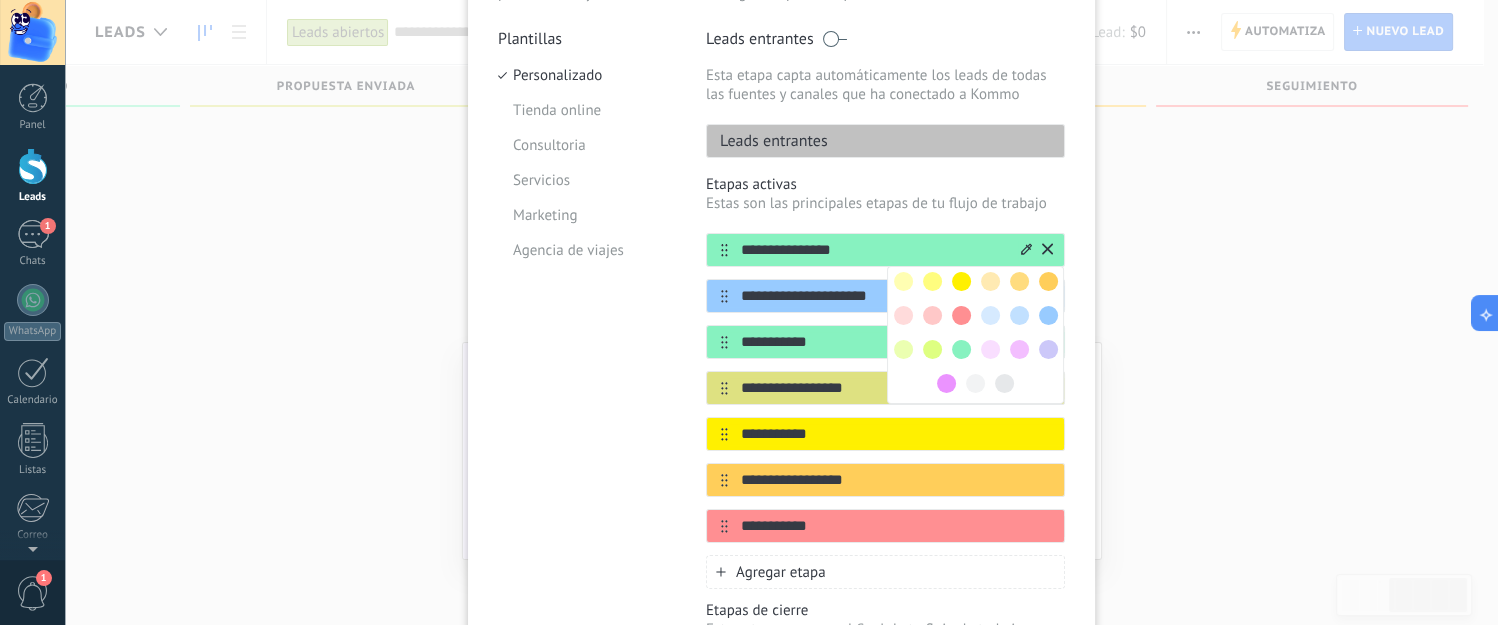click at bounding box center [1048, 281] 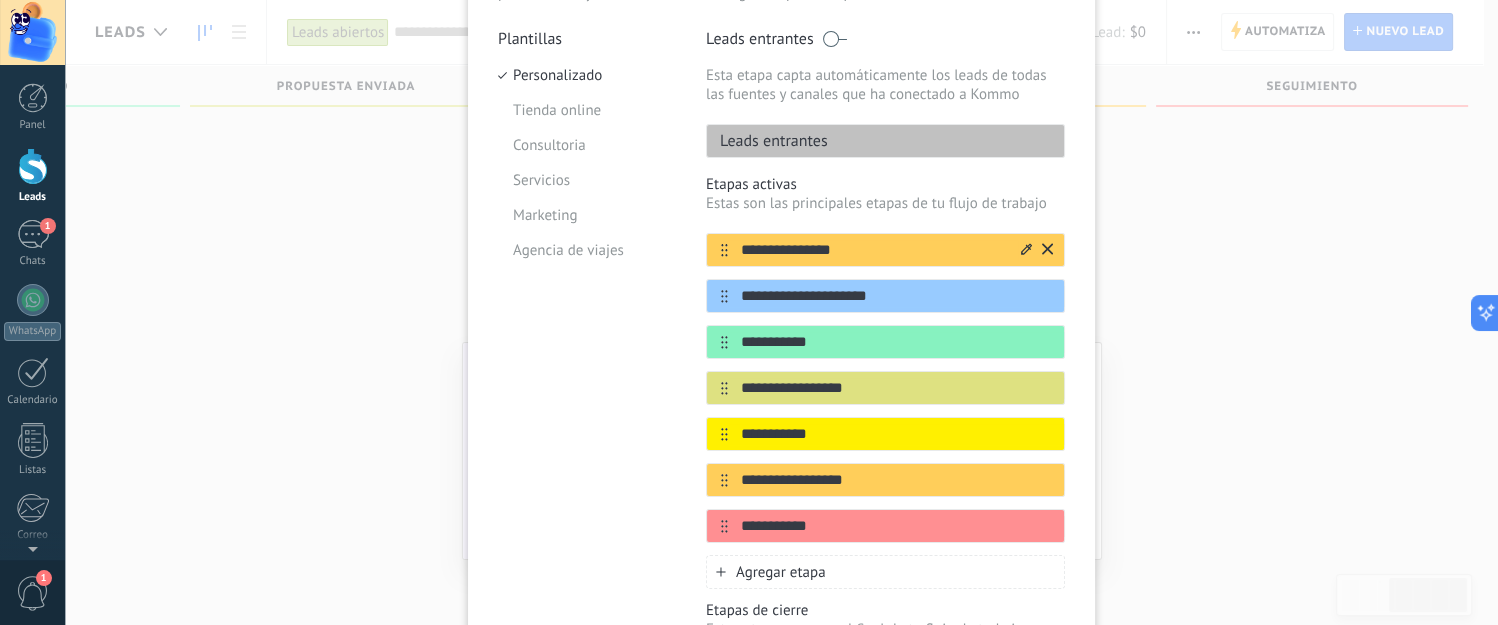 click on "**********" at bounding box center [873, 250] 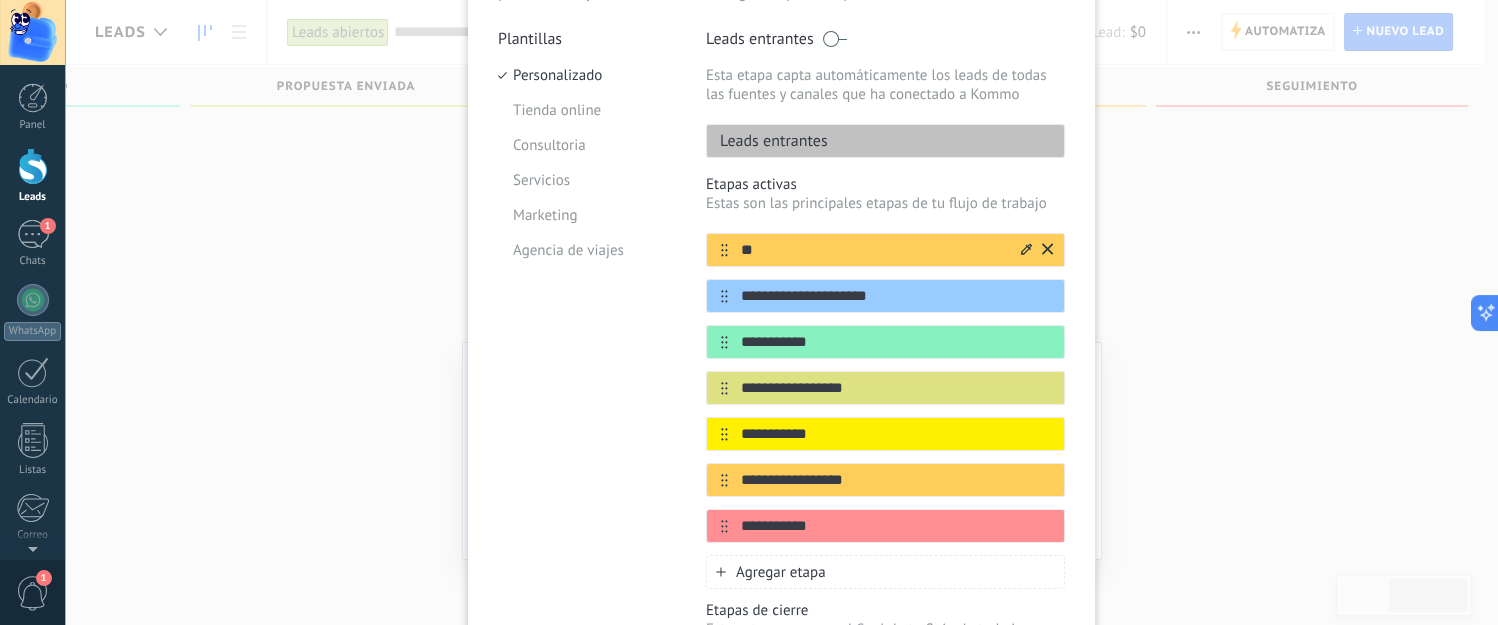 type on "*" 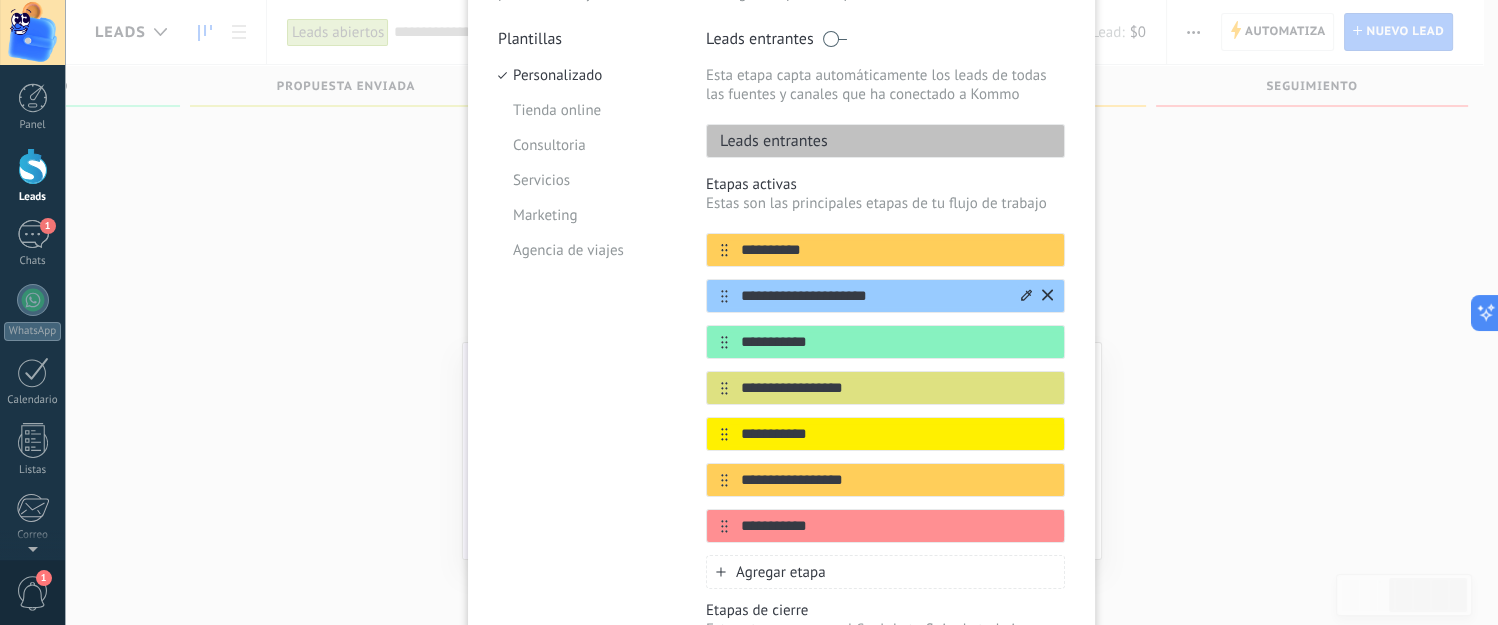 type on "**********" 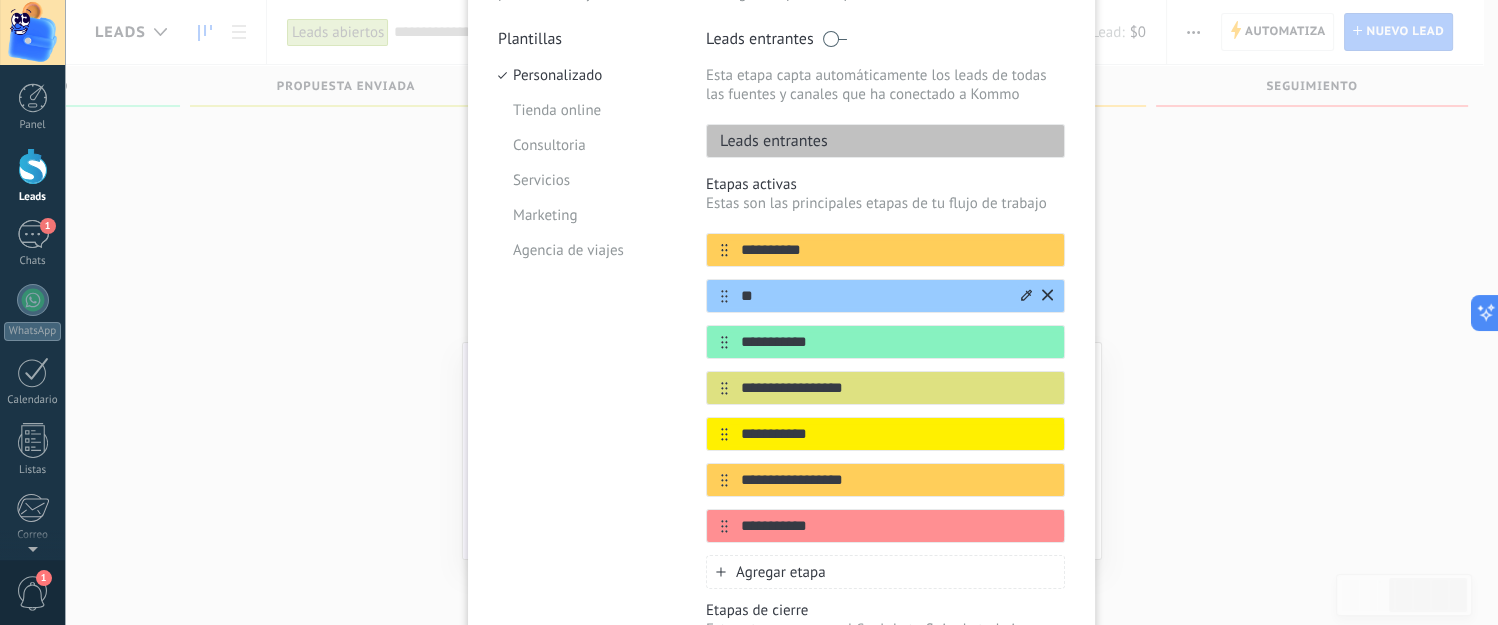 type on "*" 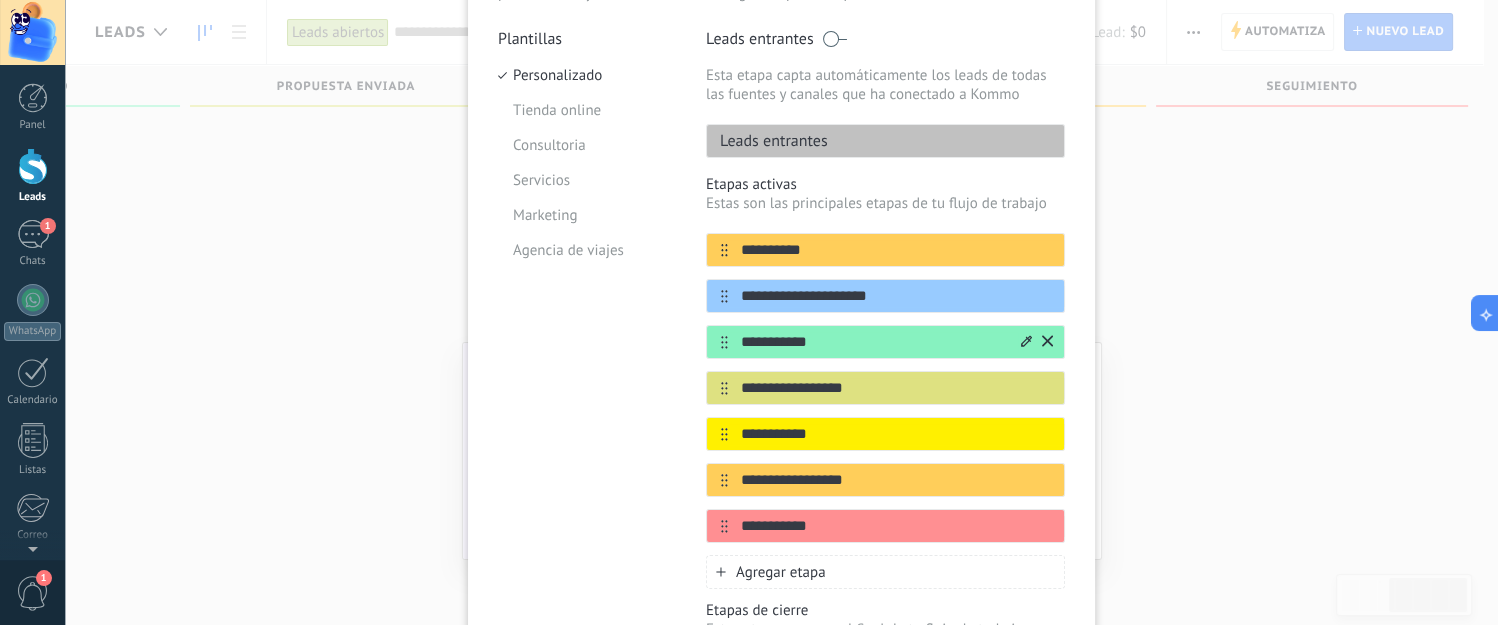type on "**********" 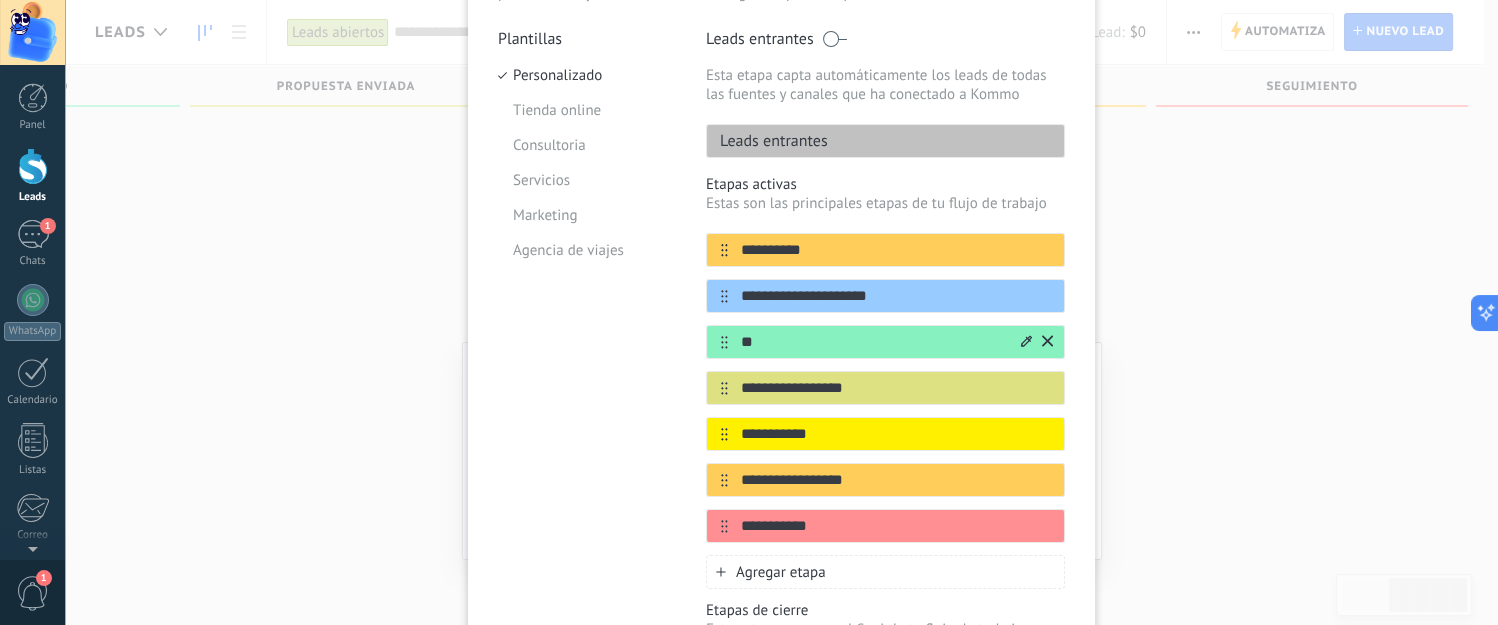 type on "*" 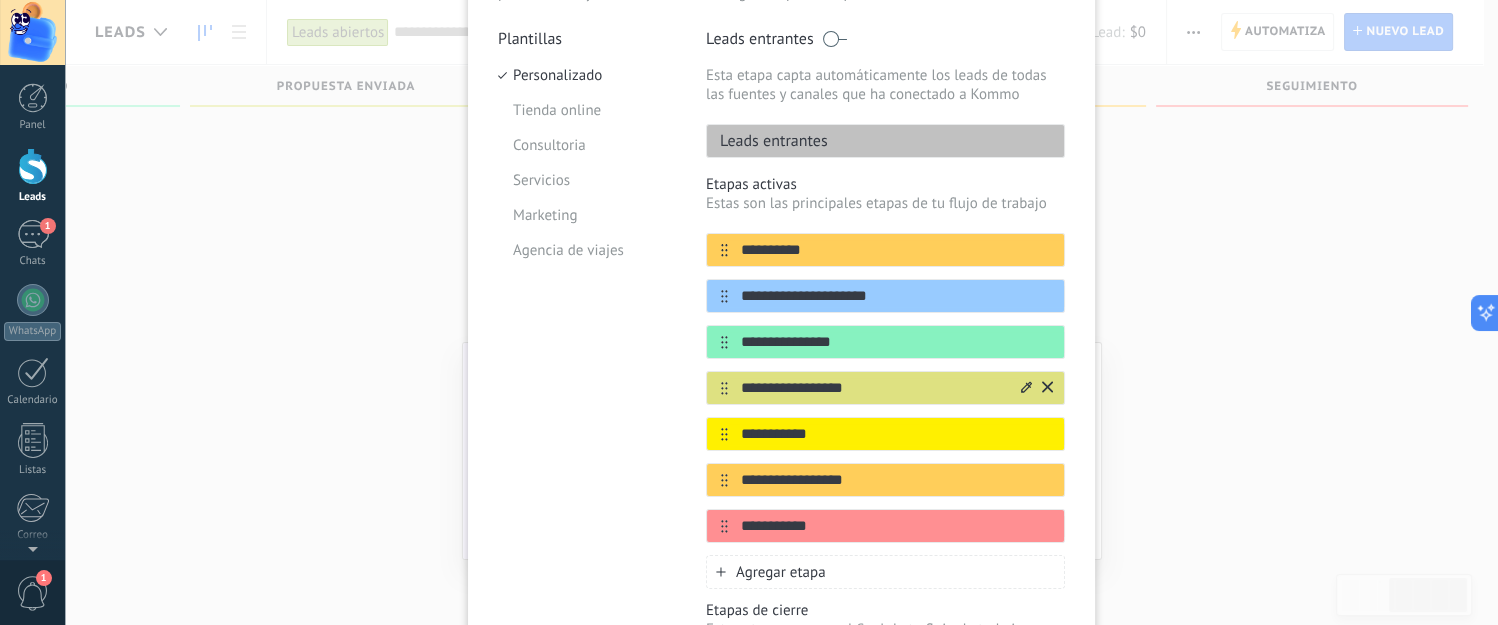 click on "**********" at bounding box center [873, 388] 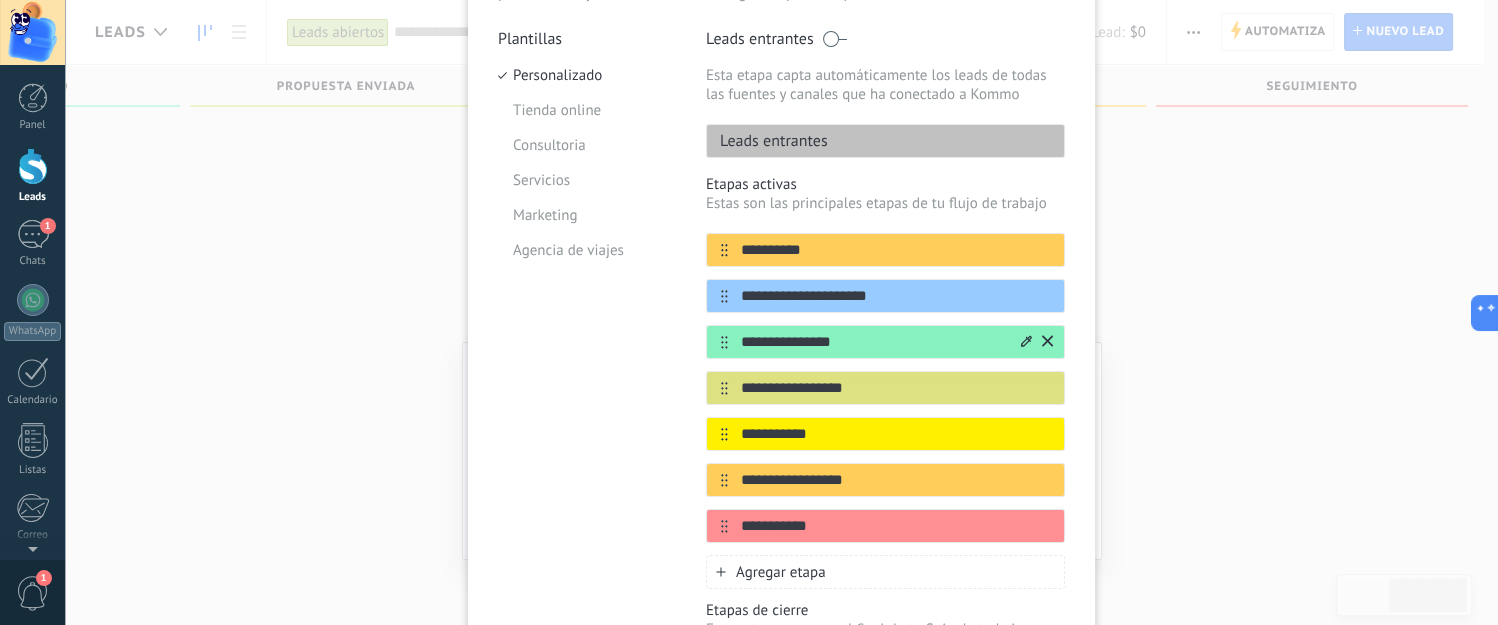 click on "**********" at bounding box center (873, 342) 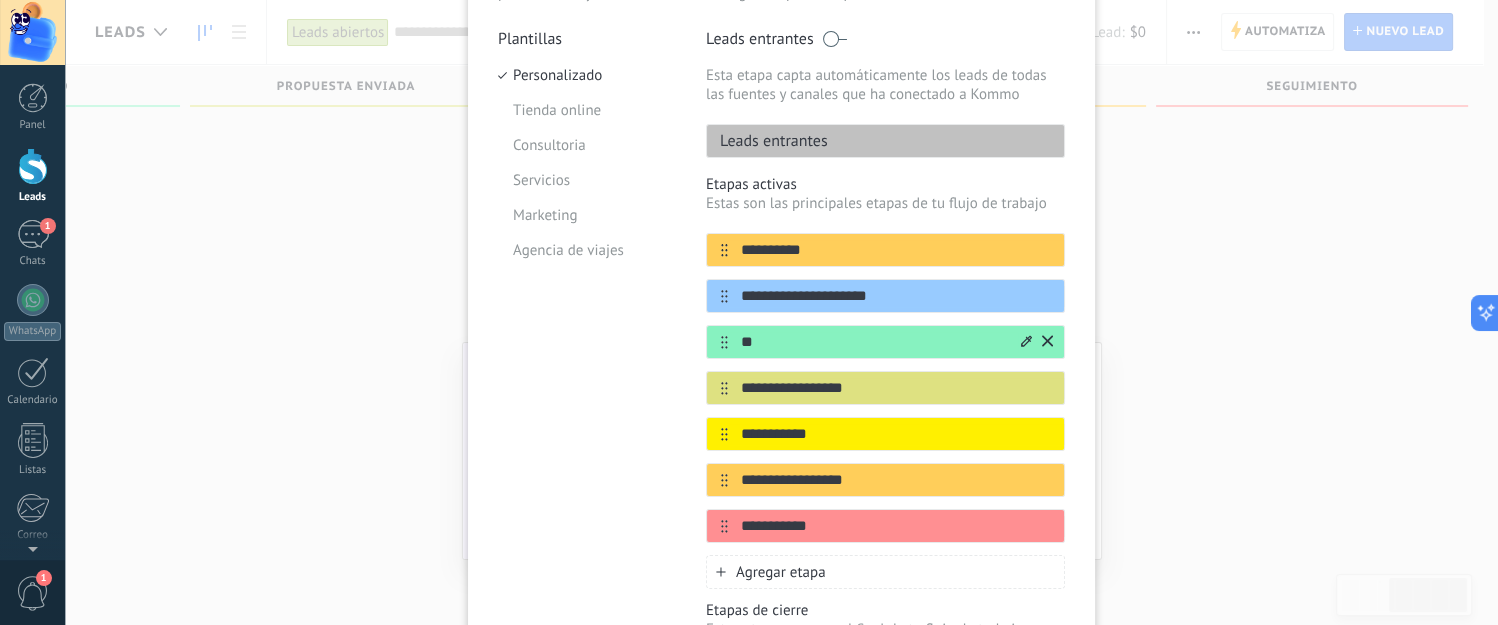 type on "*" 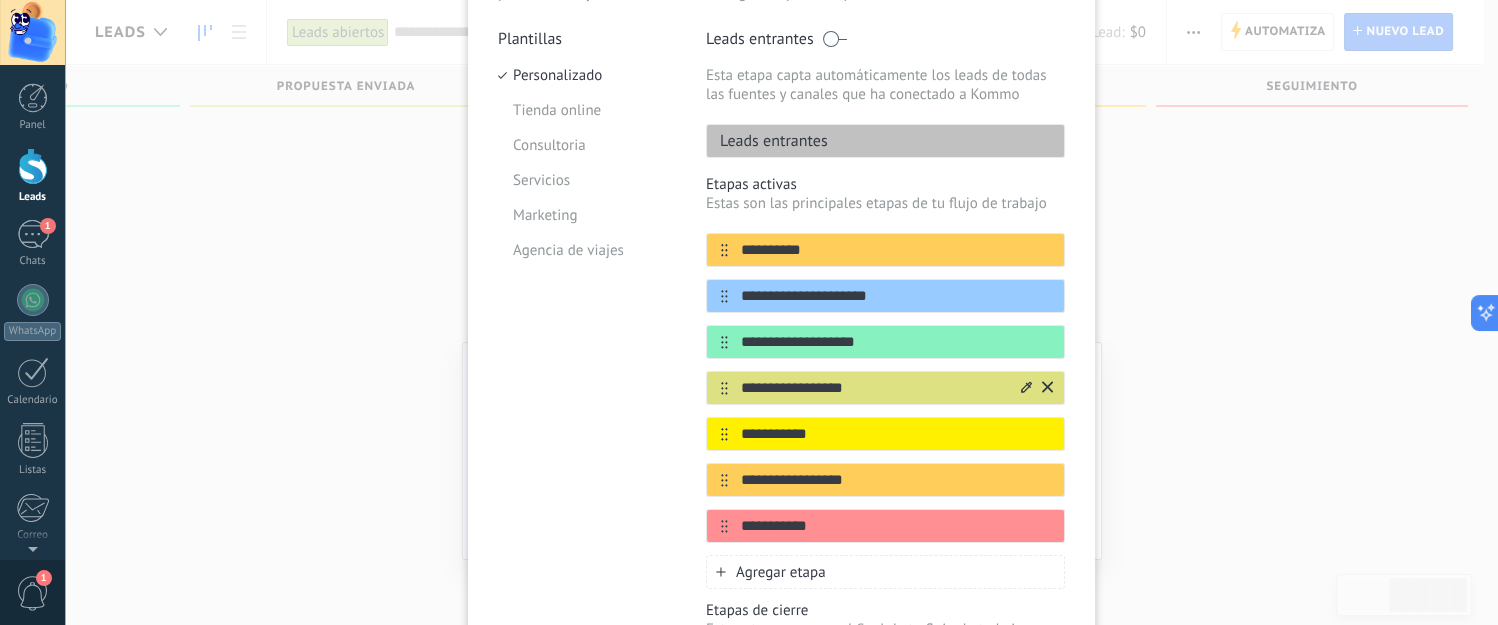 type on "**********" 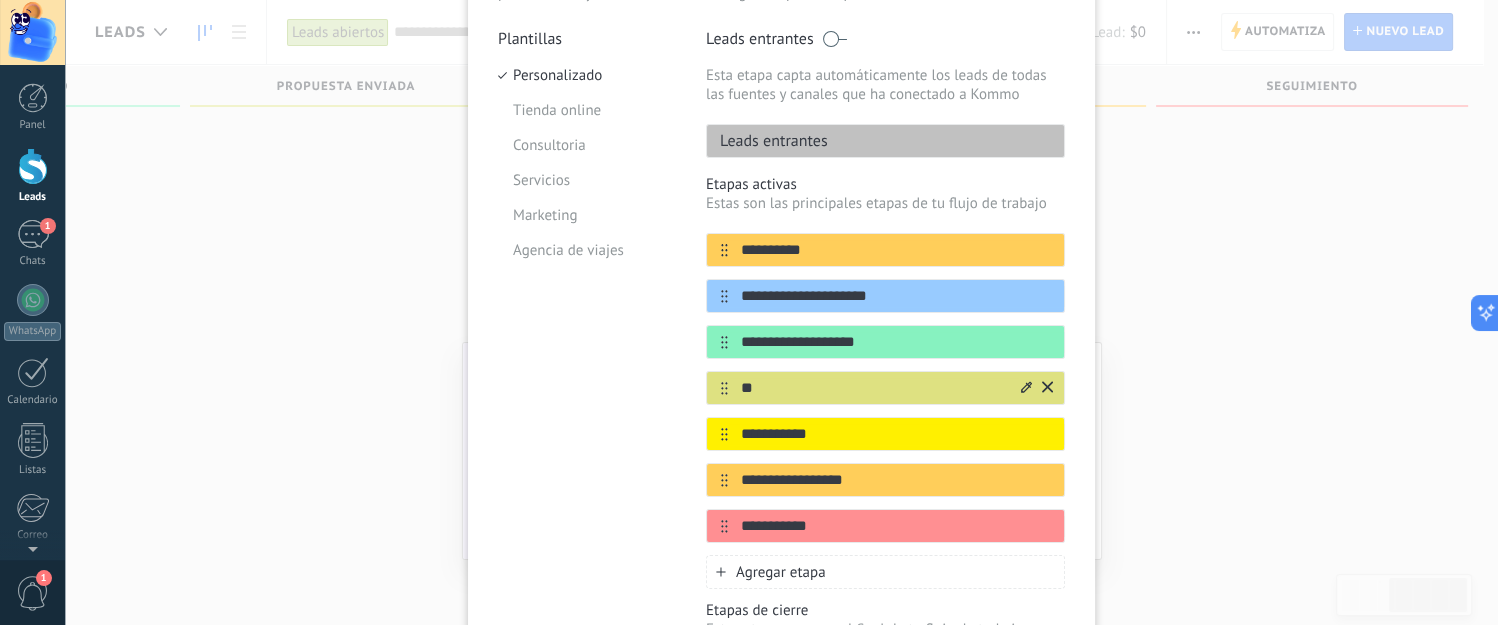 type on "*" 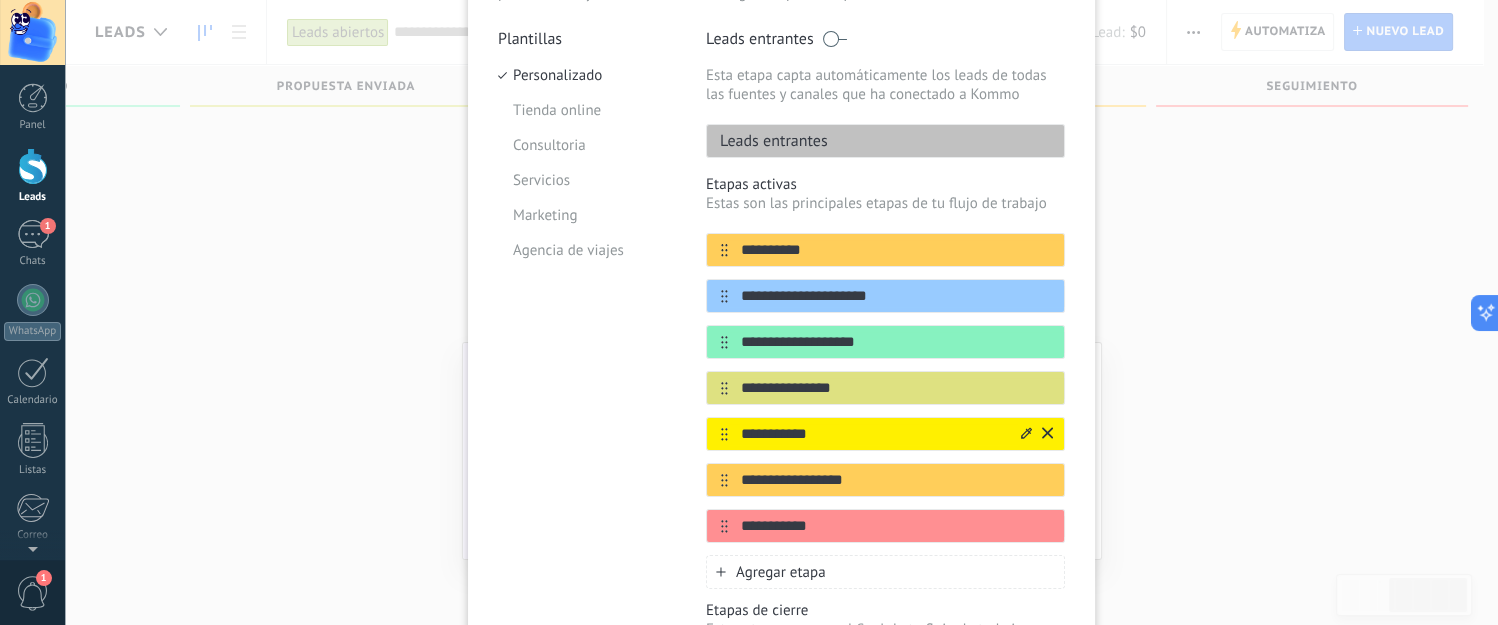 type on "**********" 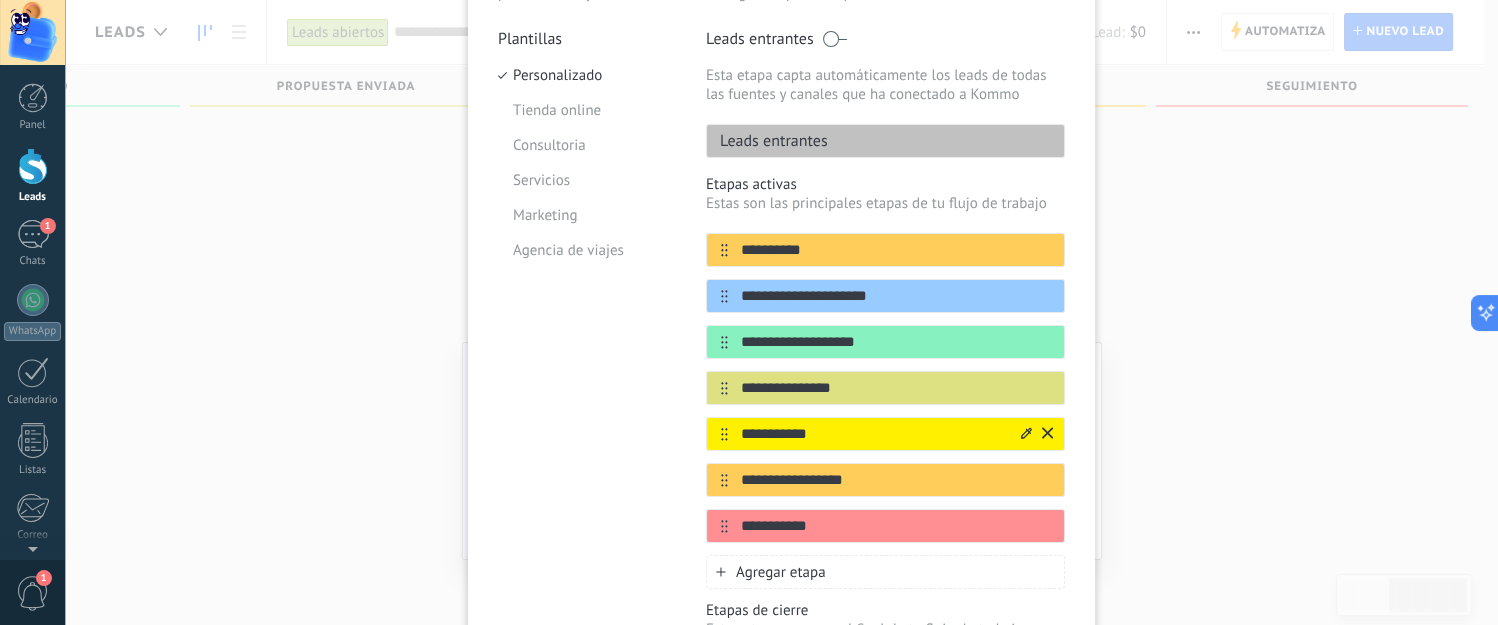 click on "**********" at bounding box center (873, 434) 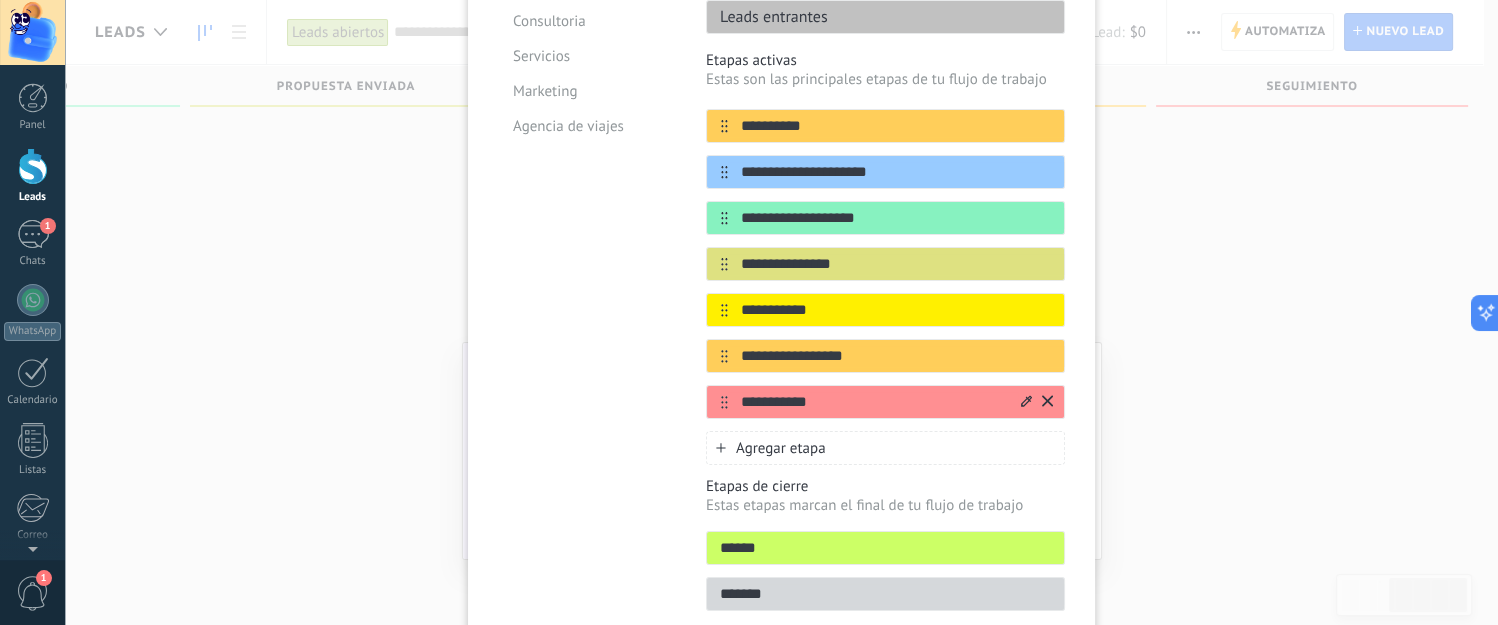 scroll, scrollTop: 300, scrollLeft: 0, axis: vertical 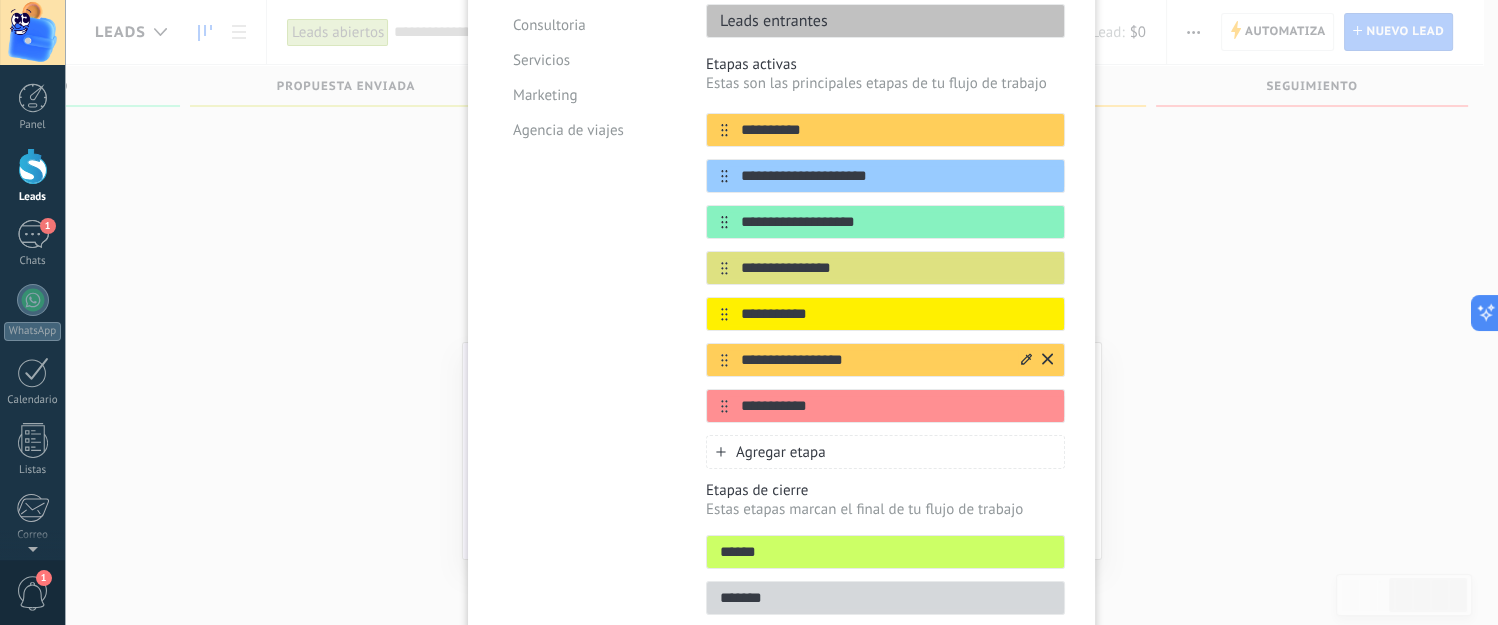 click on "**********" at bounding box center (873, 360) 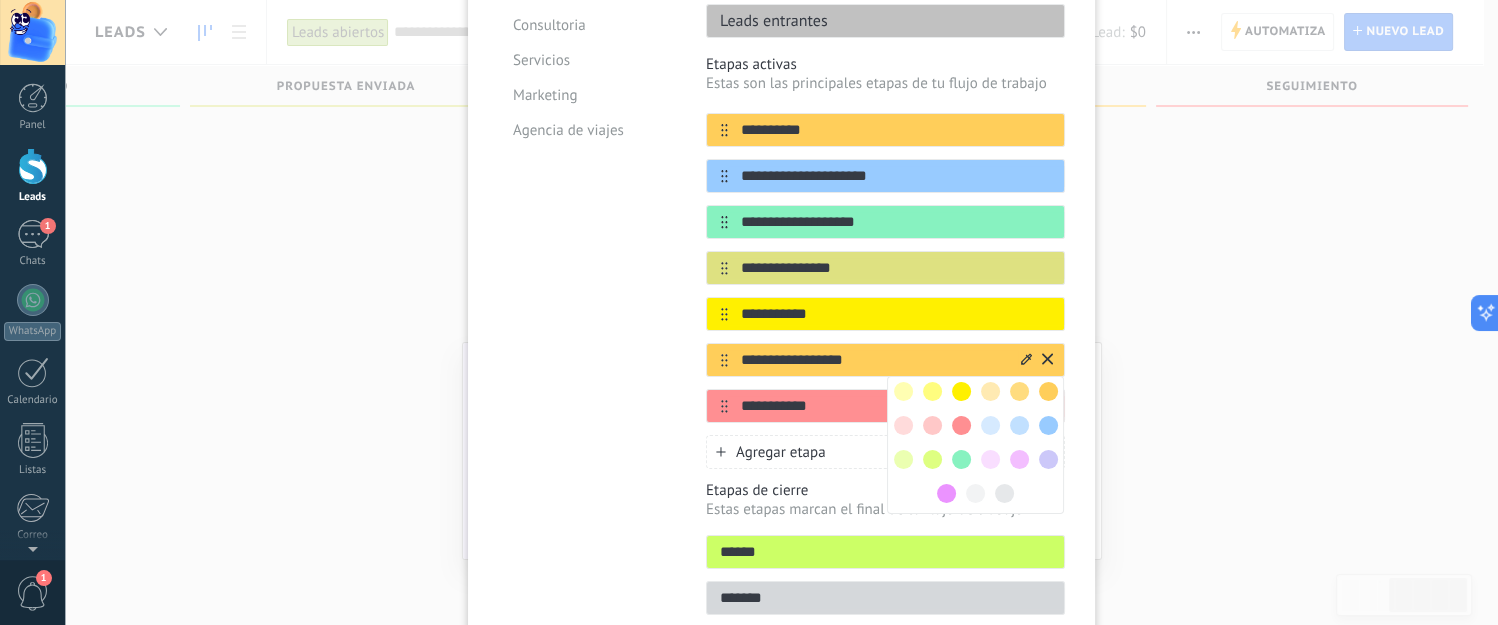 click at bounding box center (961, 459) 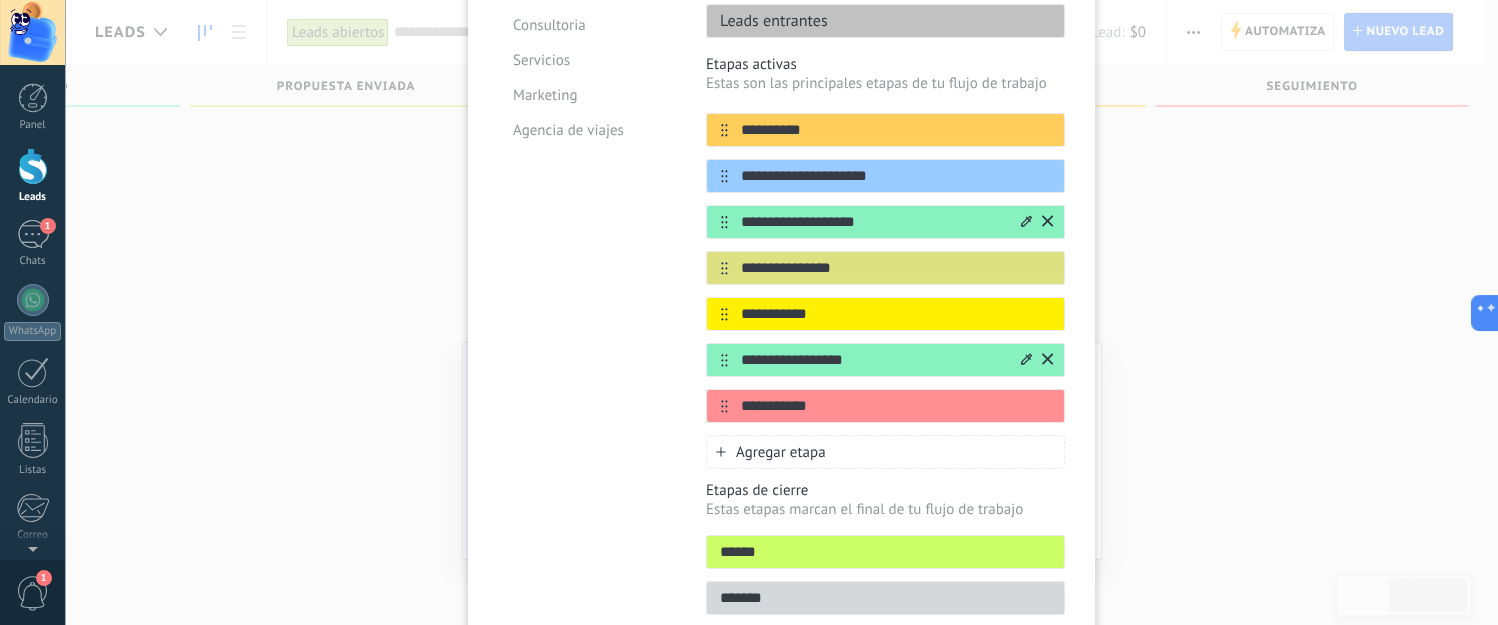 click 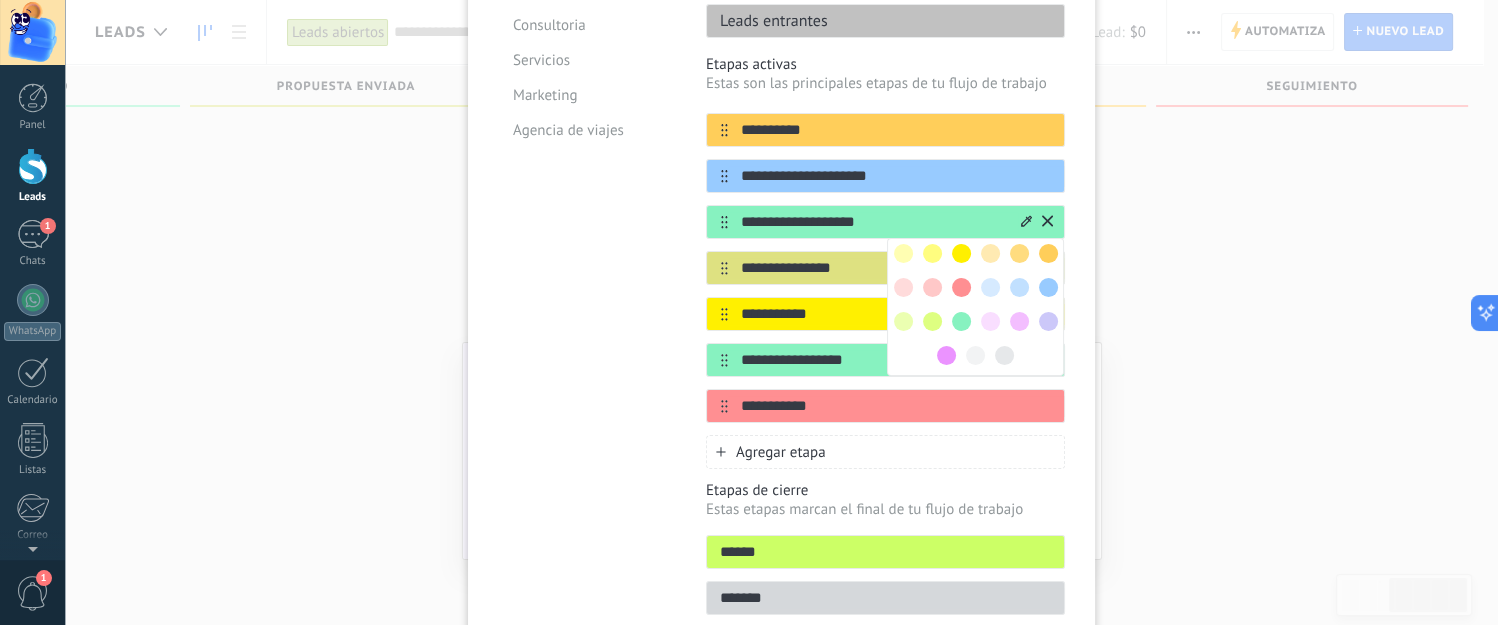 click at bounding box center [946, 355] 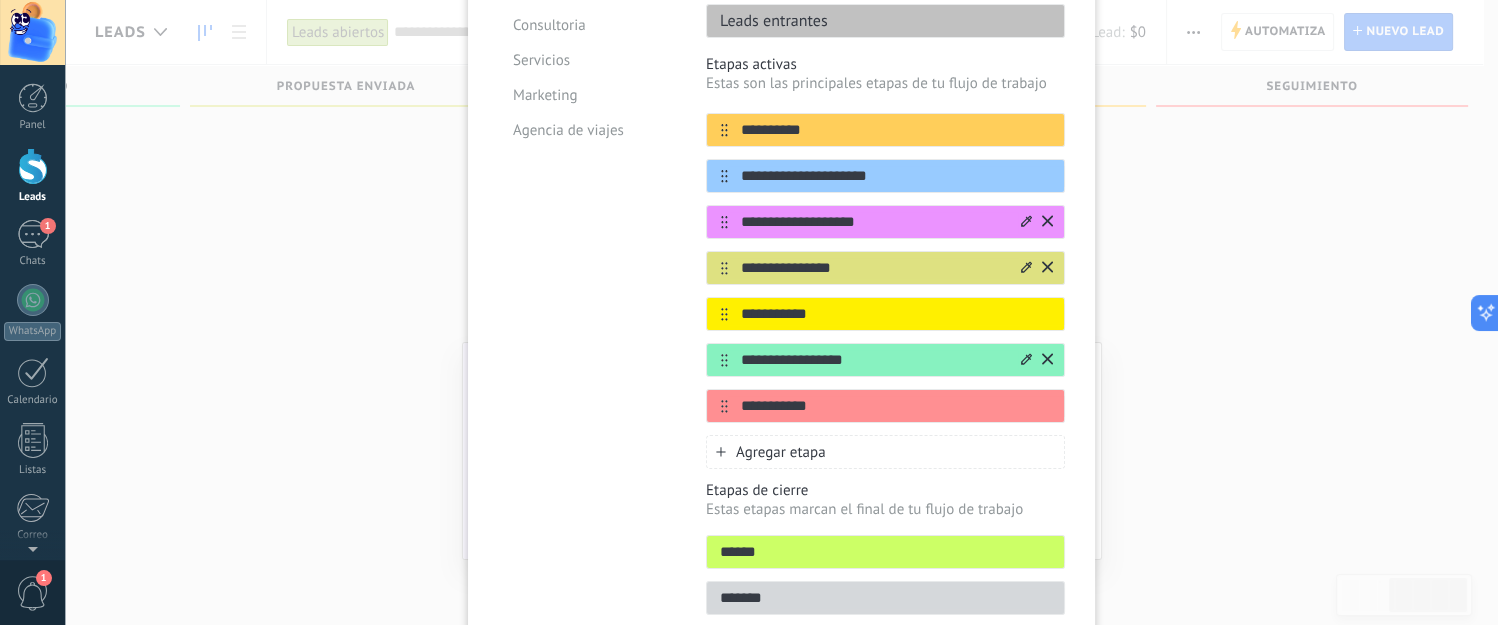 click 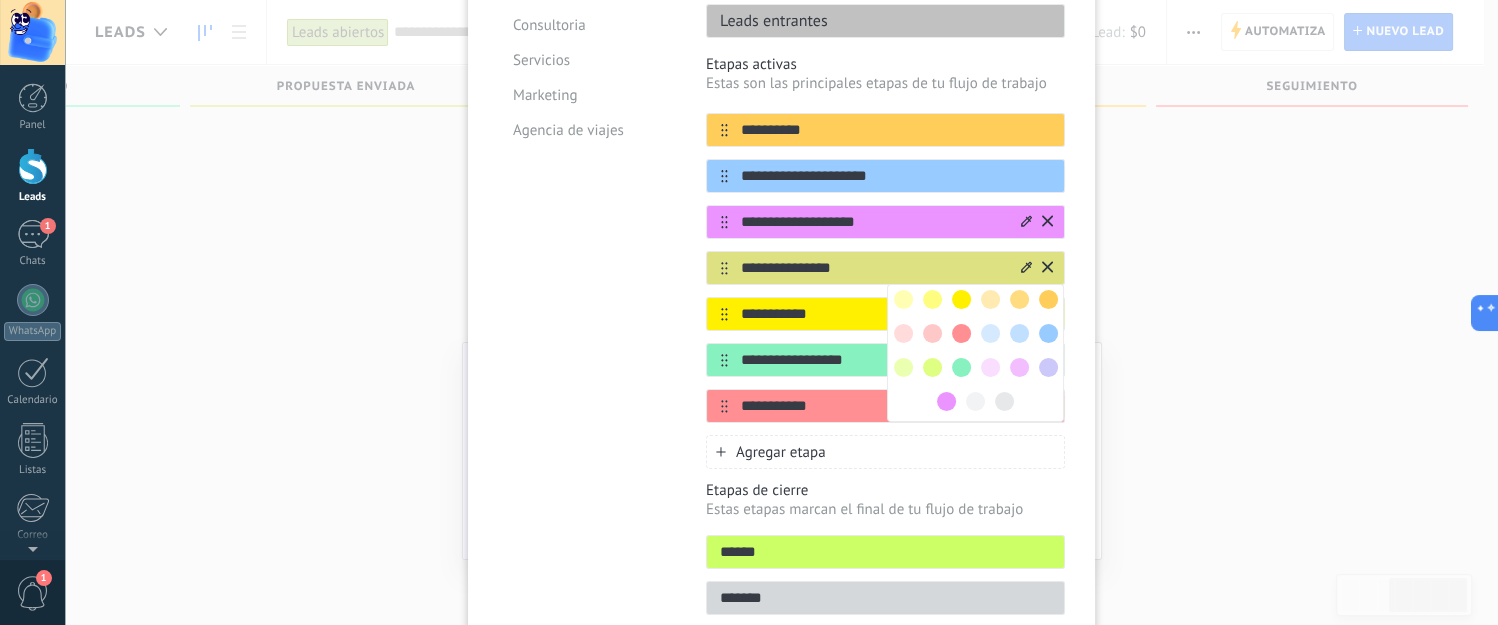 click at bounding box center (961, 333) 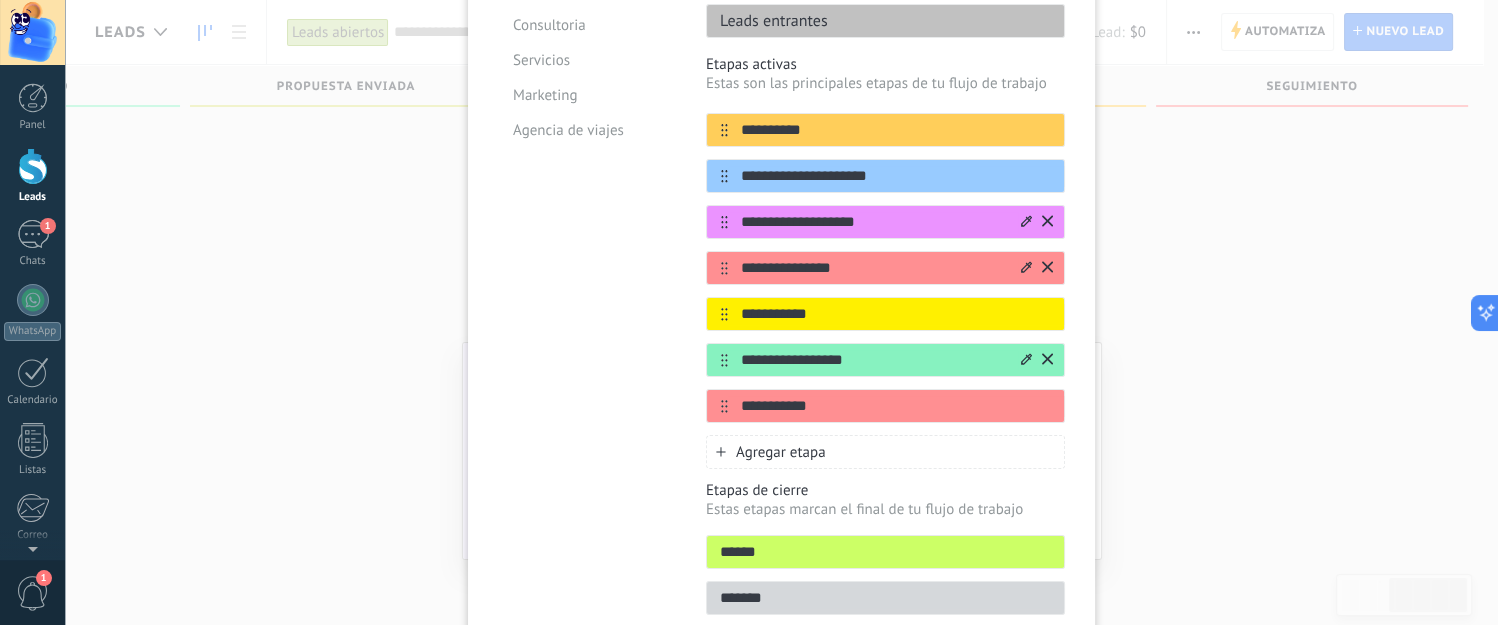 click 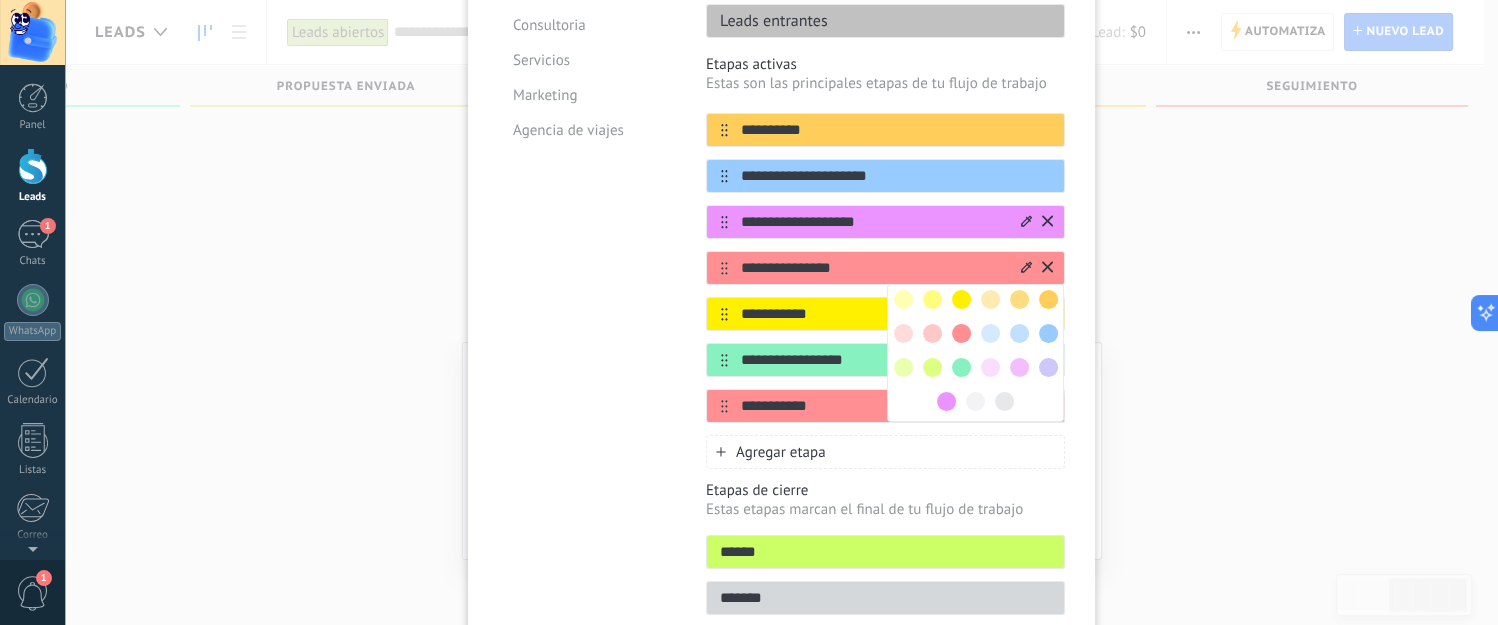 click at bounding box center [1004, 401] 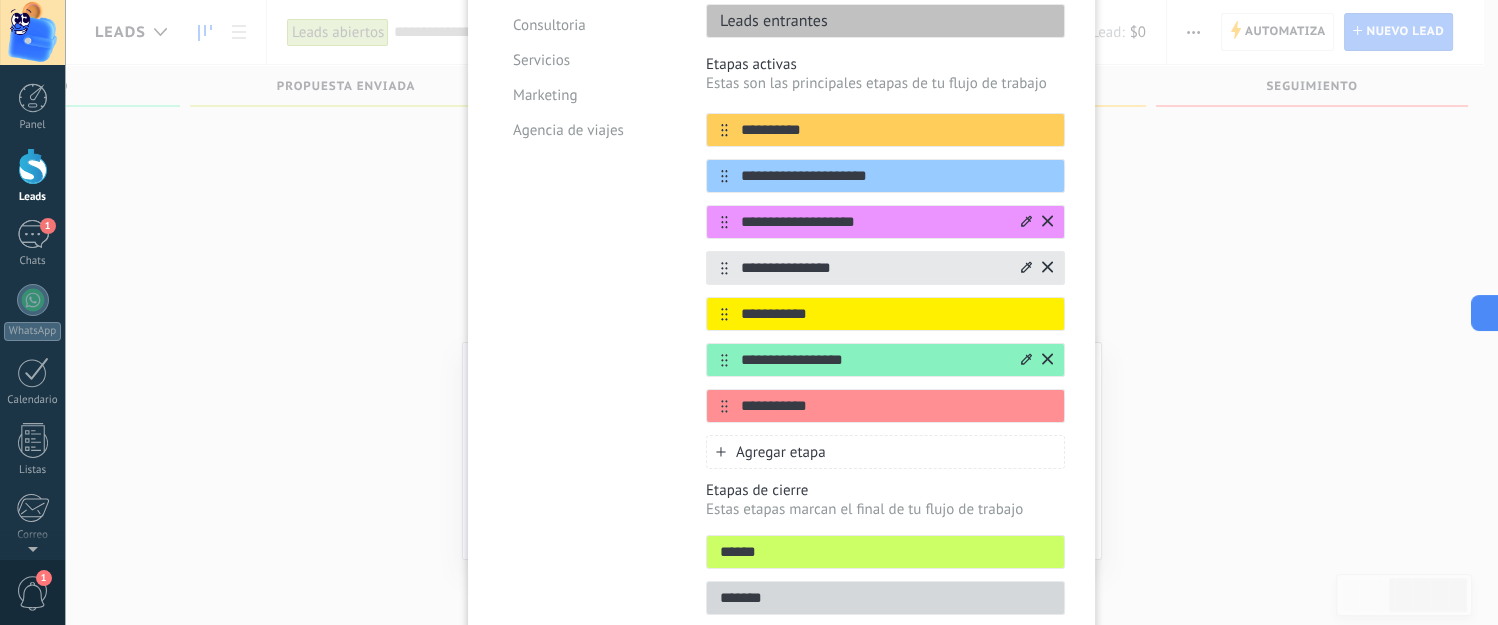 click on "**********" at bounding box center [885, 360] 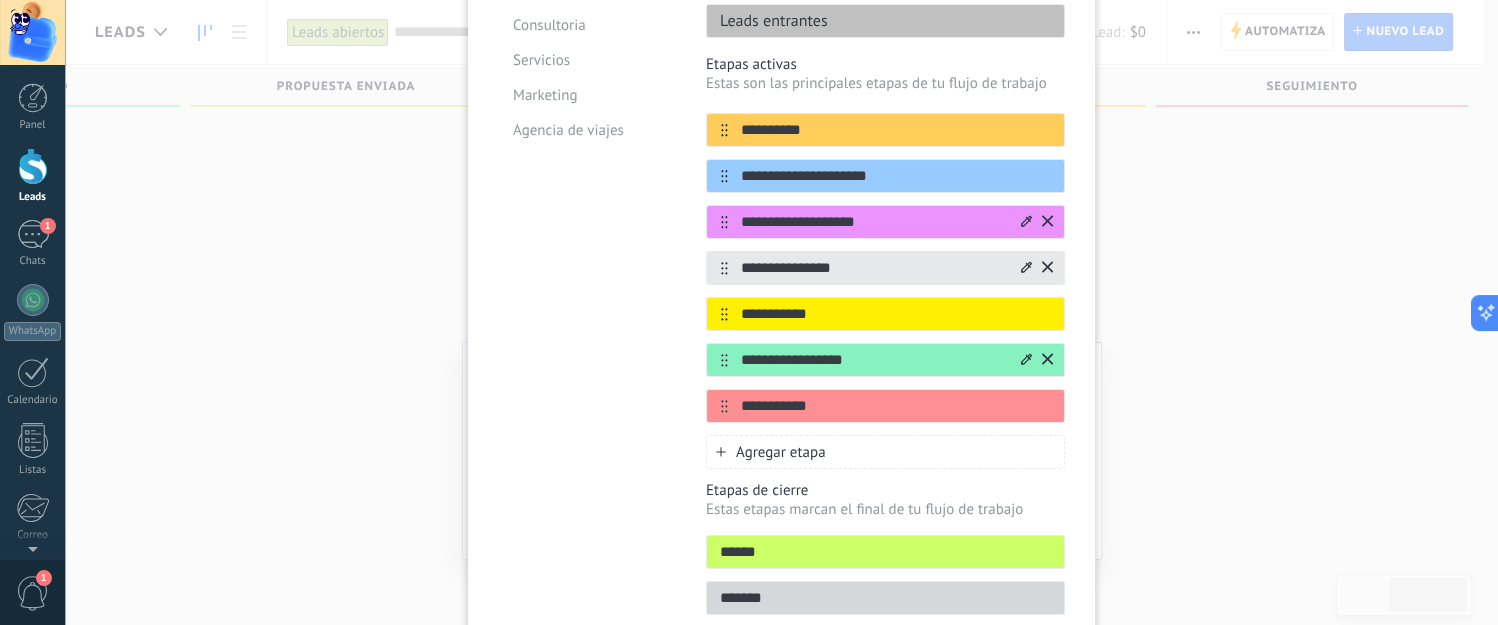 click on "**********" at bounding box center (873, 360) 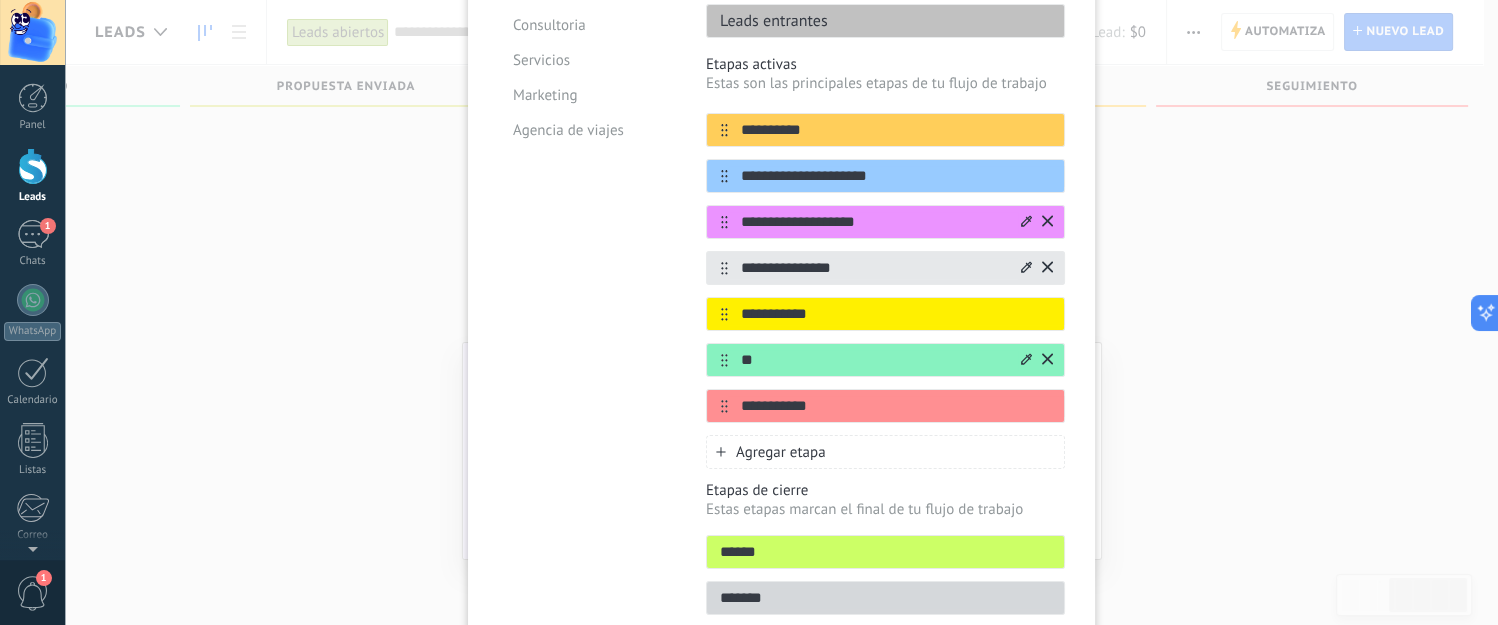 type on "*" 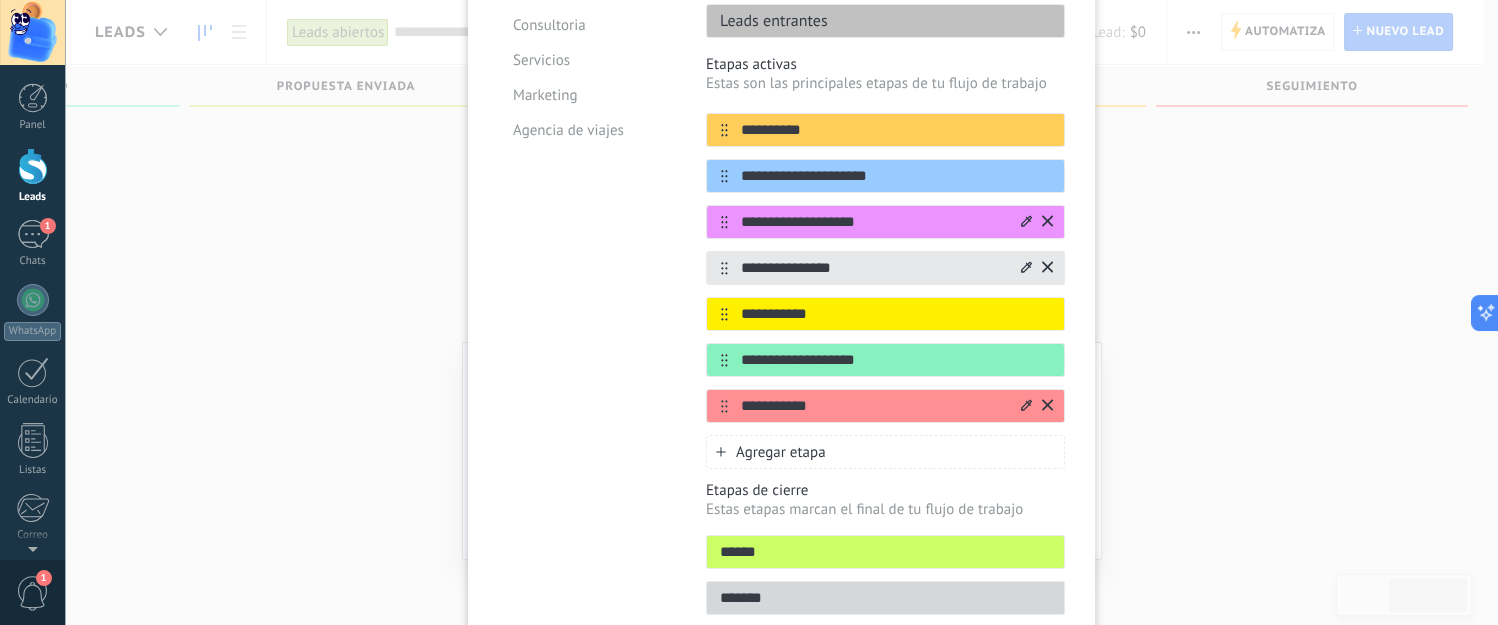 type on "**********" 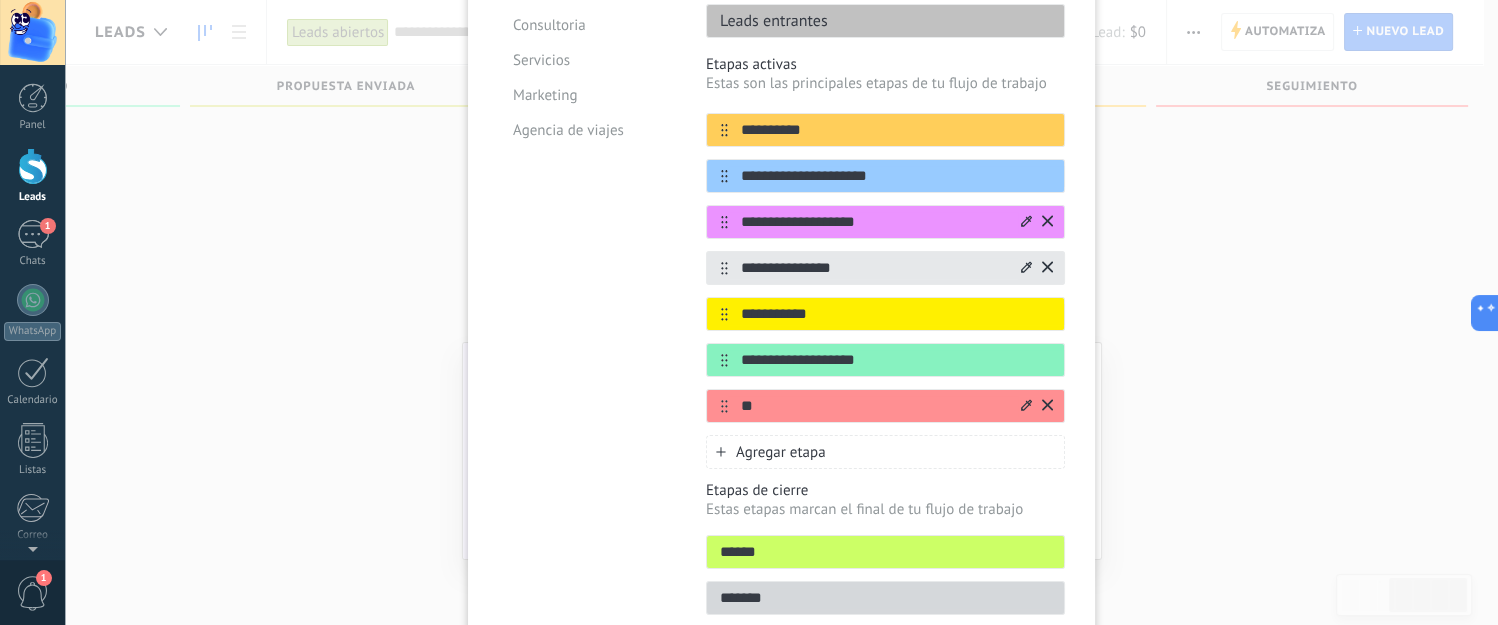 type on "*" 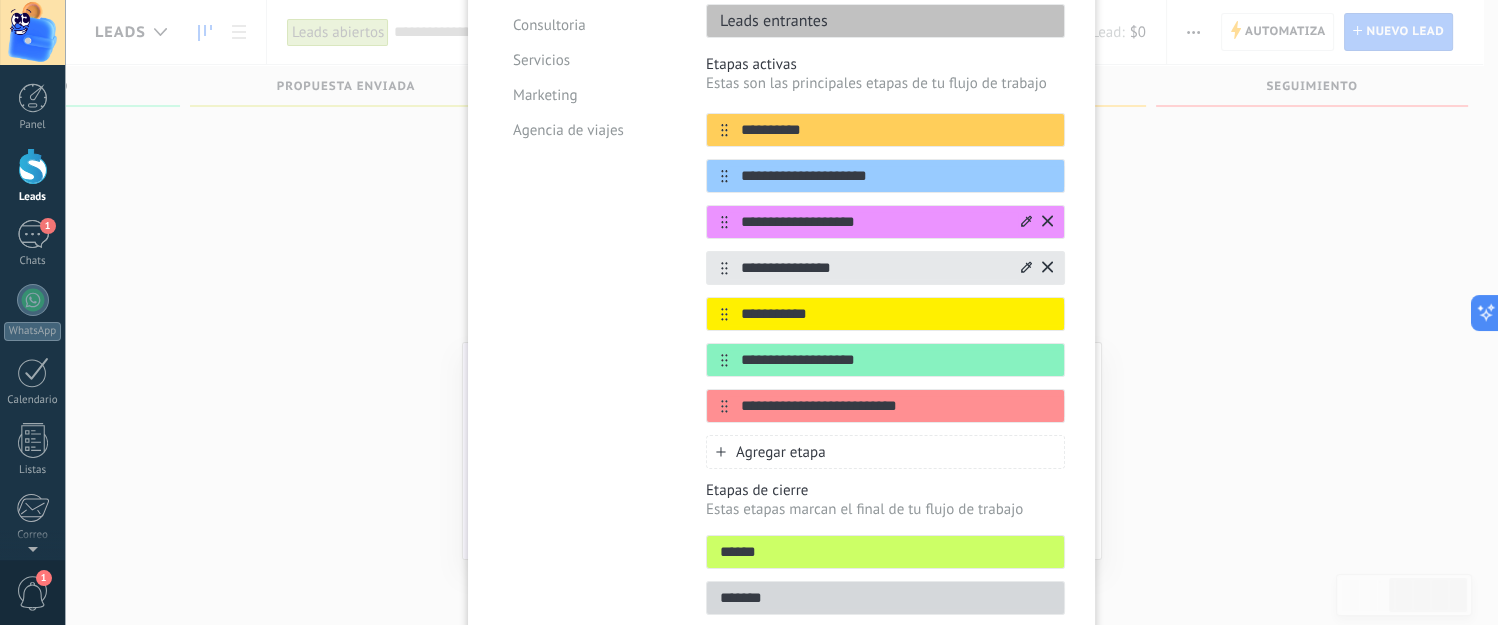 scroll, scrollTop: 394, scrollLeft: 0, axis: vertical 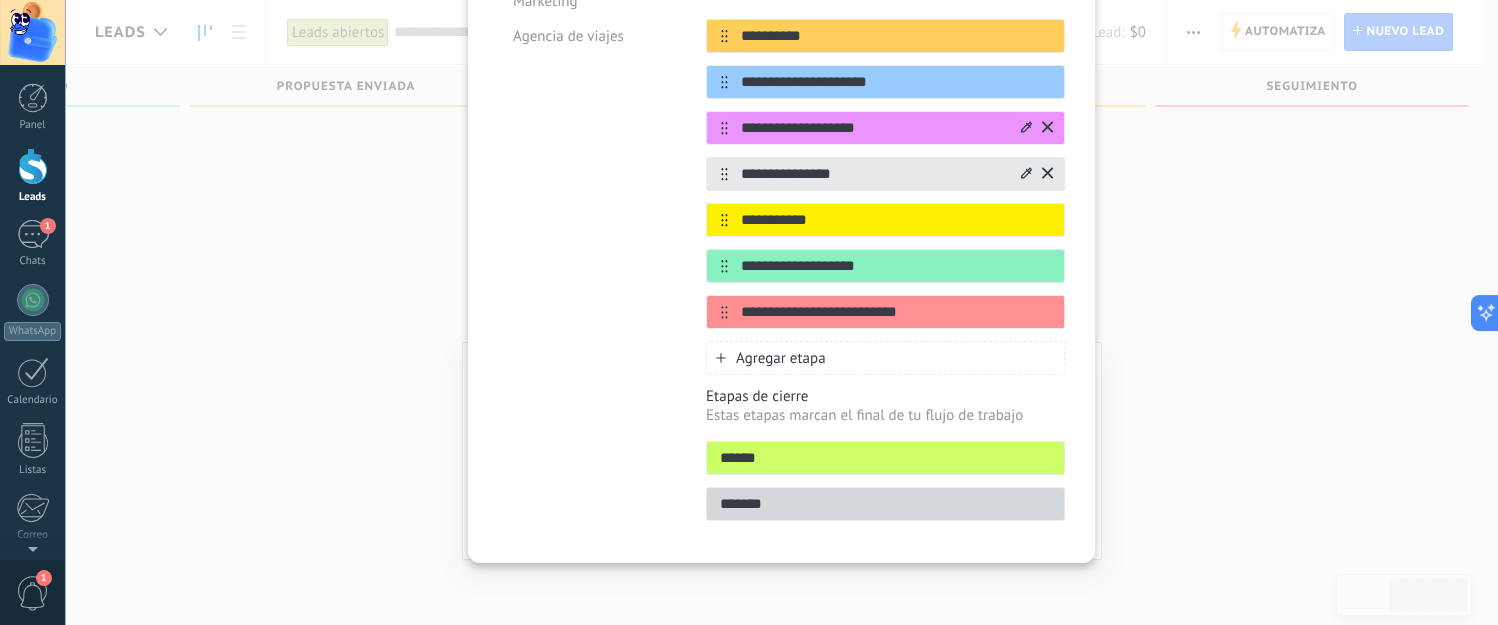 type on "**********" 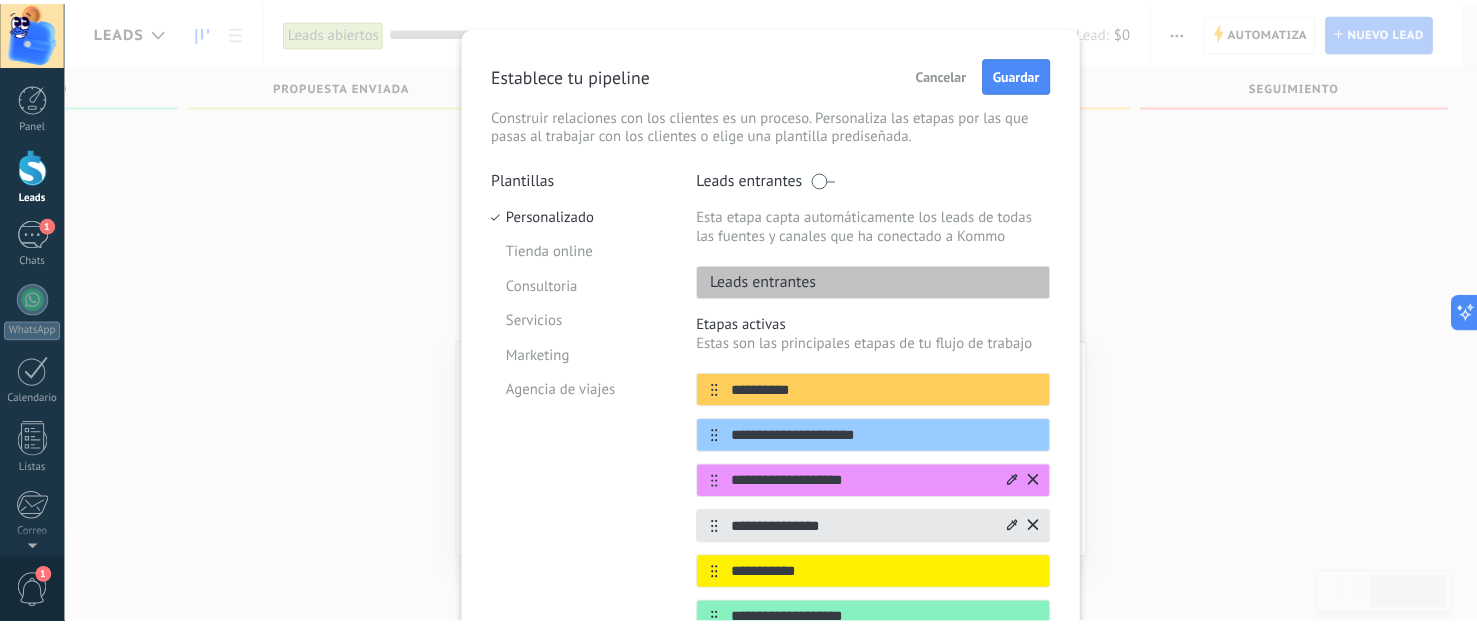 scroll, scrollTop: 0, scrollLeft: 0, axis: both 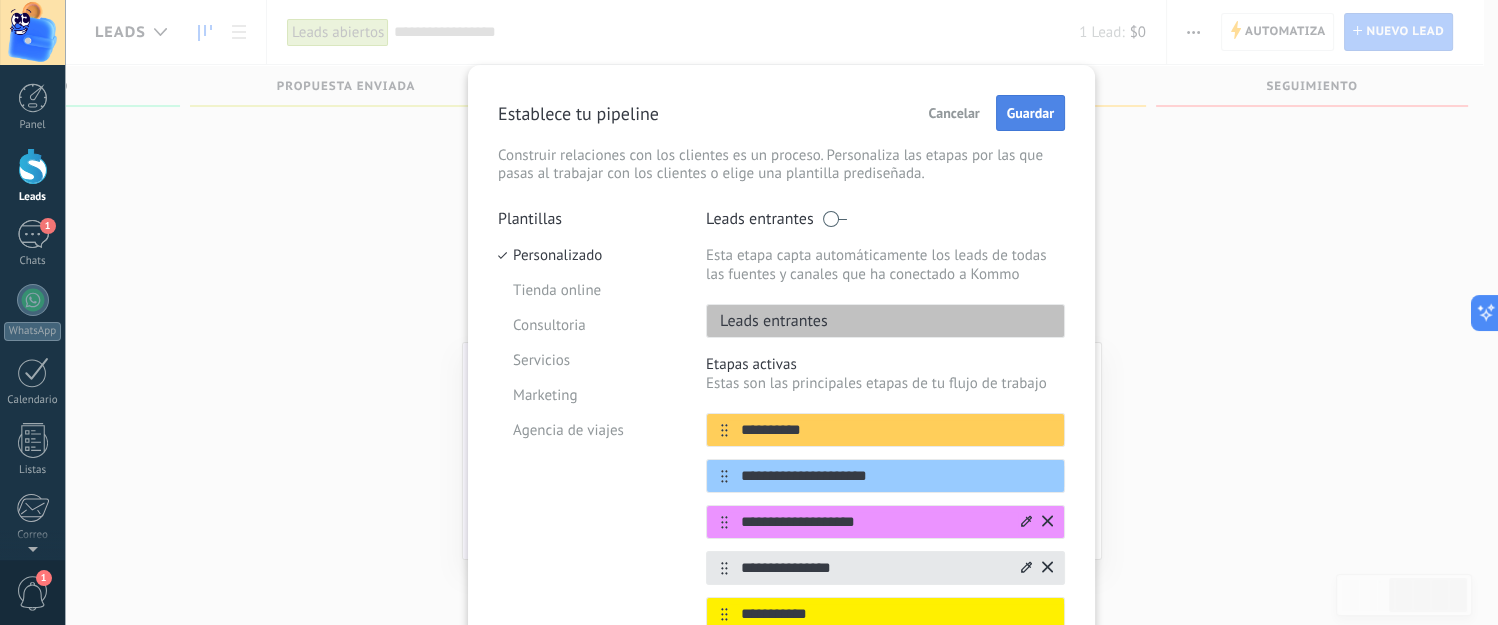 click on "Guardar" at bounding box center (1030, 113) 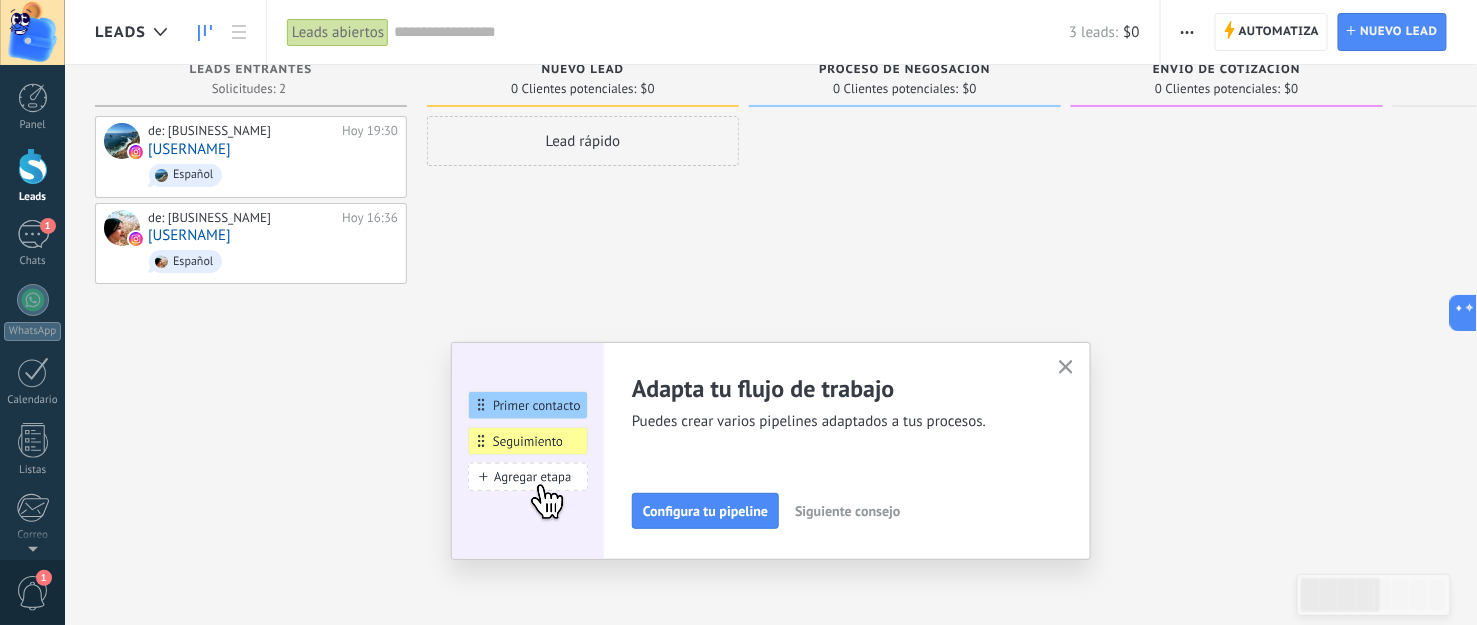 scroll, scrollTop: 0, scrollLeft: 0, axis: both 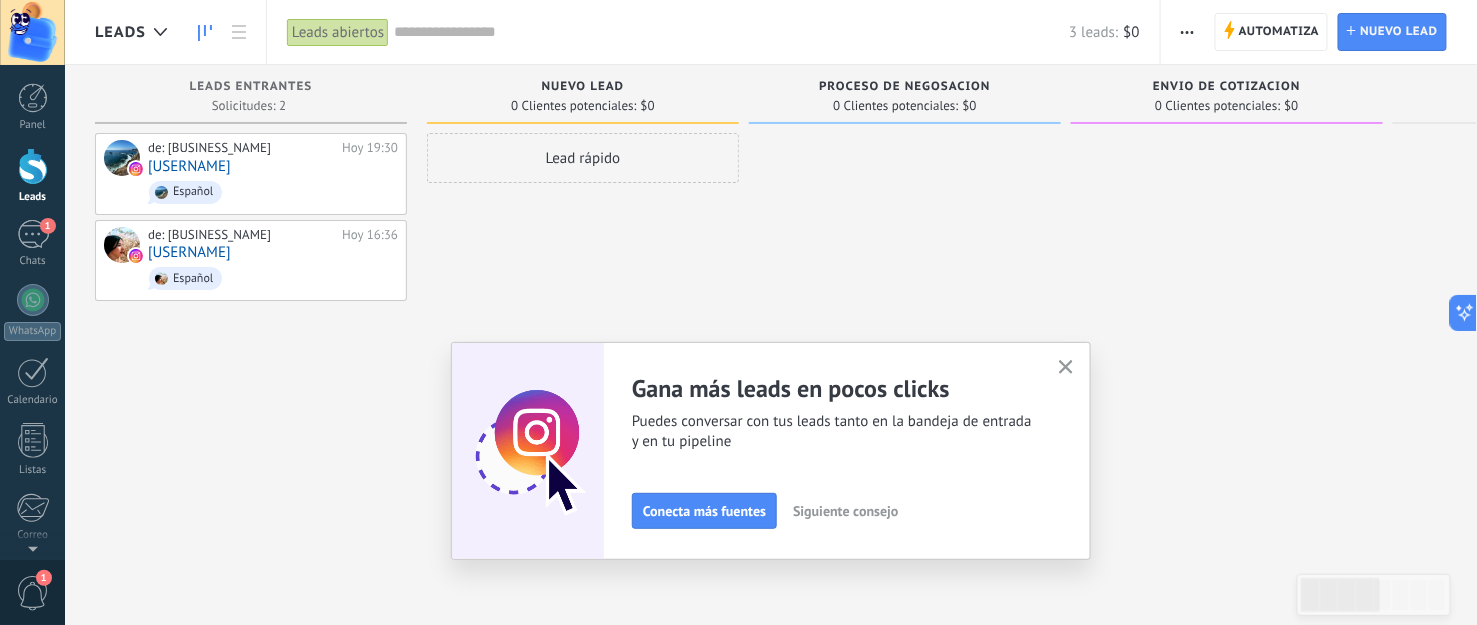 click at bounding box center [32, 32] 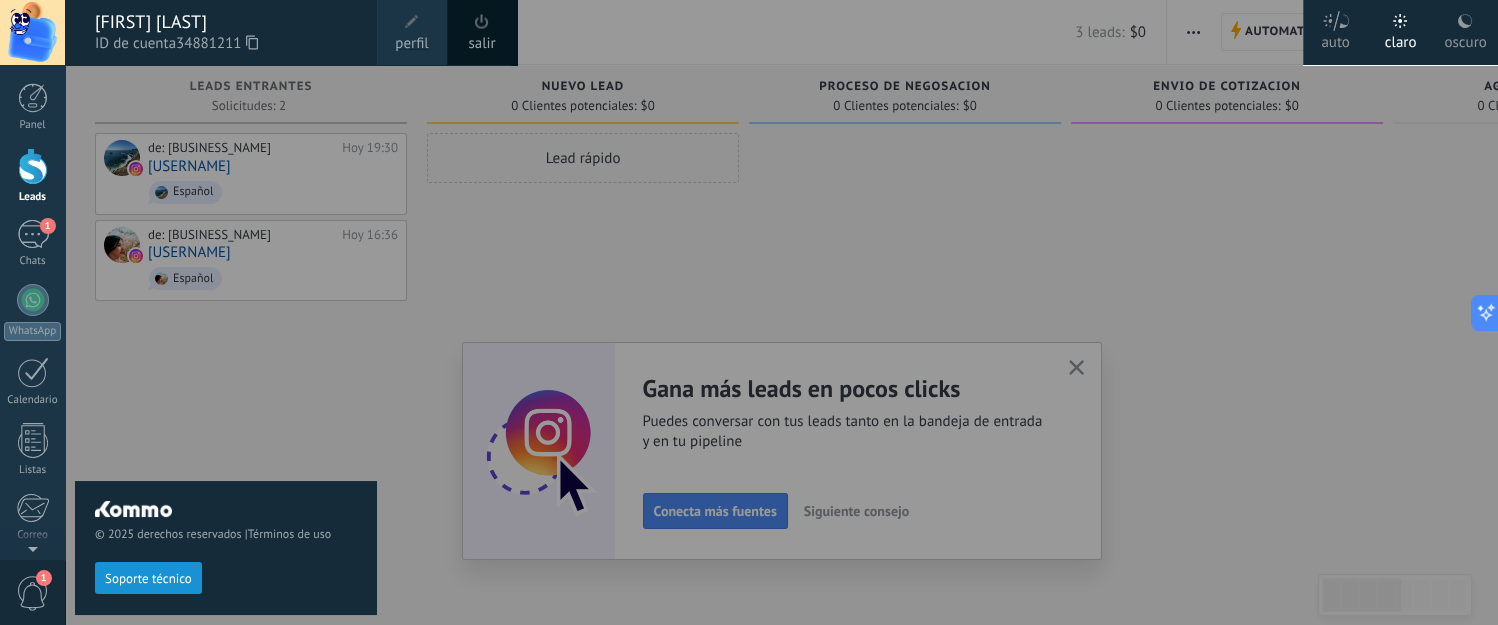 click at bounding box center [412, 22] 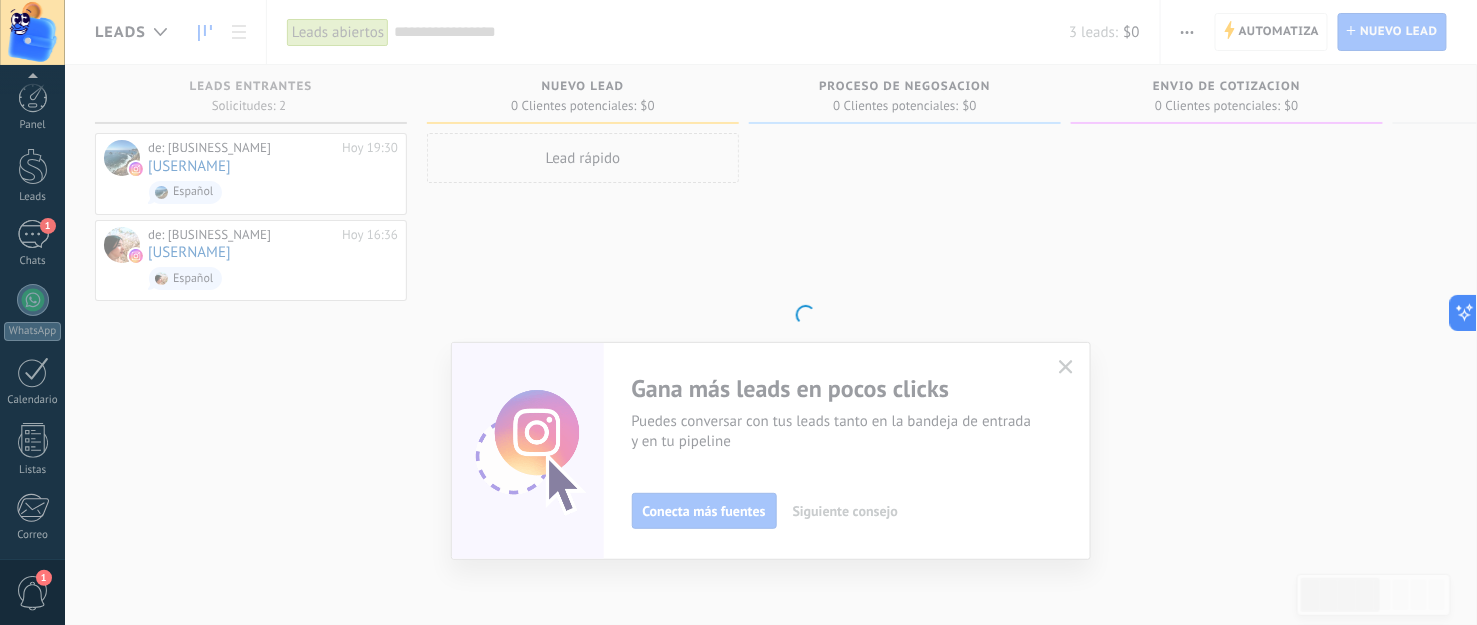 scroll, scrollTop: 205, scrollLeft: 0, axis: vertical 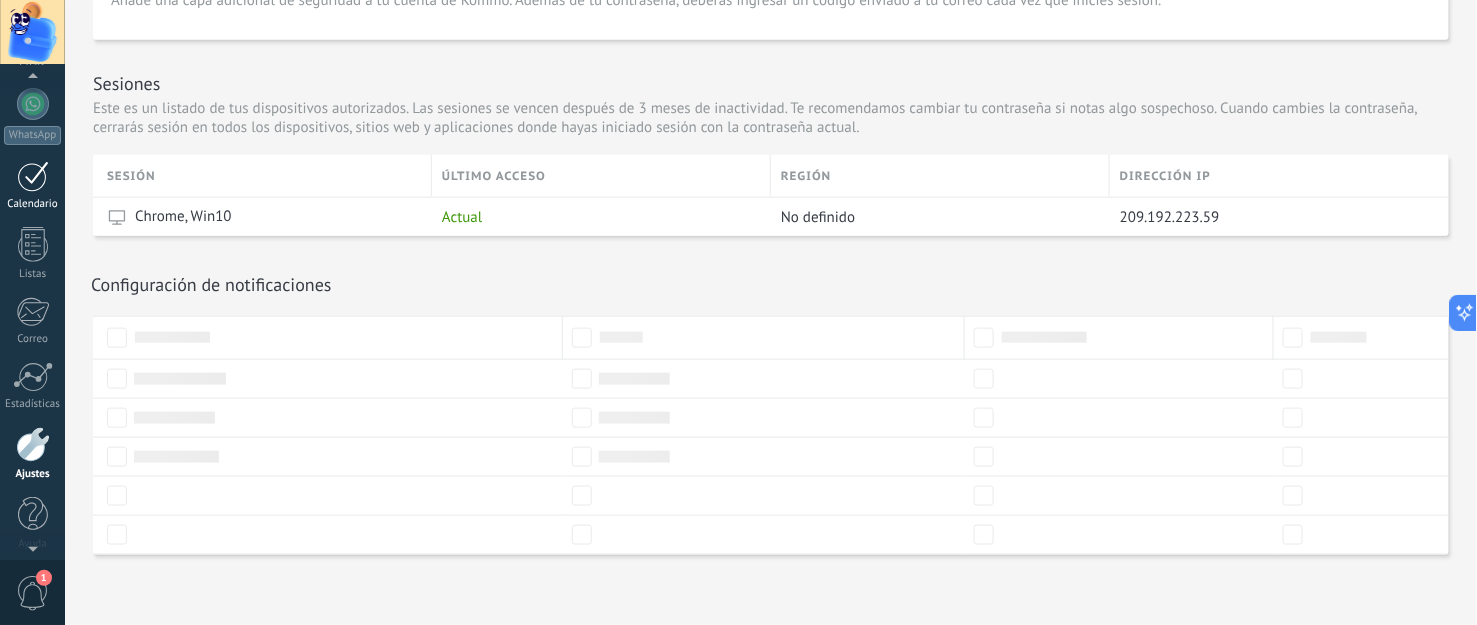 click at bounding box center [33, 176] 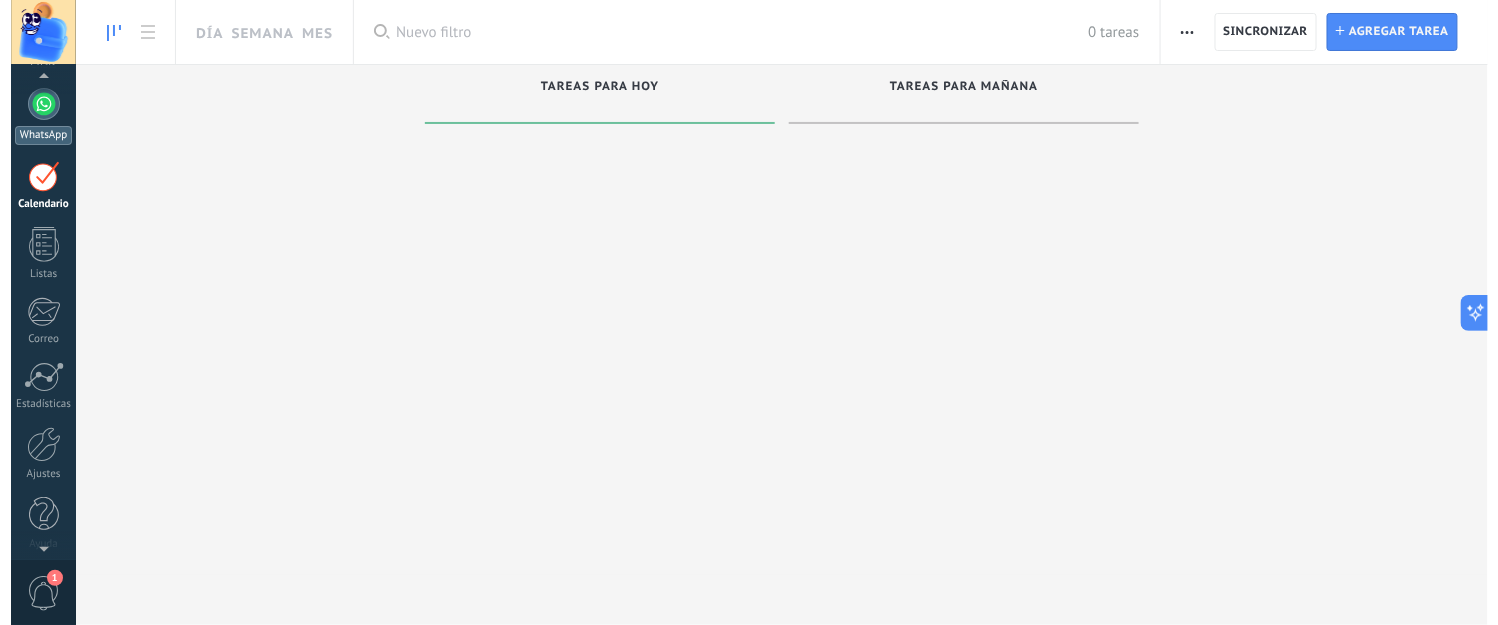 scroll, scrollTop: 0, scrollLeft: 0, axis: both 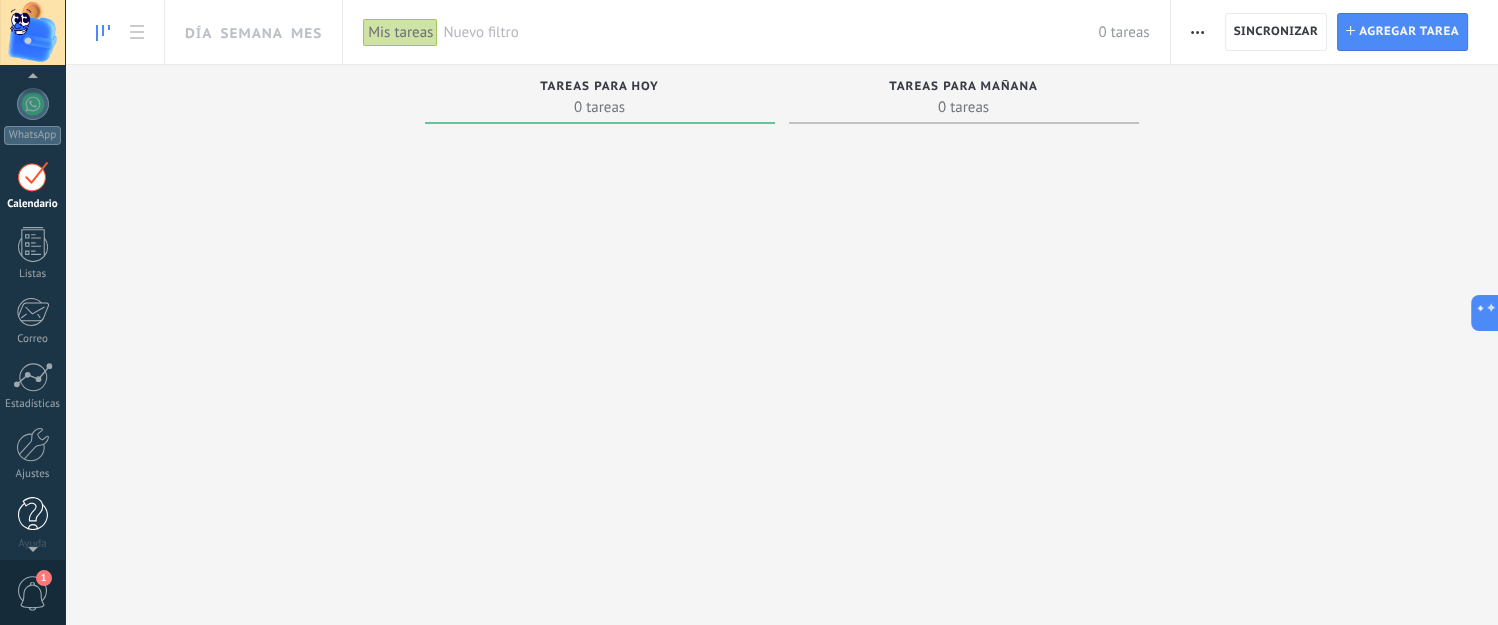 click at bounding box center [33, 514] 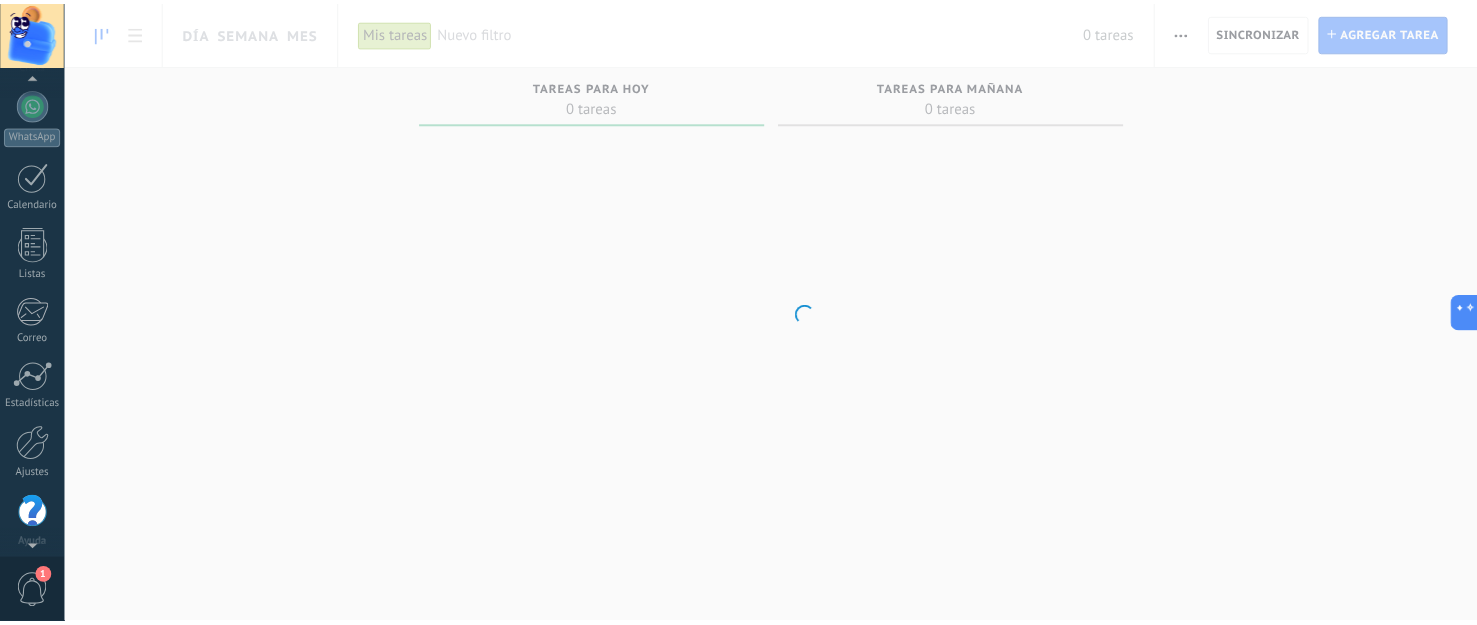 scroll, scrollTop: 205, scrollLeft: 0, axis: vertical 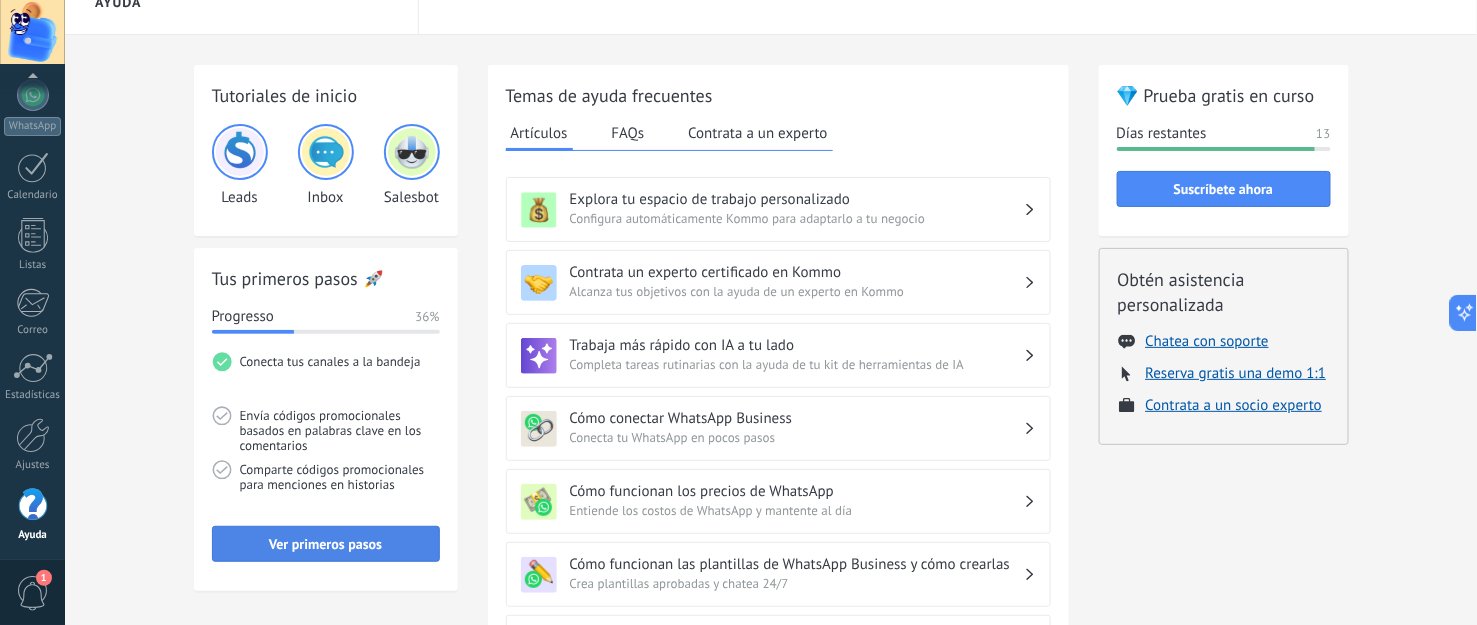 click on "Ver primeros pasos" at bounding box center (325, 544) 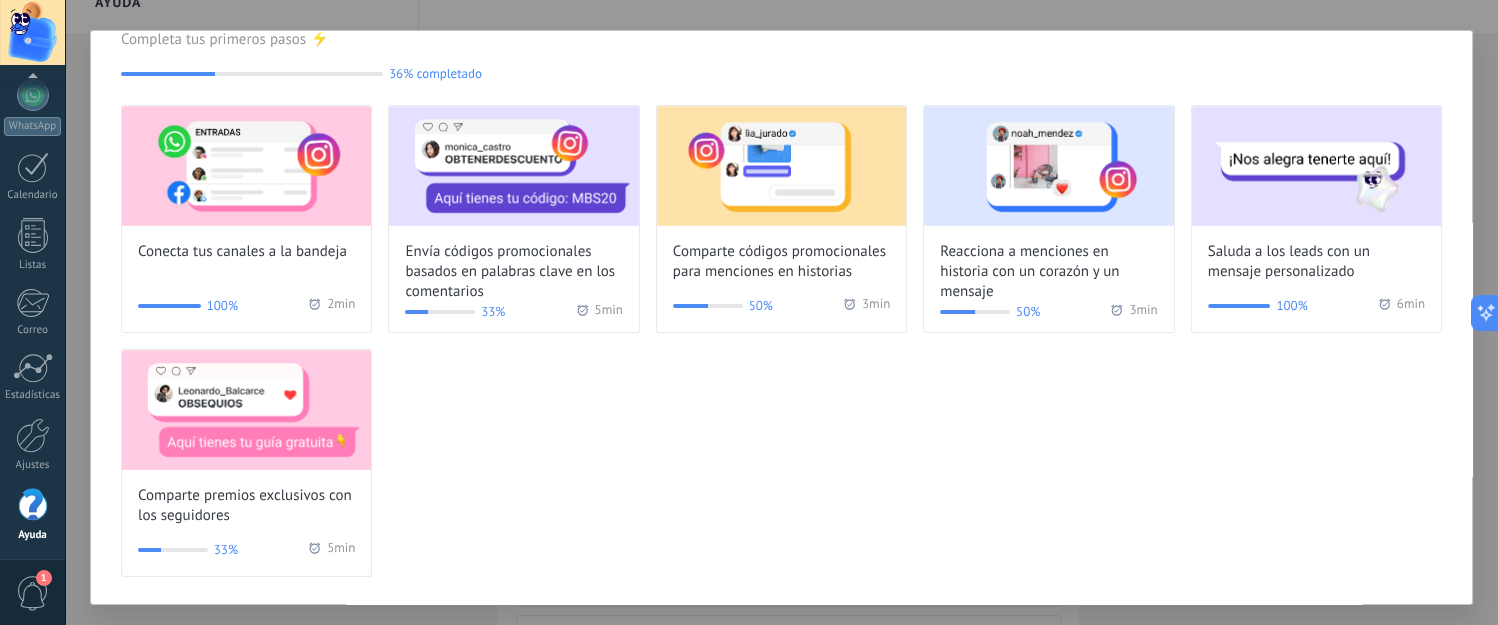 scroll, scrollTop: 62, scrollLeft: 0, axis: vertical 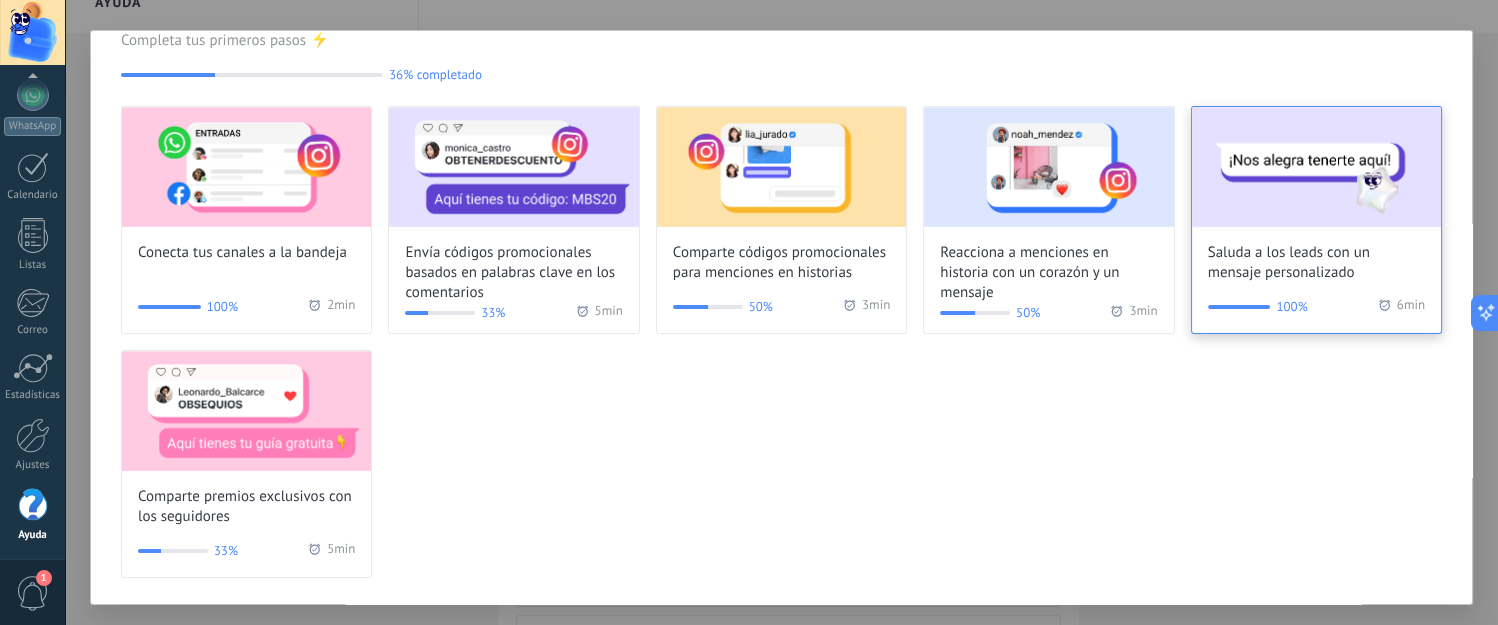 click on "Saluda a los leads con un mensaje personalizado" at bounding box center [1316, 263] 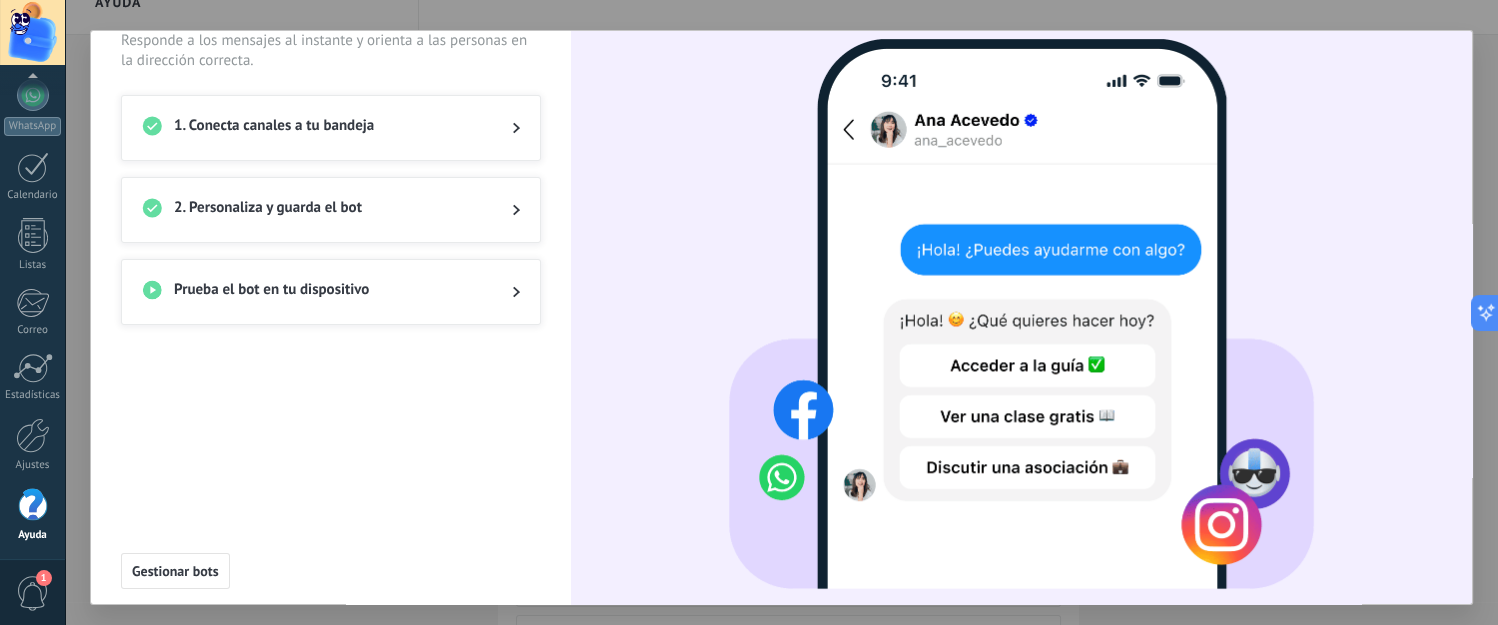 click on "2. Personaliza y guarda el bot" at bounding box center [327, 210] 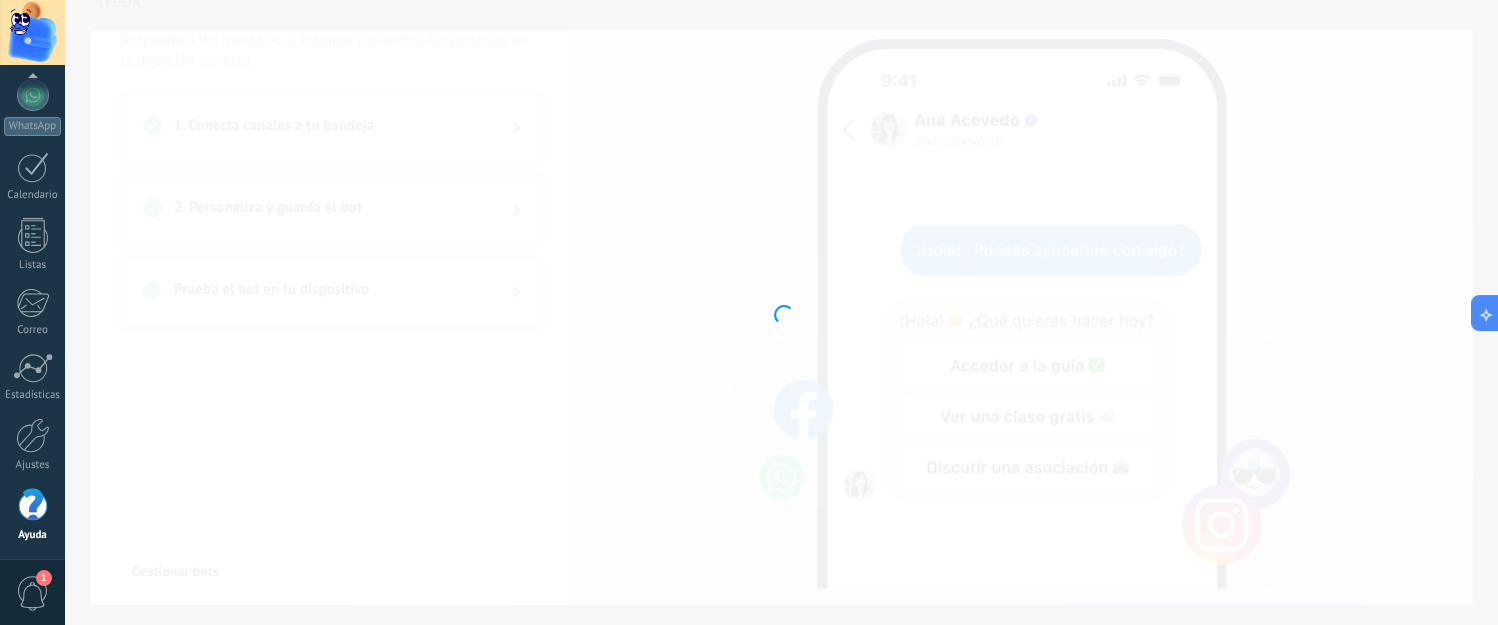 type on "**********" 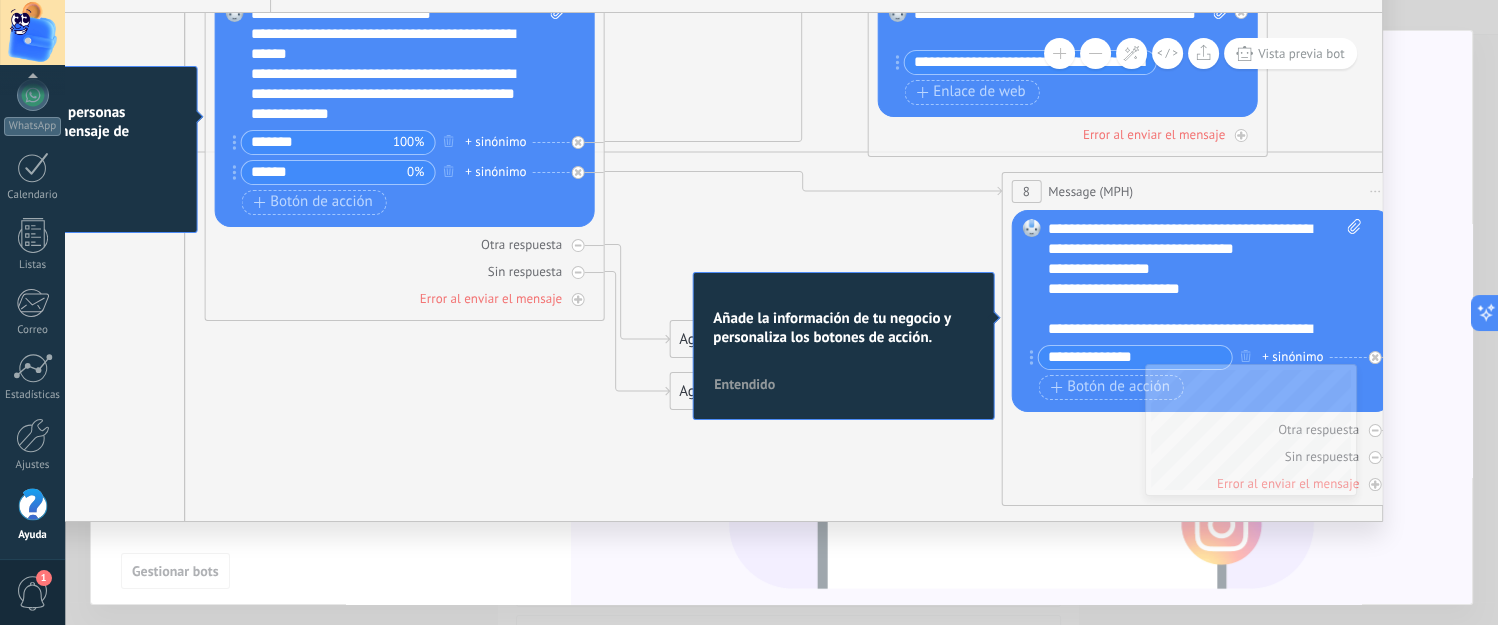 type on "**********" 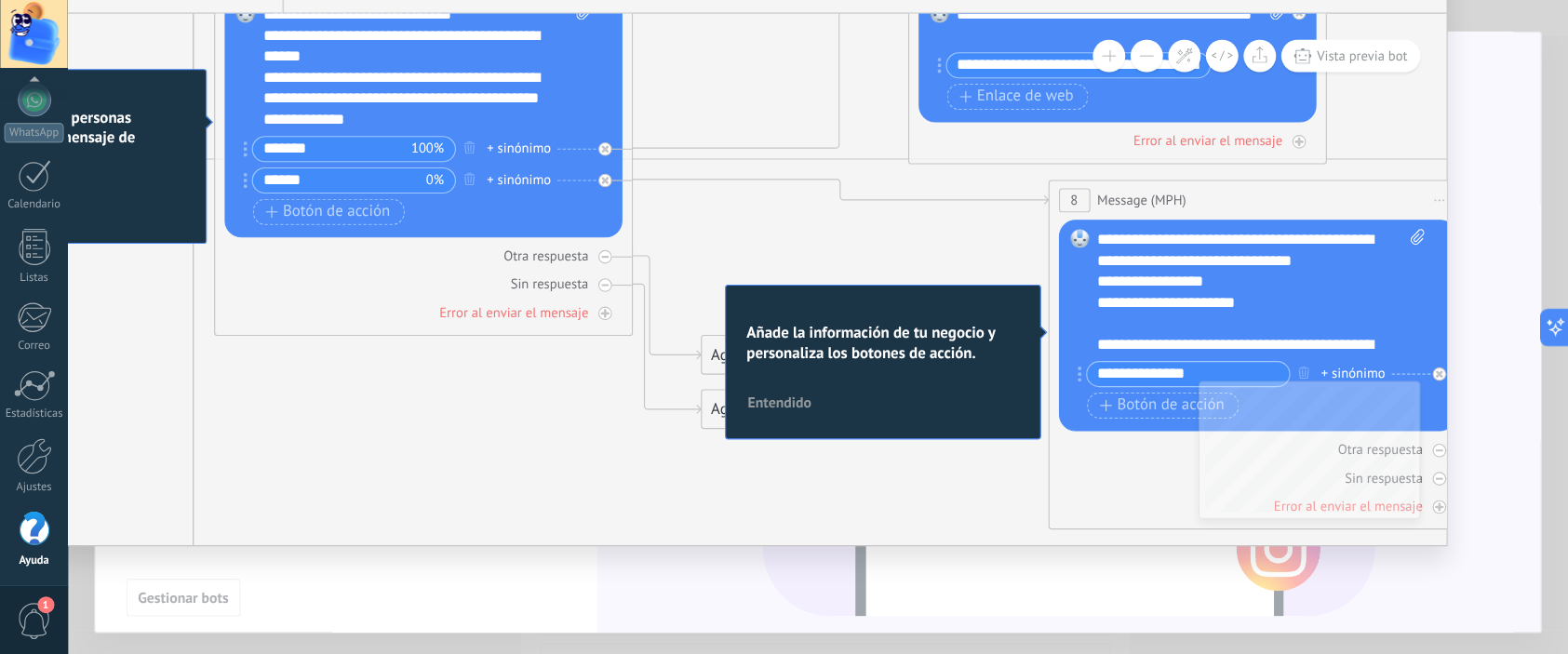 scroll, scrollTop: 28, scrollLeft: 0, axis: vertical 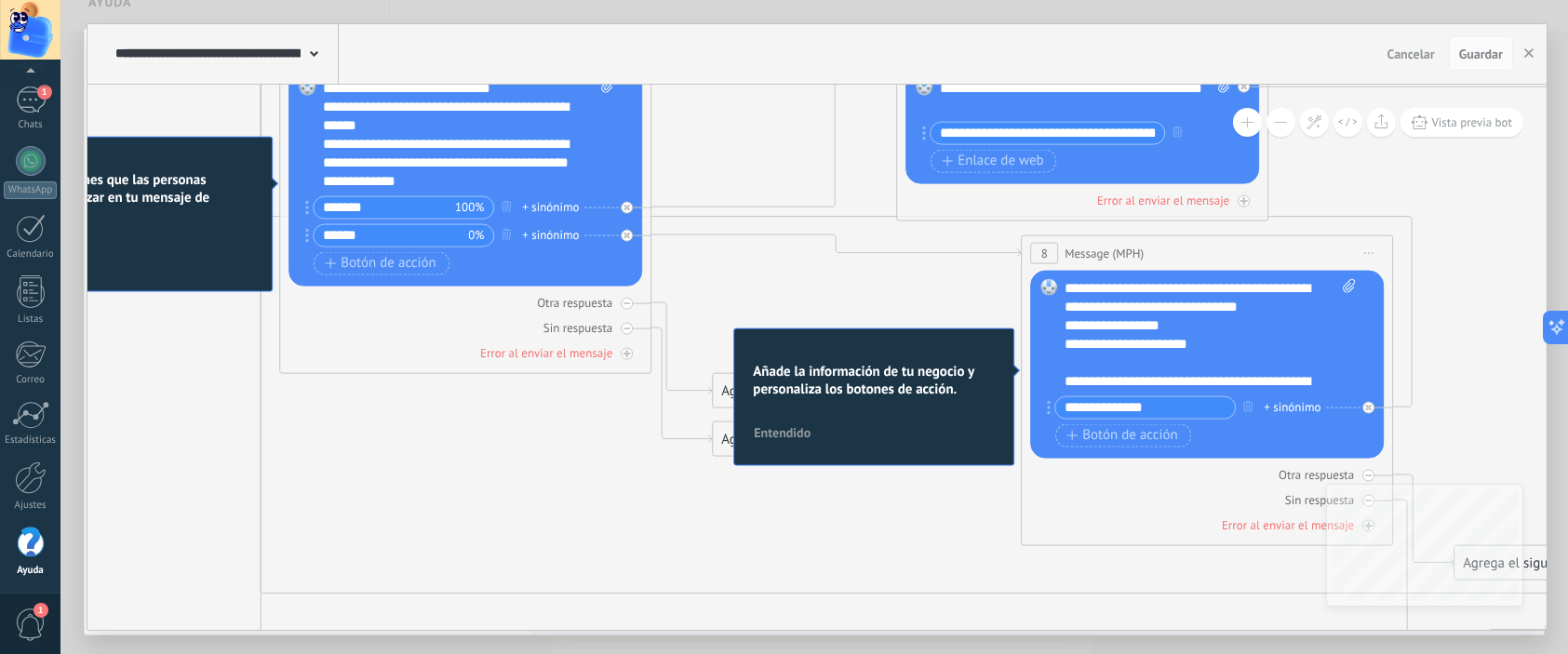 drag, startPoint x: 1364, startPoint y: 18, endPoint x: 591, endPoint y: 469, distance: 894.94693 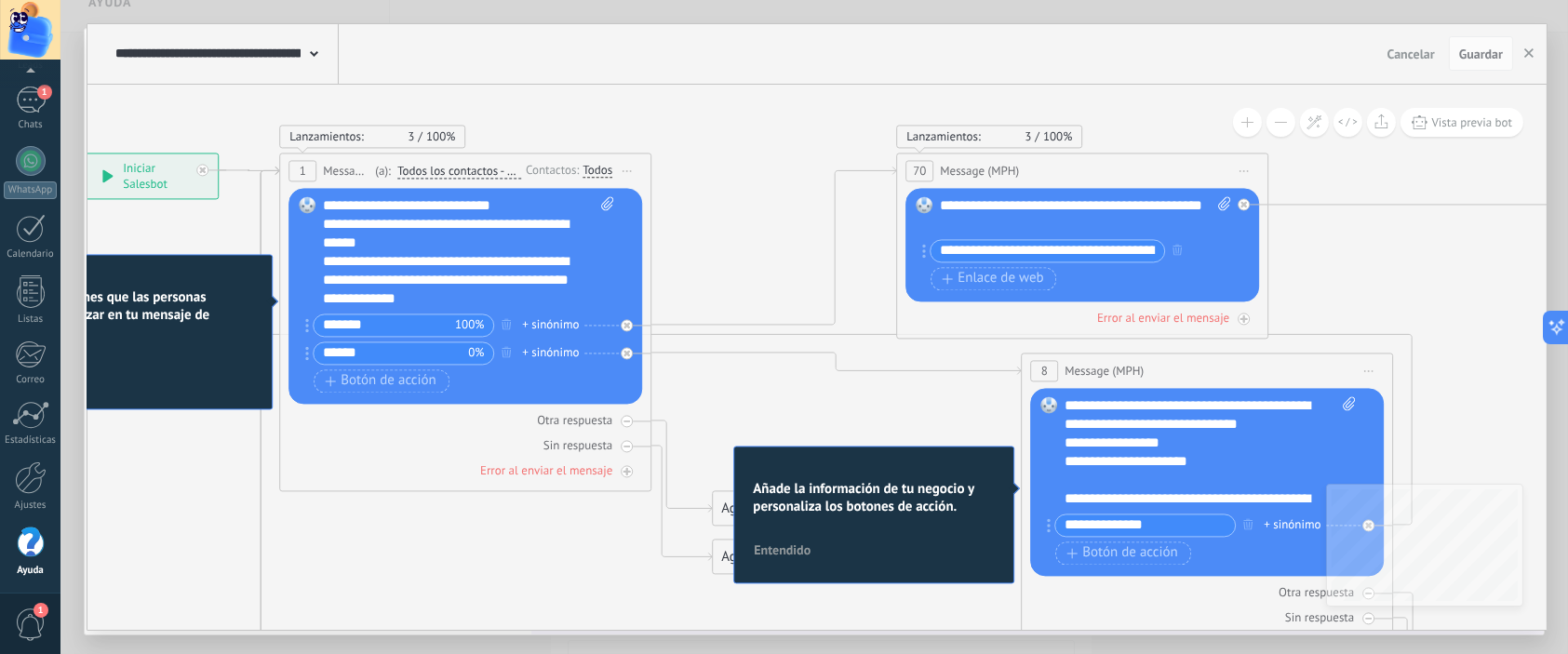 click on "**********" at bounding box center (1085, 246) 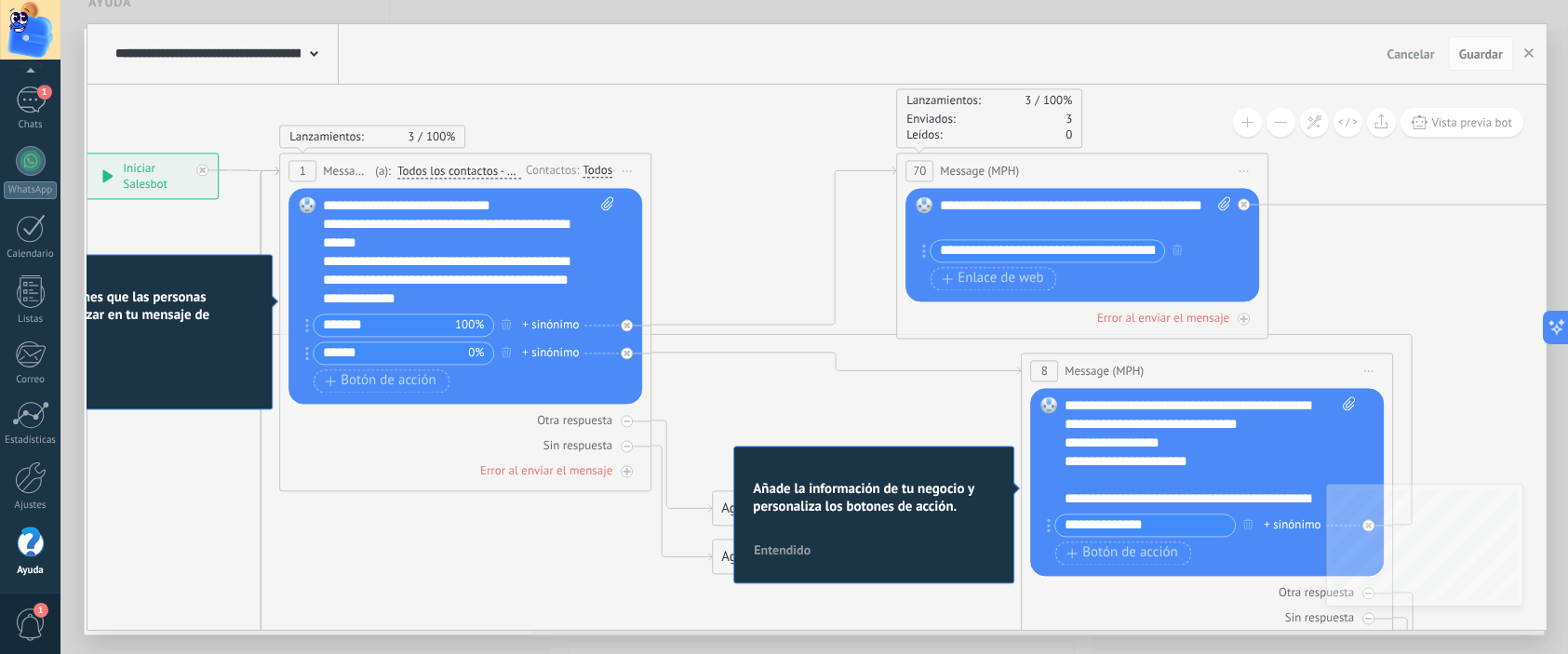 click on "**********" at bounding box center (1086, 215) 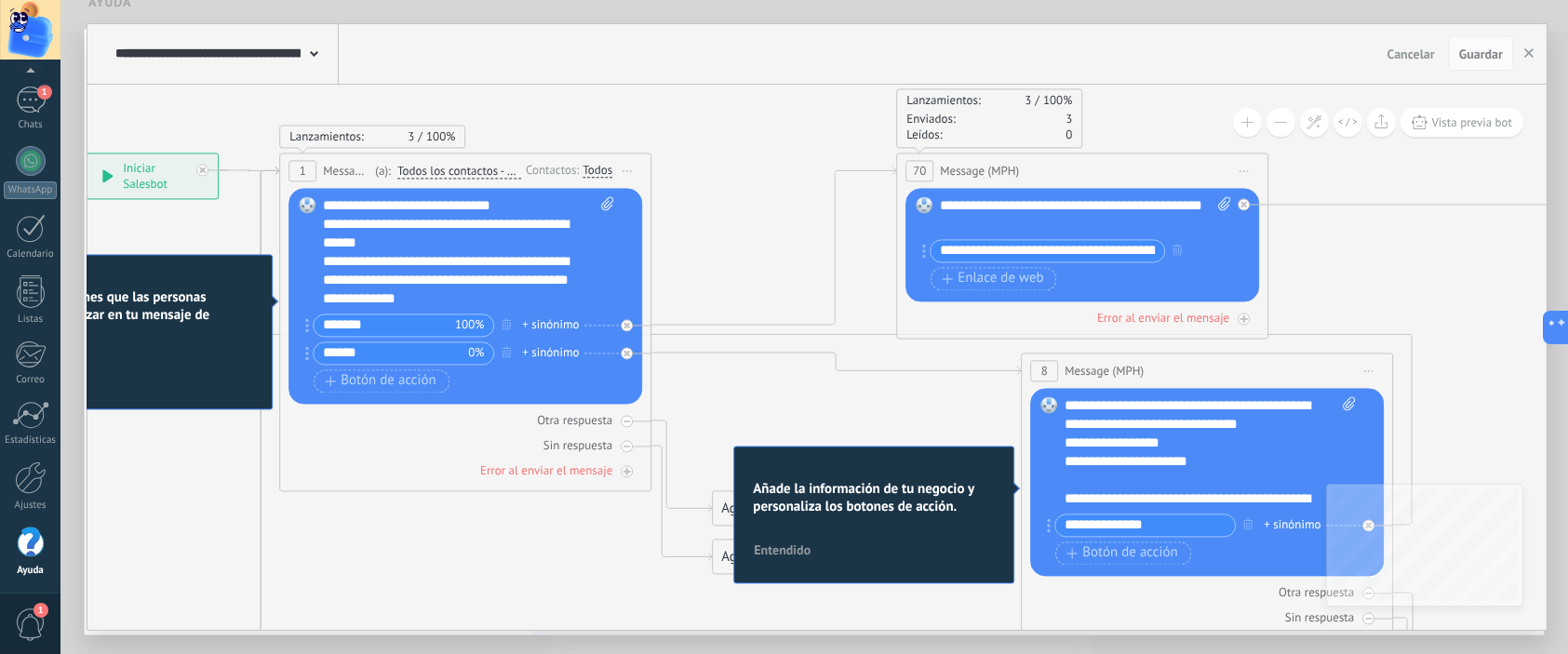 click on "Entendido" at bounding box center [782, 551] 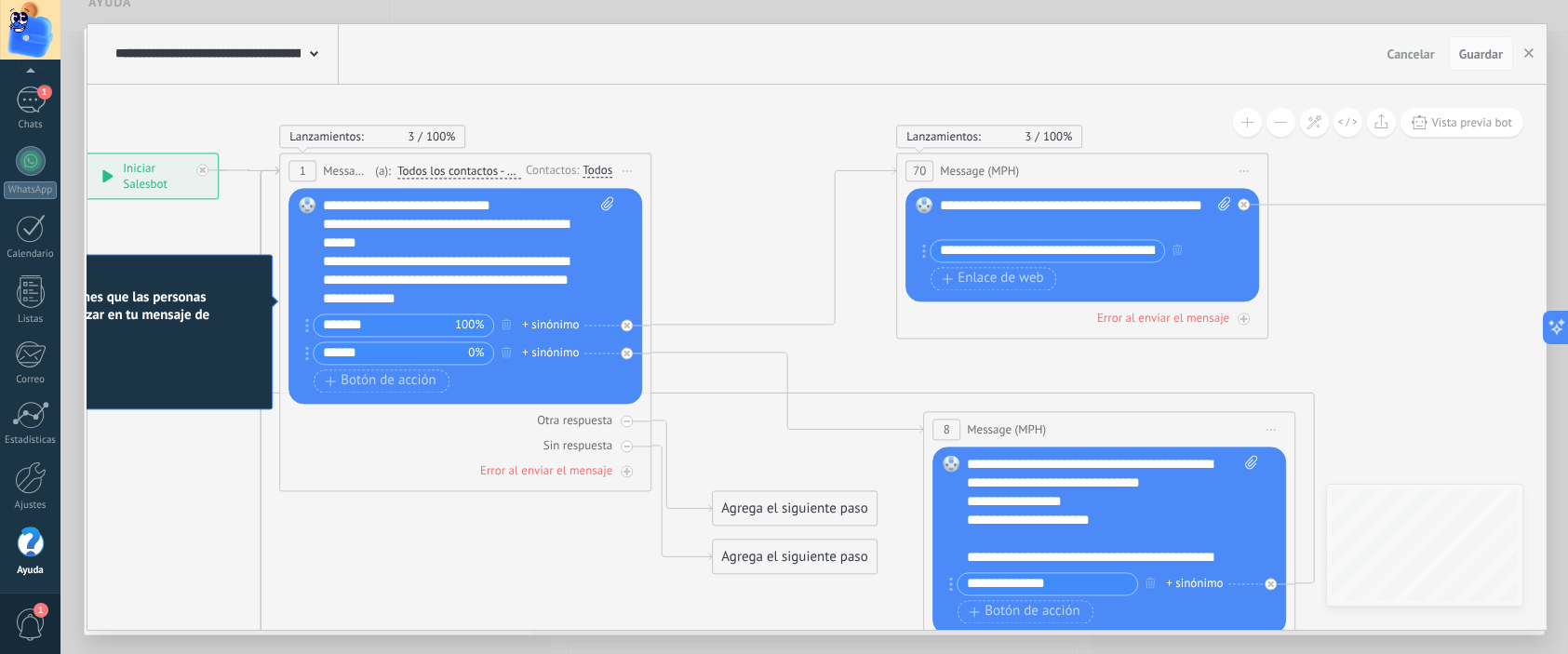 drag, startPoint x: 1034, startPoint y: 367, endPoint x: 912, endPoint y: 399, distance: 126.12692 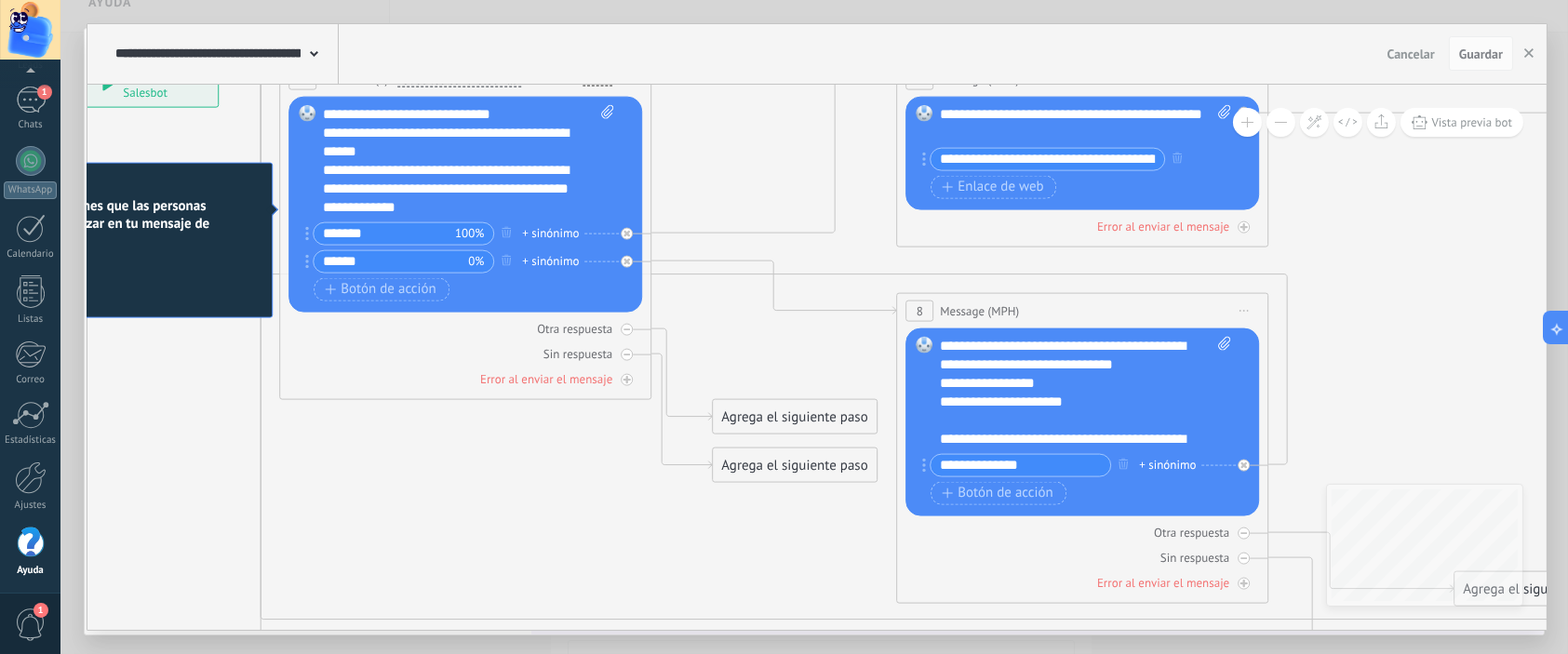 click on "**********" at bounding box center [1086, 392] 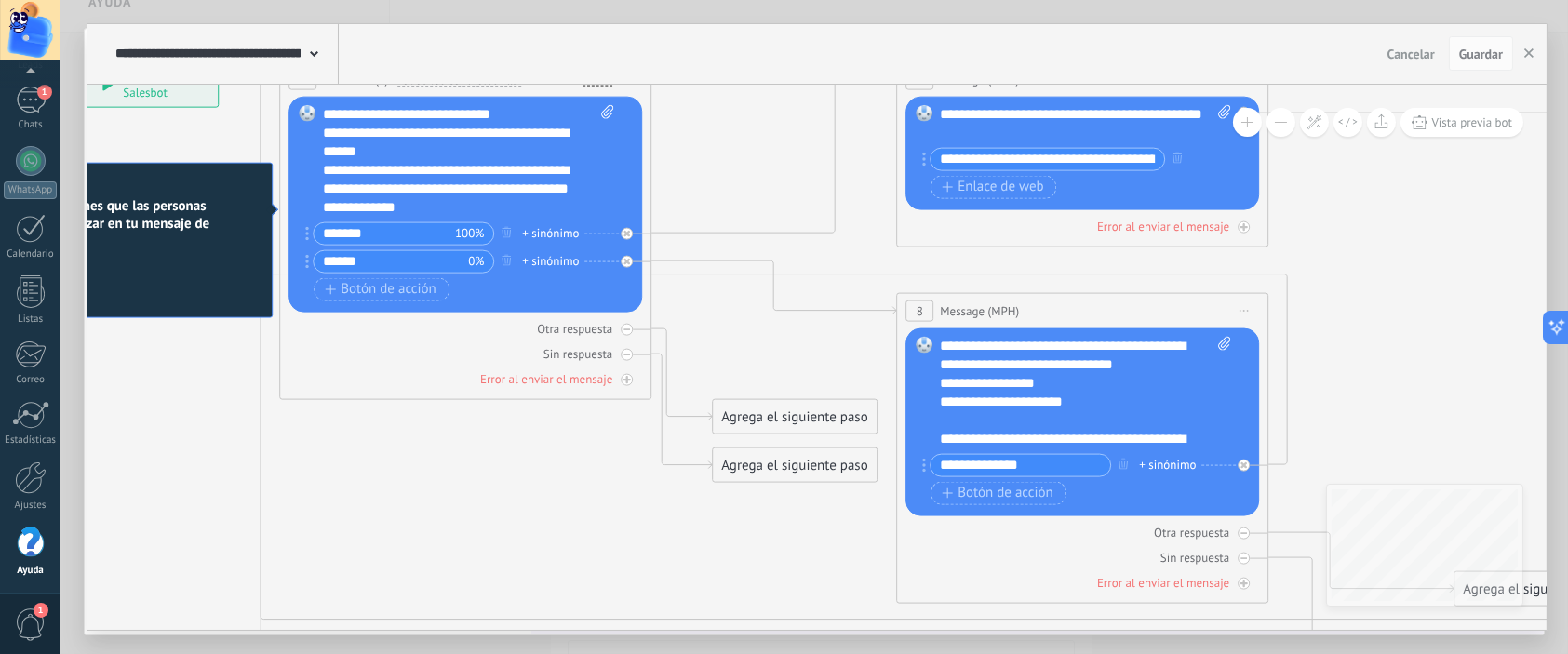 type 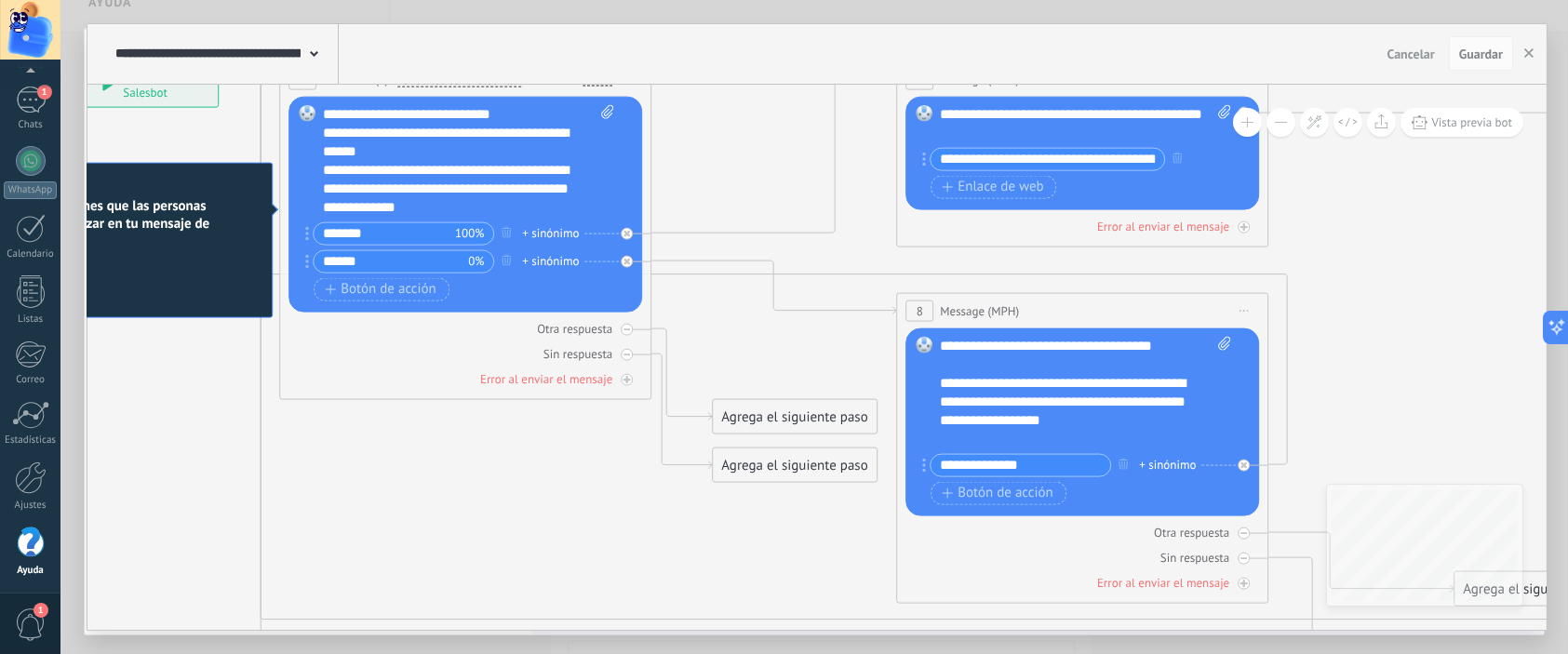 click on "**********" at bounding box center (1086, 392) 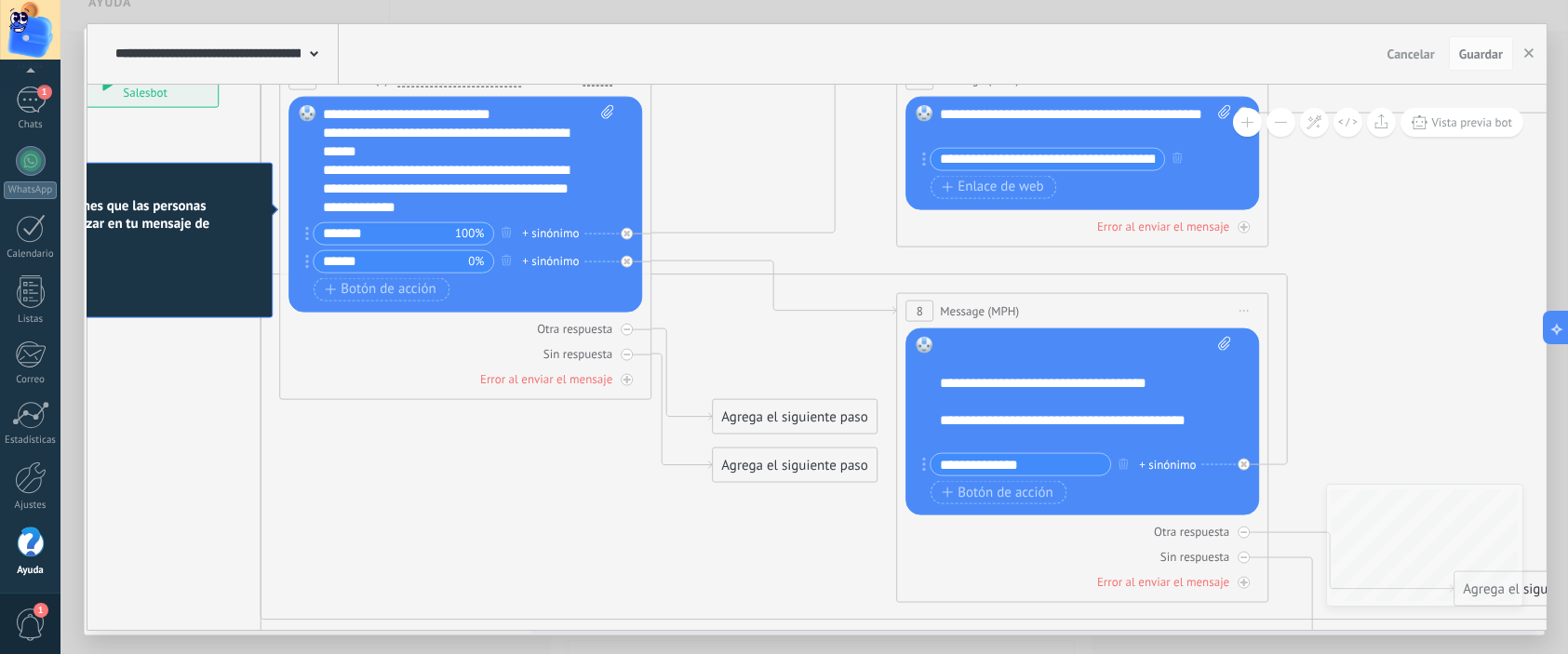 click on "**********" at bounding box center [1086, 392] 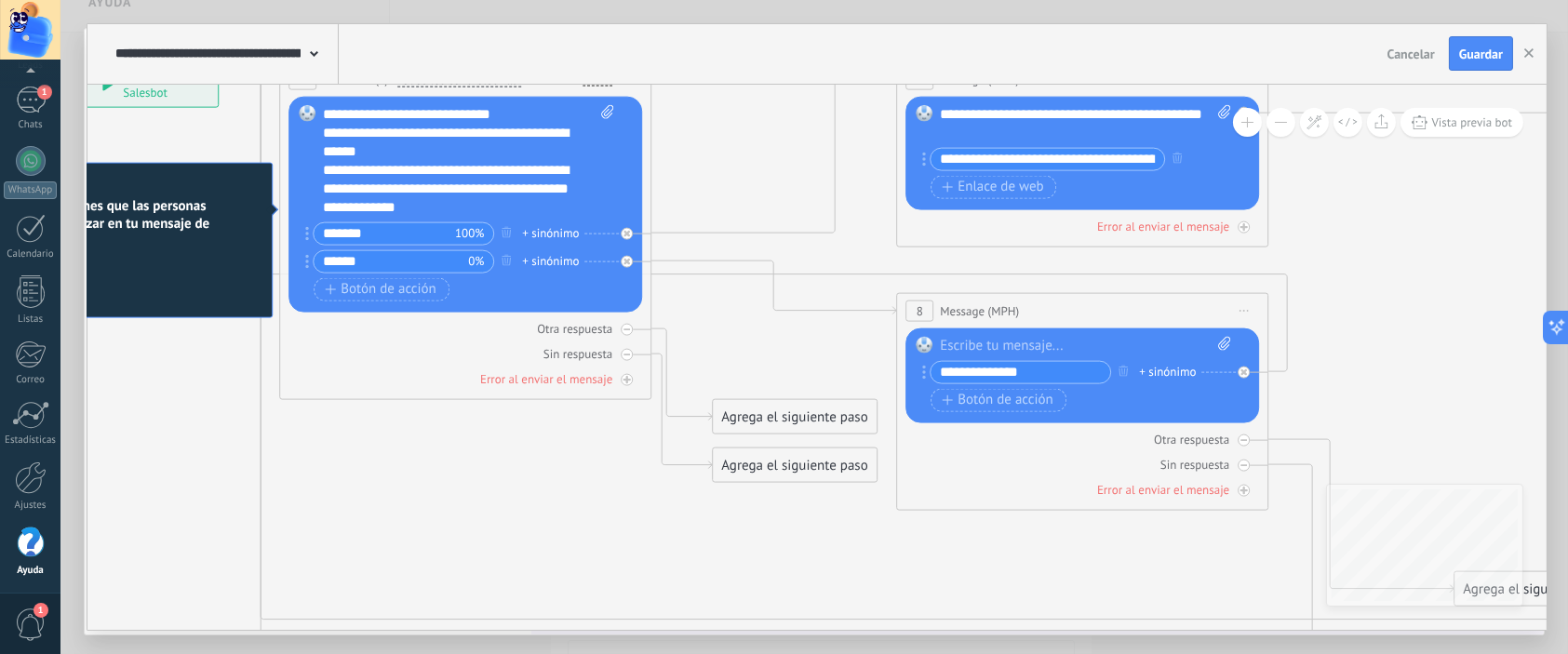 click at bounding box center (1086, 345) 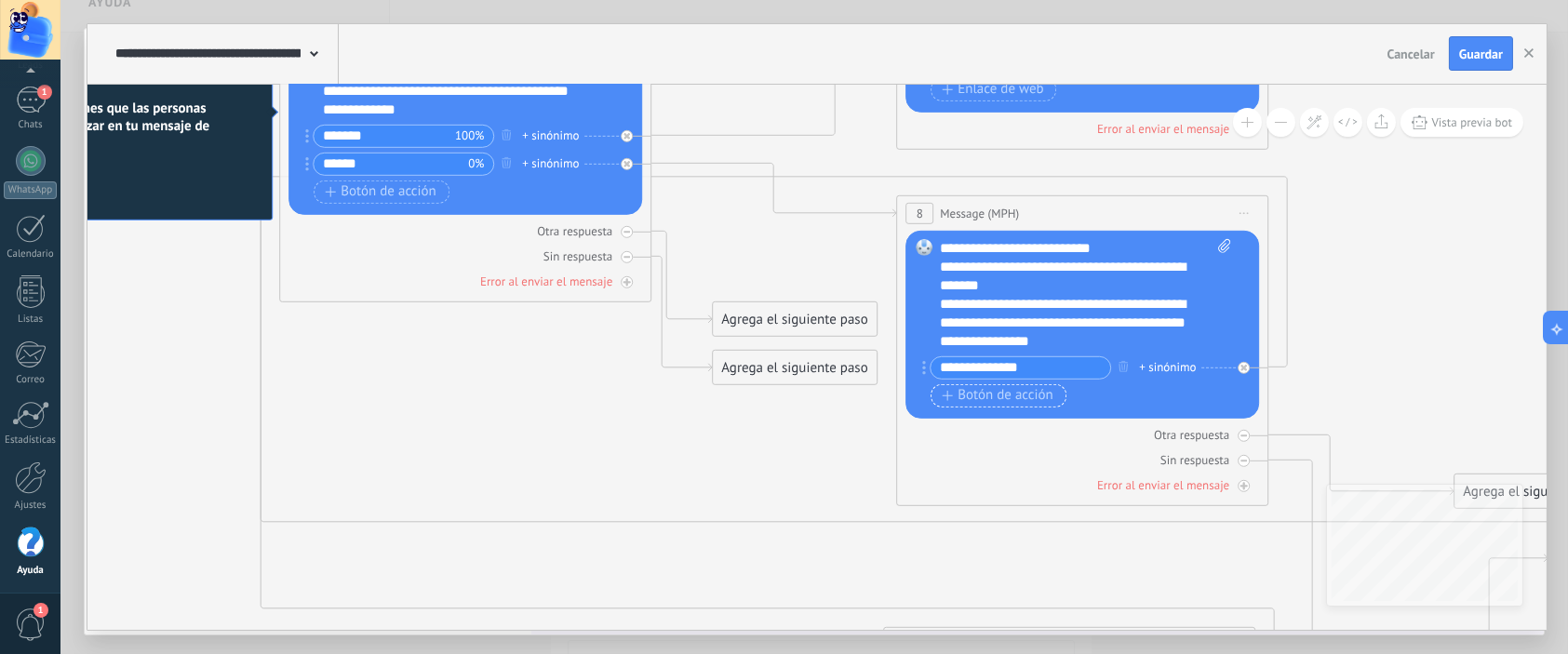 click on "Botón de acción" at bounding box center (998, 395) 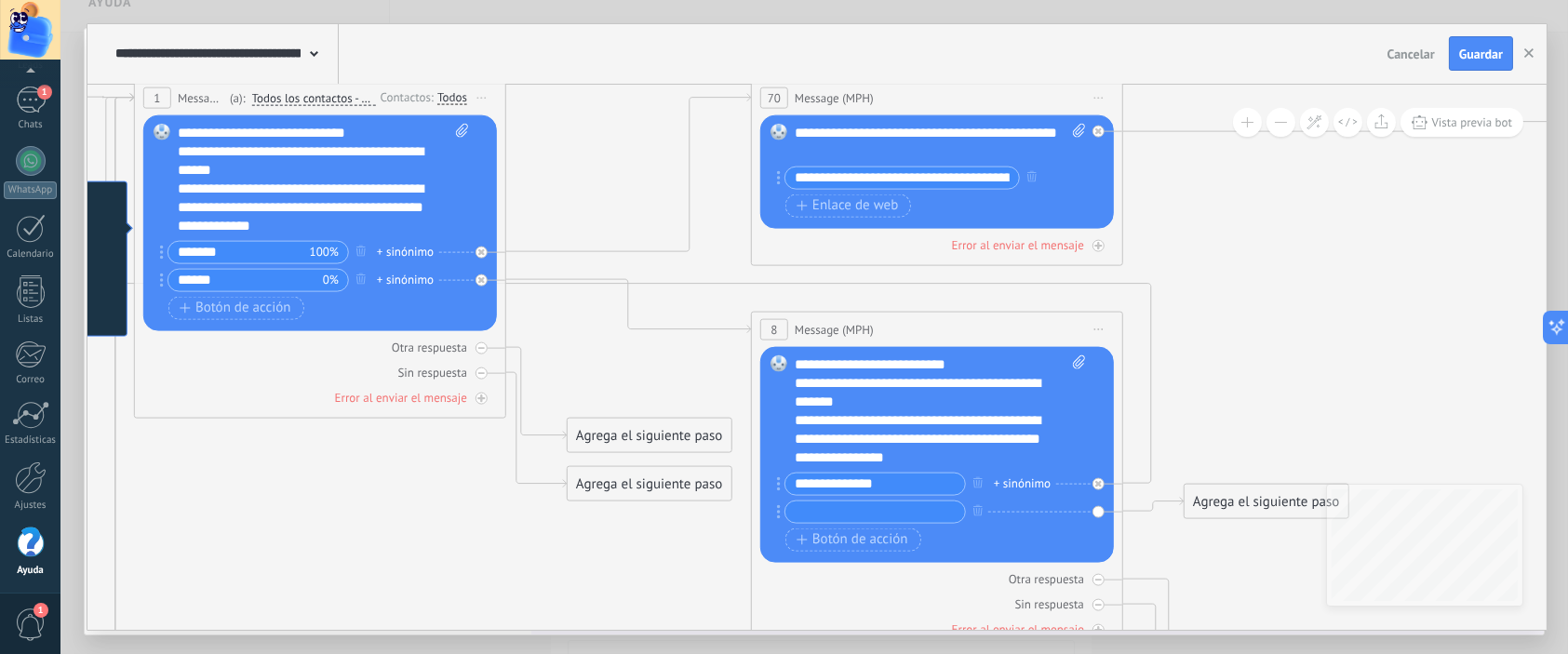 click on "**********" at bounding box center [941, 141] 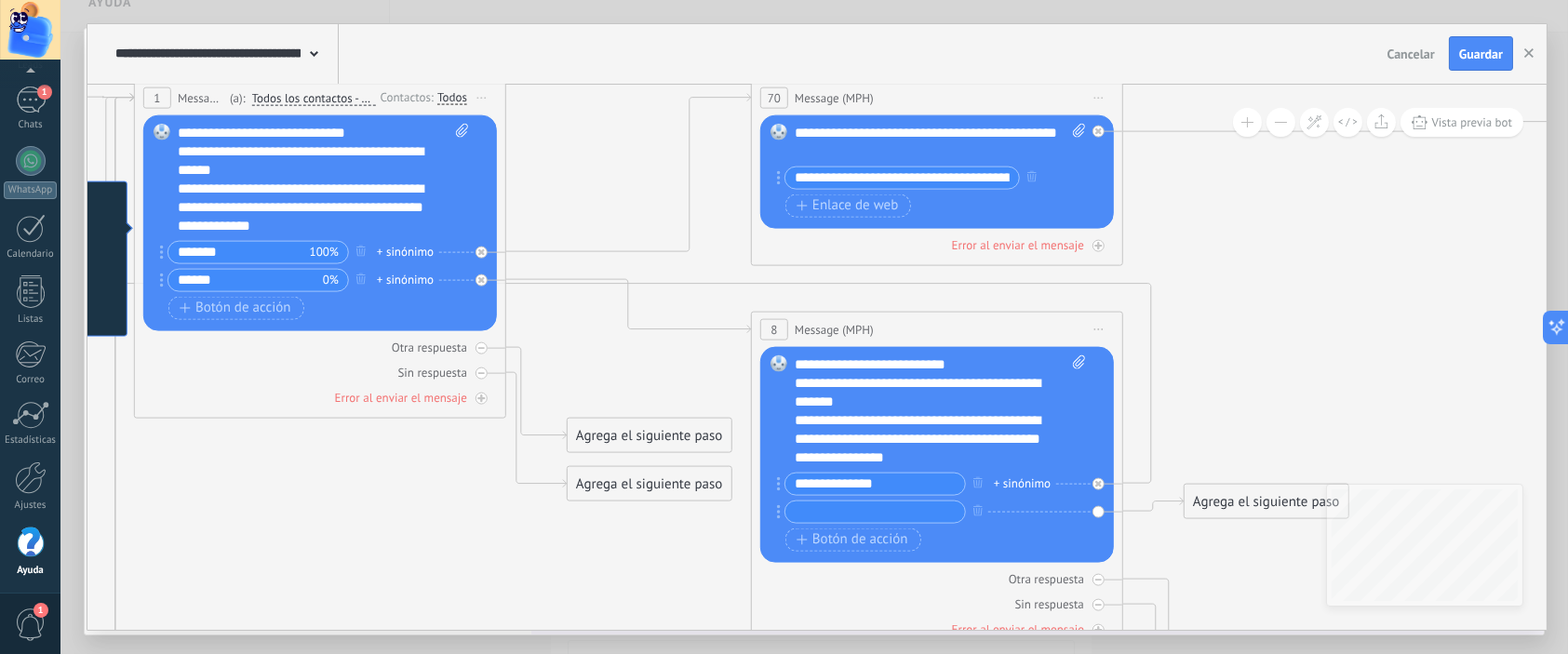 type 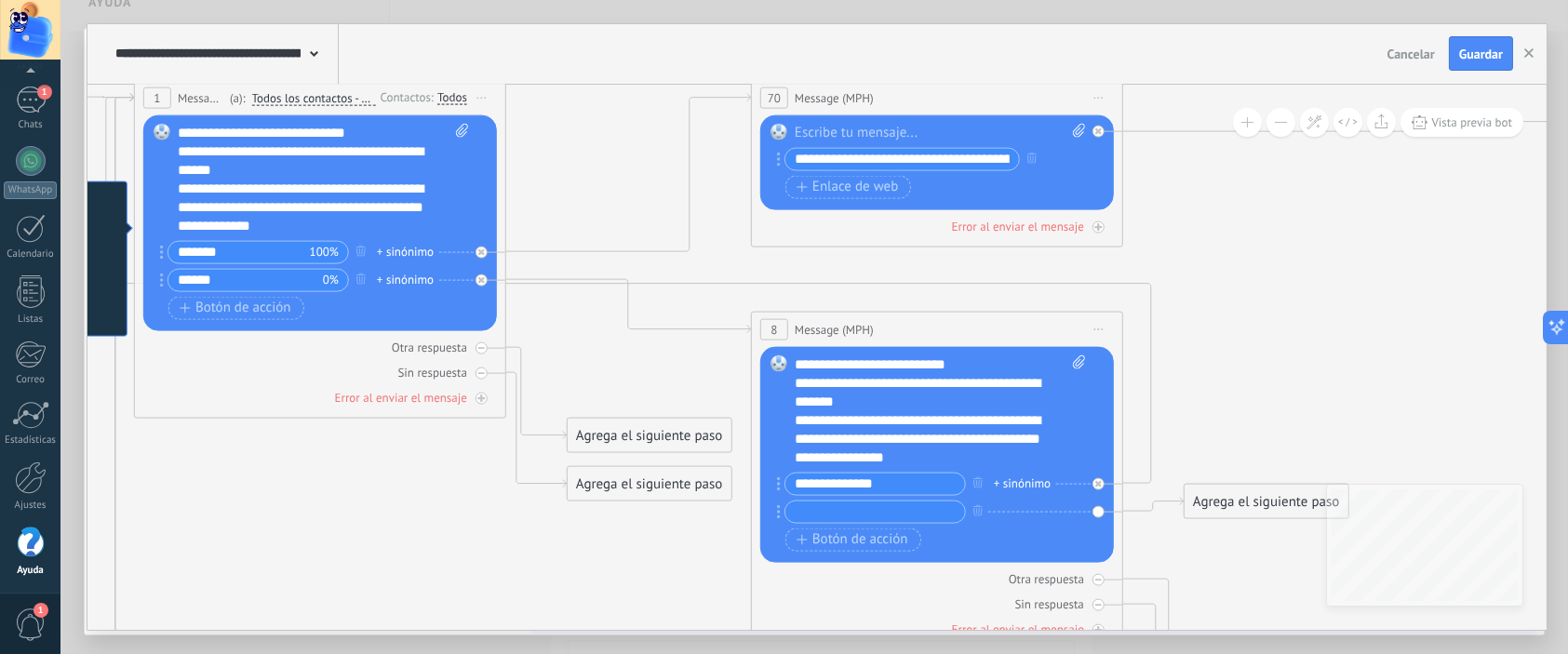 click at bounding box center [941, 132] 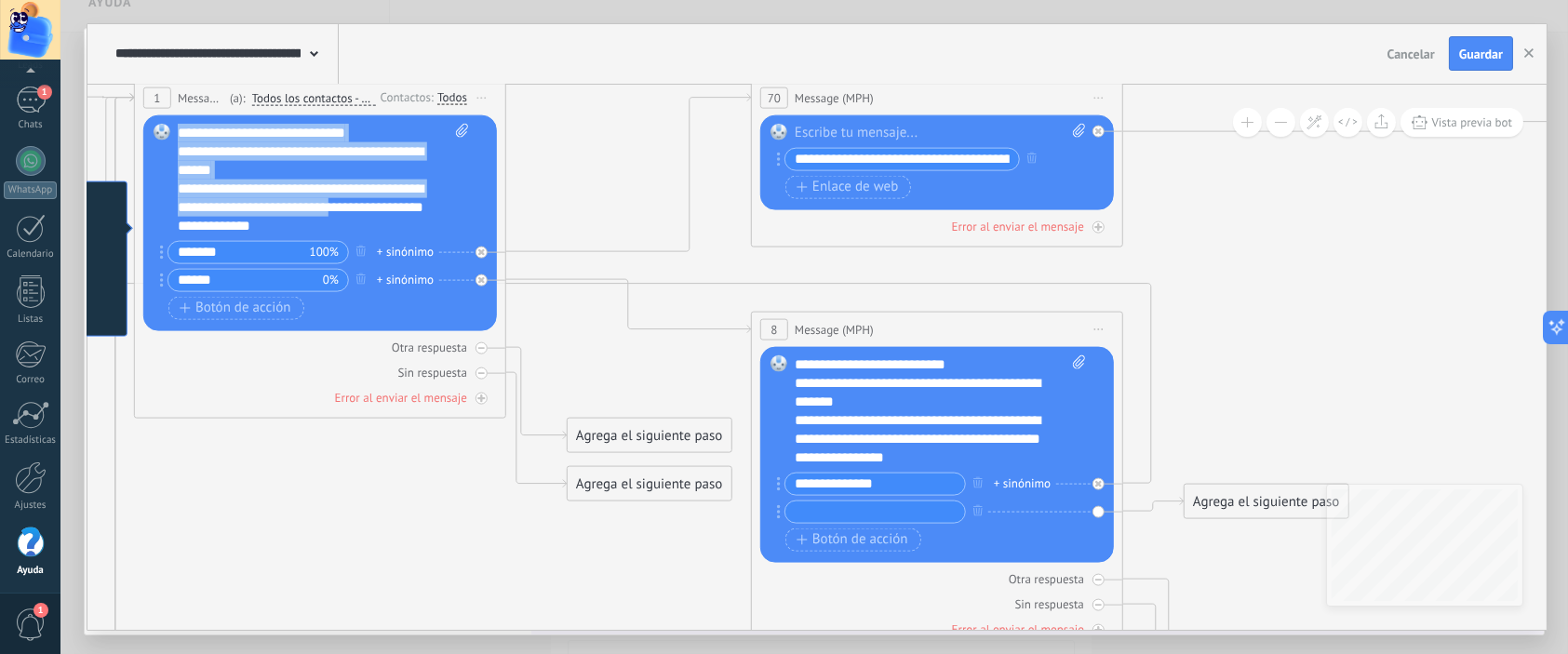scroll, scrollTop: 92, scrollLeft: 0, axis: vertical 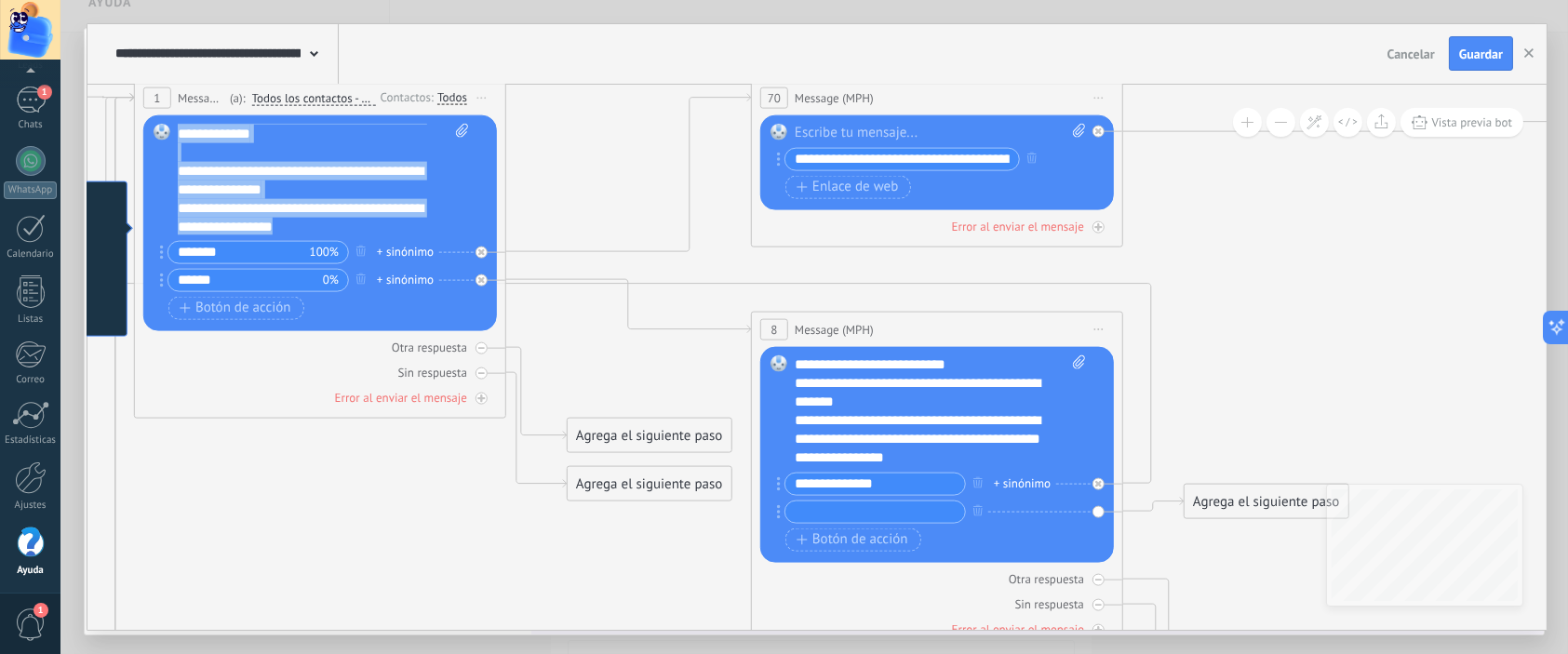 drag, startPoint x: 181, startPoint y: 127, endPoint x: 416, endPoint y: 238, distance: 259.89613 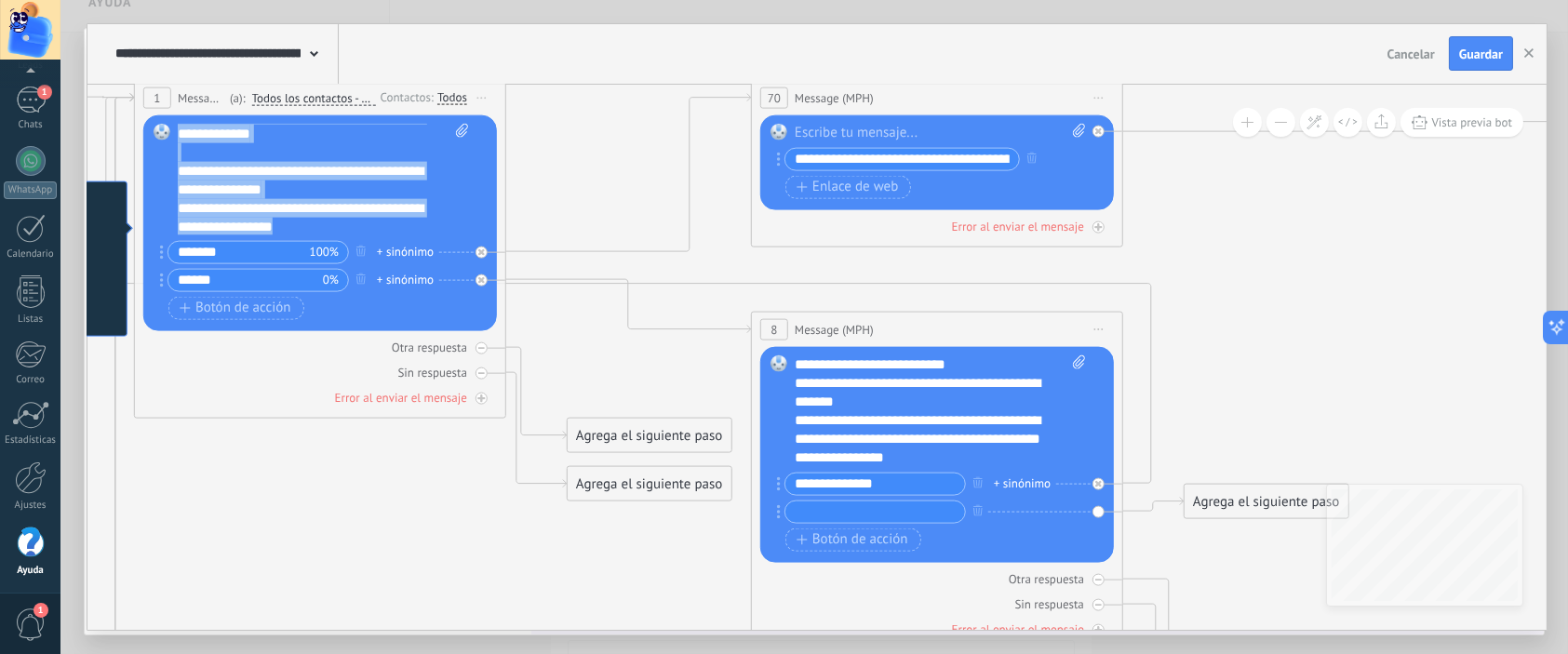 click on "**********" at bounding box center [323, 223] 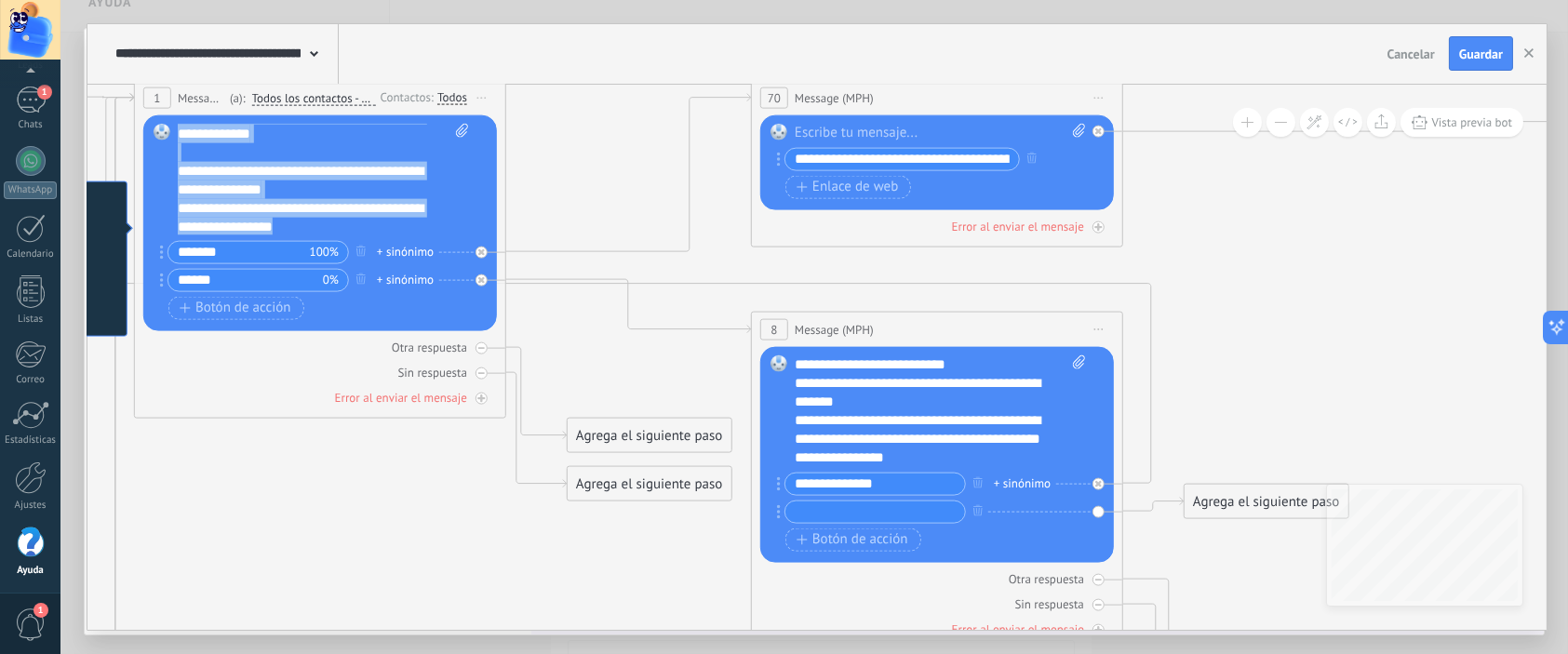 copy on "**********" 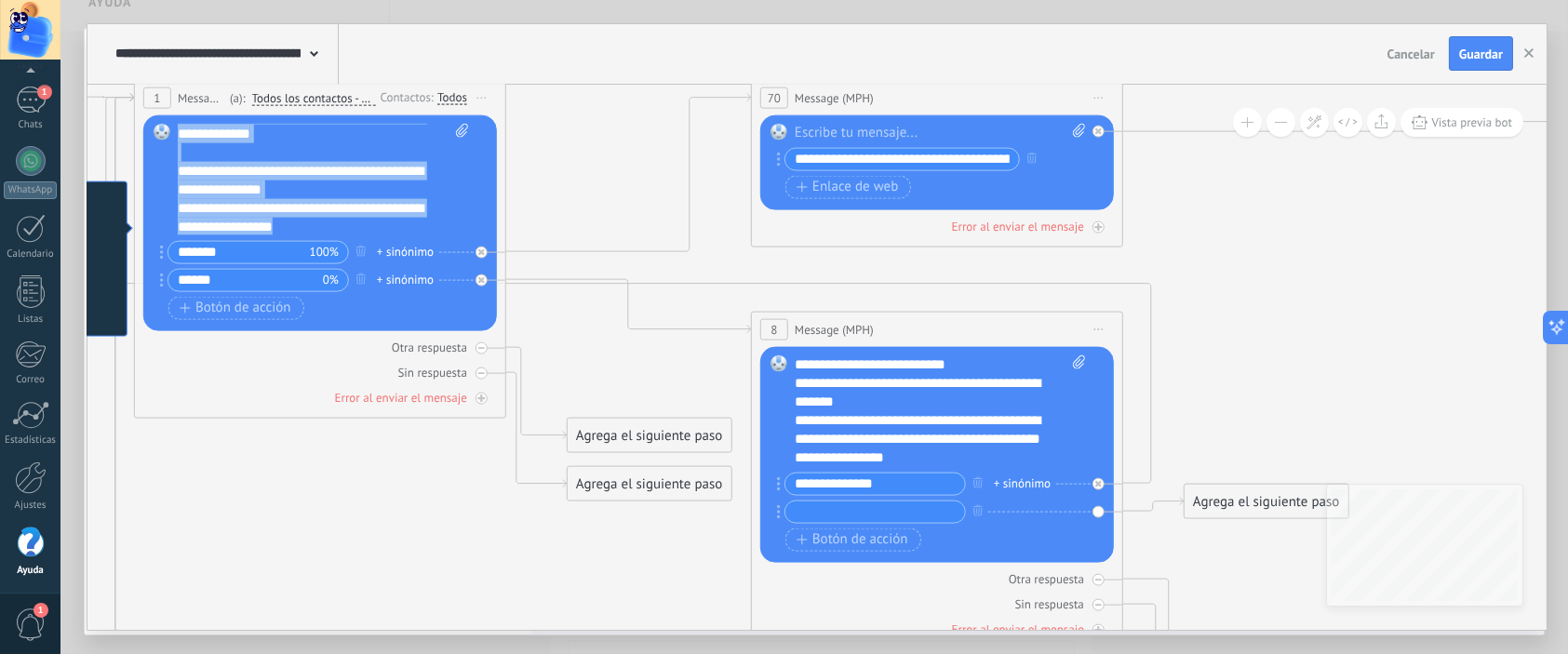 click on "**********" at bounding box center [324, 179] 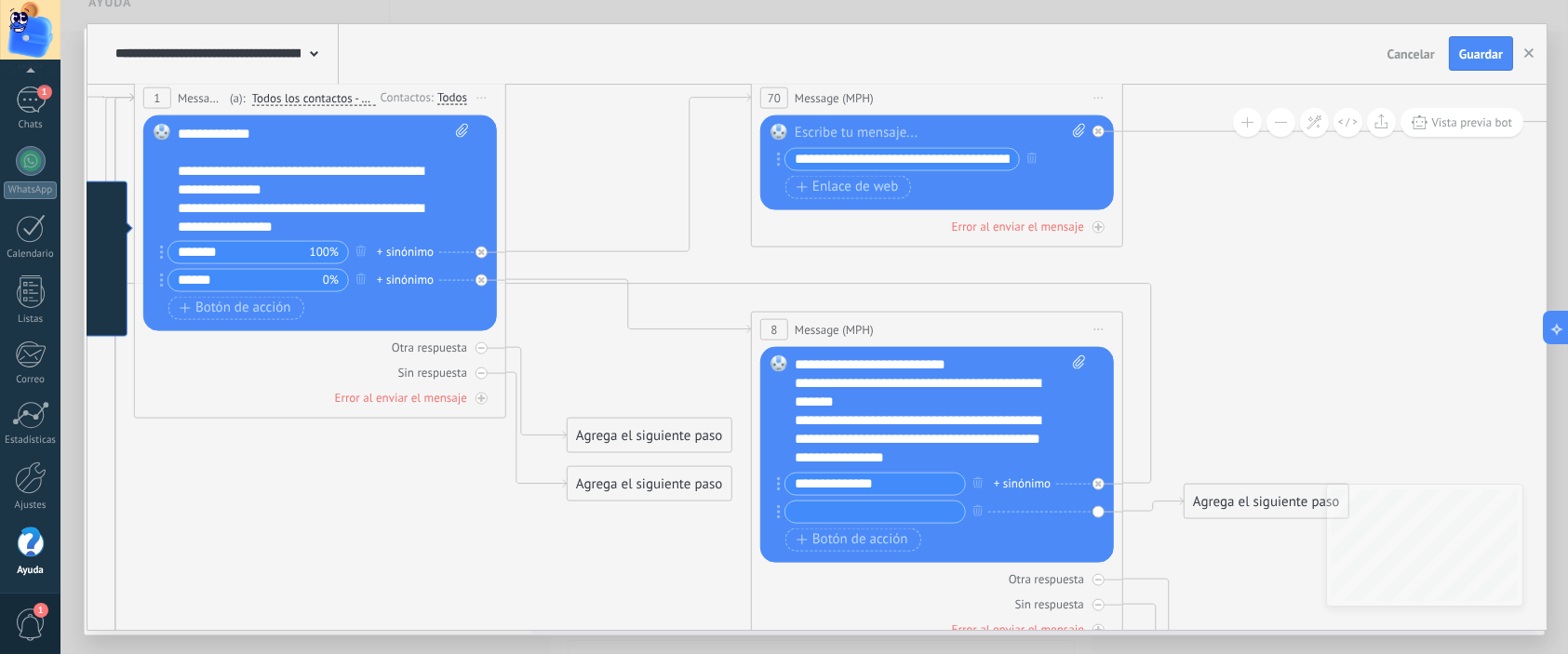 type 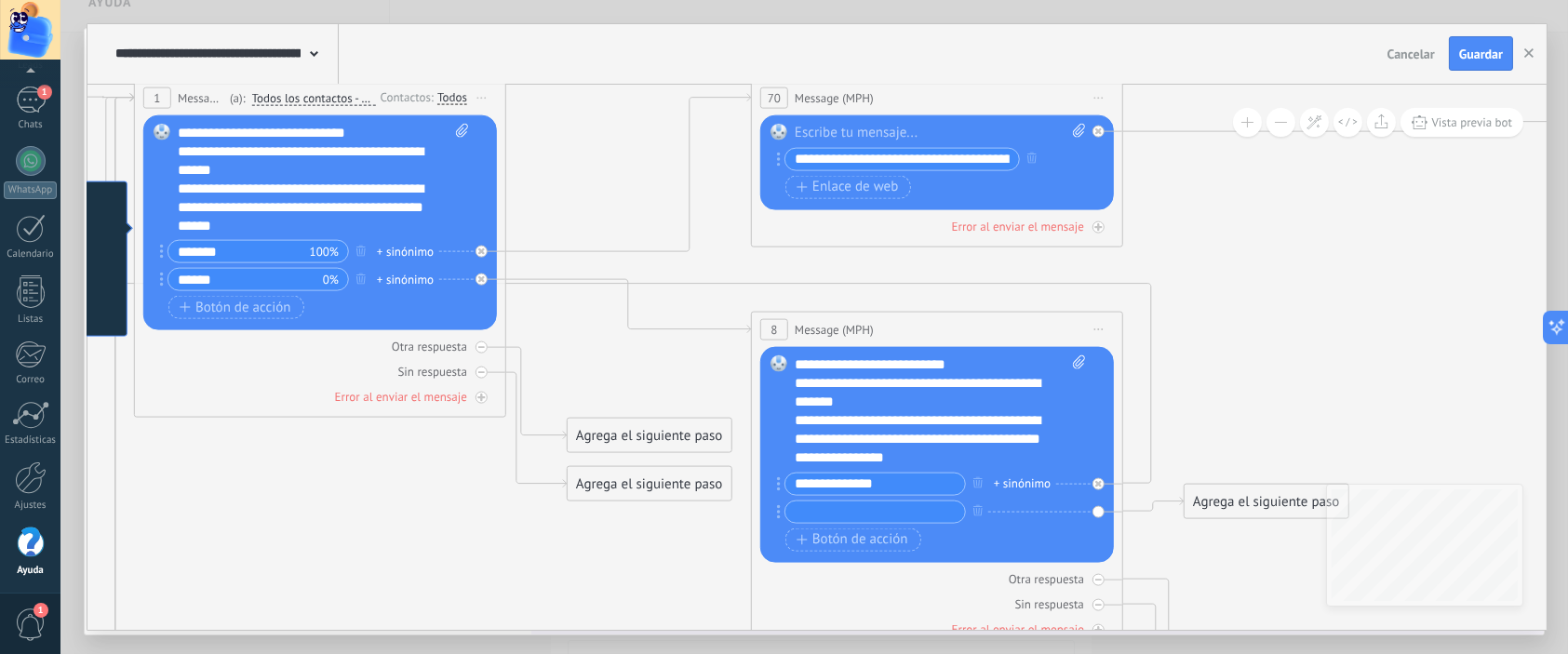 scroll, scrollTop: 0, scrollLeft: 0, axis: both 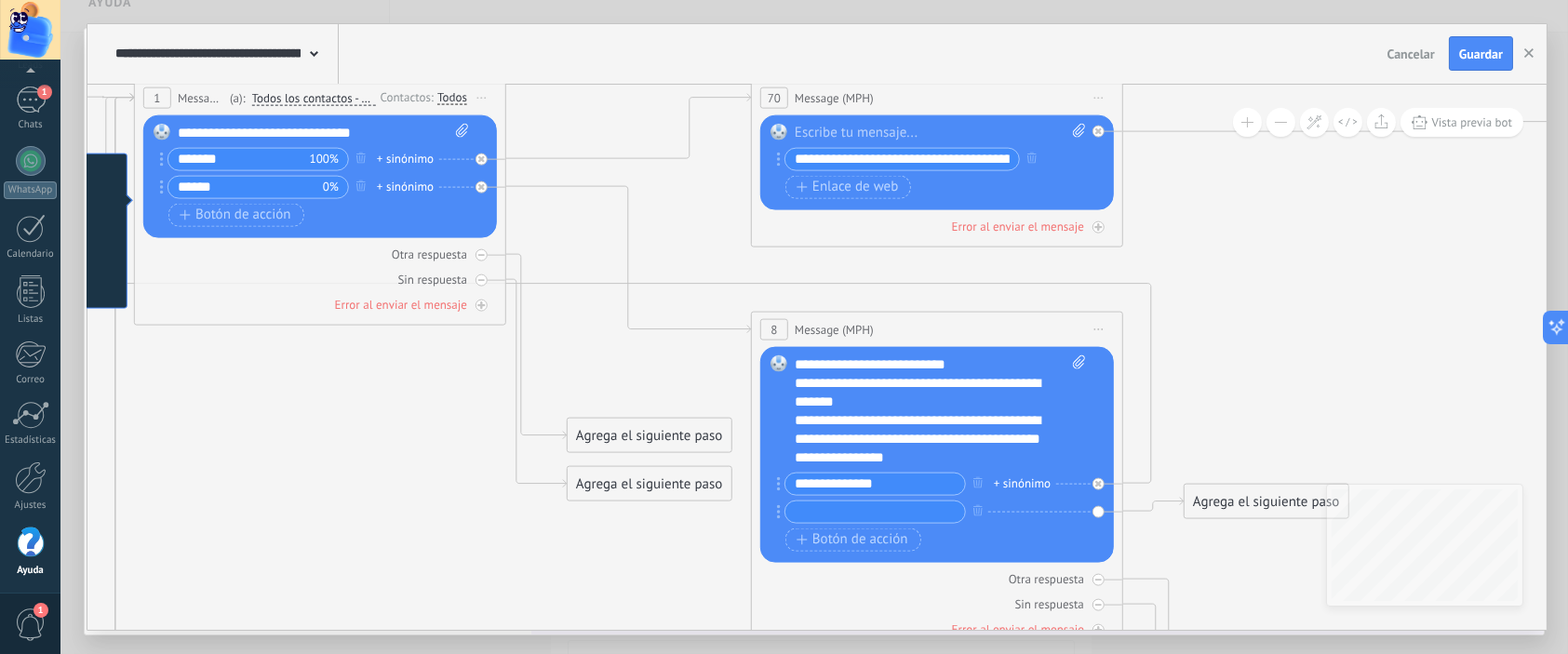 click at bounding box center [941, 132] 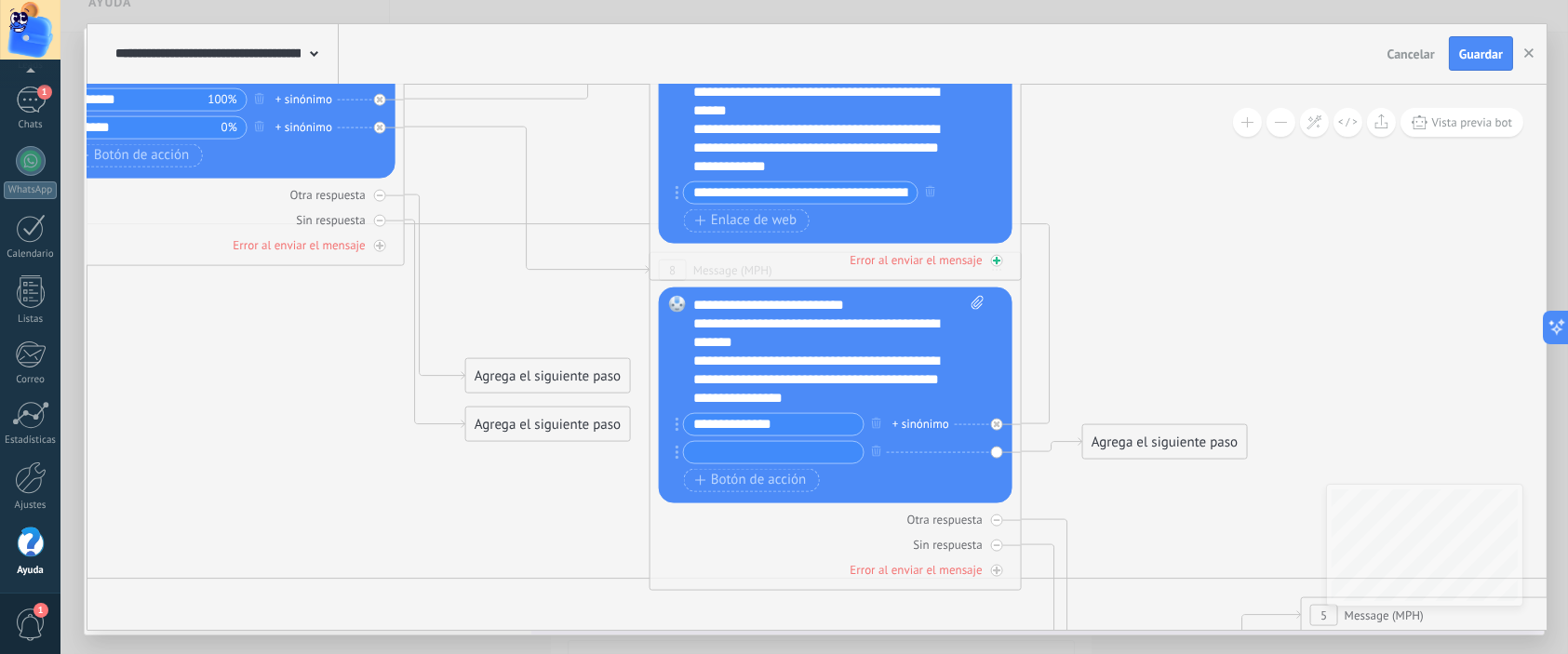 click 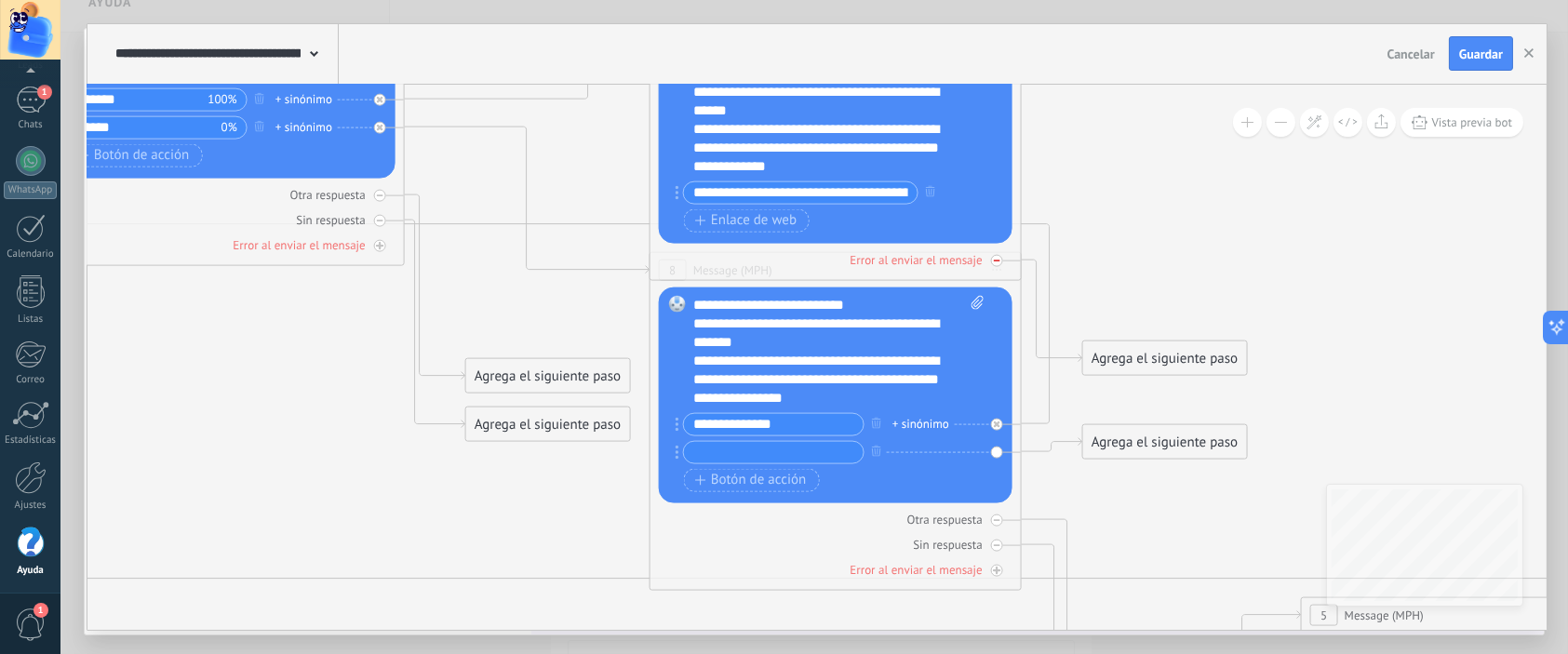 click 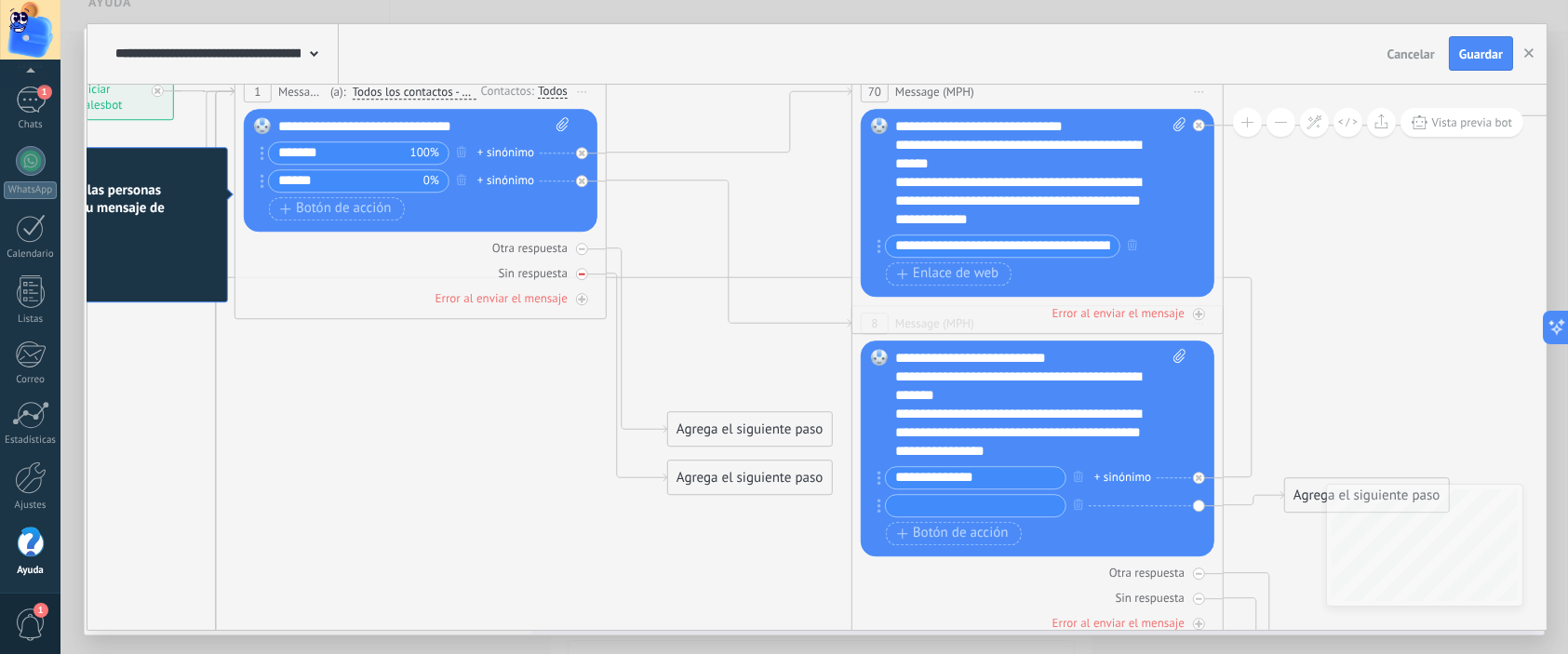 click at bounding box center [582, 274] 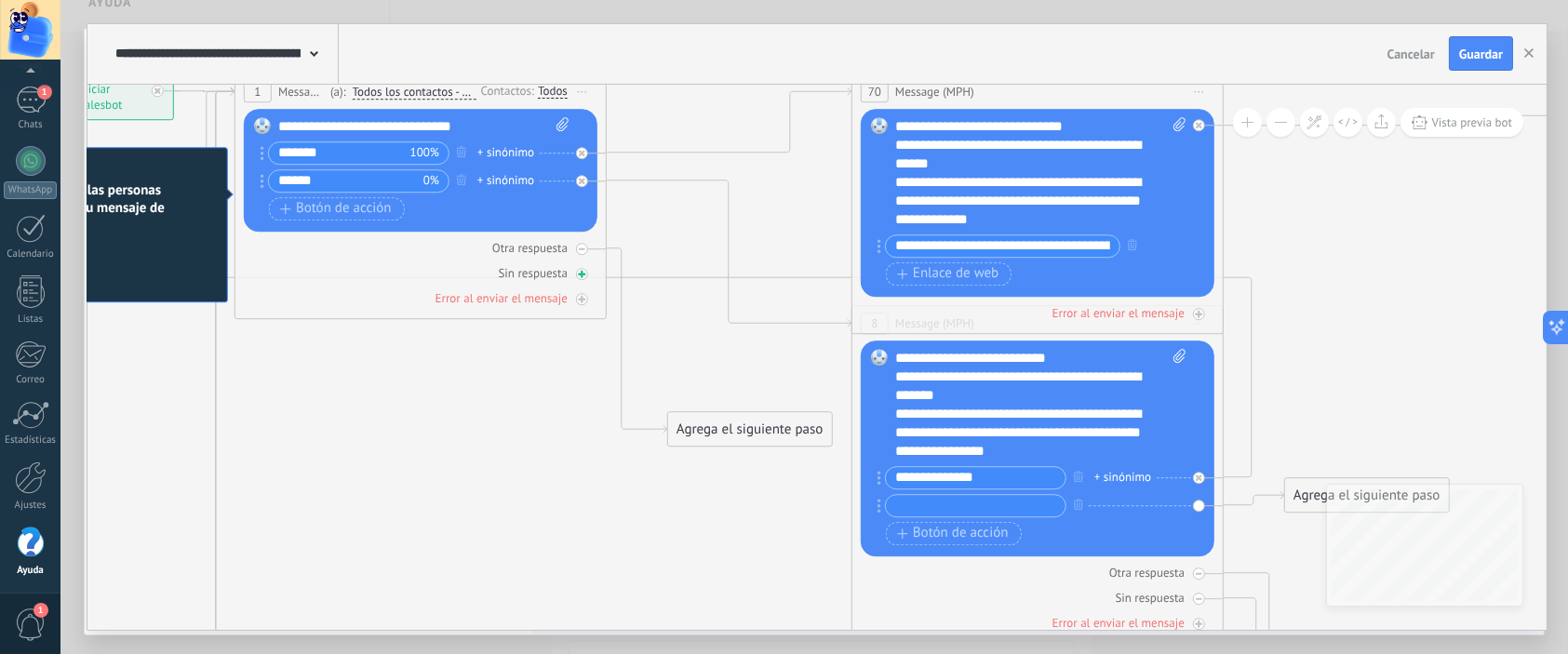 click at bounding box center (582, 274) 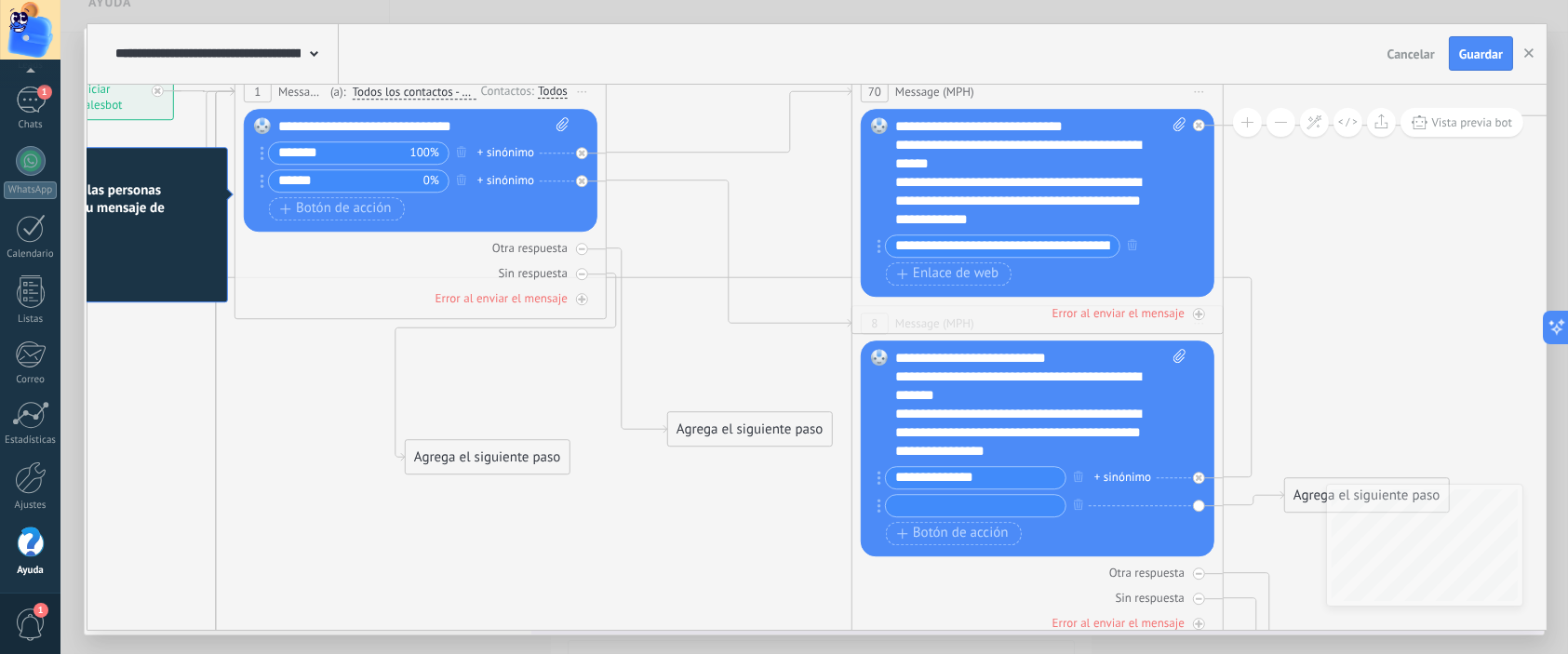 drag, startPoint x: 728, startPoint y: 150, endPoint x: 465, endPoint y: 455, distance: 402.7332 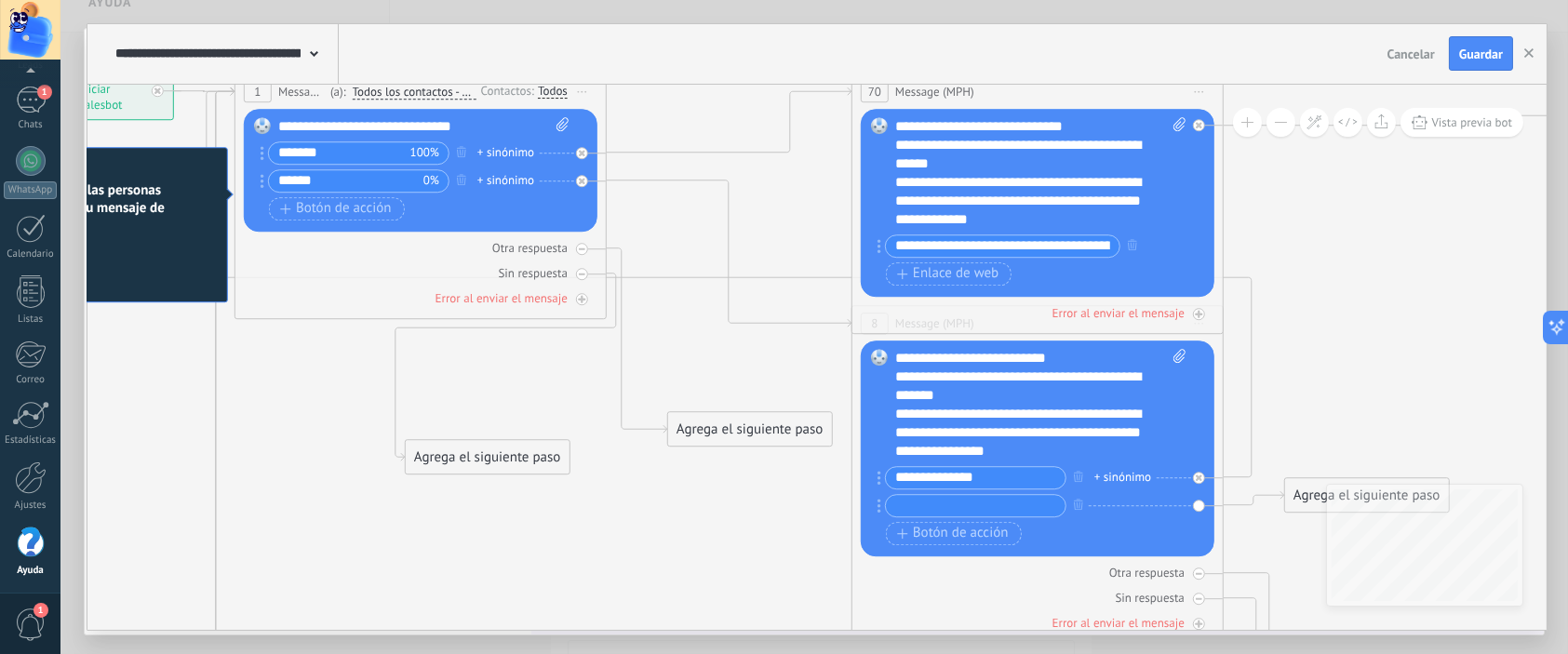 click on "Agrega el siguiente paso" at bounding box center [487, 457] 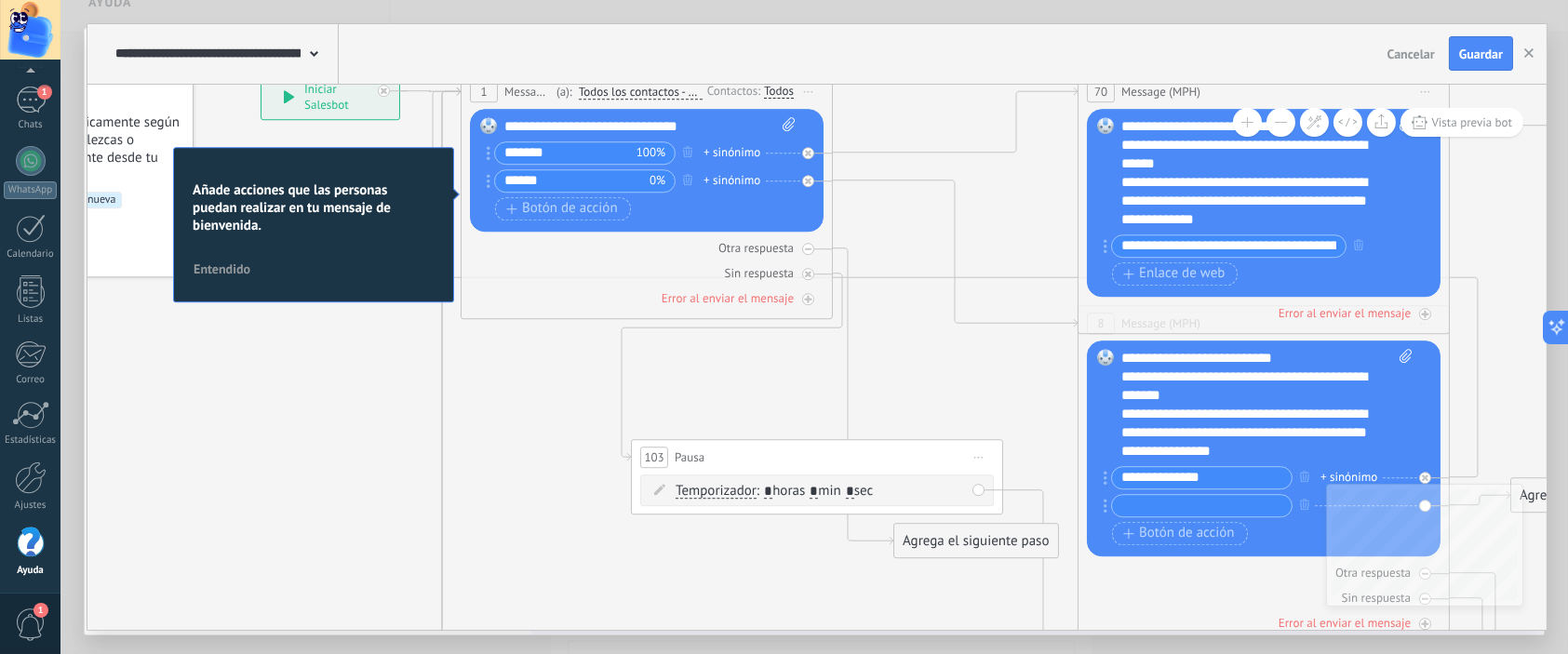 click on ":
*  horas
*  min  *  sec" at bounding box center [814, 490] 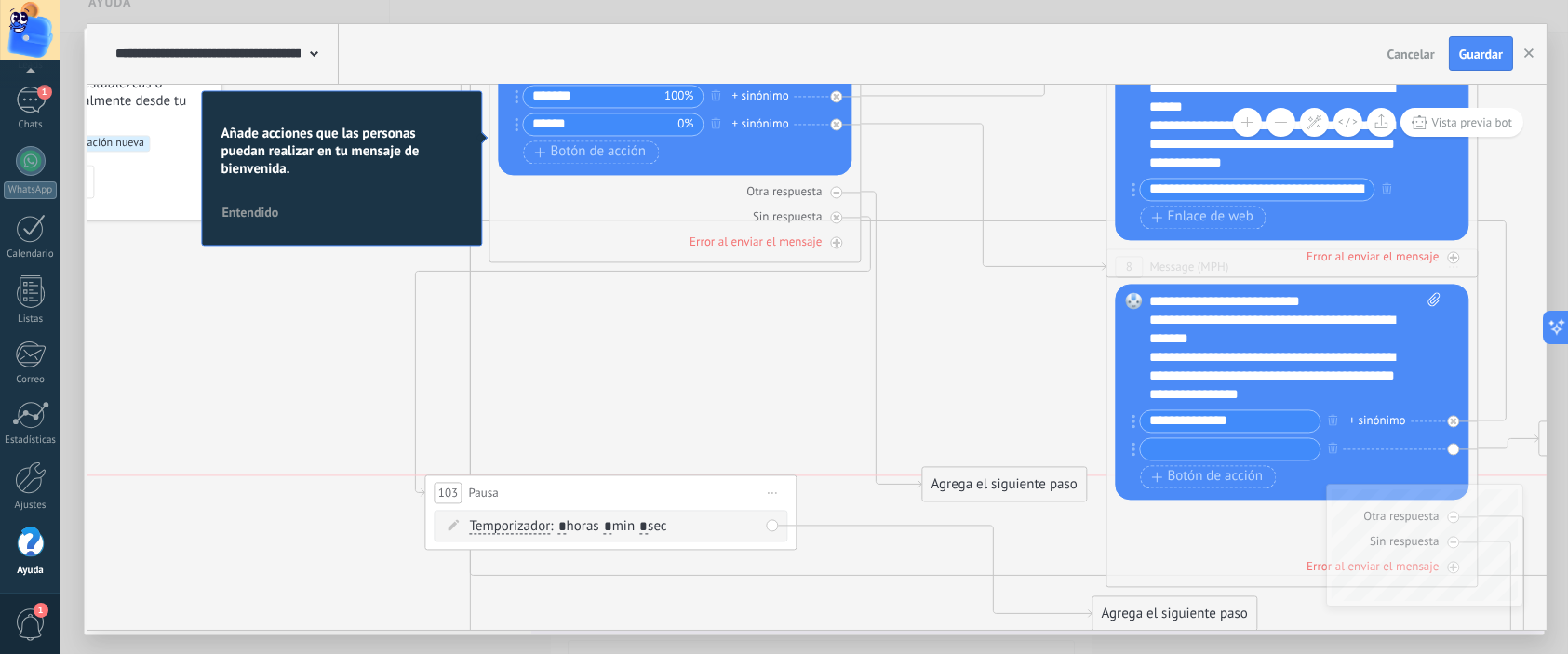 drag, startPoint x: 969, startPoint y: 397, endPoint x: 734, endPoint y: 494, distance: 254.23218 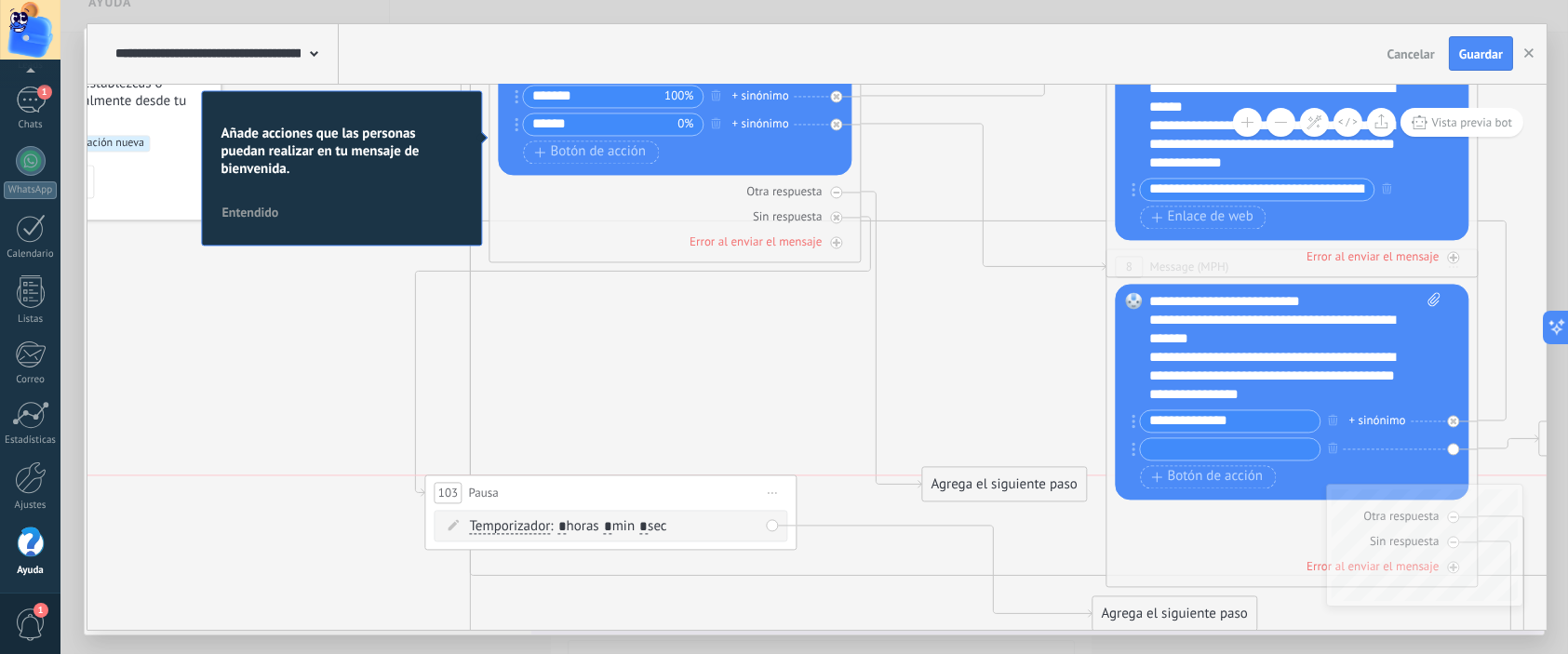click on "103
Pausa
*****
Iniciar vista previa aquí
Cambiar nombre
Duplicar
Borrar" at bounding box center [610, 492] 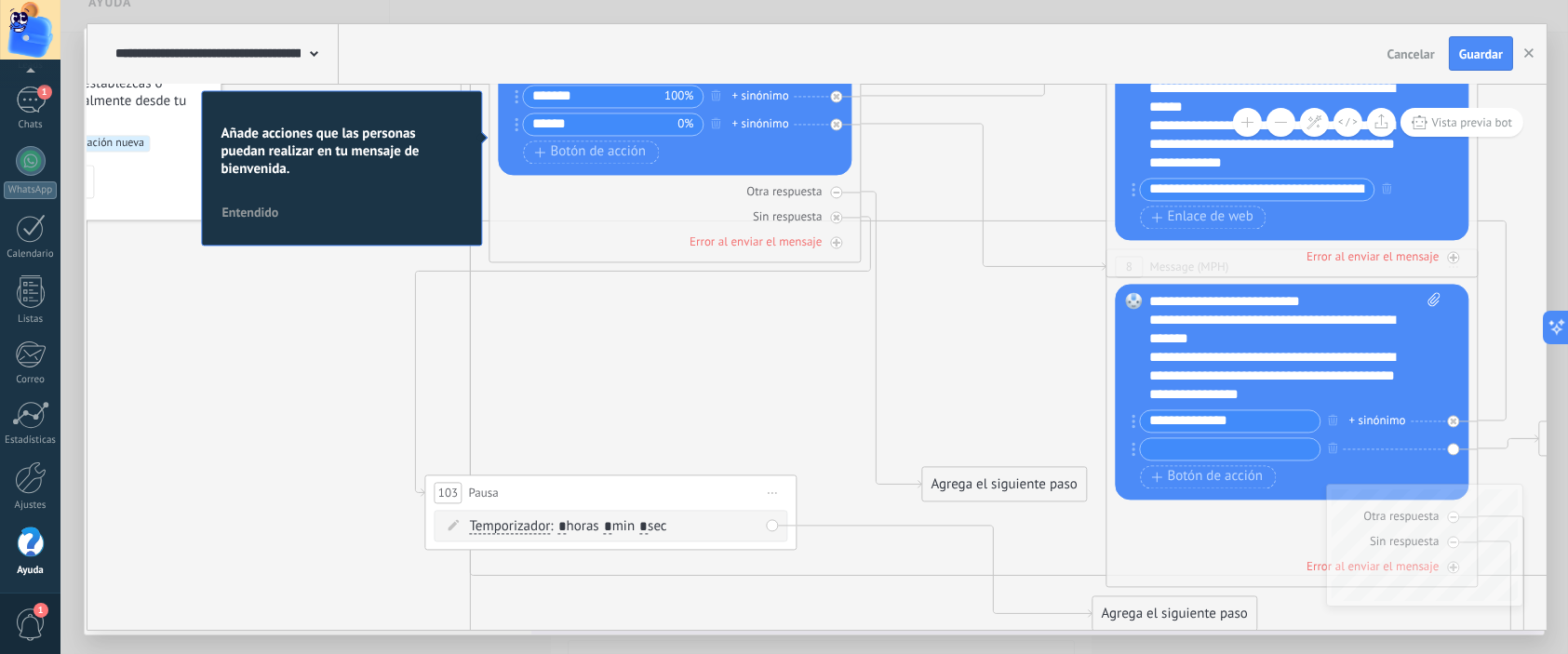 click on "Temporizador
Temporizador
Temporizador
Temporizador
:
*  horas
*  min  *  sec
:
Lu - Do
Lu
Ma" at bounding box center [613, 527] 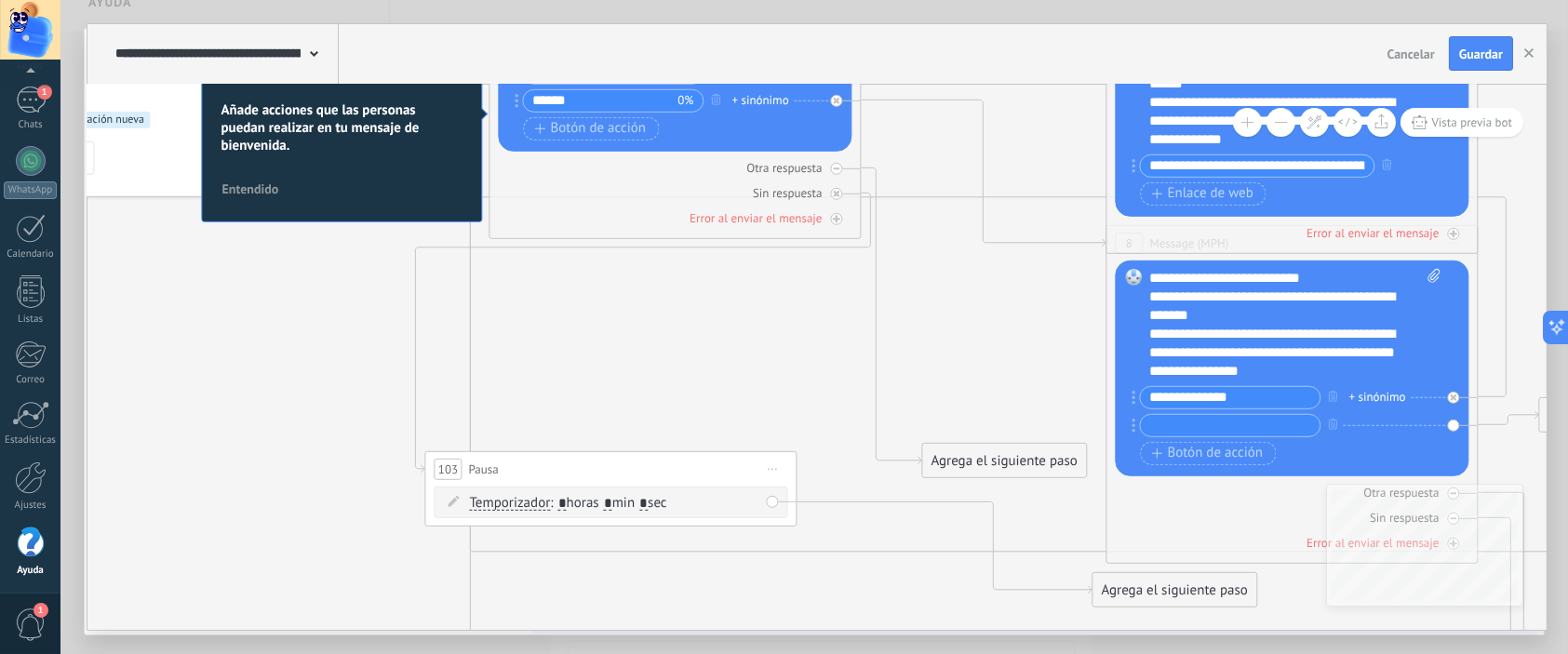click on "Iniciar vista previa aquí
Cambiar nombre
Duplicar
Borrar" at bounding box center [772, 468] 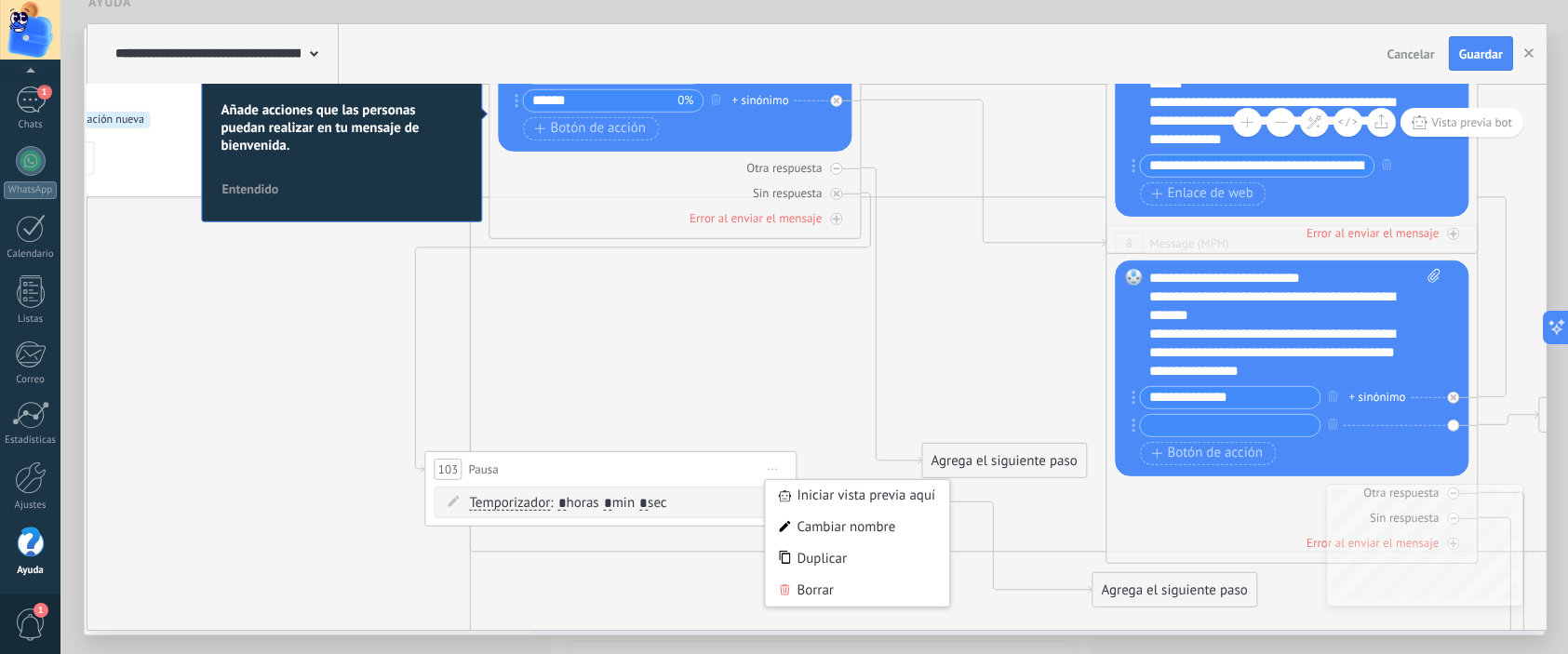 click 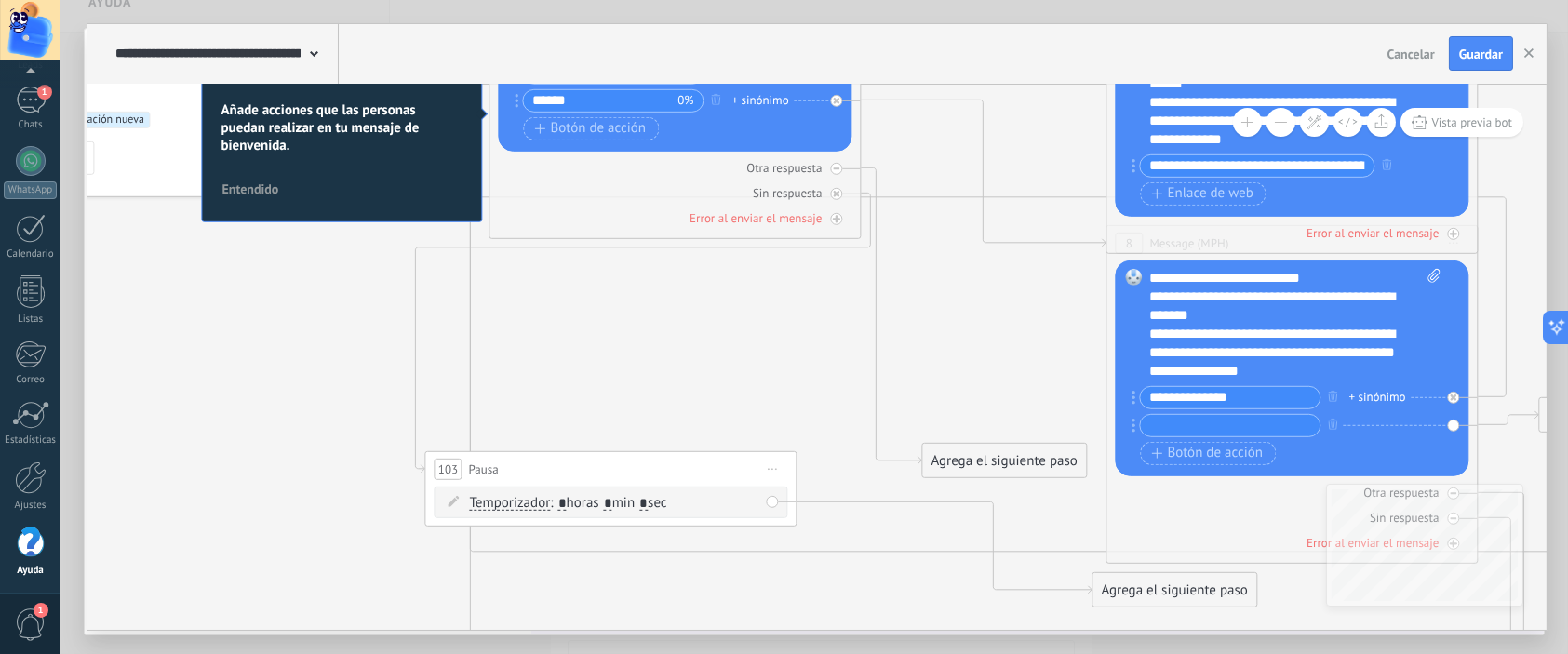 click on "Temporizador" at bounding box center (509, 502) 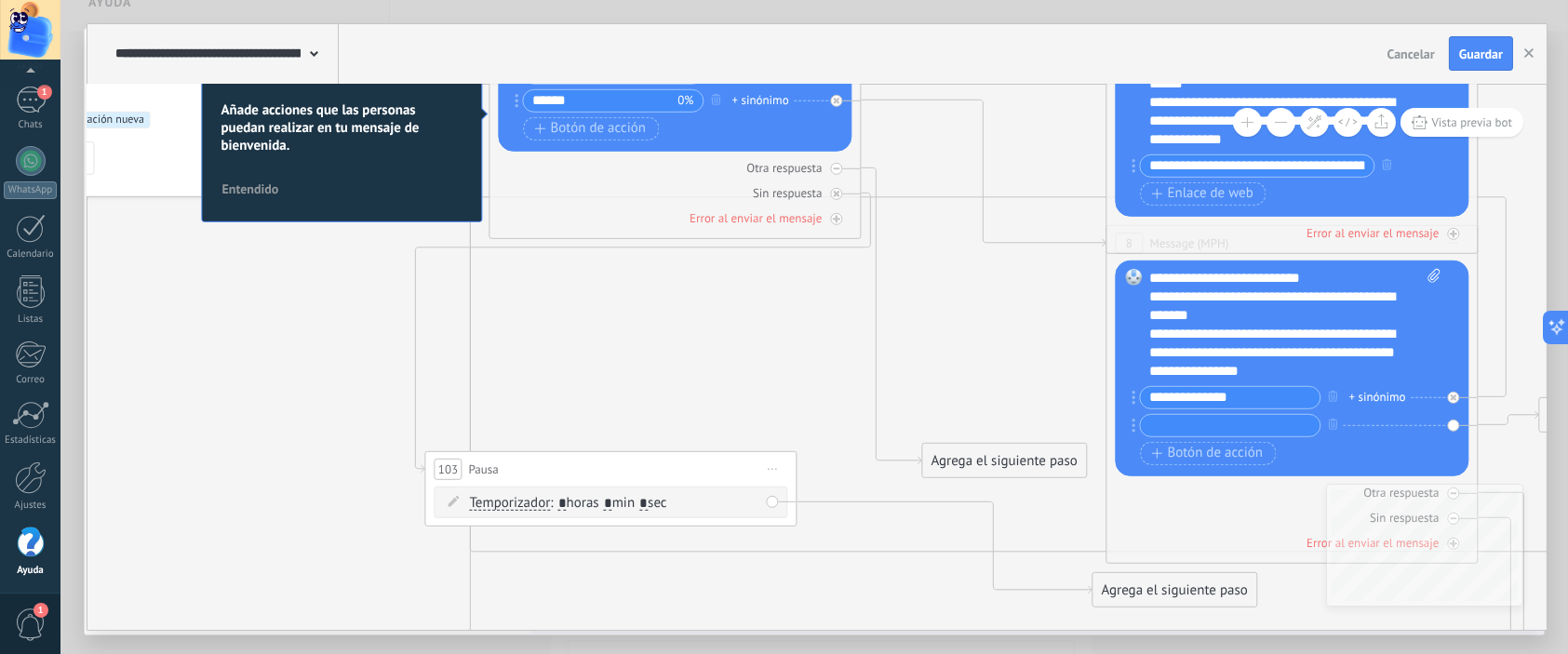 click on "Temporizador" at bounding box center (576, 502) 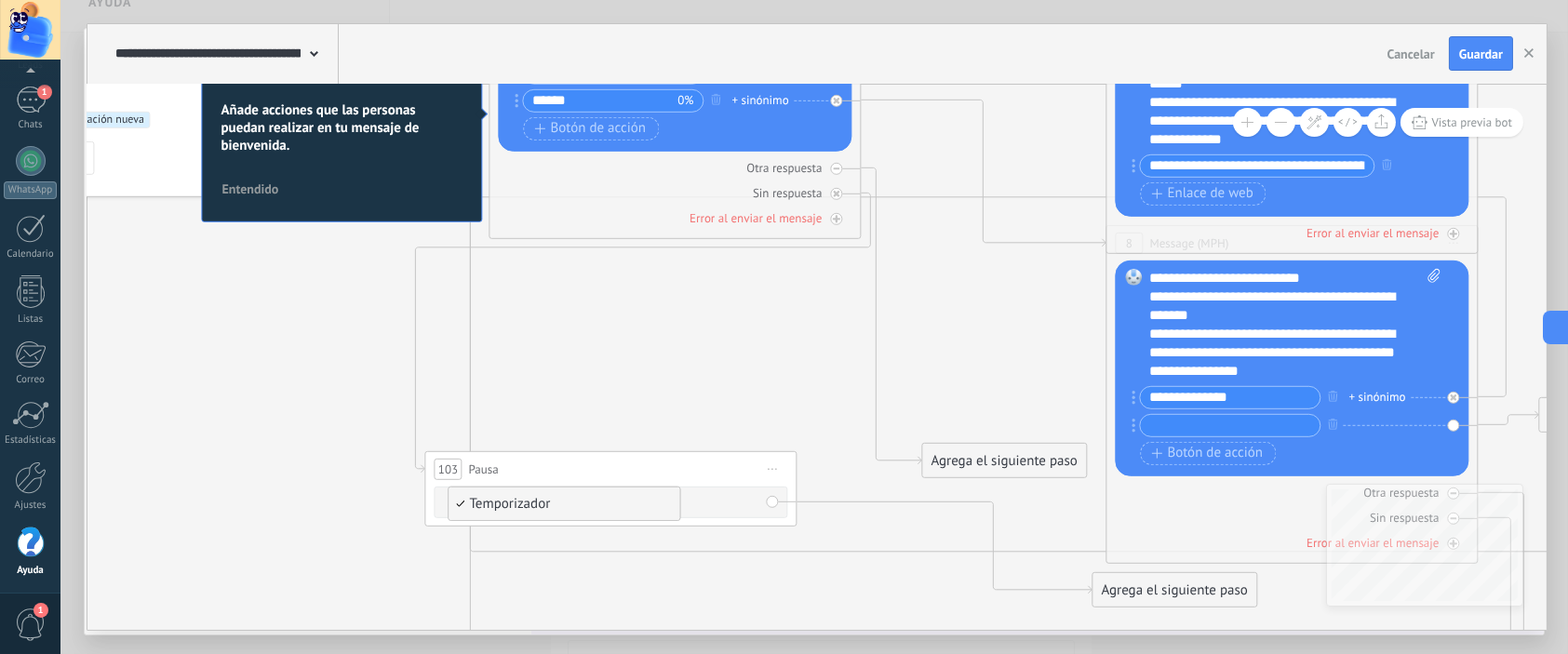 click on "Temporizador
Temporizador
Temporizador
Temporizador
:
*  horas
*  min  *  sec
:
Lu - Do
Lu" at bounding box center [610, 501] 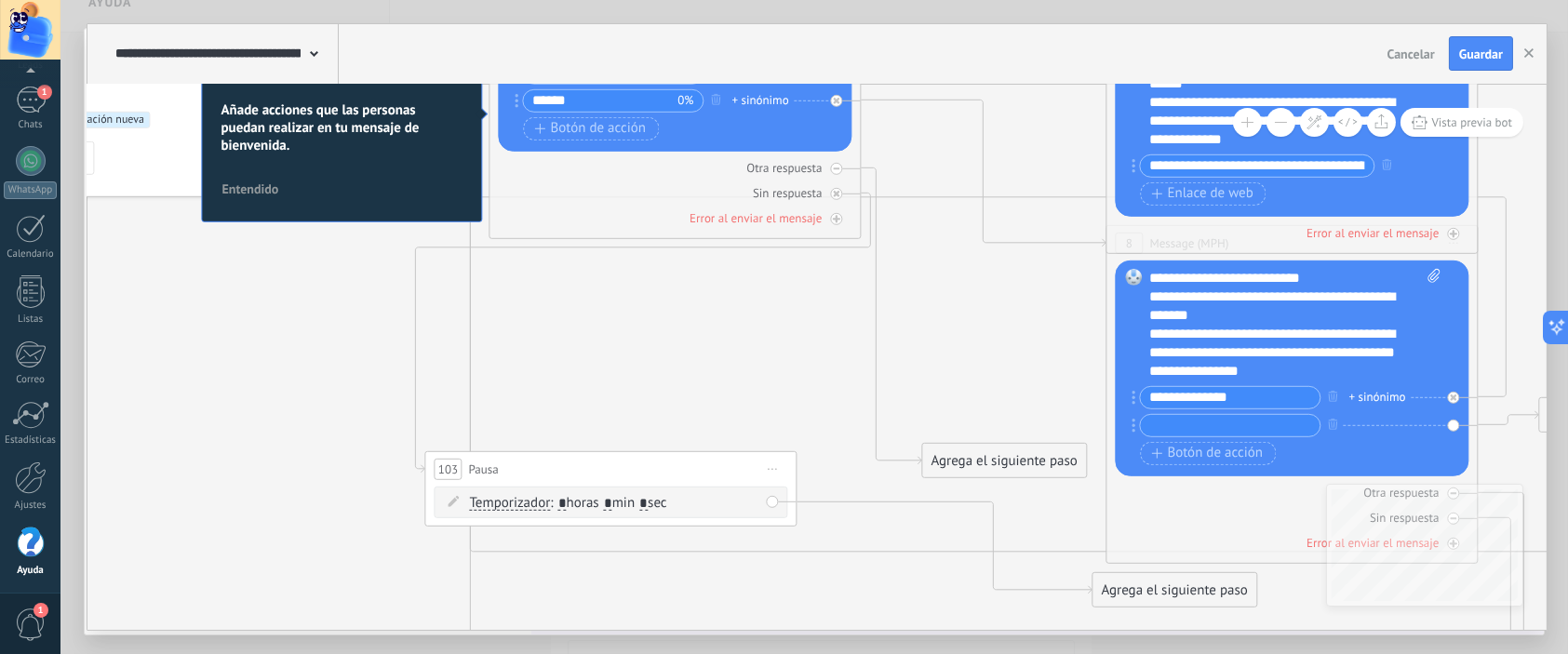 click on "*" at bounding box center [608, 503] 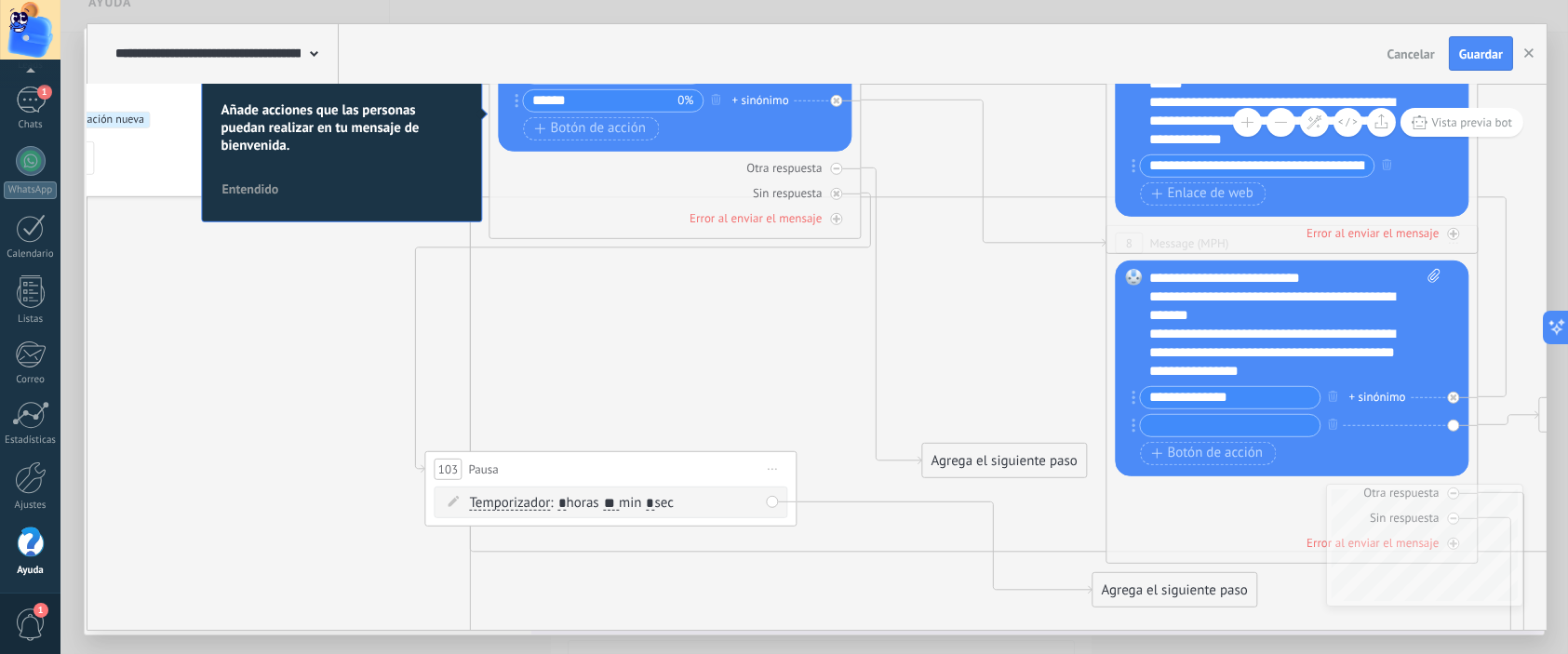 type on "**" 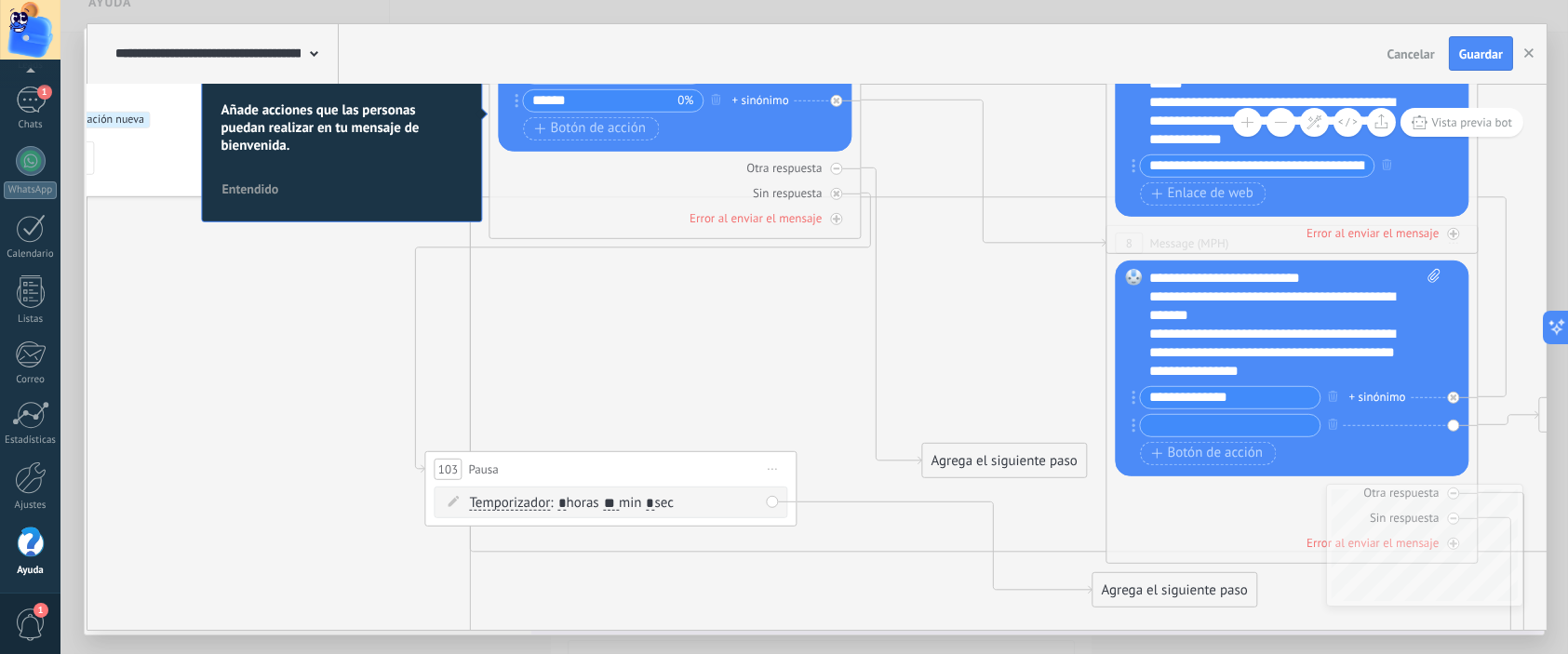 click on "Agrega el siguiente paso" at bounding box center (1173, 589) 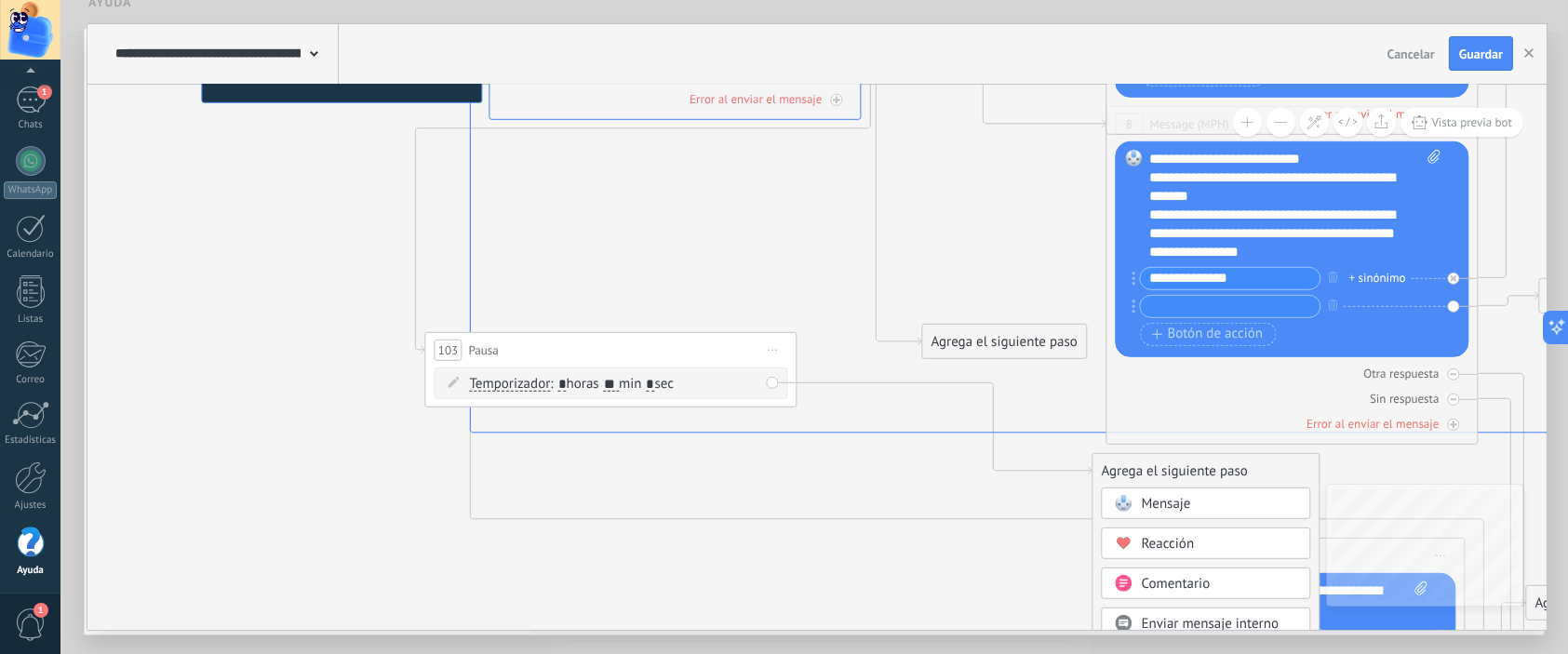 drag, startPoint x: 1125, startPoint y: 454, endPoint x: 917, endPoint y: 433, distance: 209.0574 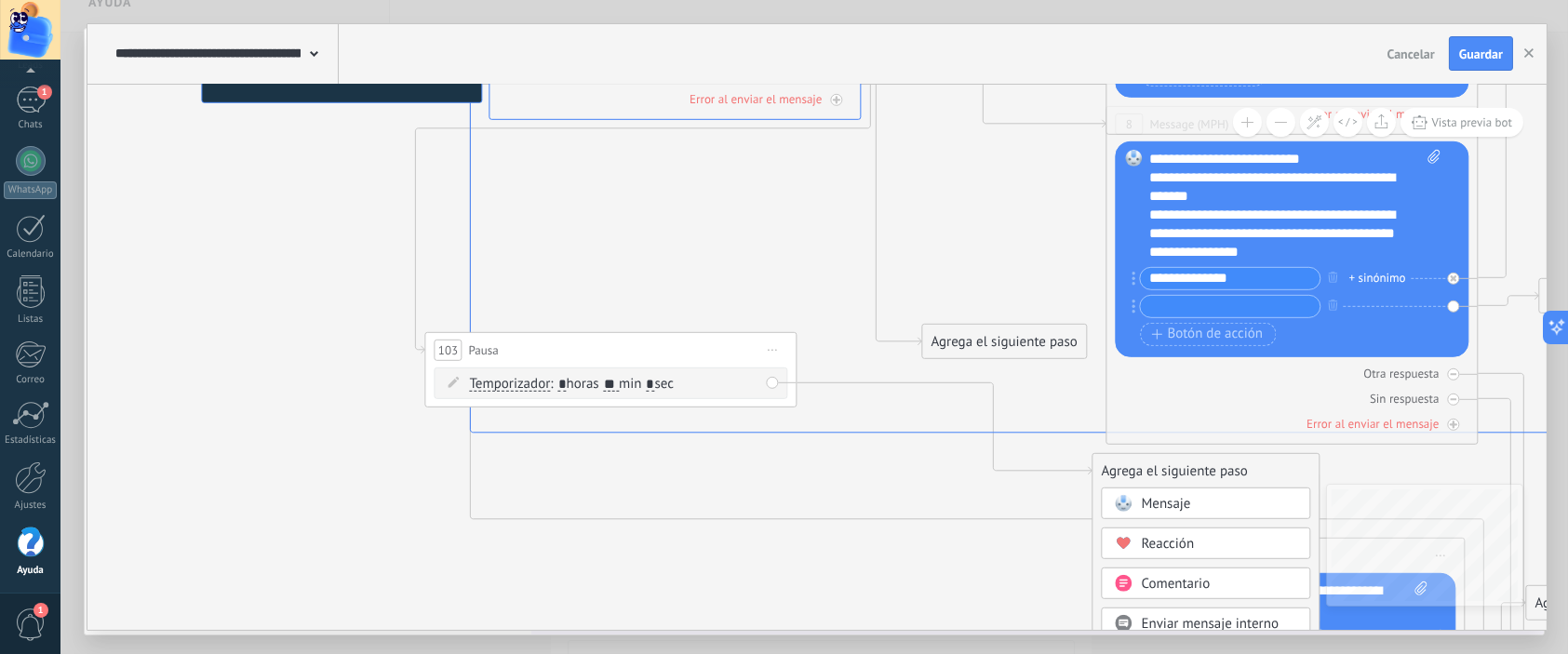 click on "**********" at bounding box center (288, -127) 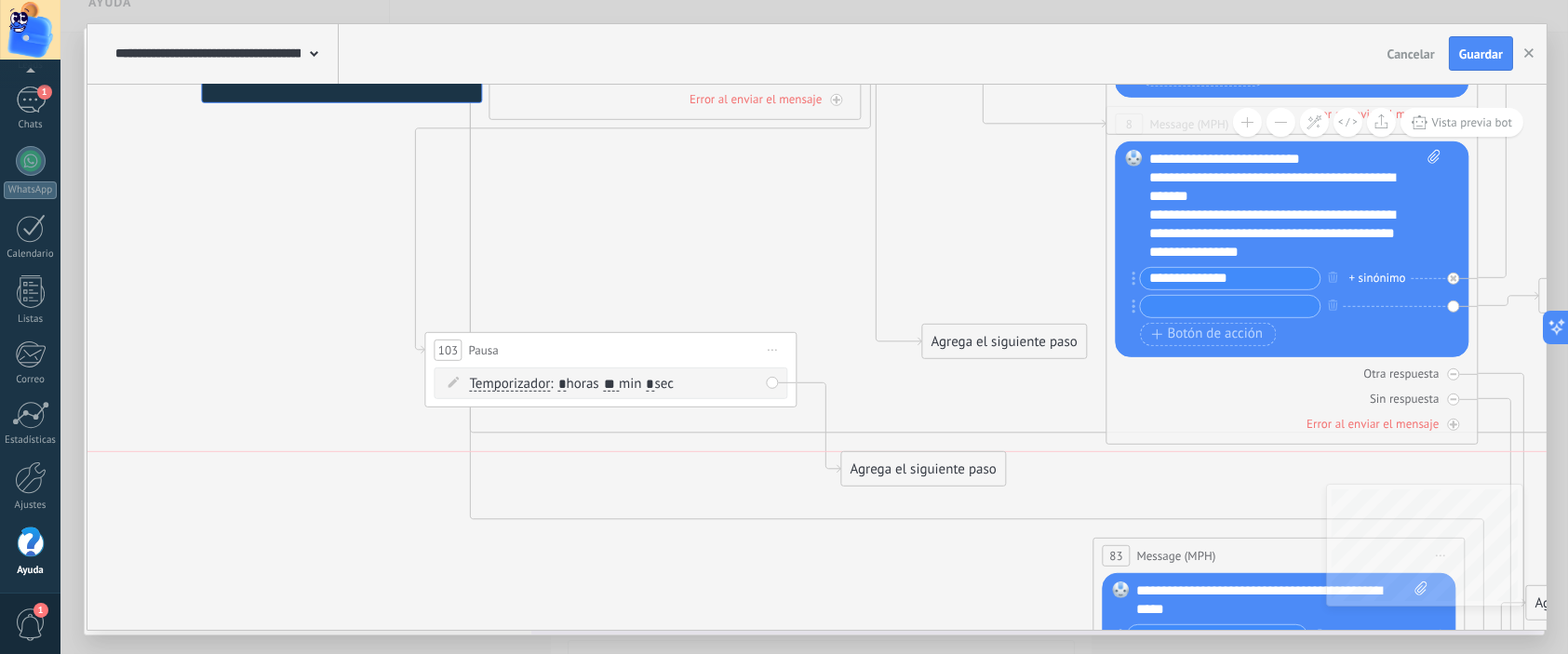 drag, startPoint x: 1171, startPoint y: 465, endPoint x: 922, endPoint y: 468, distance: 249.01807 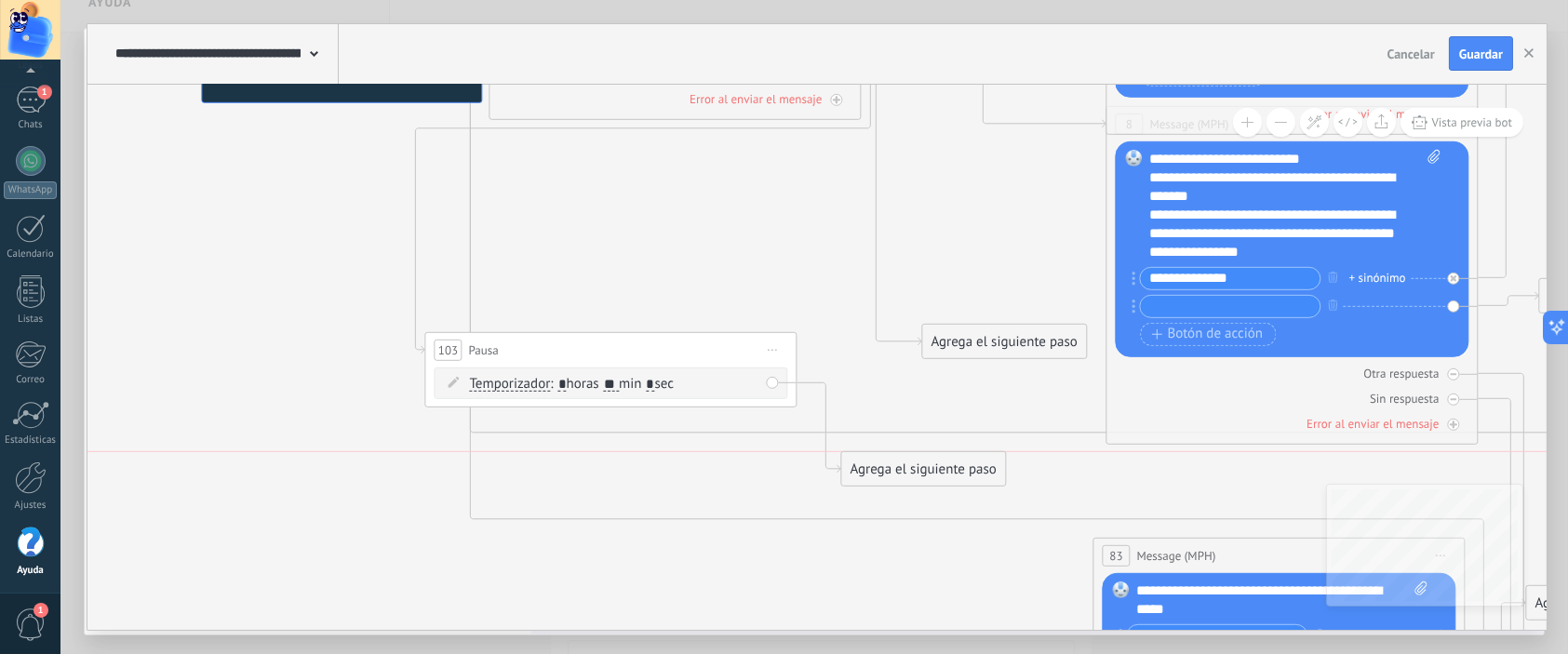 click on "Agrega el siguiente paso" at bounding box center [922, 468] 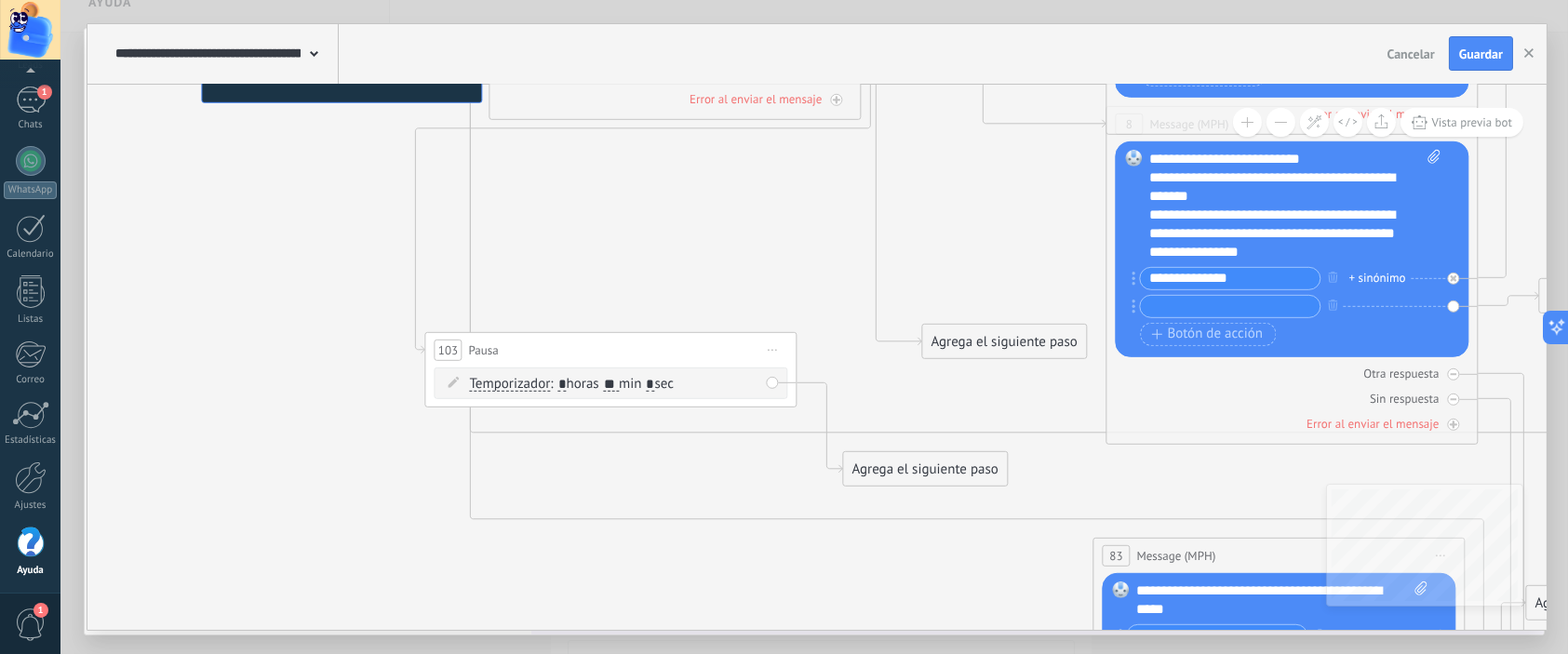 click on "Agrega el siguiente paso" at bounding box center [924, 468] 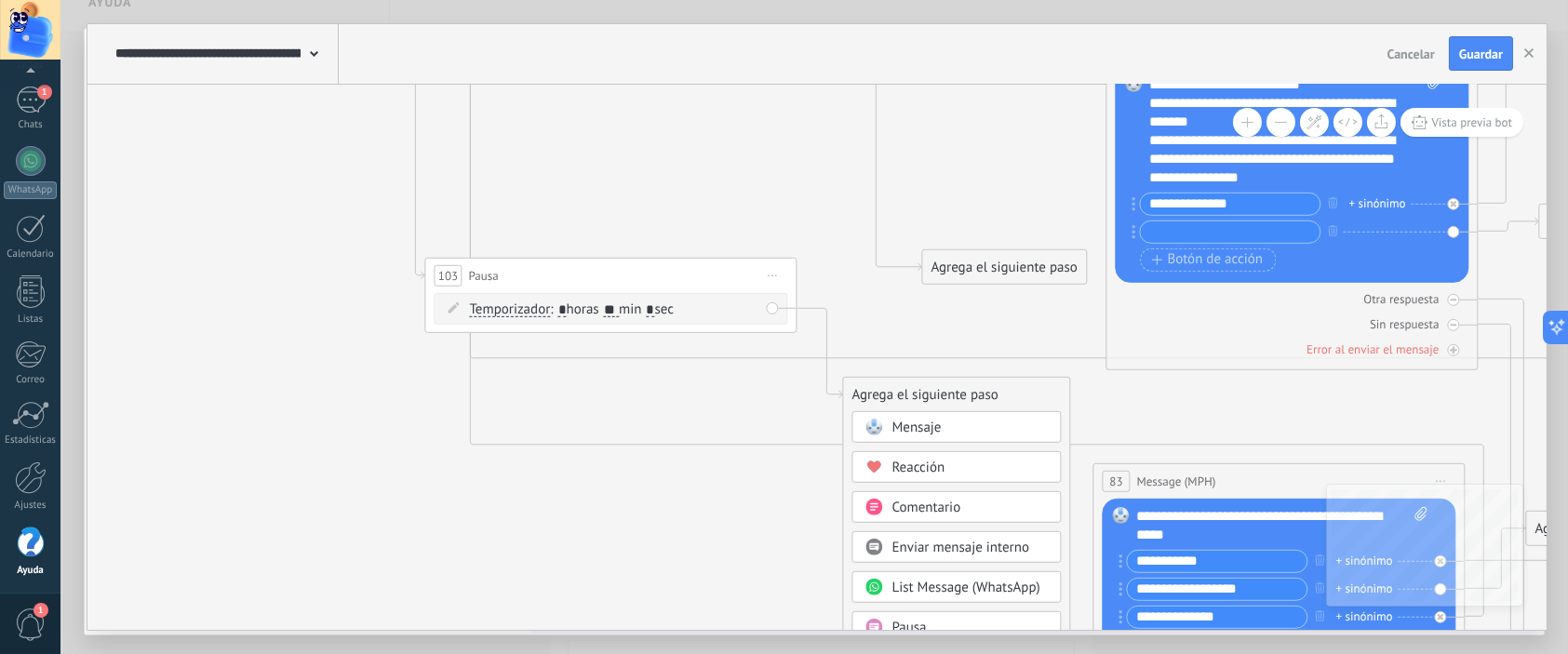 drag, startPoint x: 990, startPoint y: 536, endPoint x: 1055, endPoint y: 61, distance: 479.4267 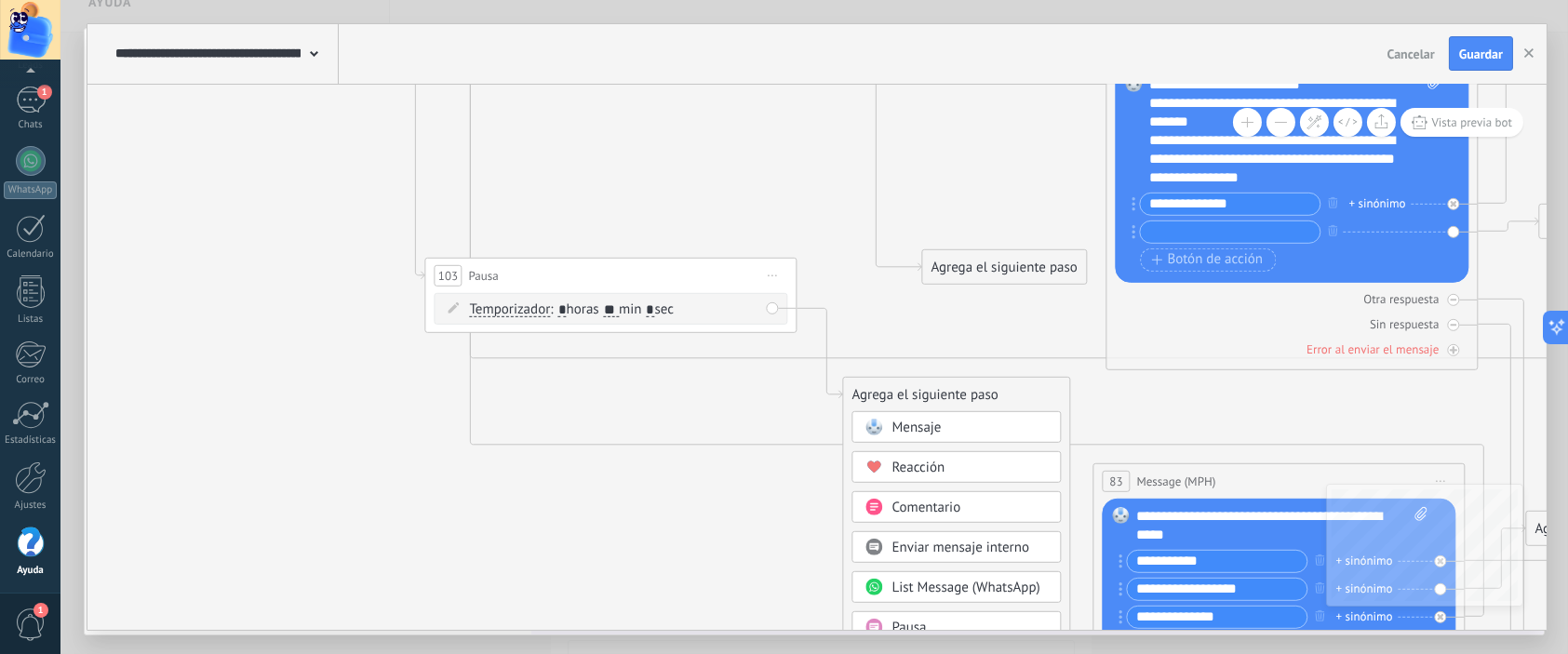 click on "**********" at bounding box center (817, 327) 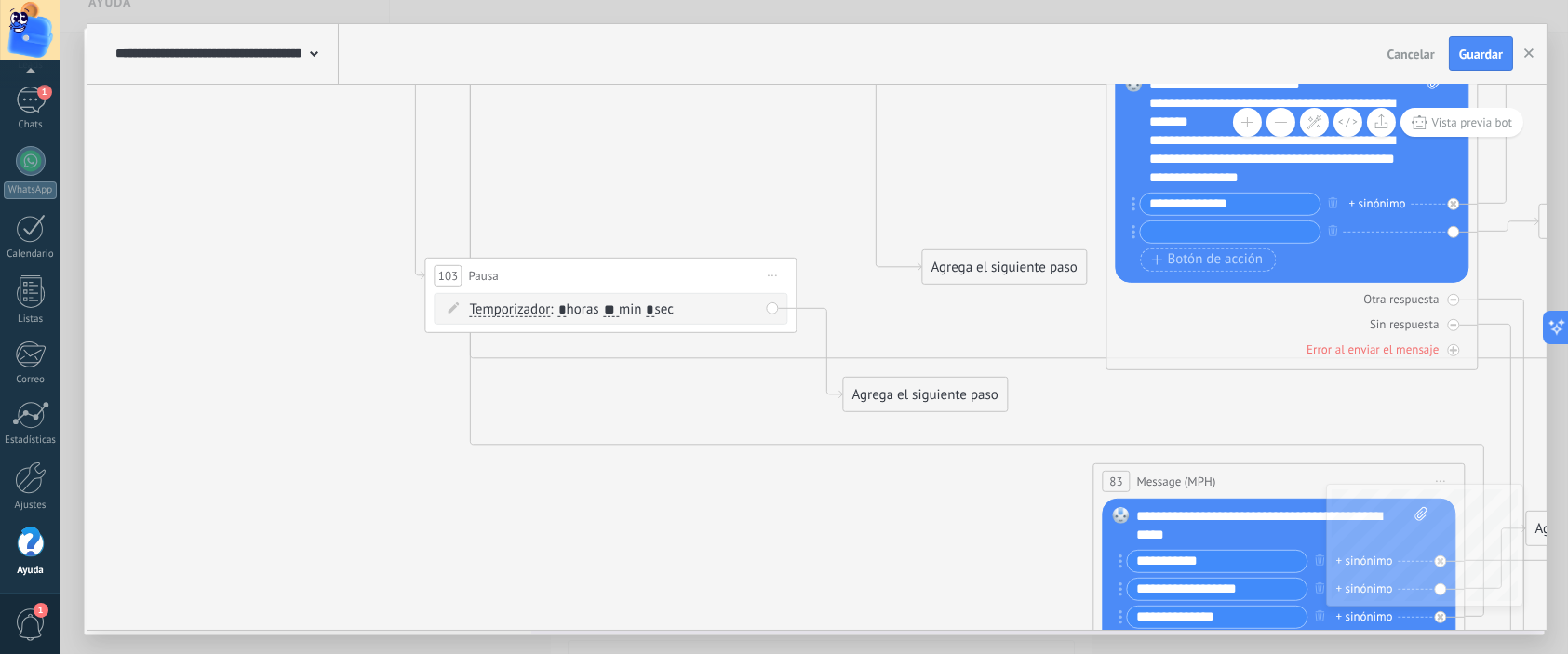 click 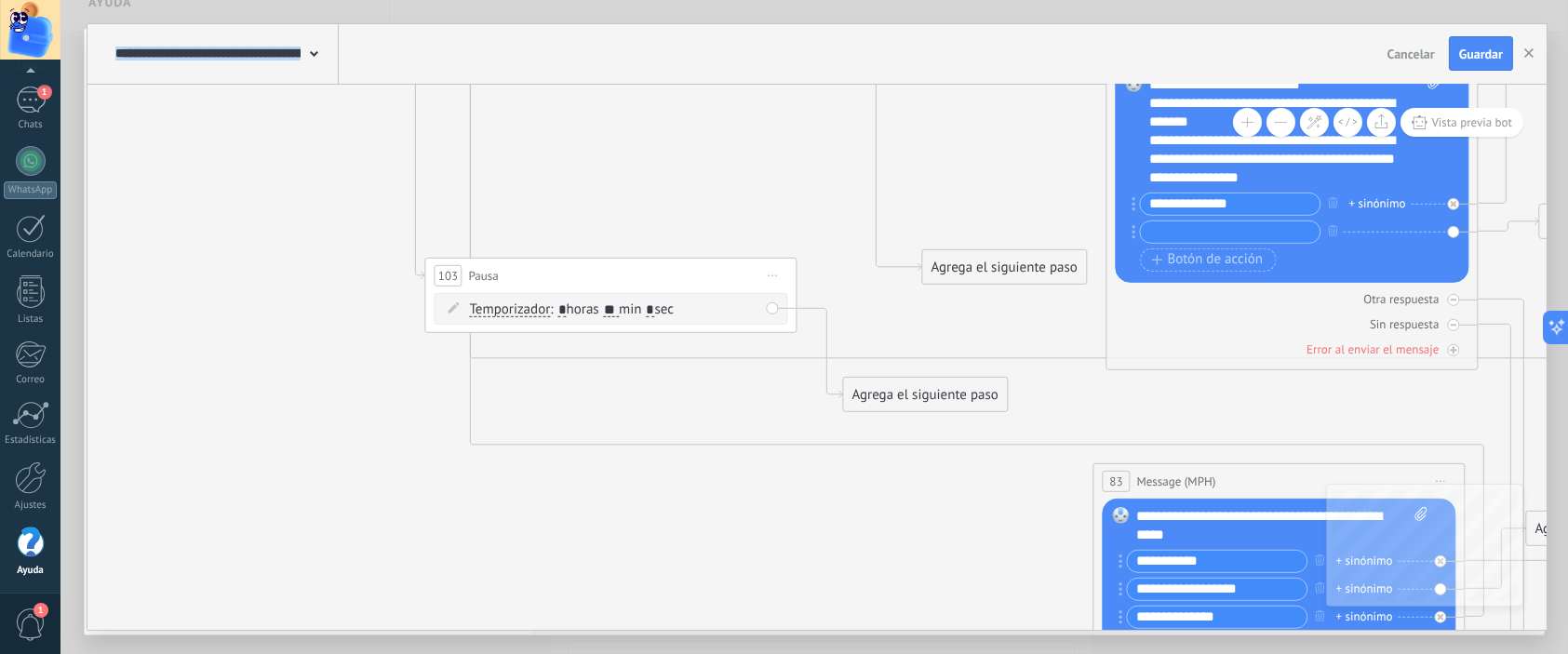 click 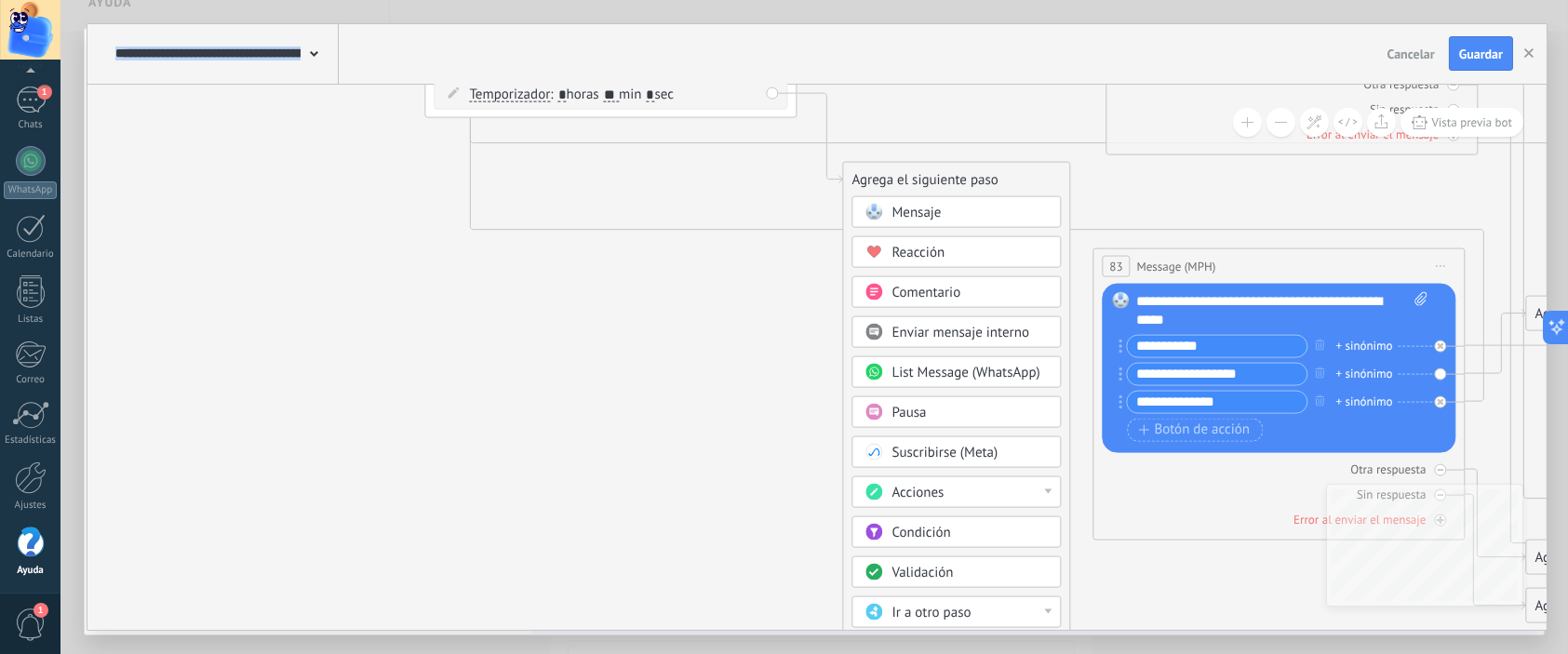 click on "Mensaje" at bounding box center (956, 211) 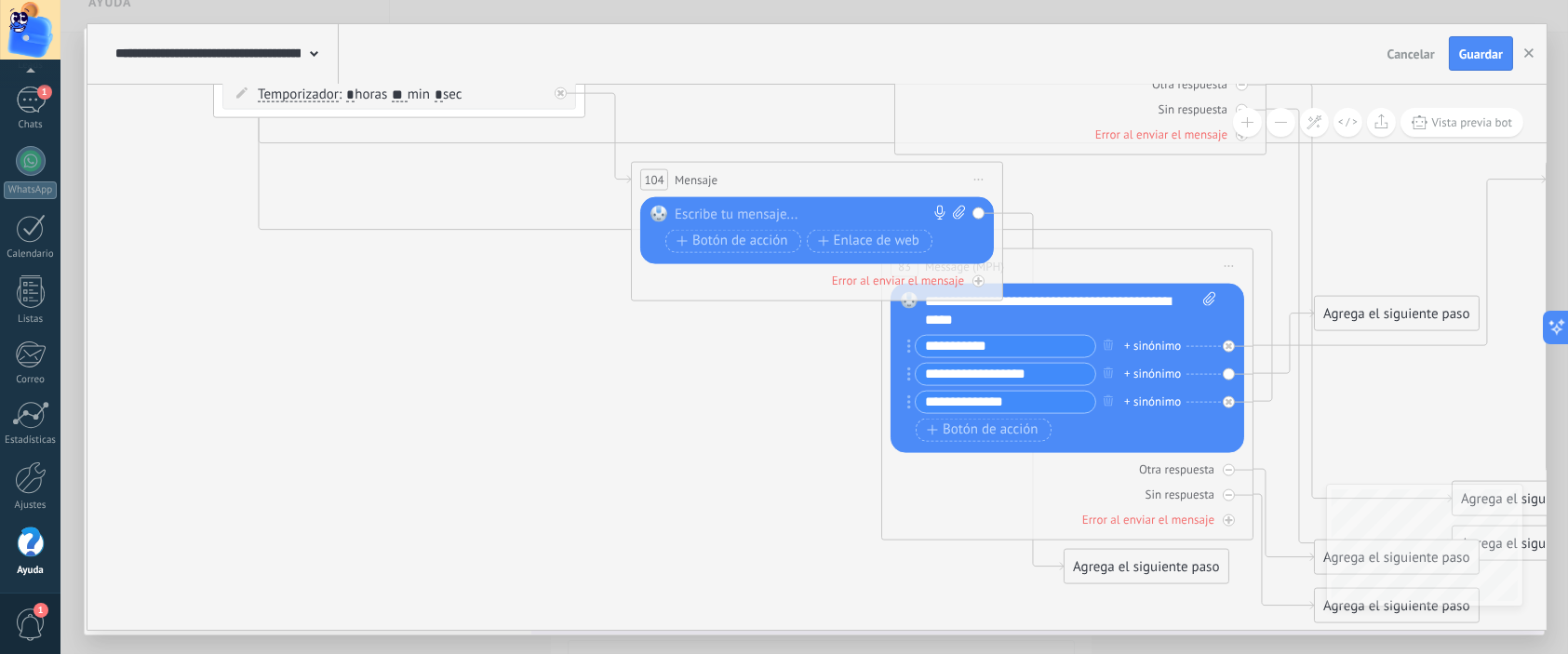 click at bounding box center [812, 214] 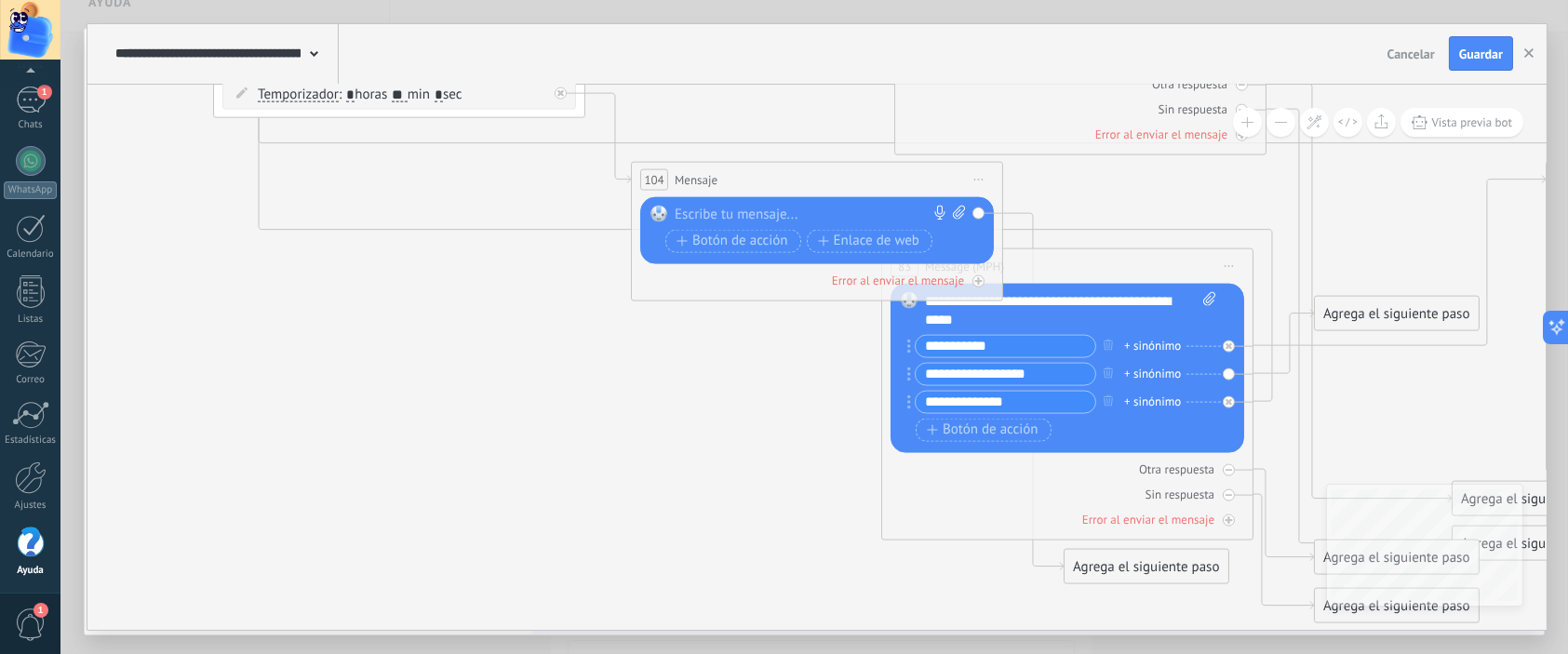 type 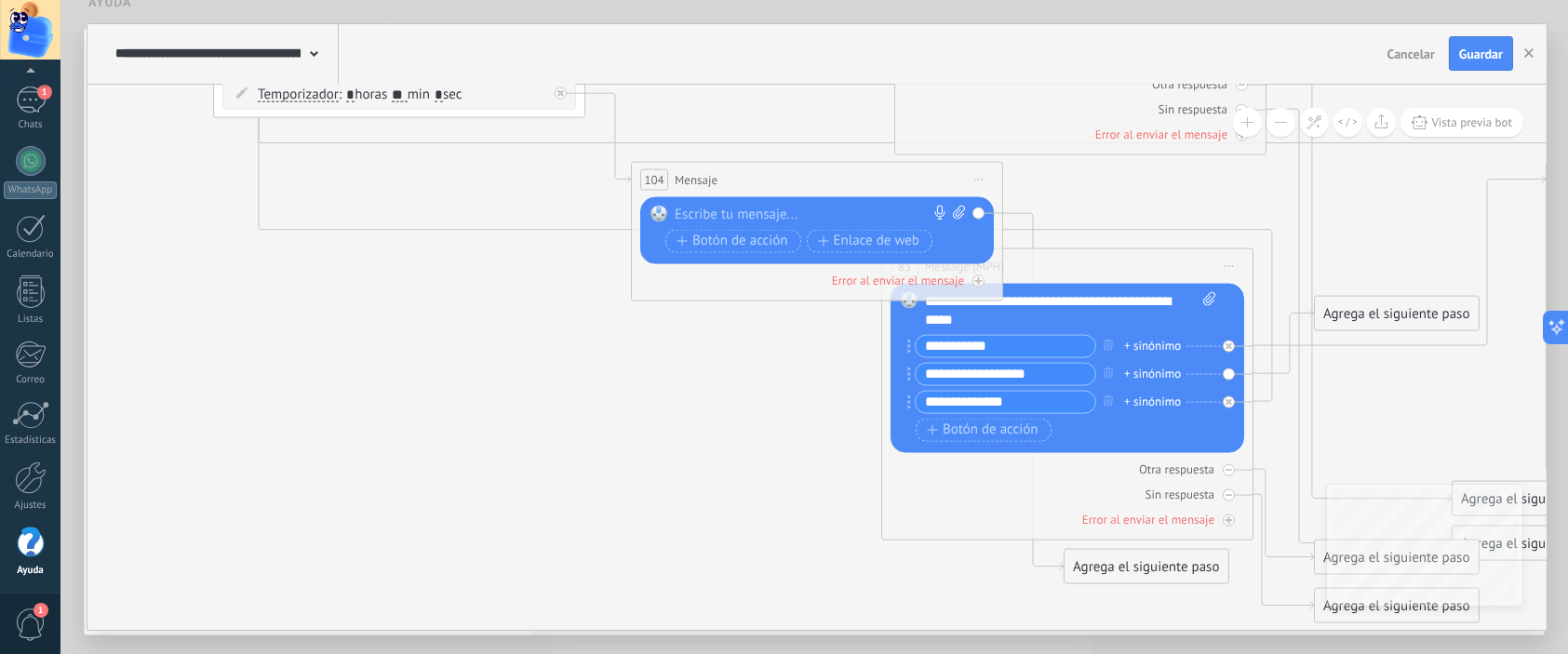 click at bounding box center (813, 214) 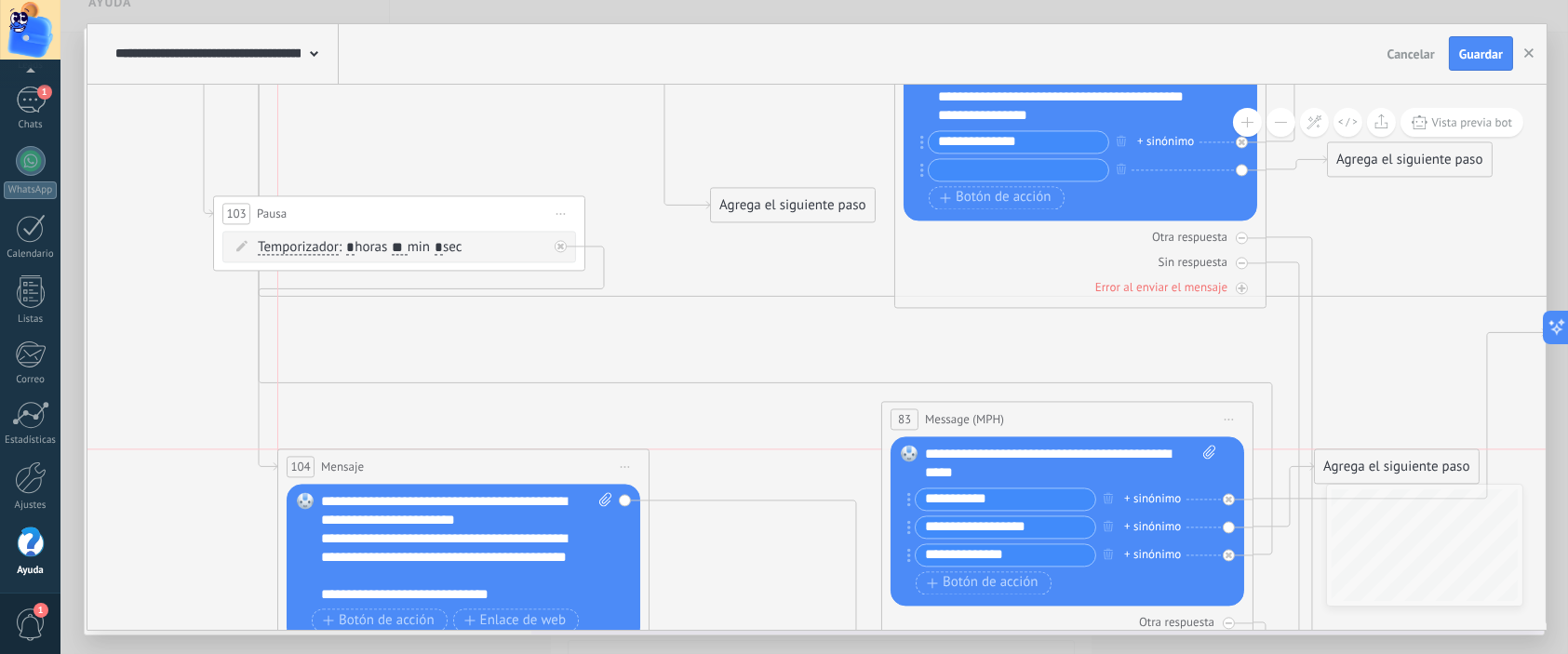 drag, startPoint x: 837, startPoint y: 333, endPoint x: 476, endPoint y: 473, distance: 387.19633 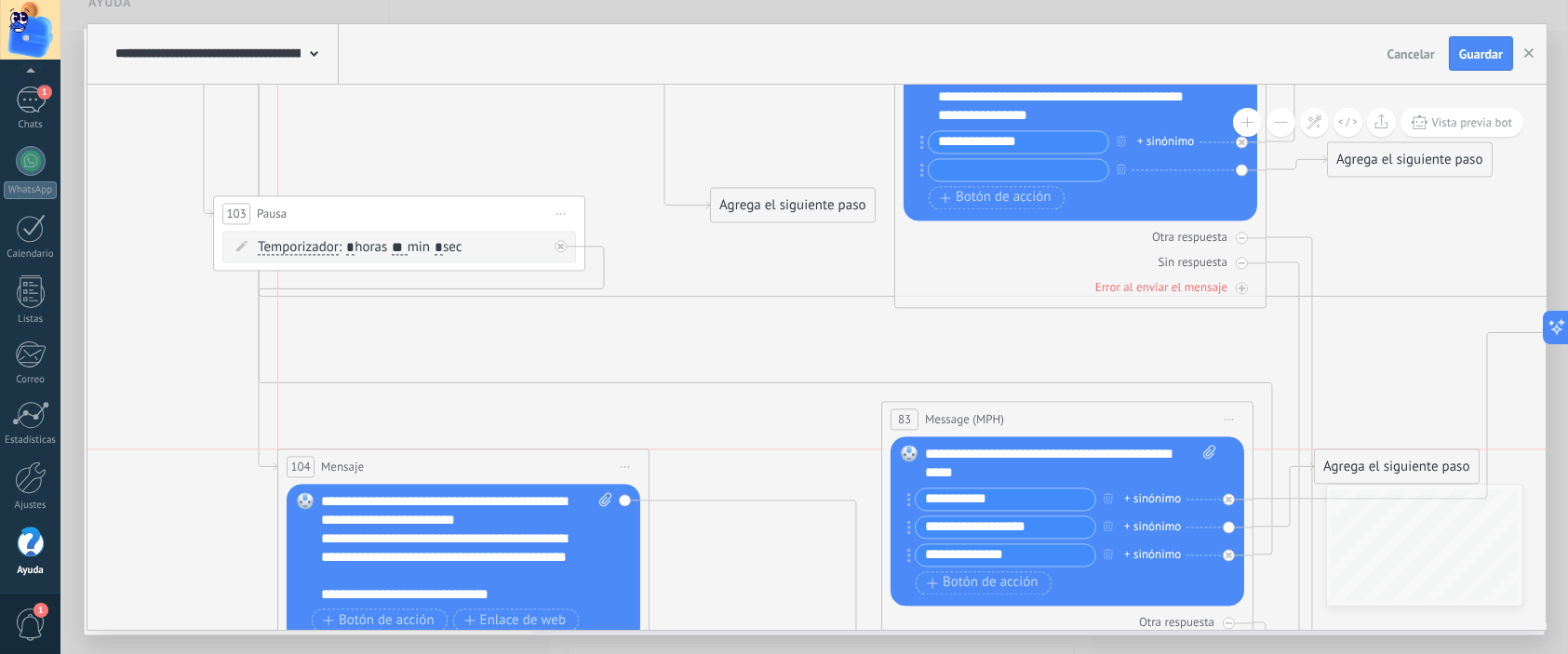 click on "104
Mensaje
*******
(a):
Todos los contactos - canales seleccionados
Todos los contactos - canales seleccionados
Todos los contactos - canal primario
Contacto principal - canales seleccionados
Contacto principal - canal primario
Todos los contactos - canales seleccionados
Todos los contactos - canales seleccionados
Todos los contactos - canal primario
Contacto principal - canales seleccionados" at bounding box center (463, 466) 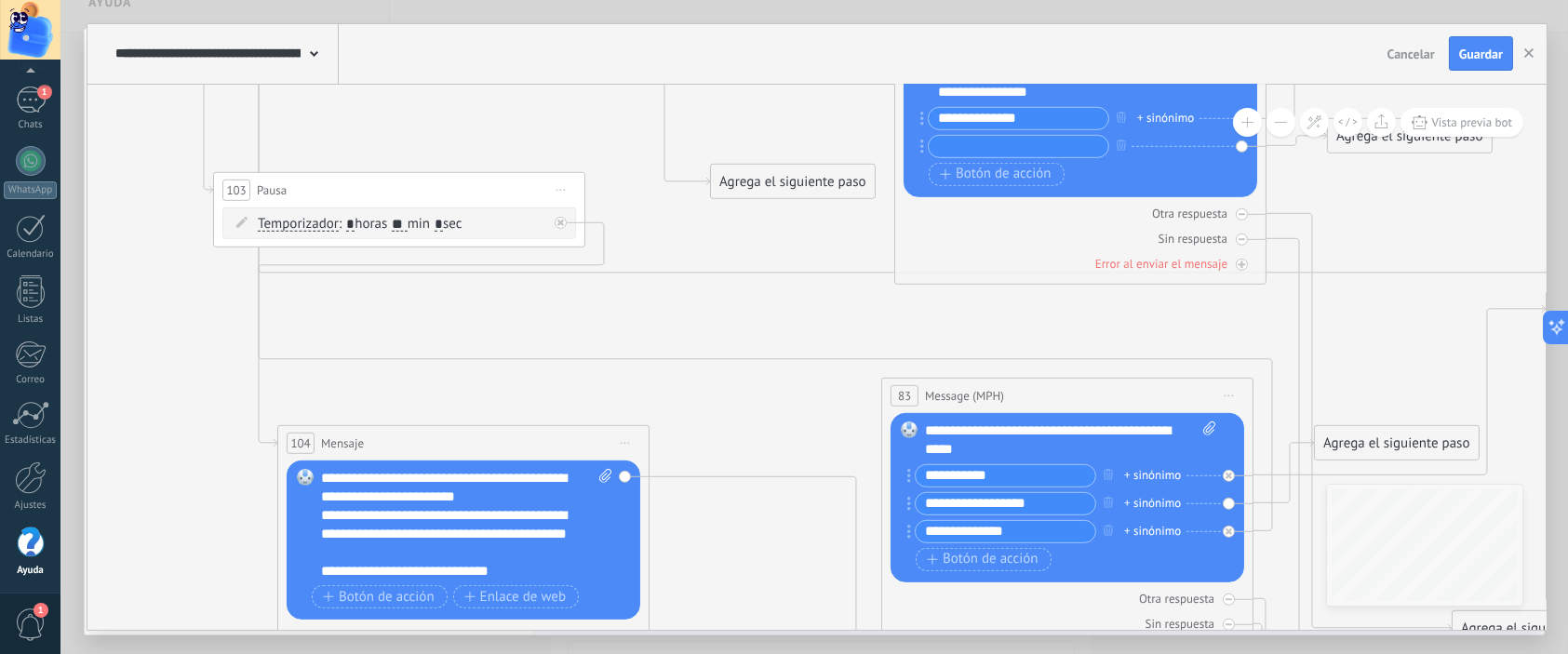 click 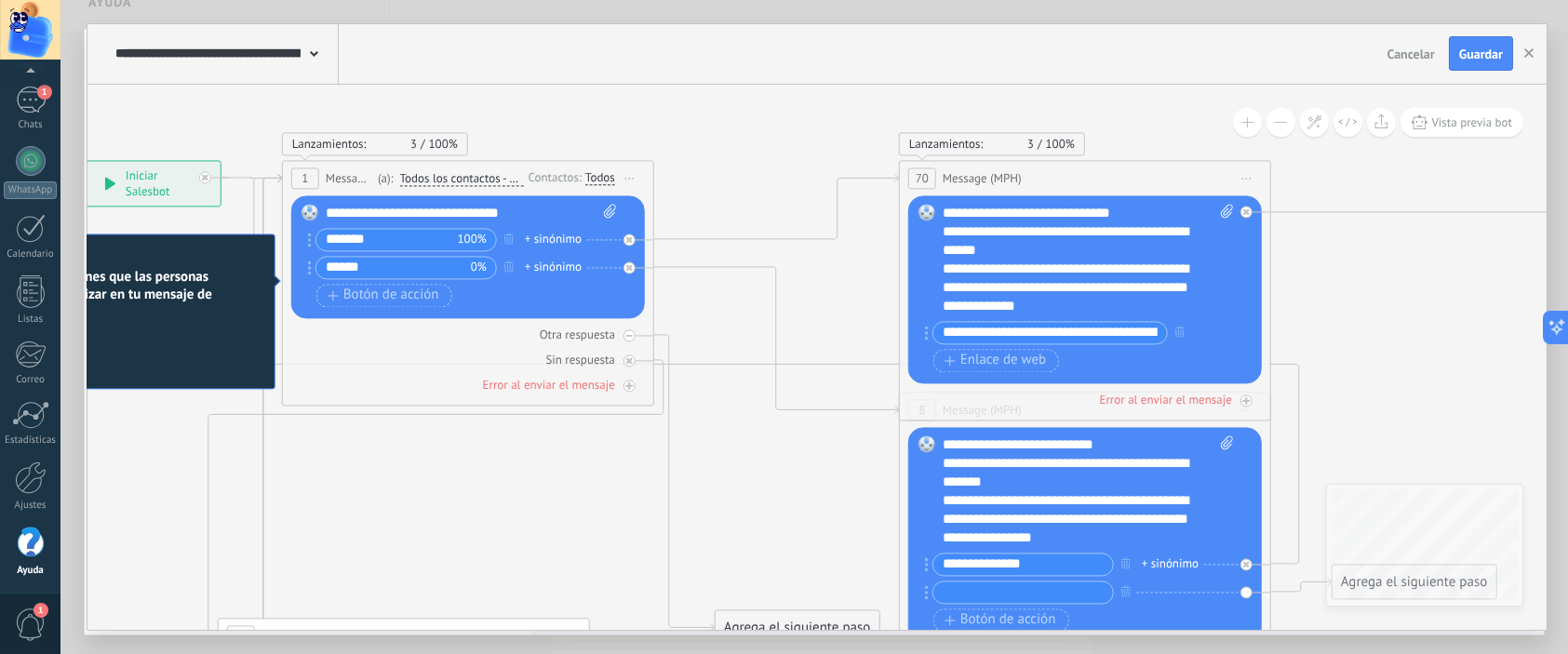 click on "1" at bounding box center (305, 178) 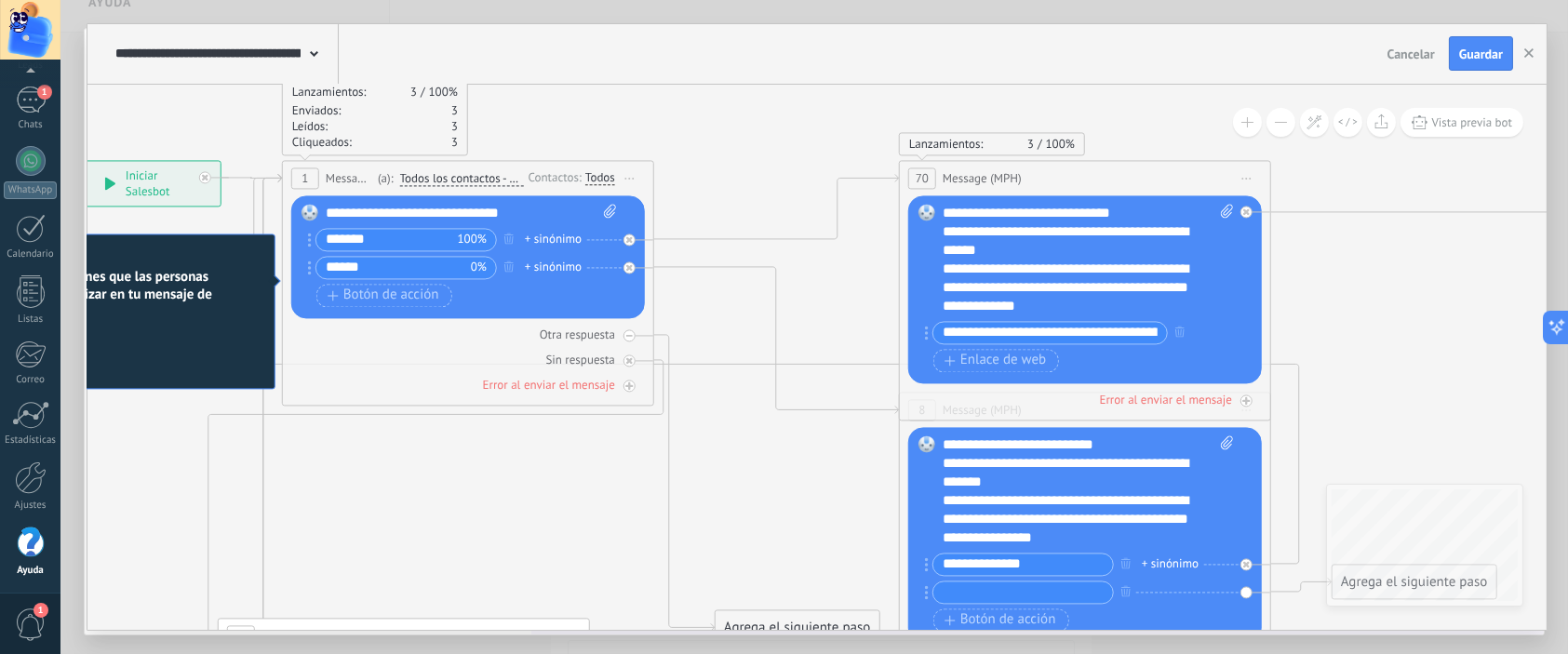 click on "1" at bounding box center [305, 178] 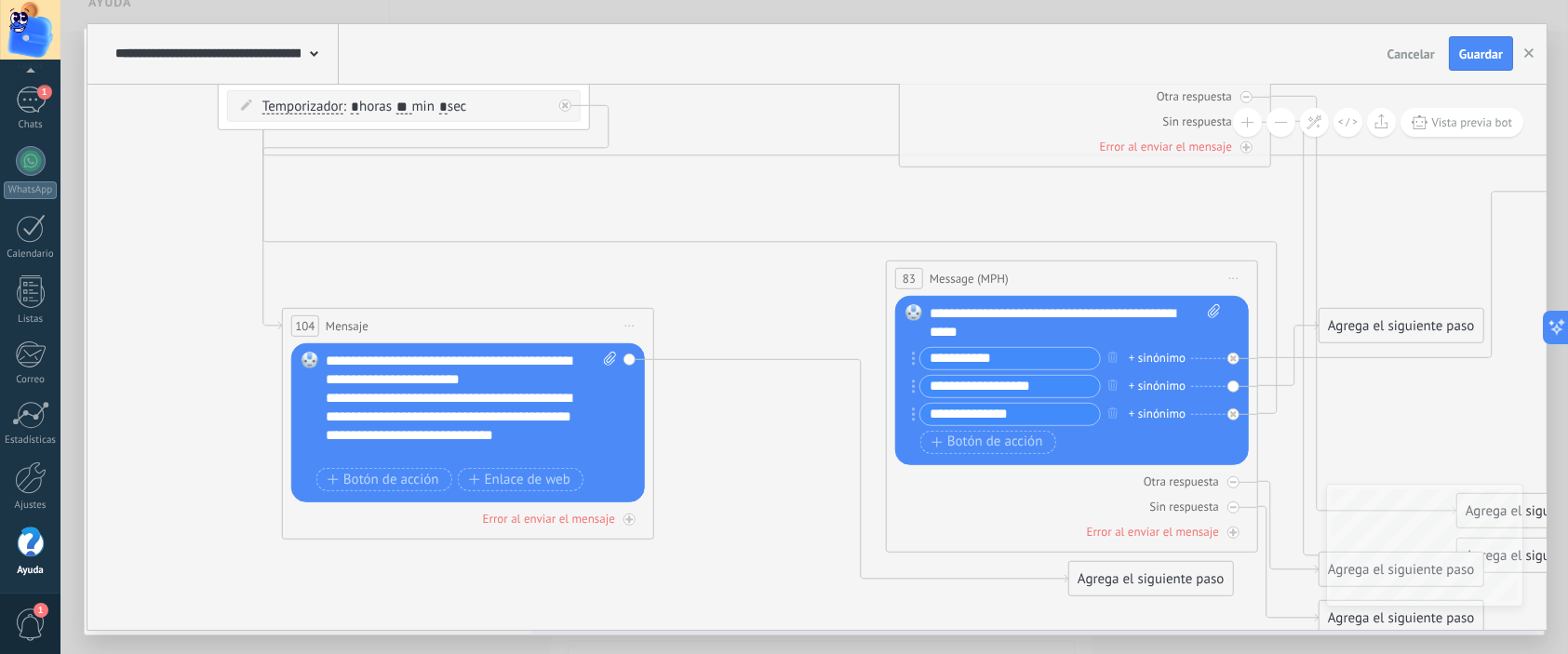 click on "**********" at bounding box center (1010, 357) 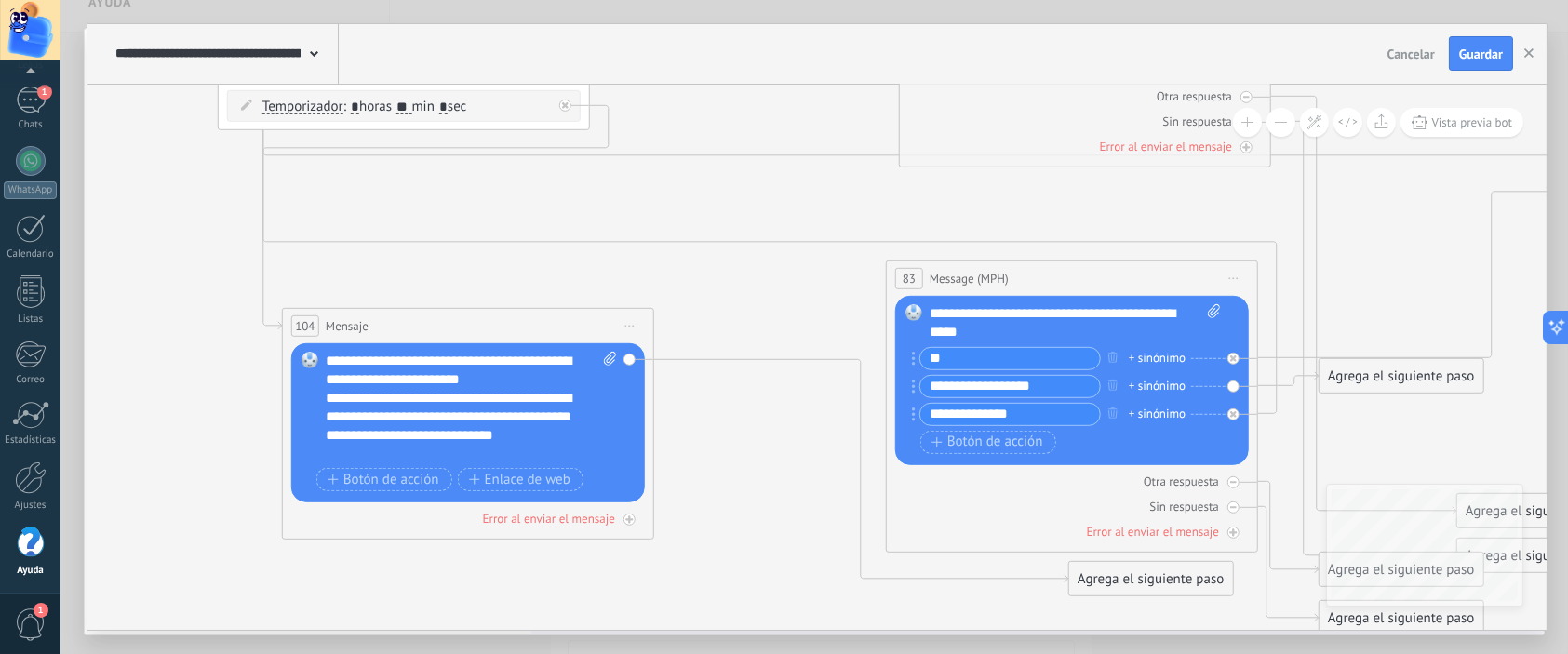 type on "*" 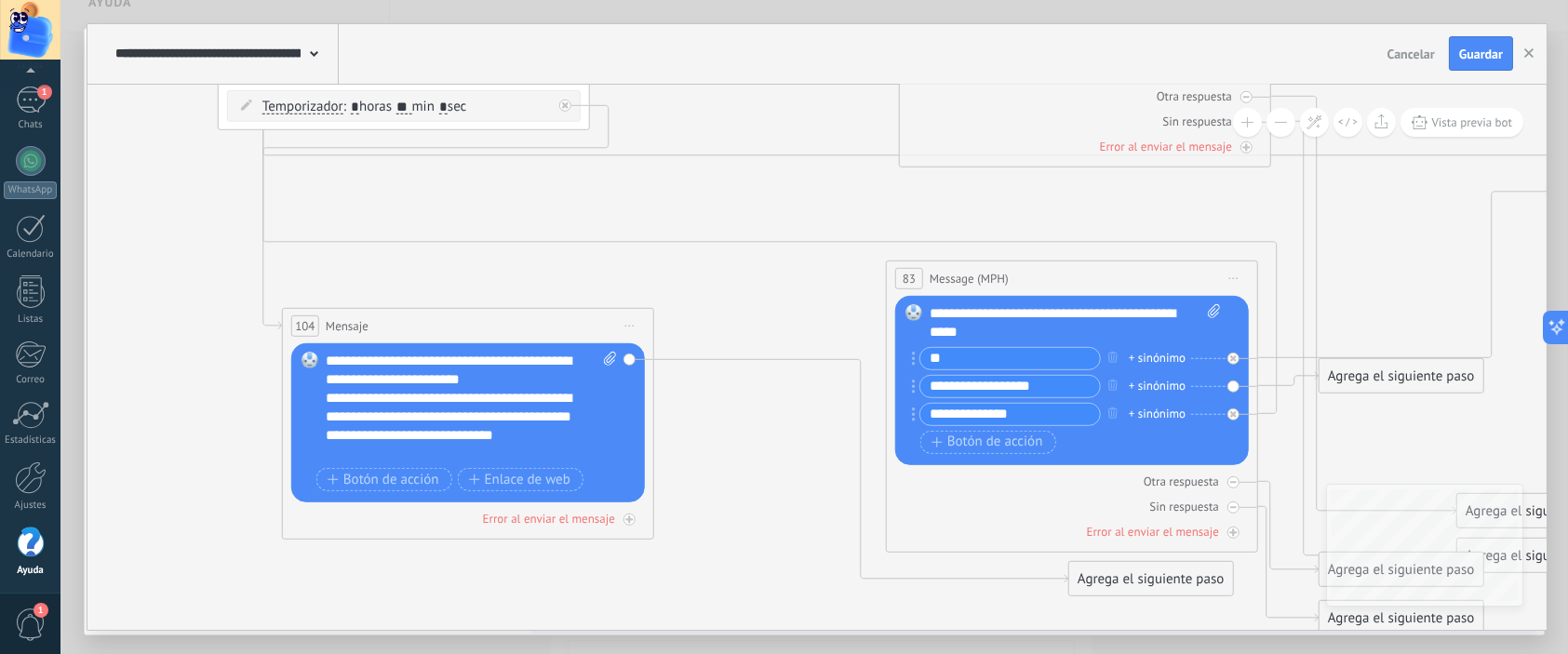 type on "*" 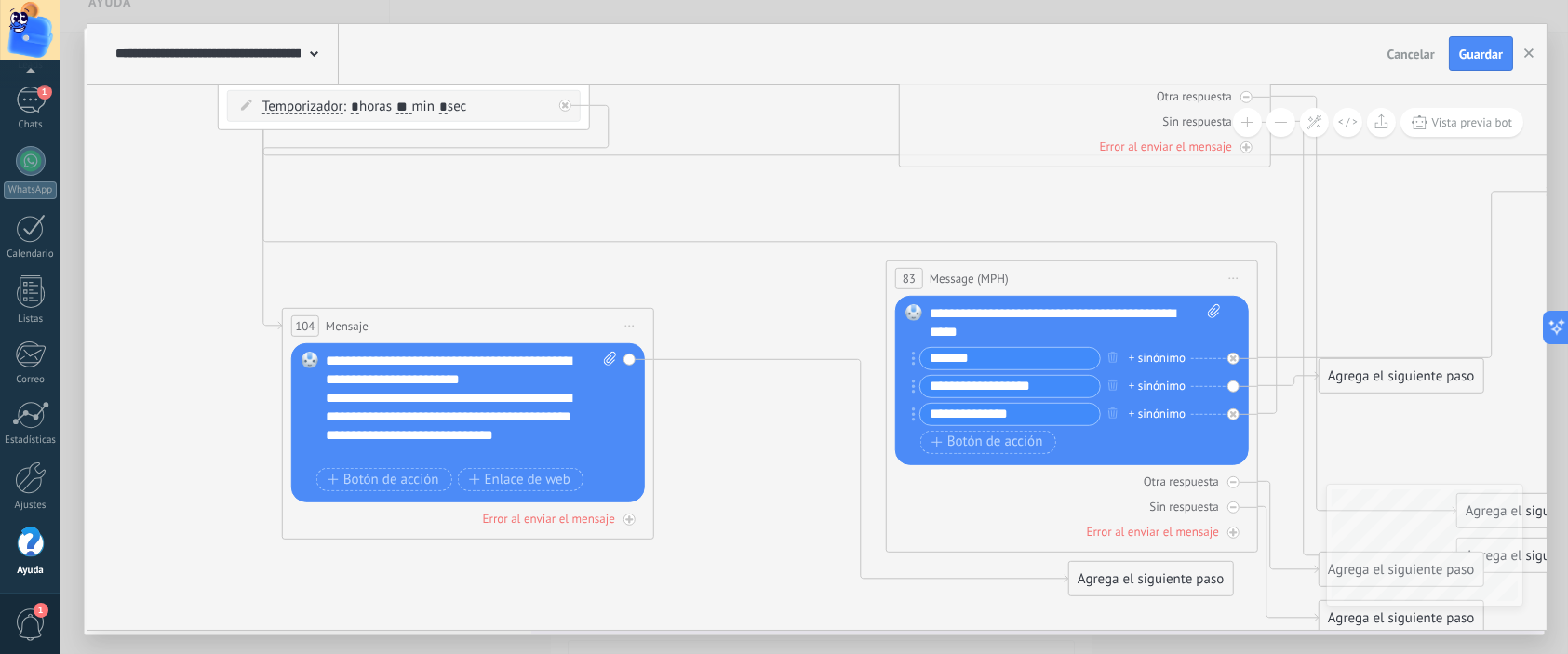 type on "*******" 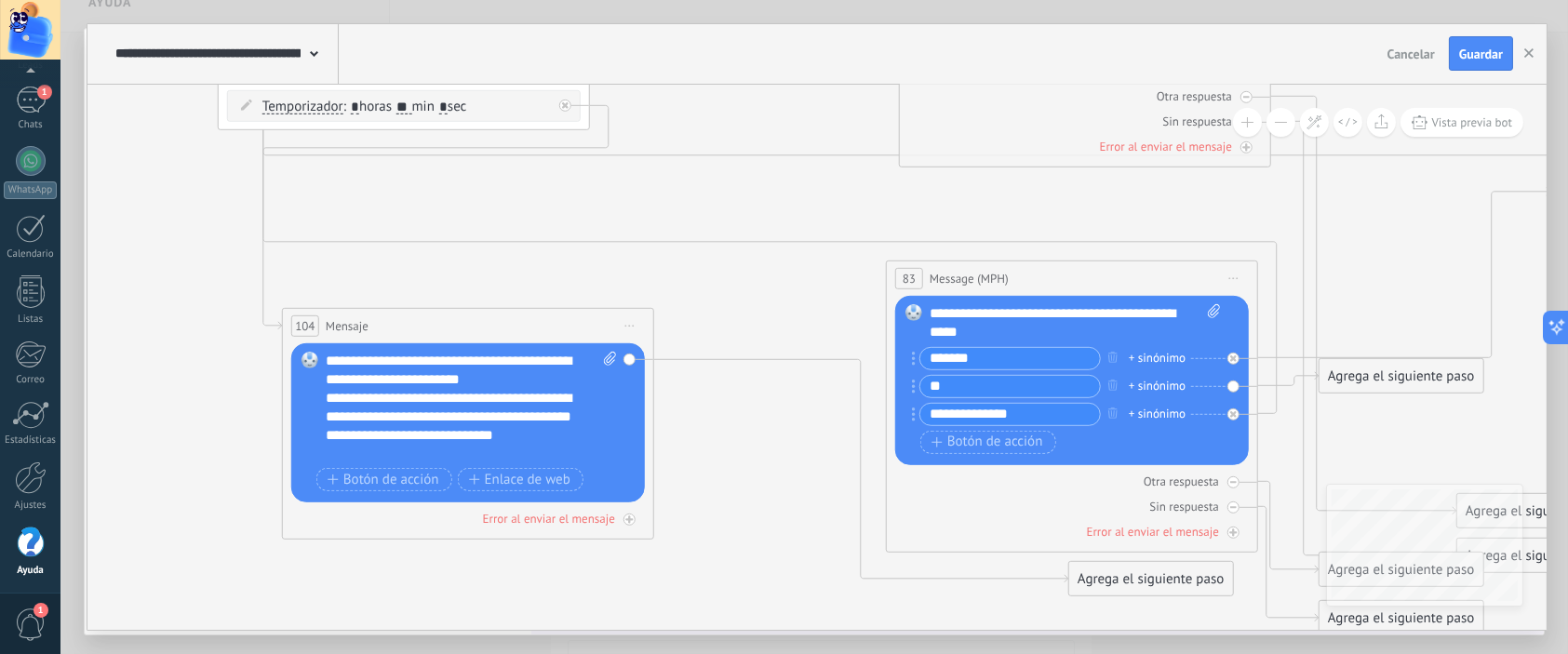type on "*" 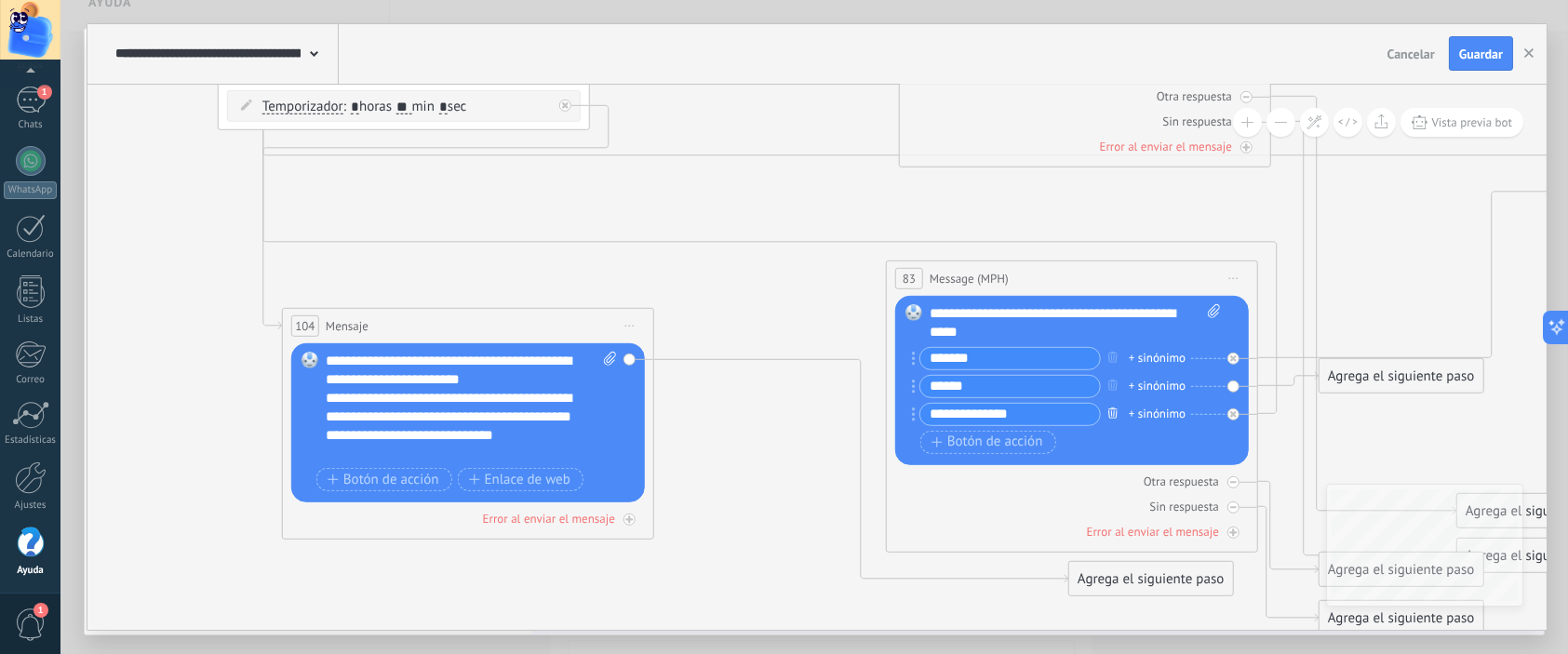 type on "******" 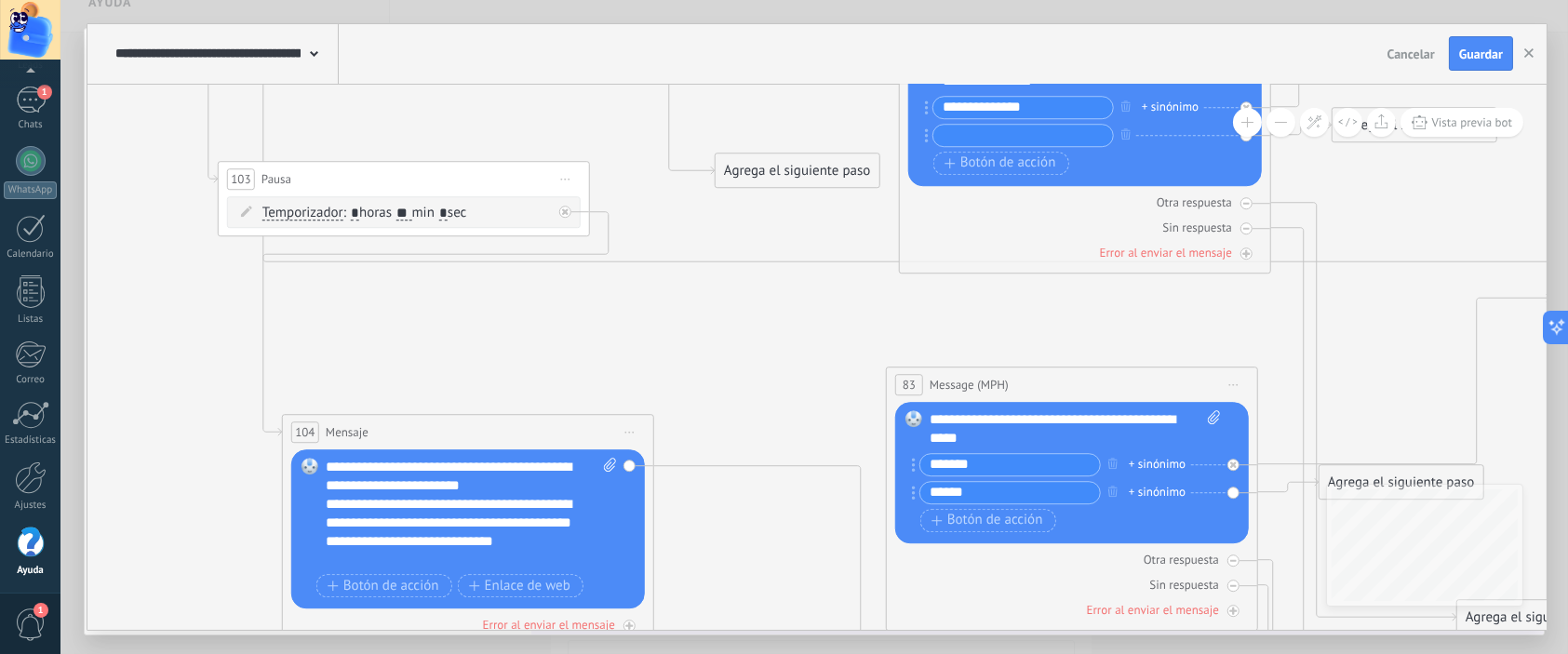 drag, startPoint x: 1476, startPoint y: 51, endPoint x: 1484, endPoint y: 87, distance: 36.878178 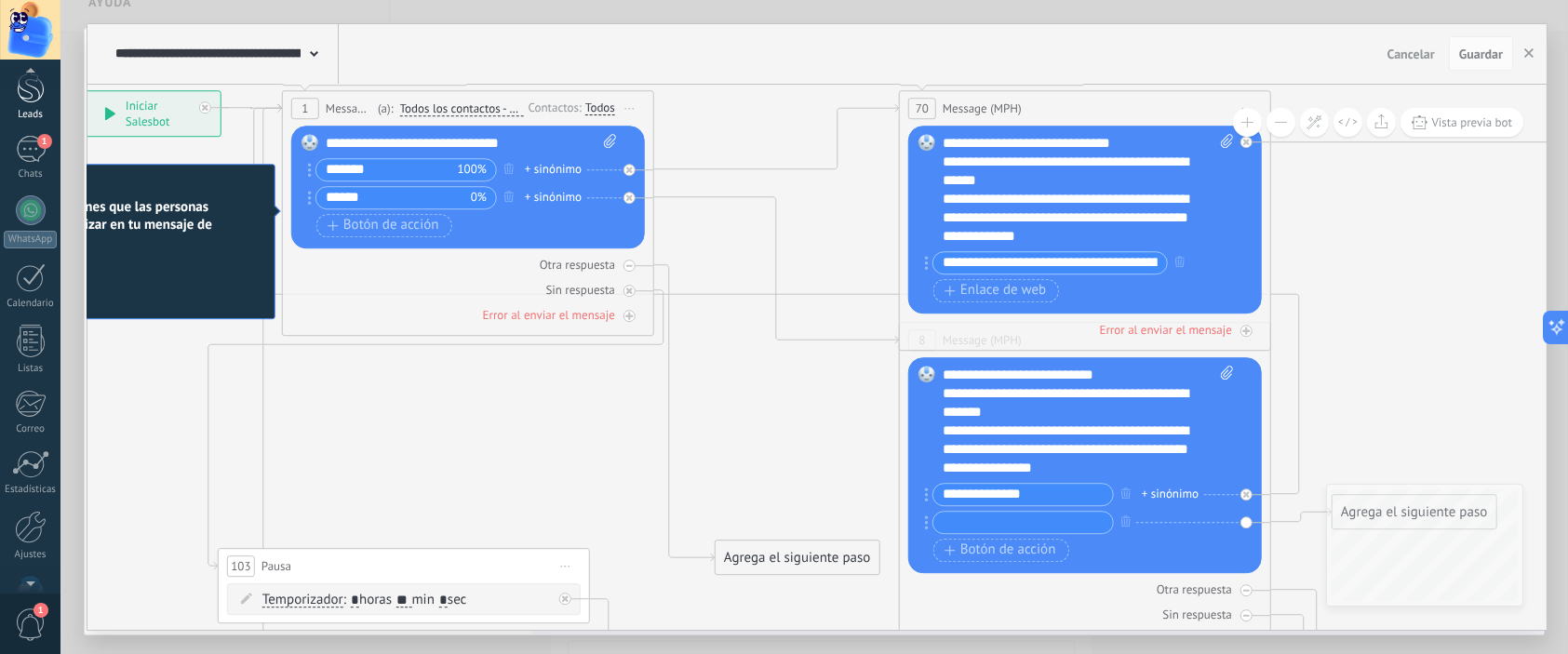 scroll, scrollTop: 66, scrollLeft: 0, axis: vertical 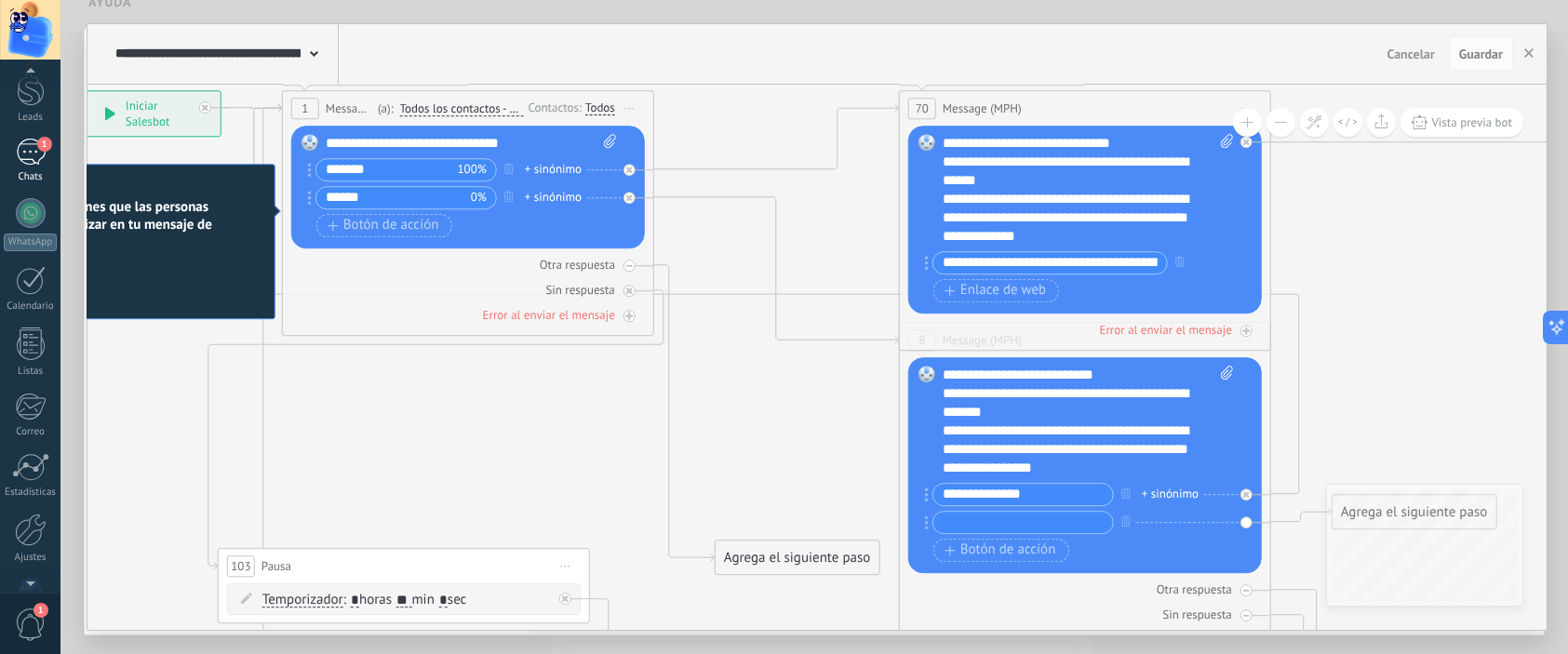 click on "1" at bounding box center [31, 152] 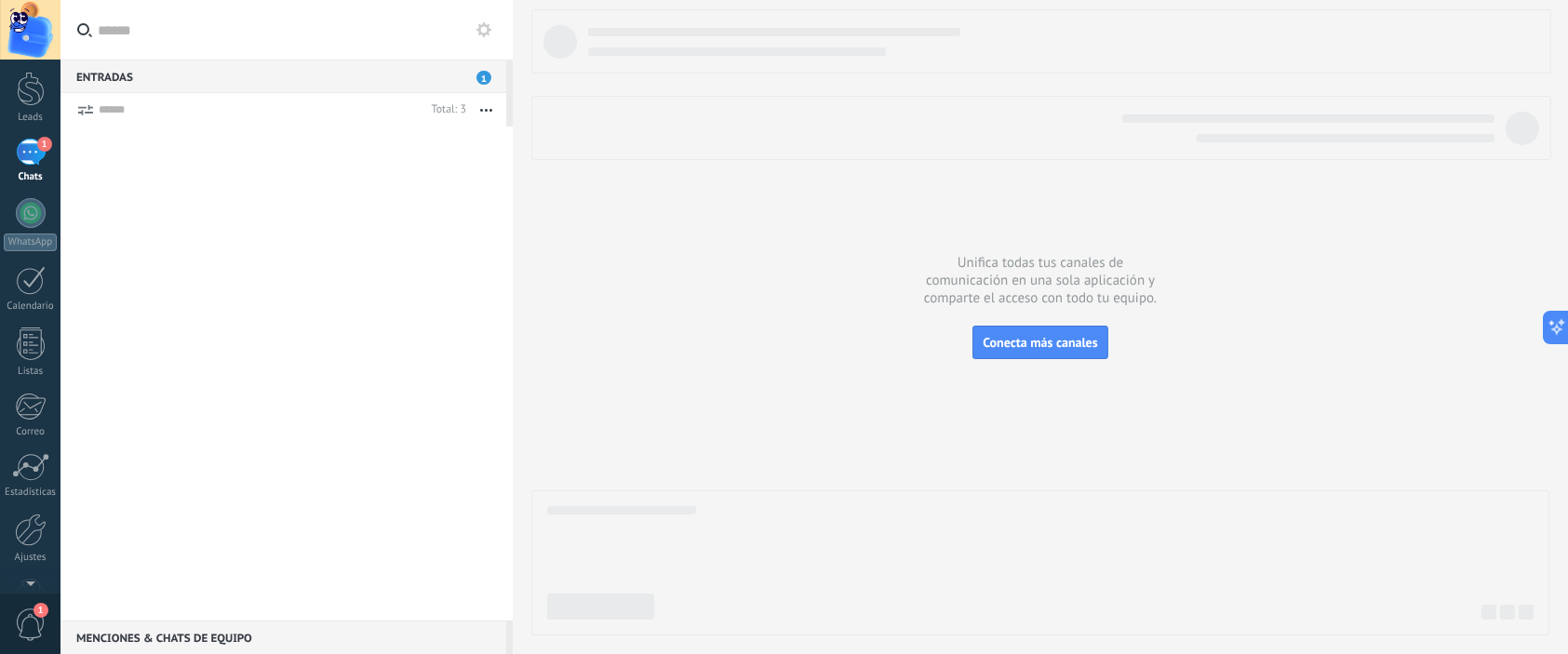 scroll, scrollTop: 0, scrollLeft: 0, axis: both 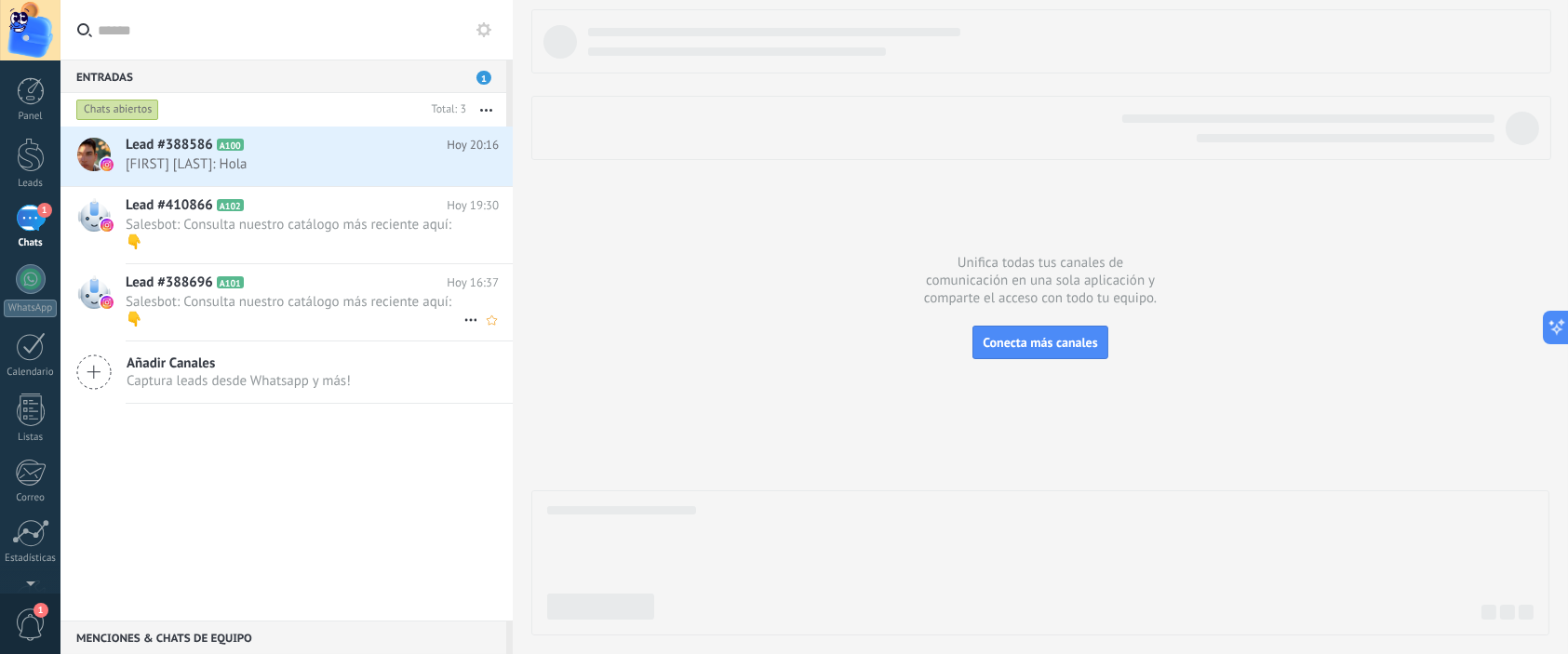 click on "Salesbot: Consulta nuestro catálogo más reciente aquí: 👇" at bounding box center [294, 311] 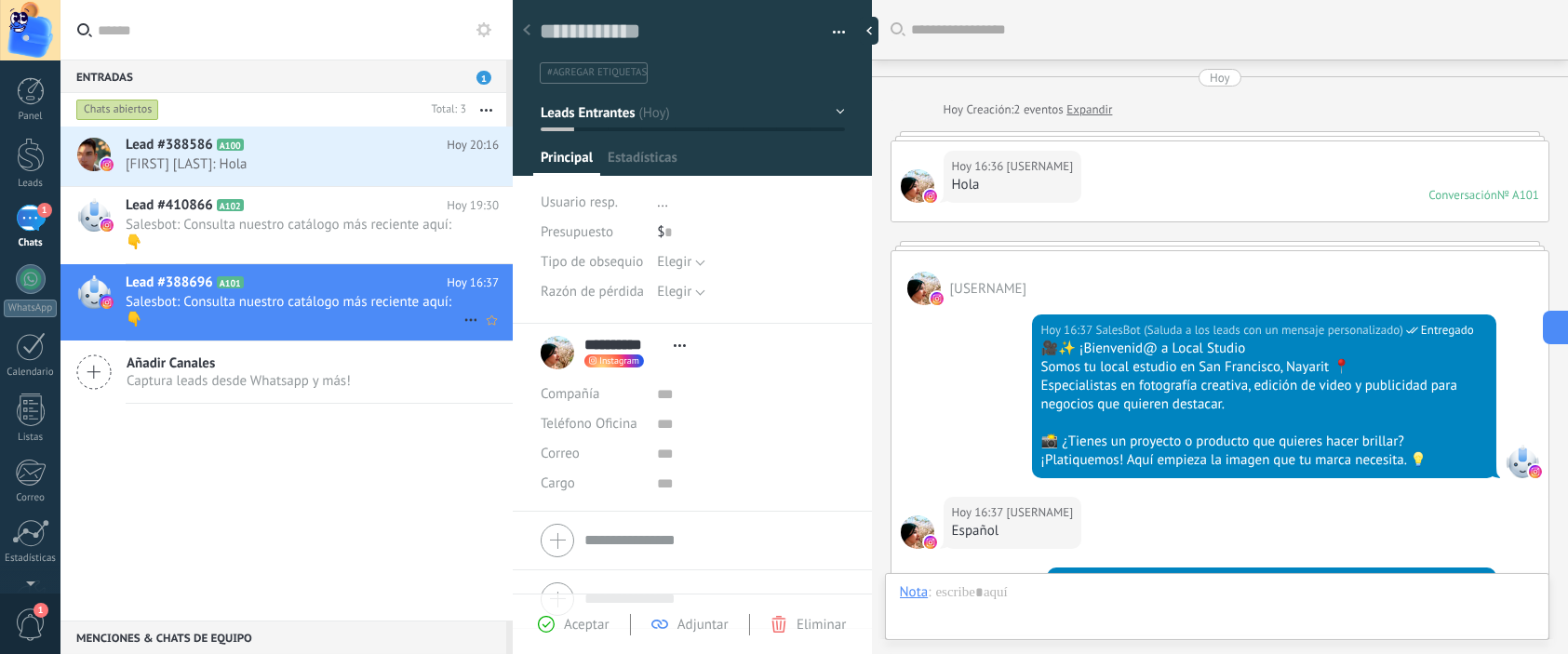 scroll, scrollTop: 27, scrollLeft: 0, axis: vertical 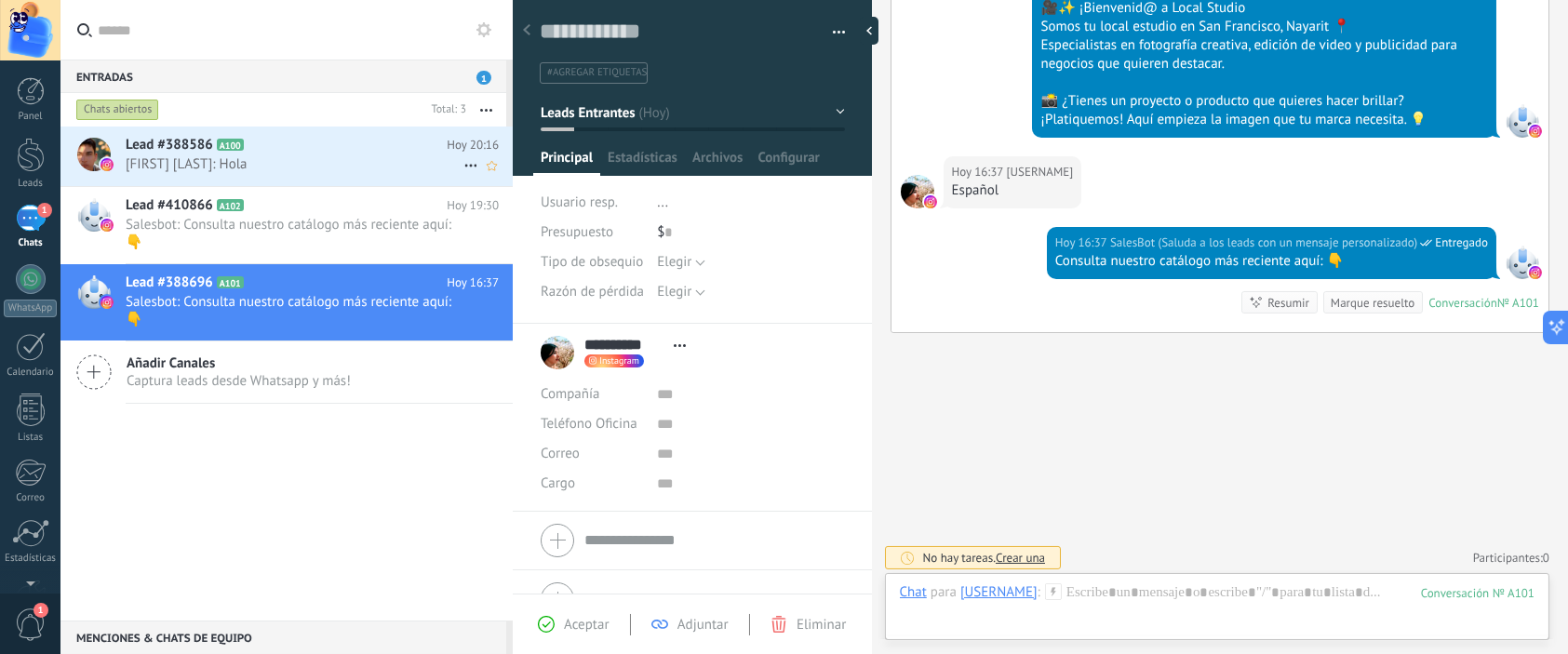 click on "Lead #388586
A100" at bounding box center [286, 145] 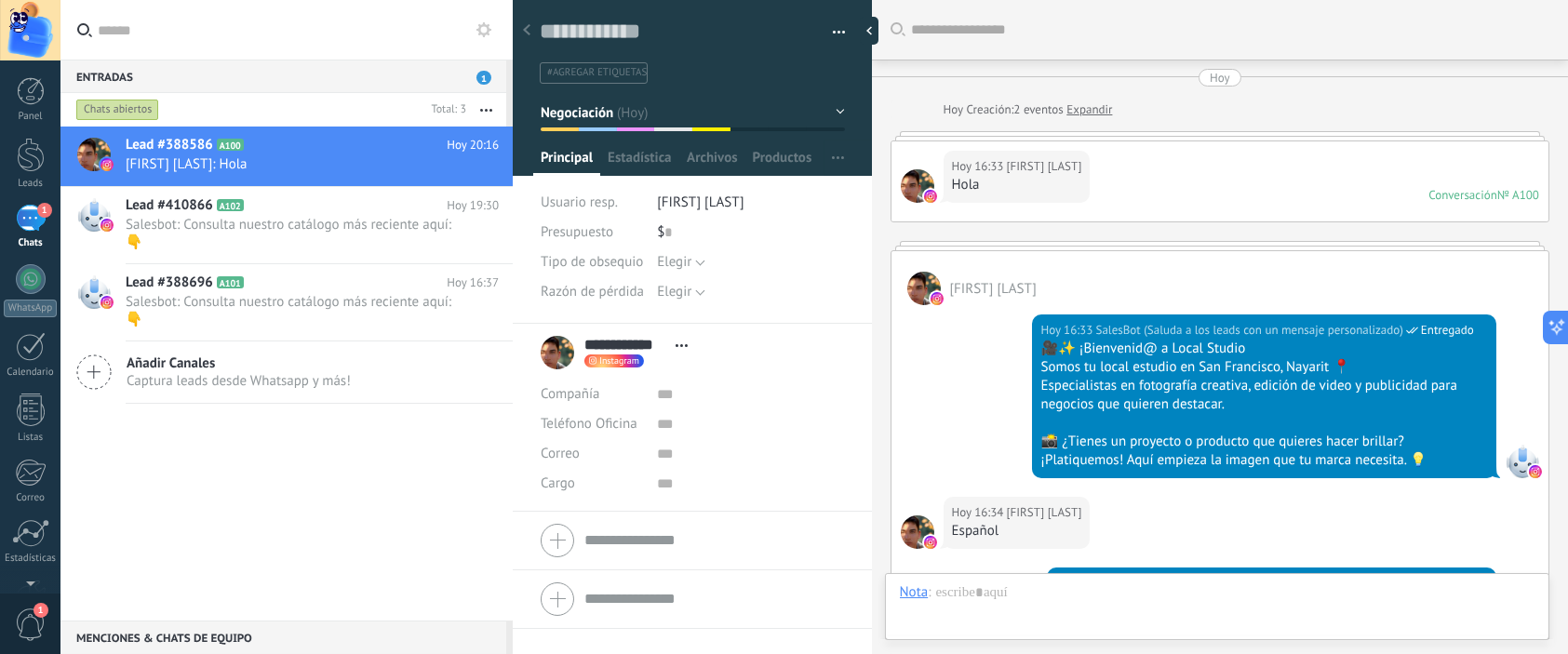 scroll, scrollTop: 27, scrollLeft: 0, axis: vertical 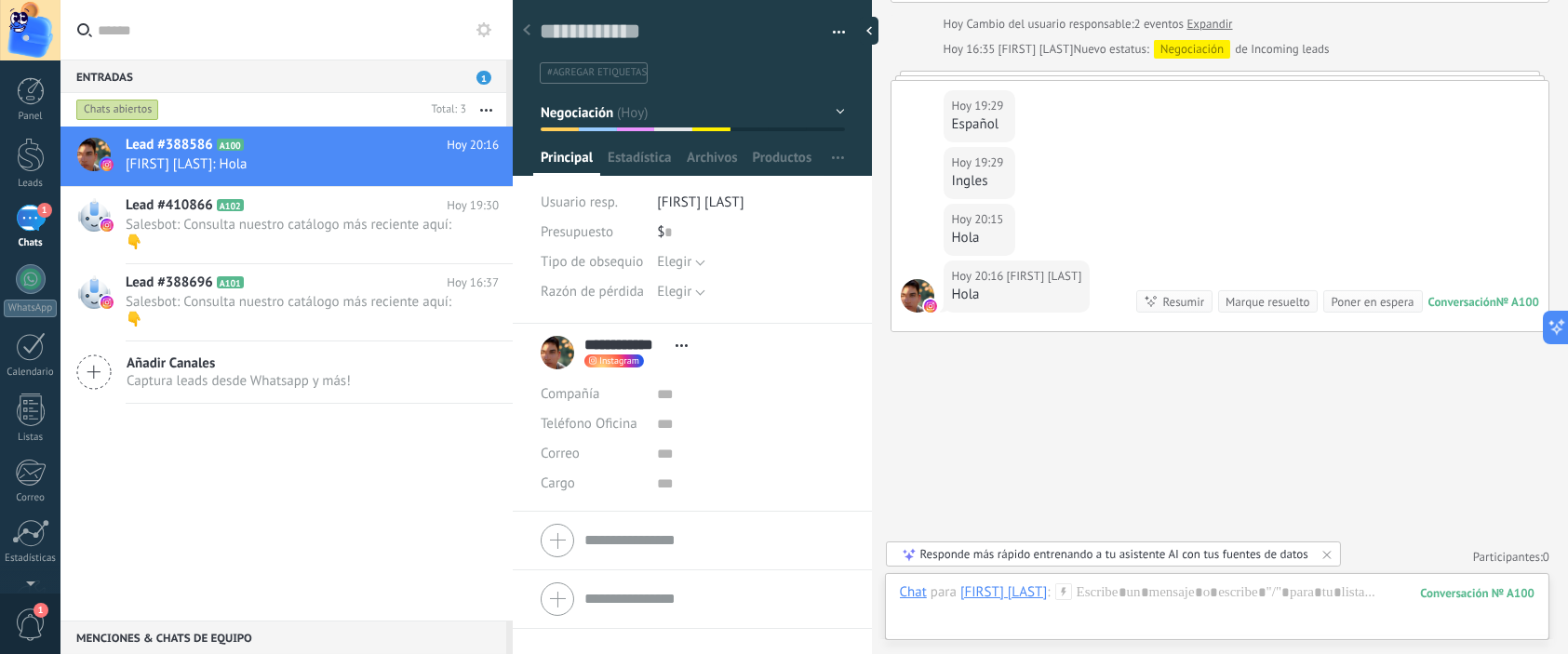 click on "Negociación" at bounding box center (692, 113) 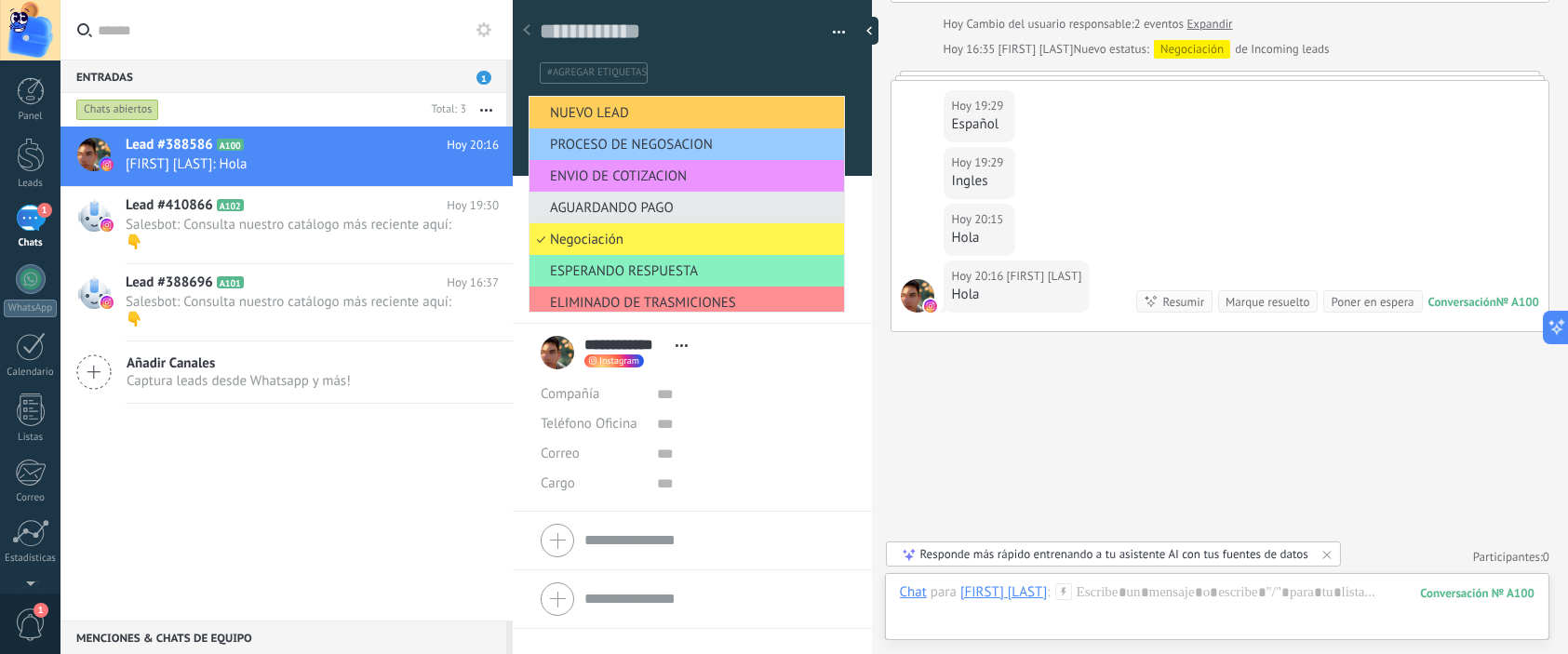 scroll, scrollTop: 72, scrollLeft: 0, axis: vertical 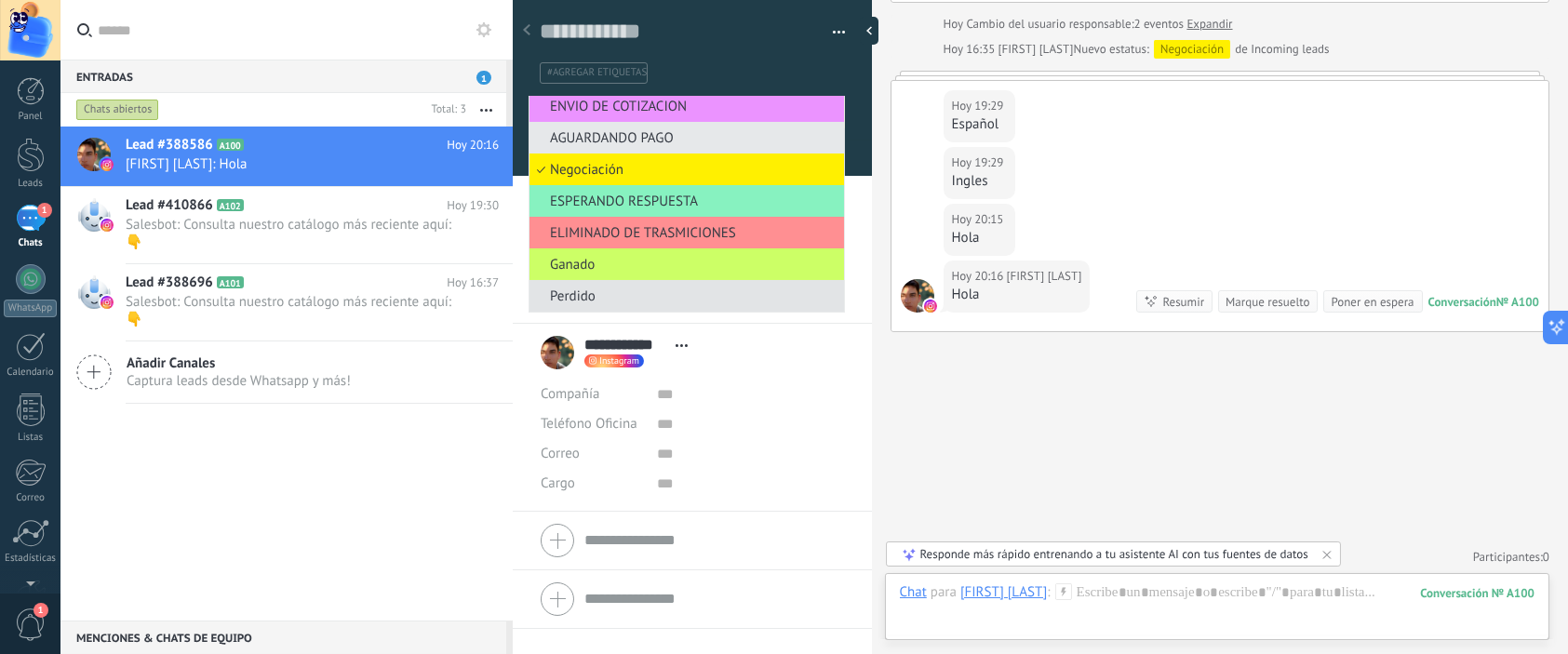 click on "Perdido" at bounding box center [684, 296] 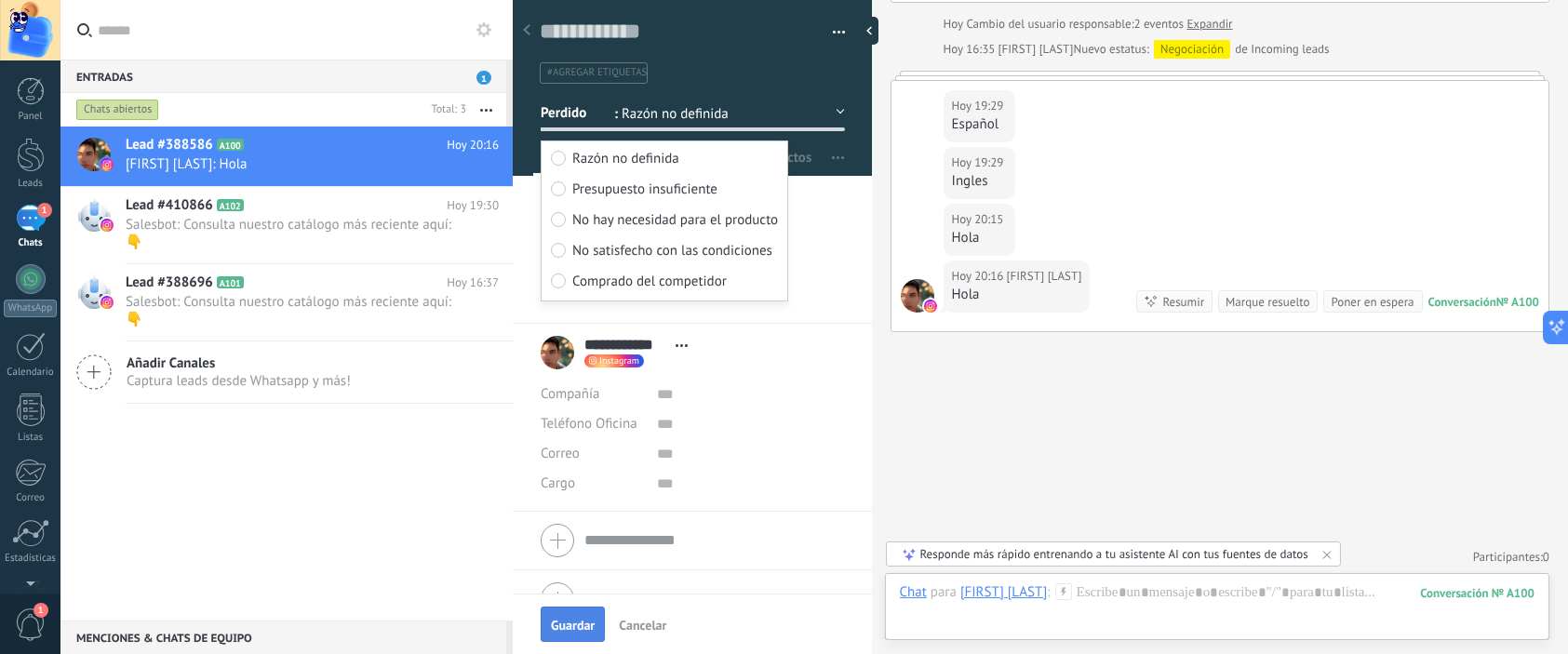 click on "Guardar" at bounding box center [572, 625] 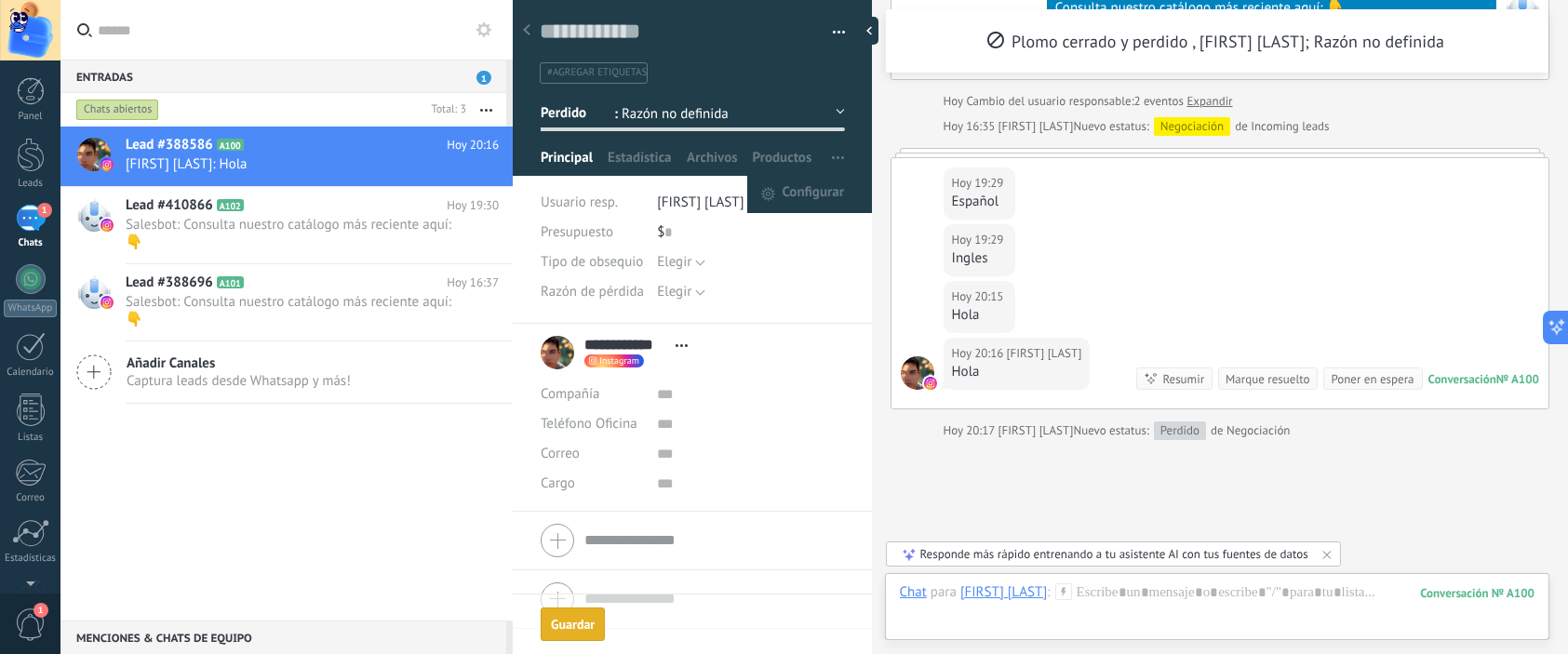scroll, scrollTop: 778, scrollLeft: 0, axis: vertical 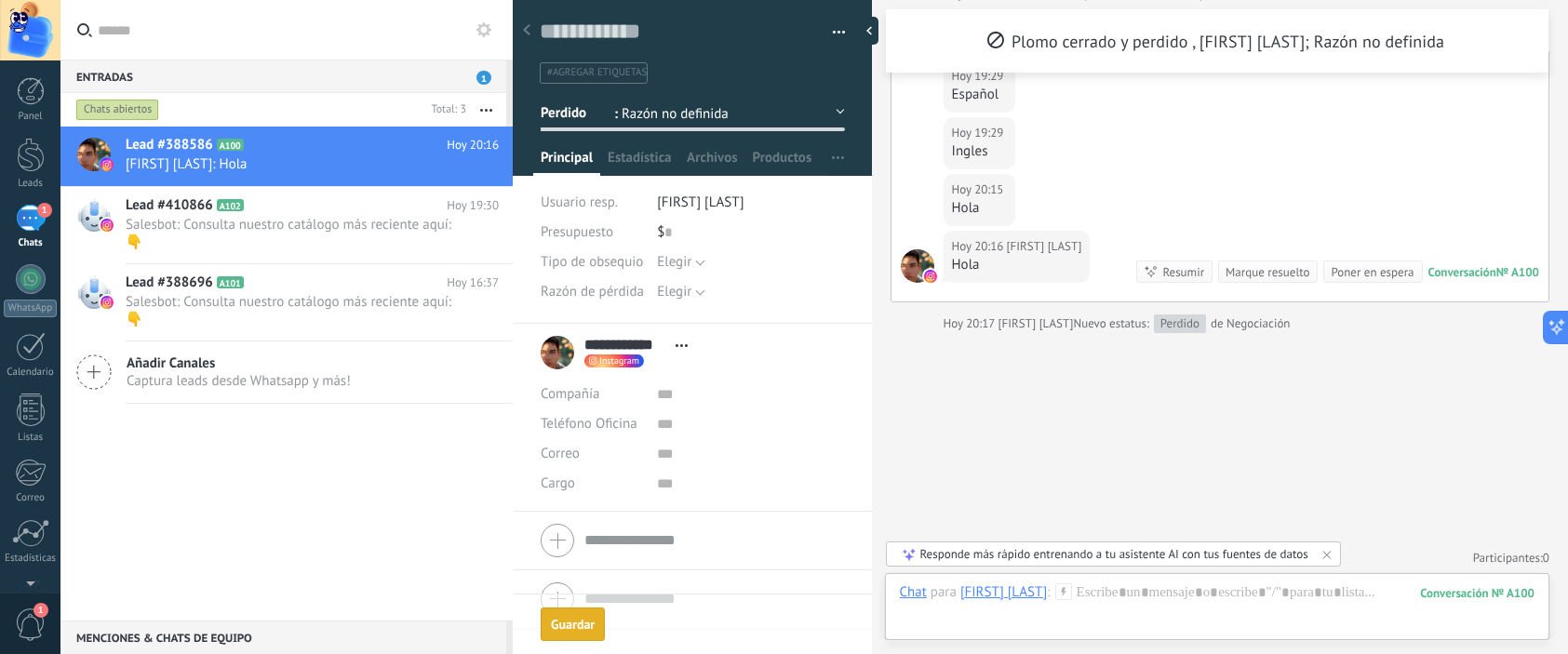 click at bounding box center [832, 33] 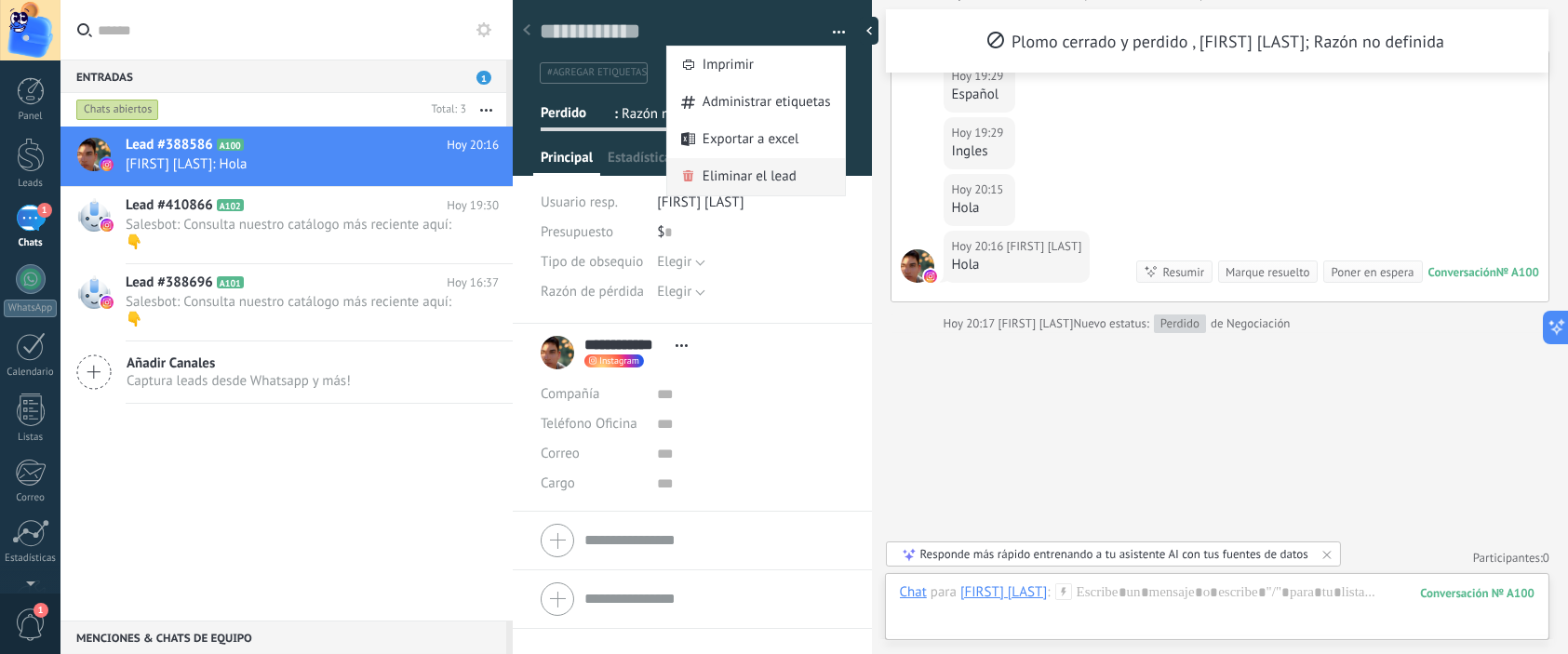 click on "Eliminar el lead" at bounding box center (749, 177) 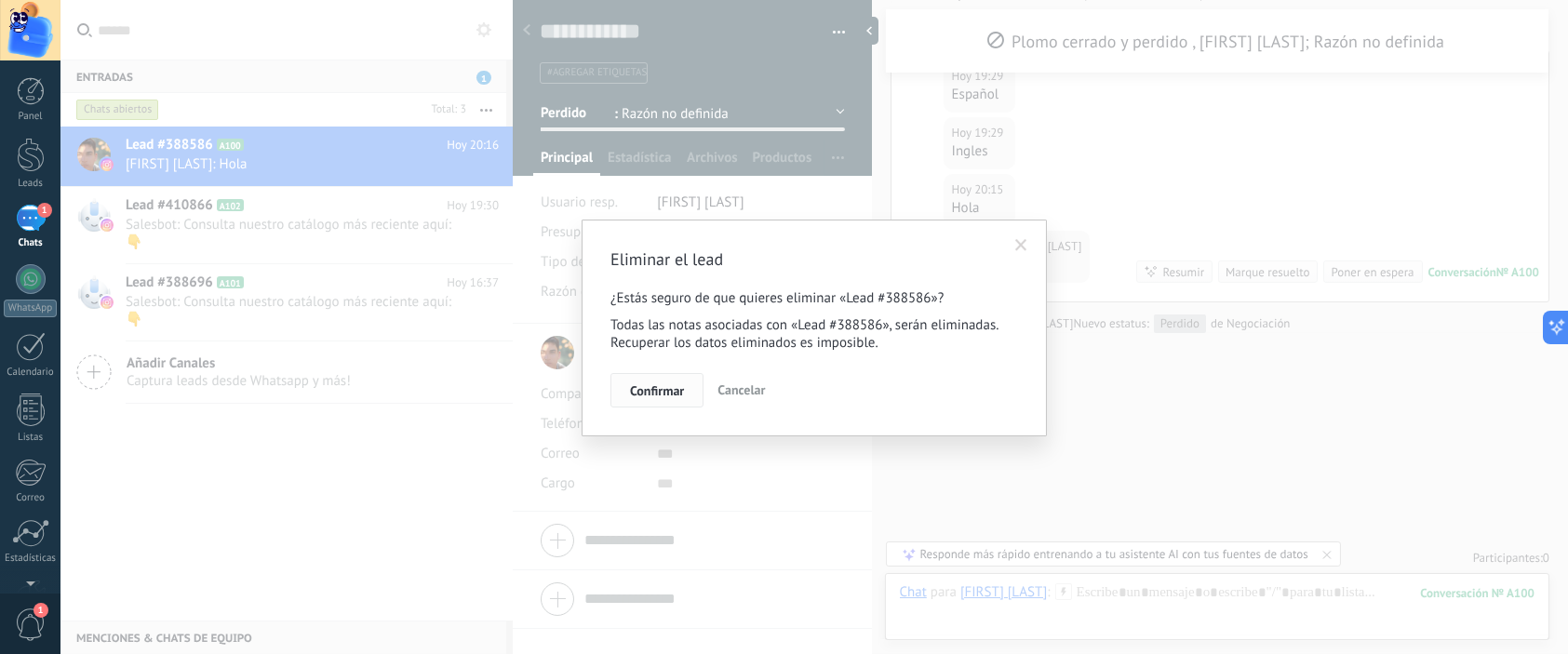 click on "Confirmar" at bounding box center (657, 391) 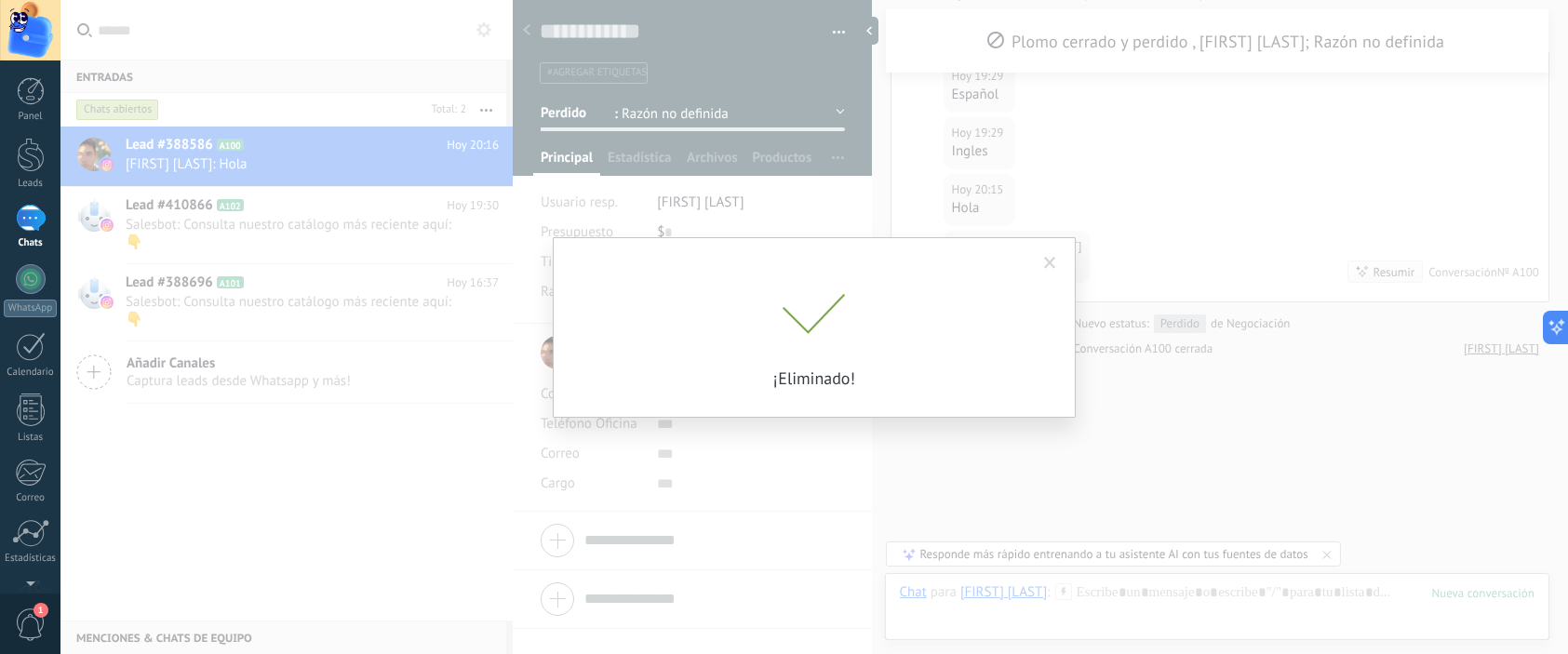 scroll, scrollTop: 804, scrollLeft: 0, axis: vertical 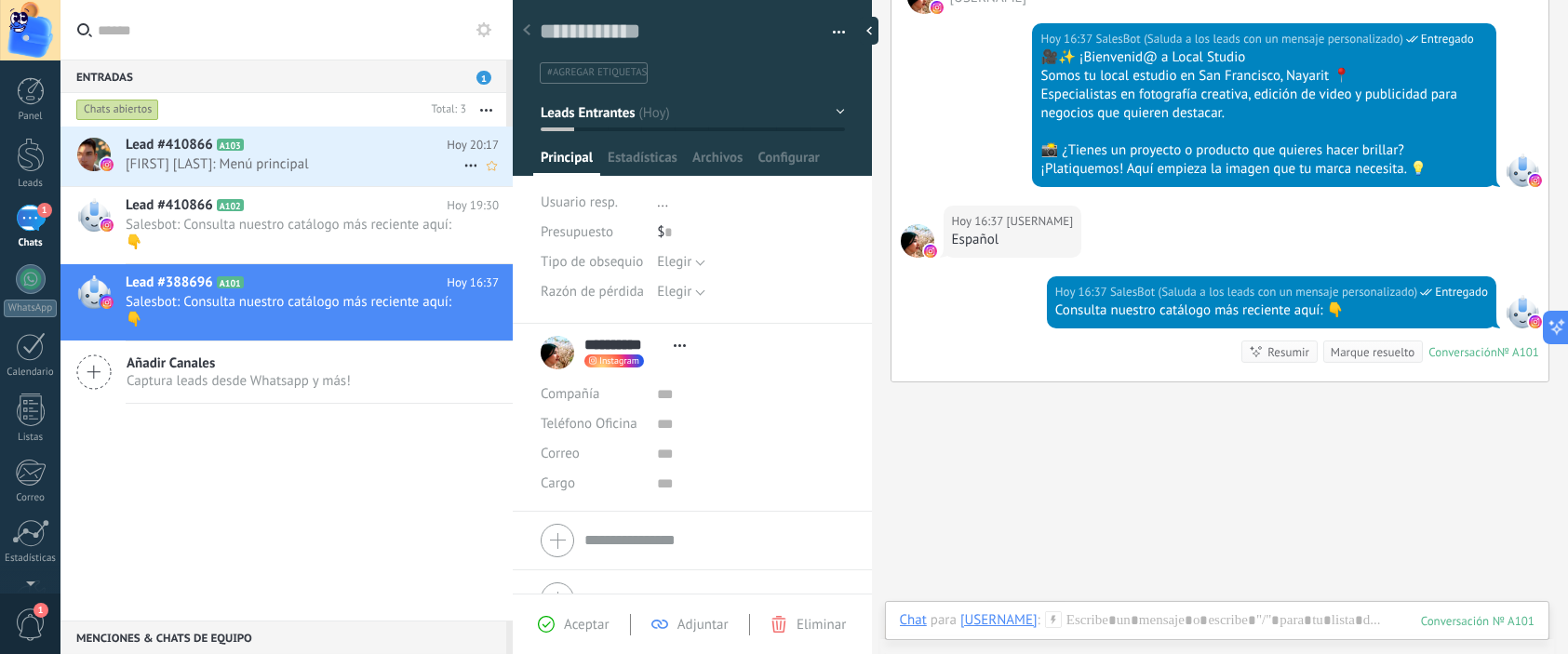 click on "Lead #413068
A103" at bounding box center [286, 145] 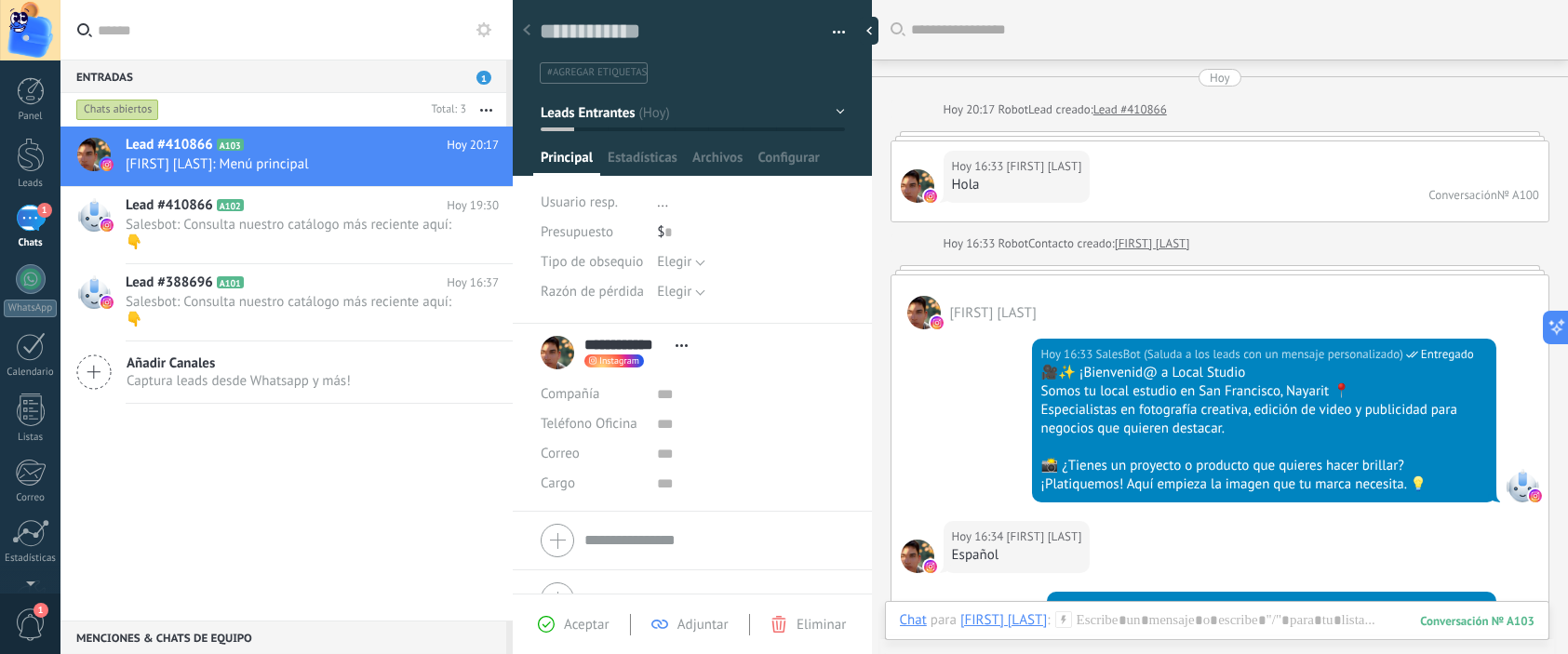 scroll, scrollTop: 27, scrollLeft: 0, axis: vertical 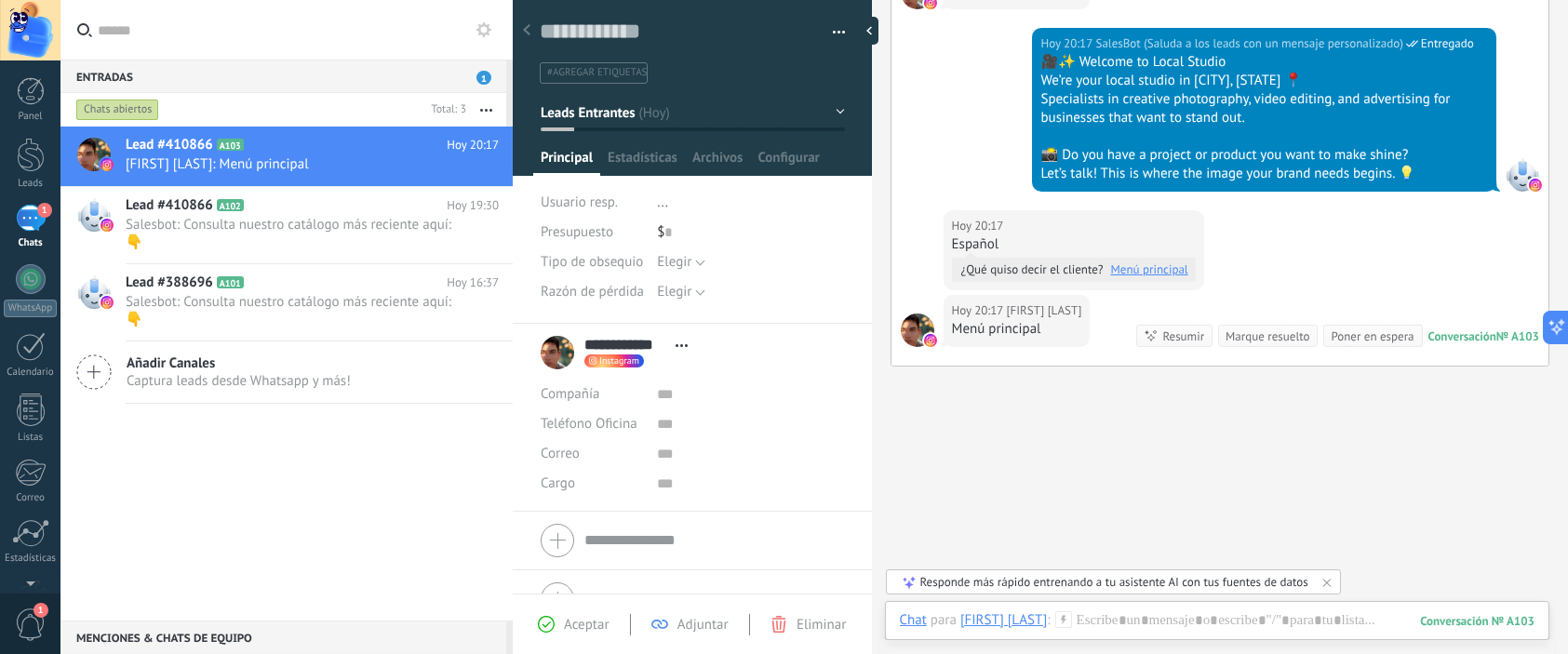 click on "Leads Entrantes" at bounding box center (692, 113) 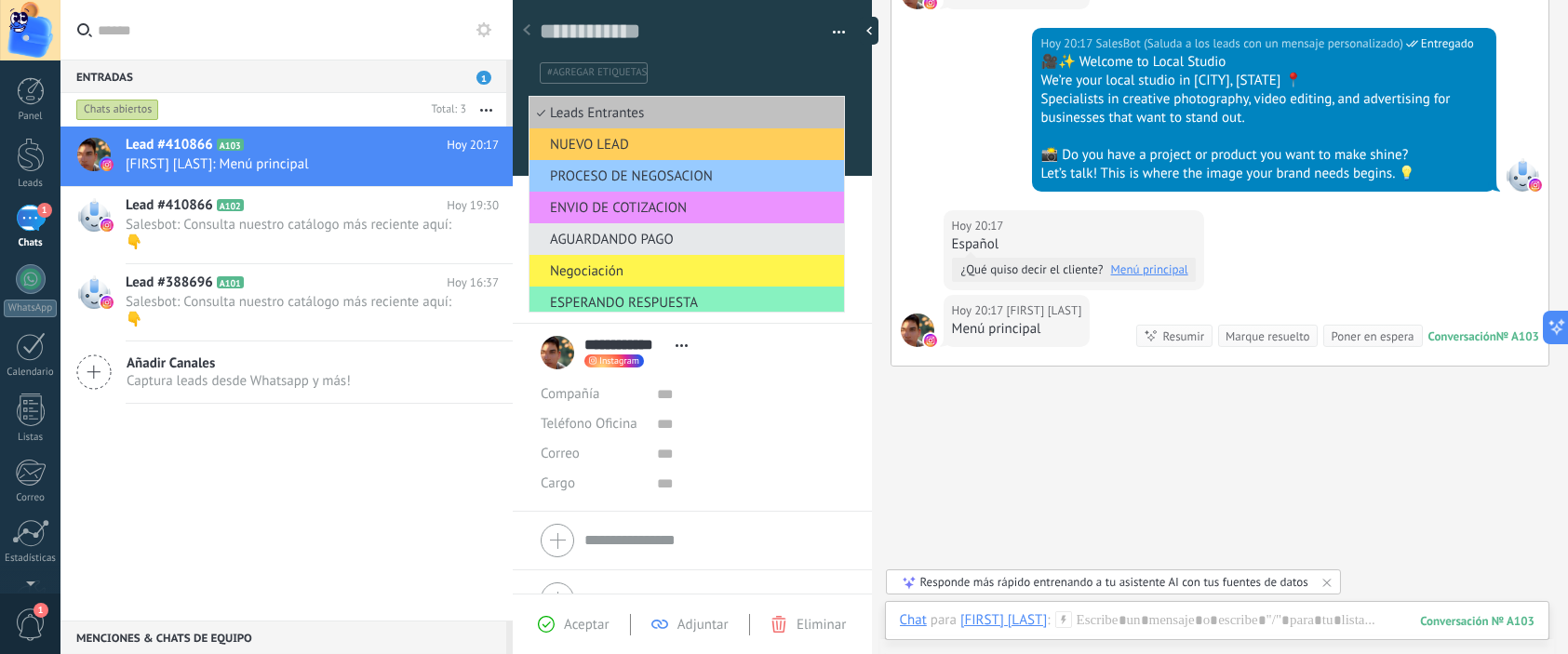 scroll, scrollTop: 103, scrollLeft: 0, axis: vertical 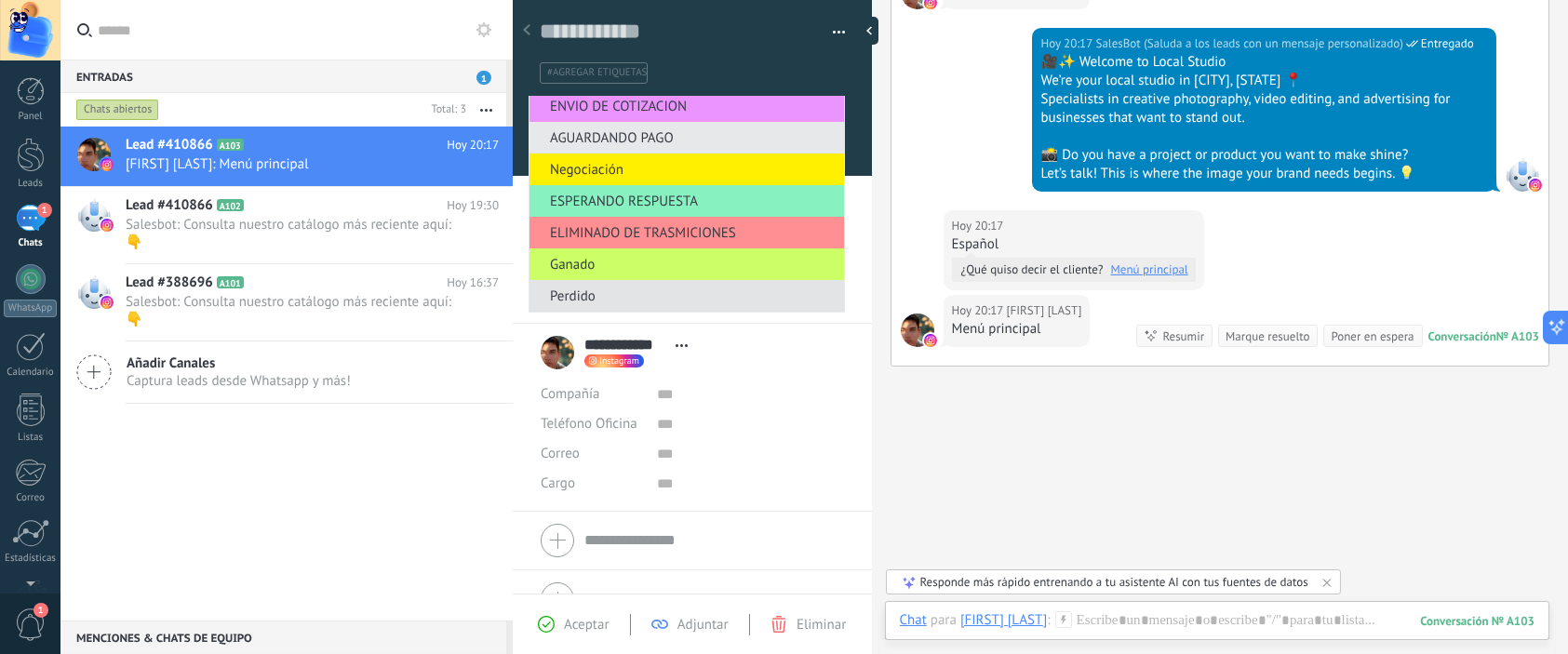 click on "Perdido" at bounding box center [684, 296] 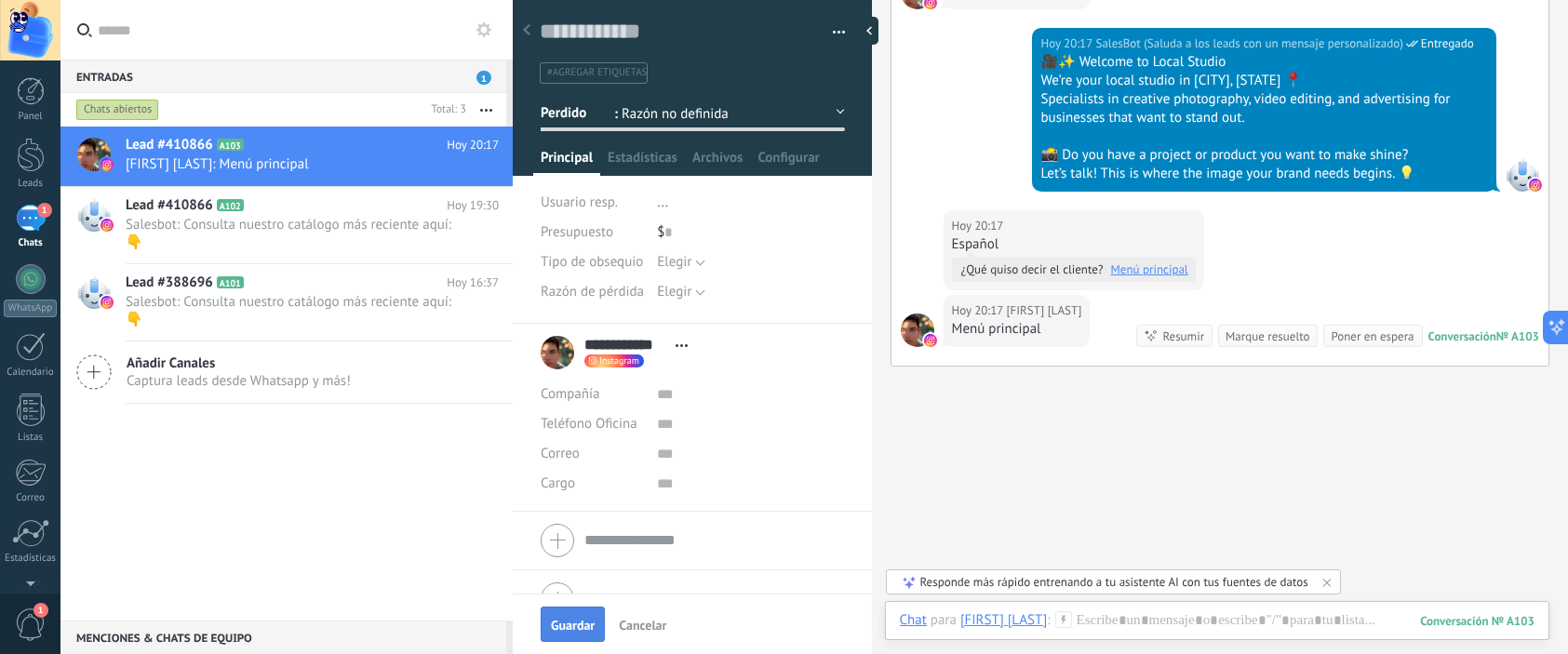 click on "Guardar" at bounding box center [572, 625] 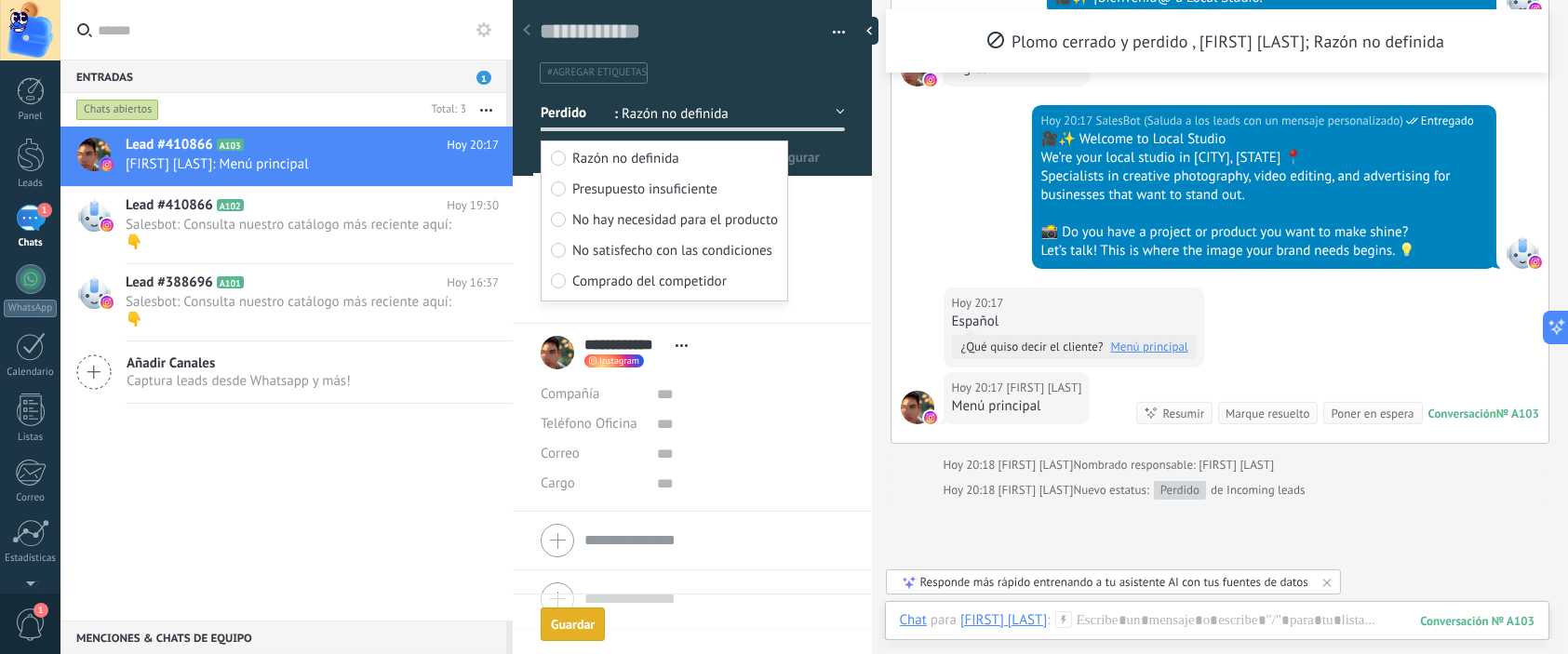 scroll, scrollTop: 1382, scrollLeft: 0, axis: vertical 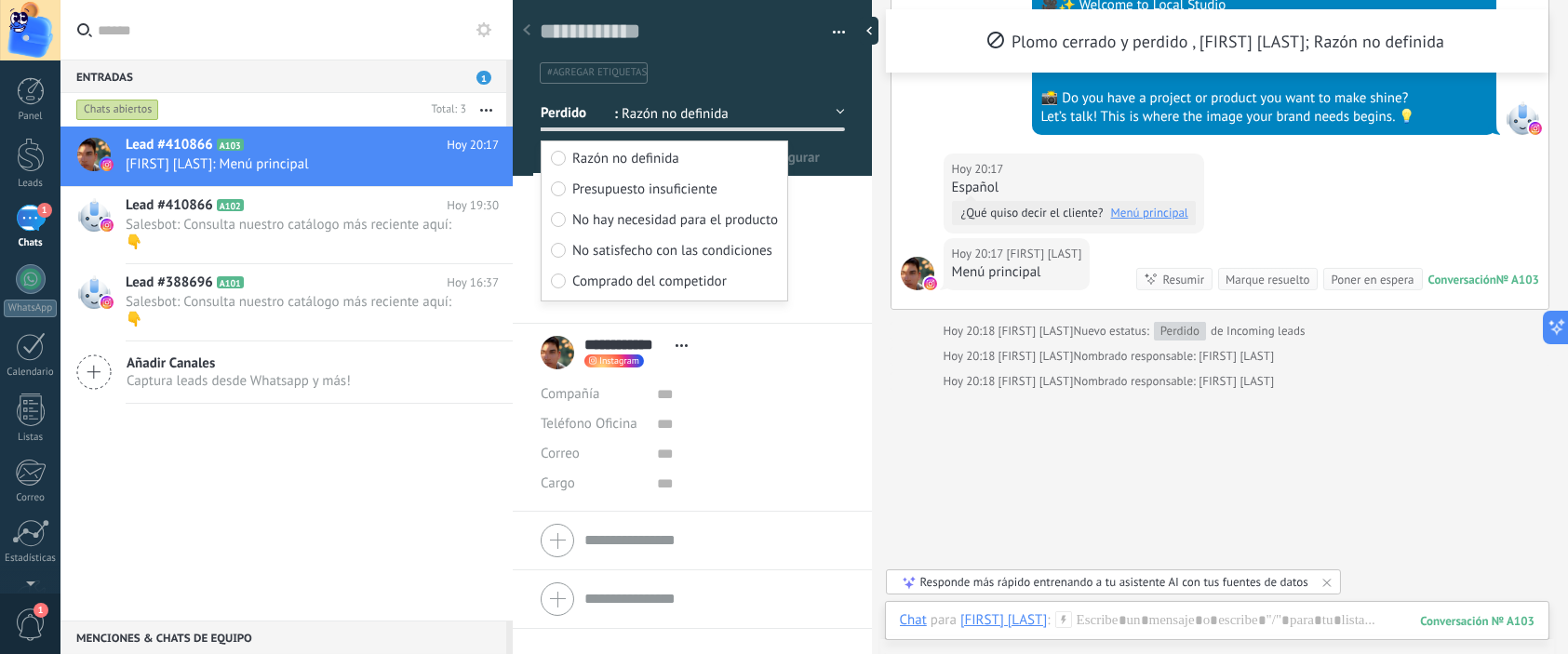 click at bounding box center (832, 33) 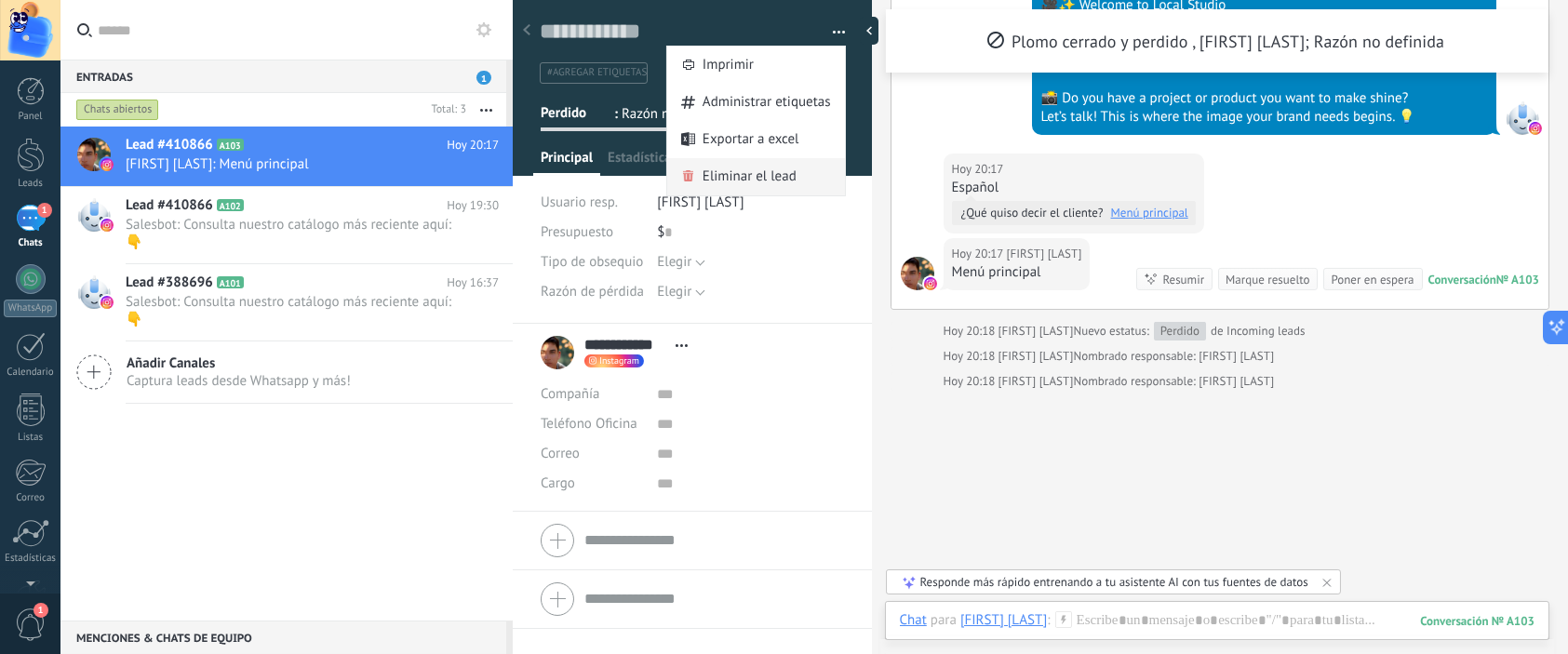 click on "Eliminar el lead" at bounding box center (749, 177) 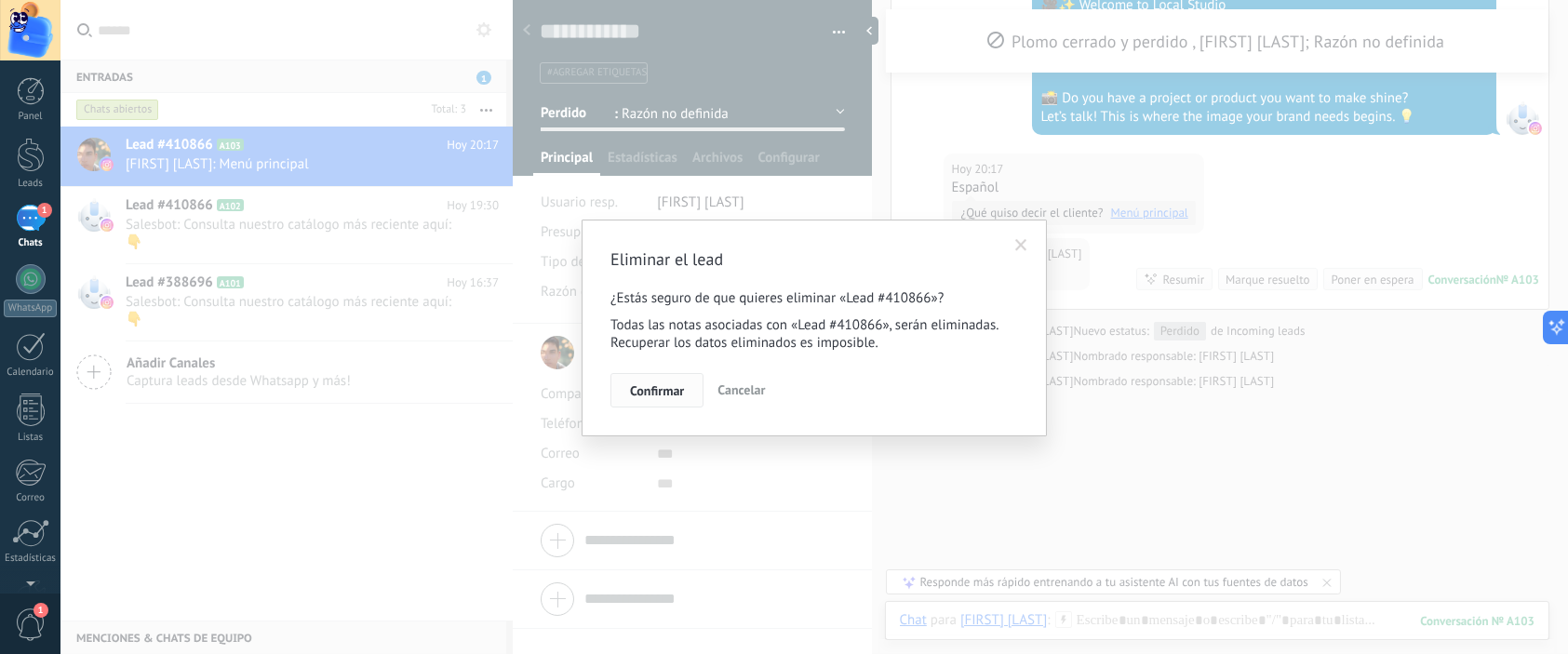 click on "Confirmar" at bounding box center [657, 391] 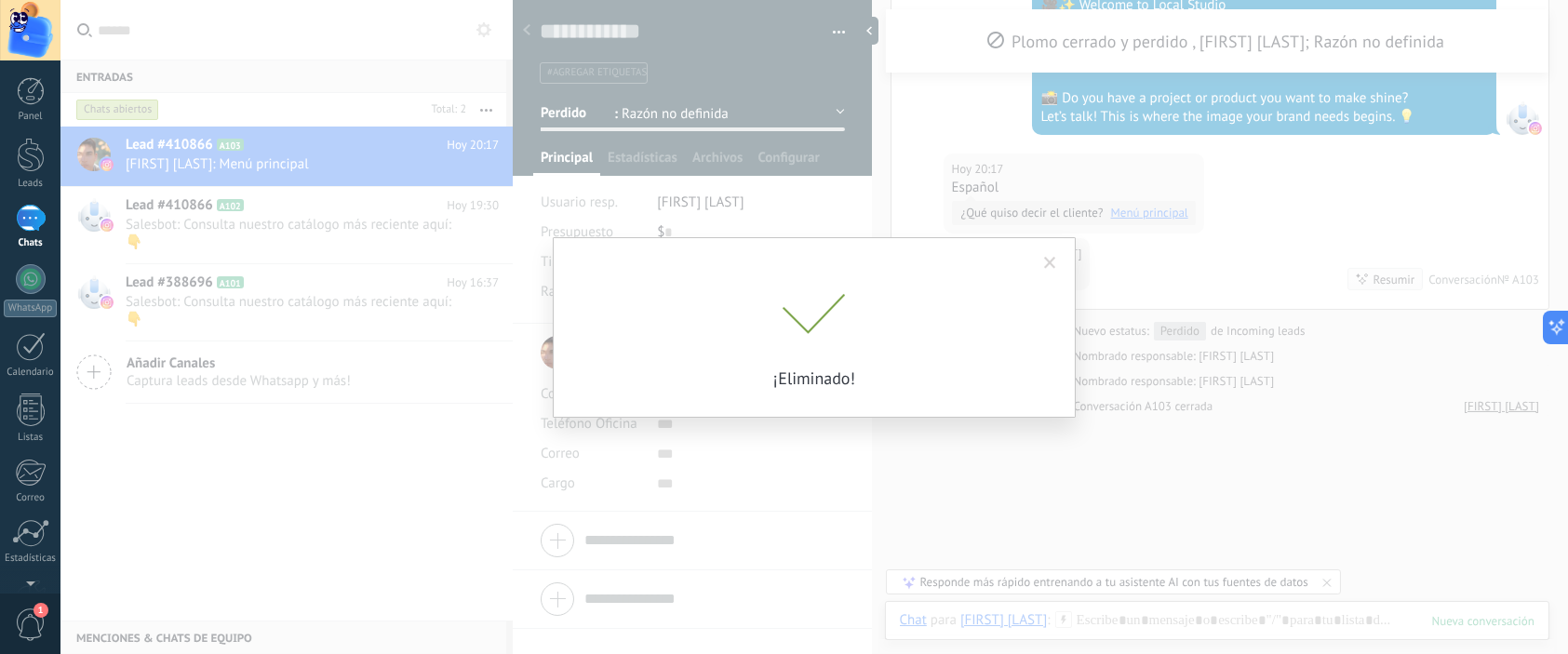 scroll, scrollTop: 1408, scrollLeft: 0, axis: vertical 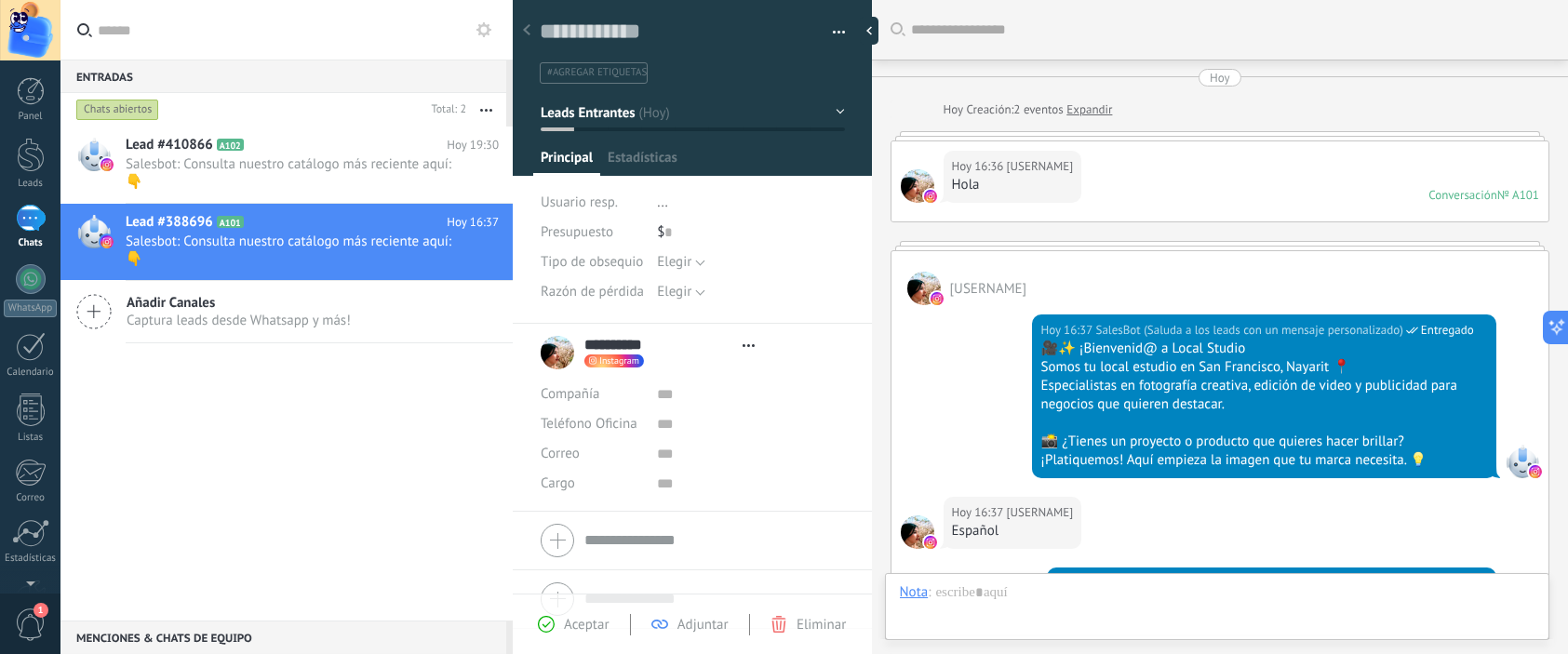 type on "**********" 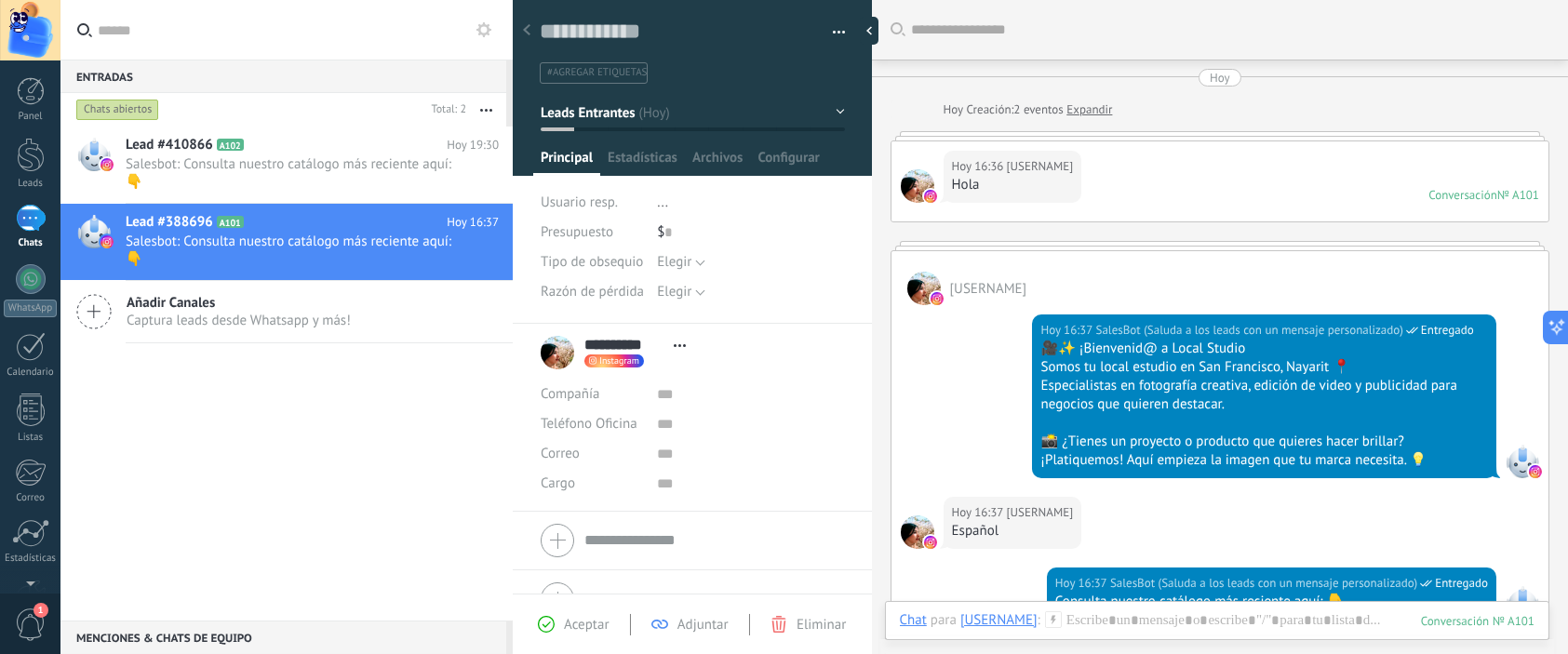 scroll, scrollTop: 291, scrollLeft: 0, axis: vertical 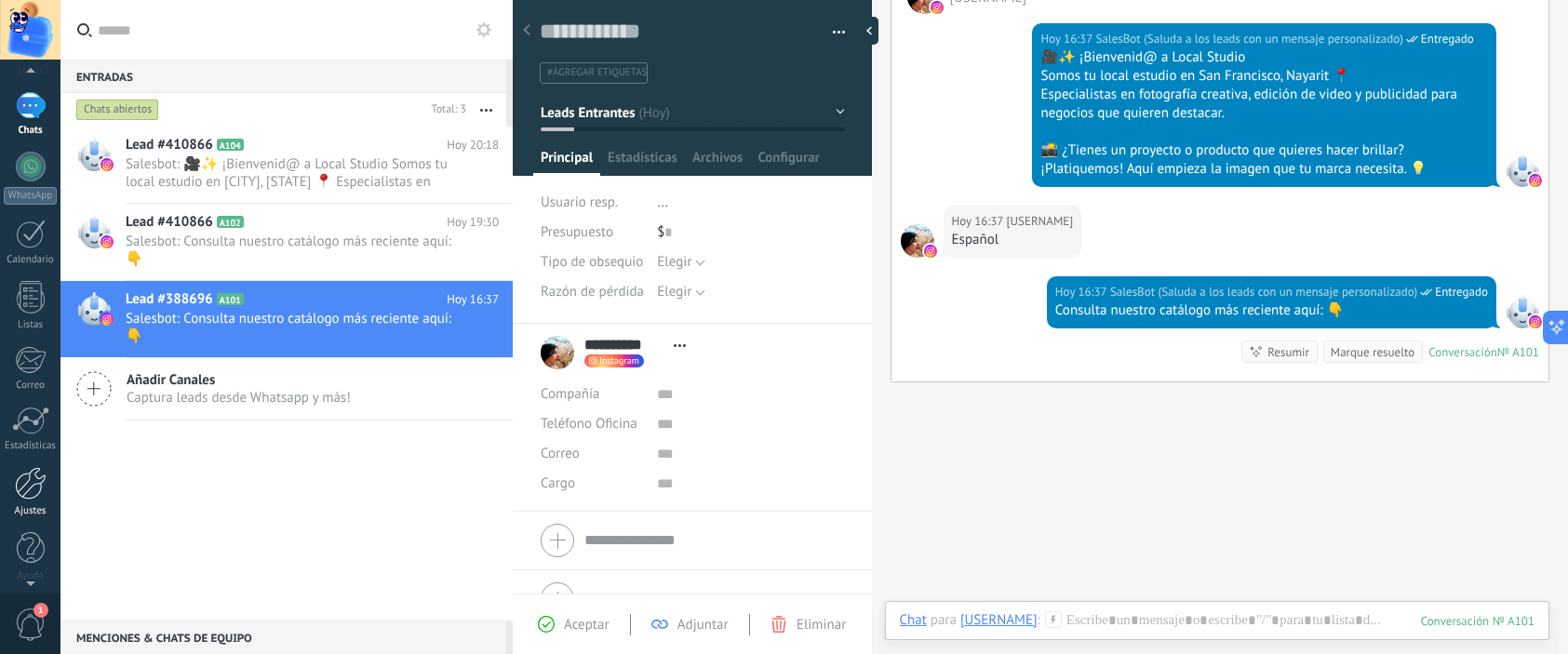 click at bounding box center (31, 483) 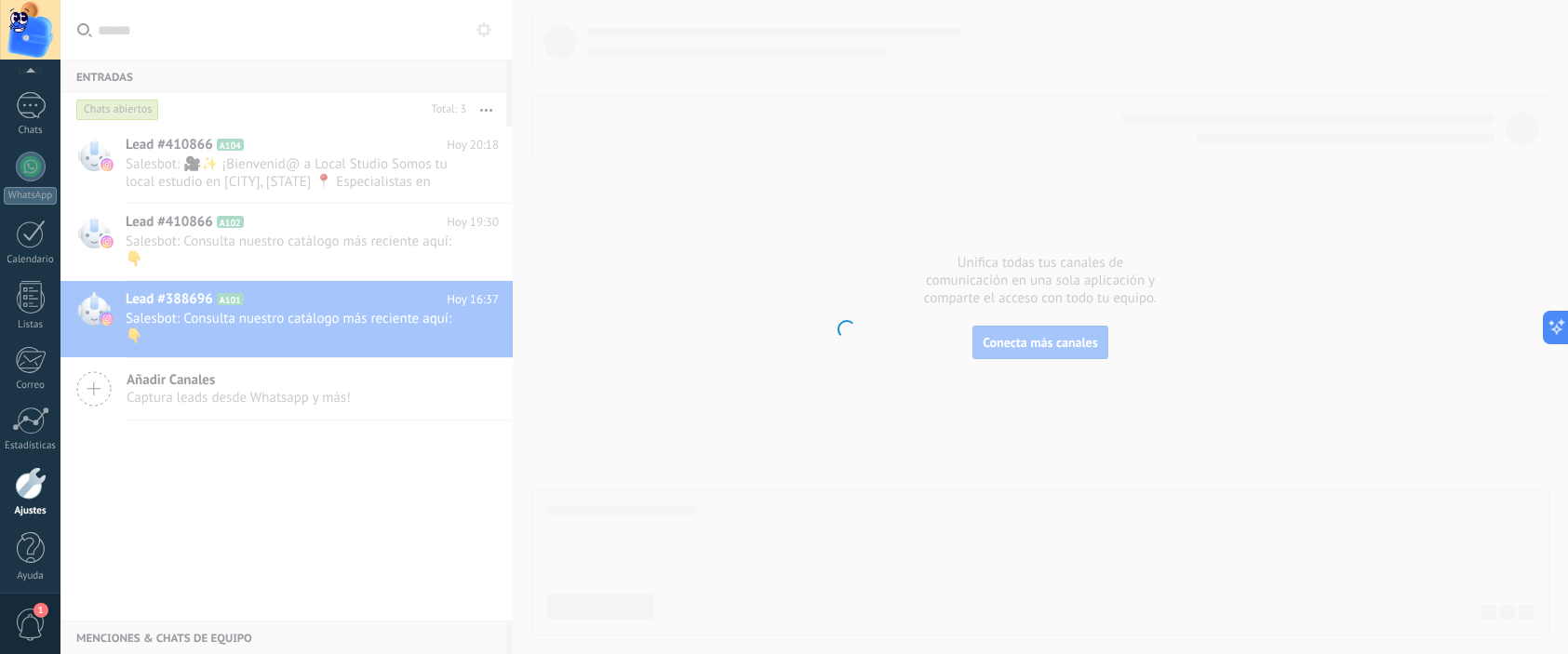 scroll, scrollTop: 118, scrollLeft: 0, axis: vertical 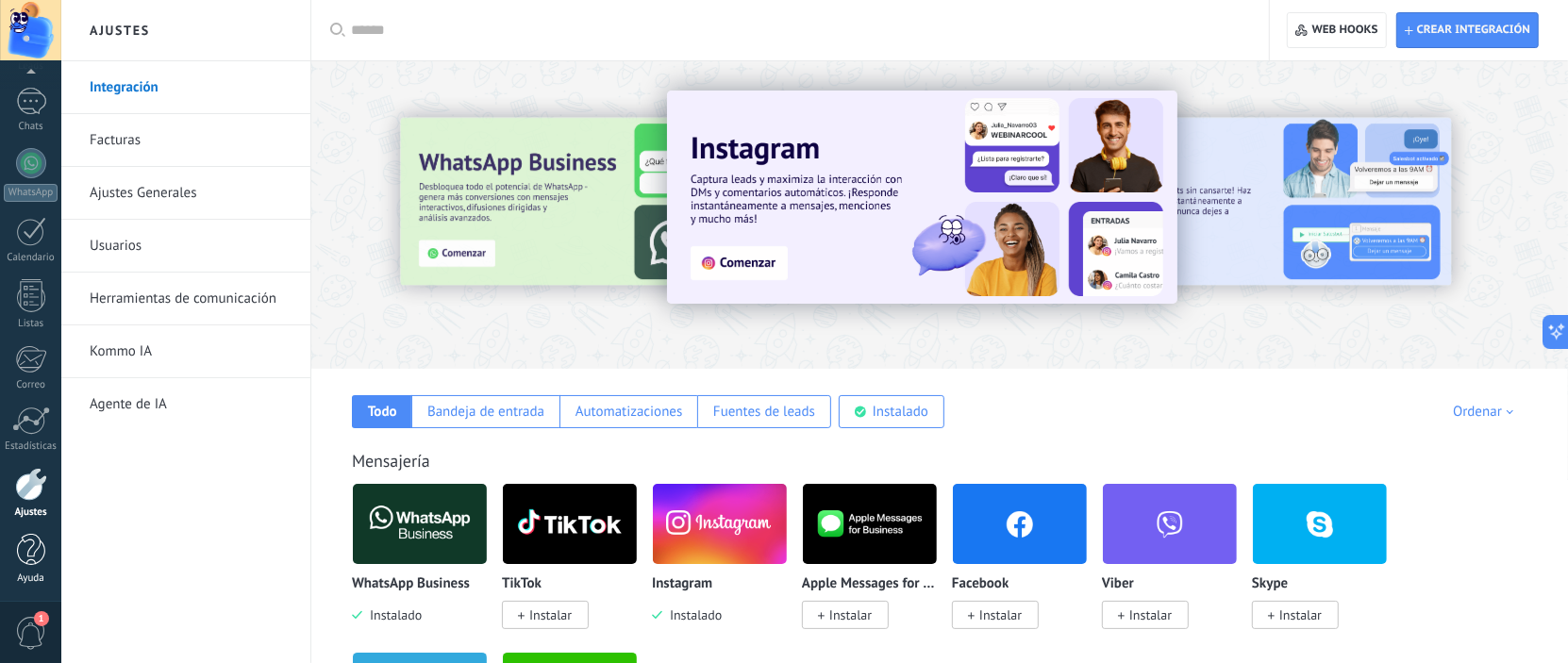 click at bounding box center [31, 550] 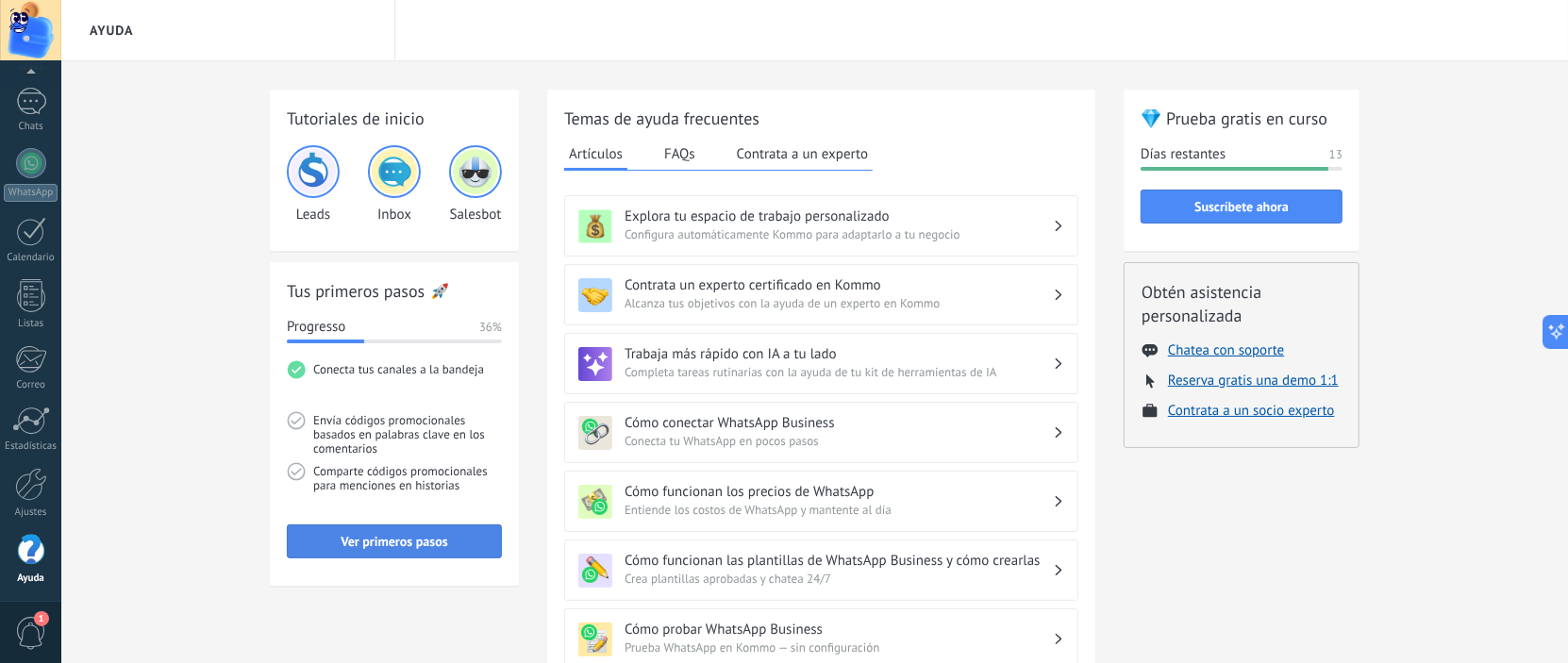 click on "Ver primeros pasos" at bounding box center (394, 541) 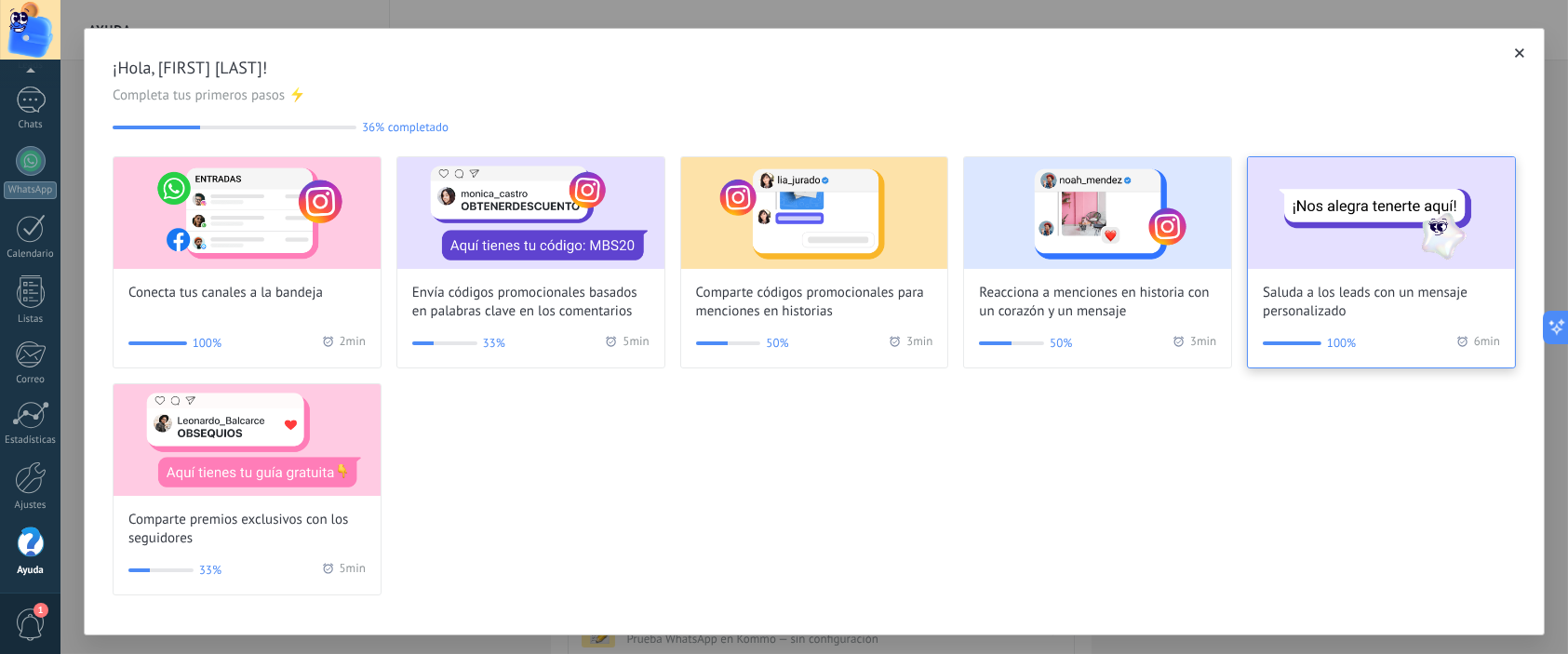 click on "Saluda a los leads con un mensaje personalizado" at bounding box center [1381, 239] 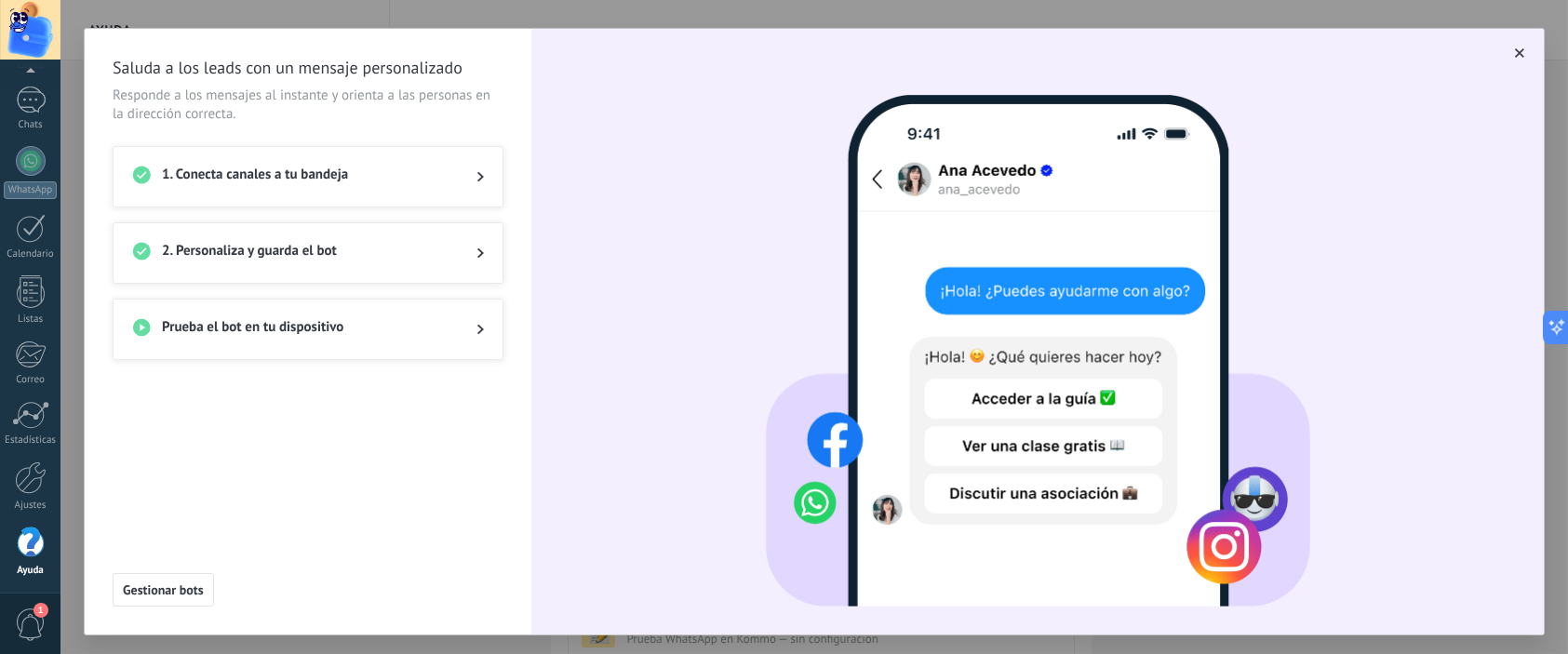 click on "2. Personaliza y guarda el bot" at bounding box center [308, 253] 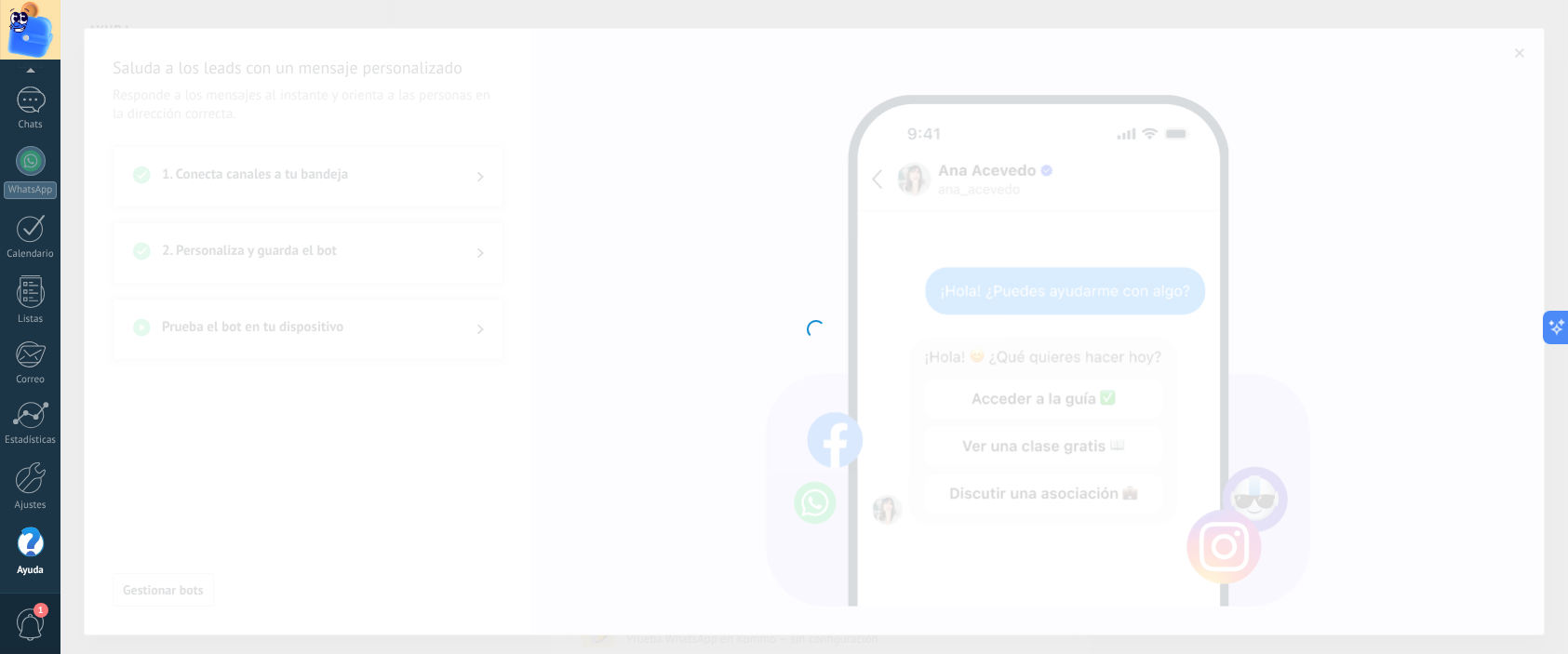 type on "**********" 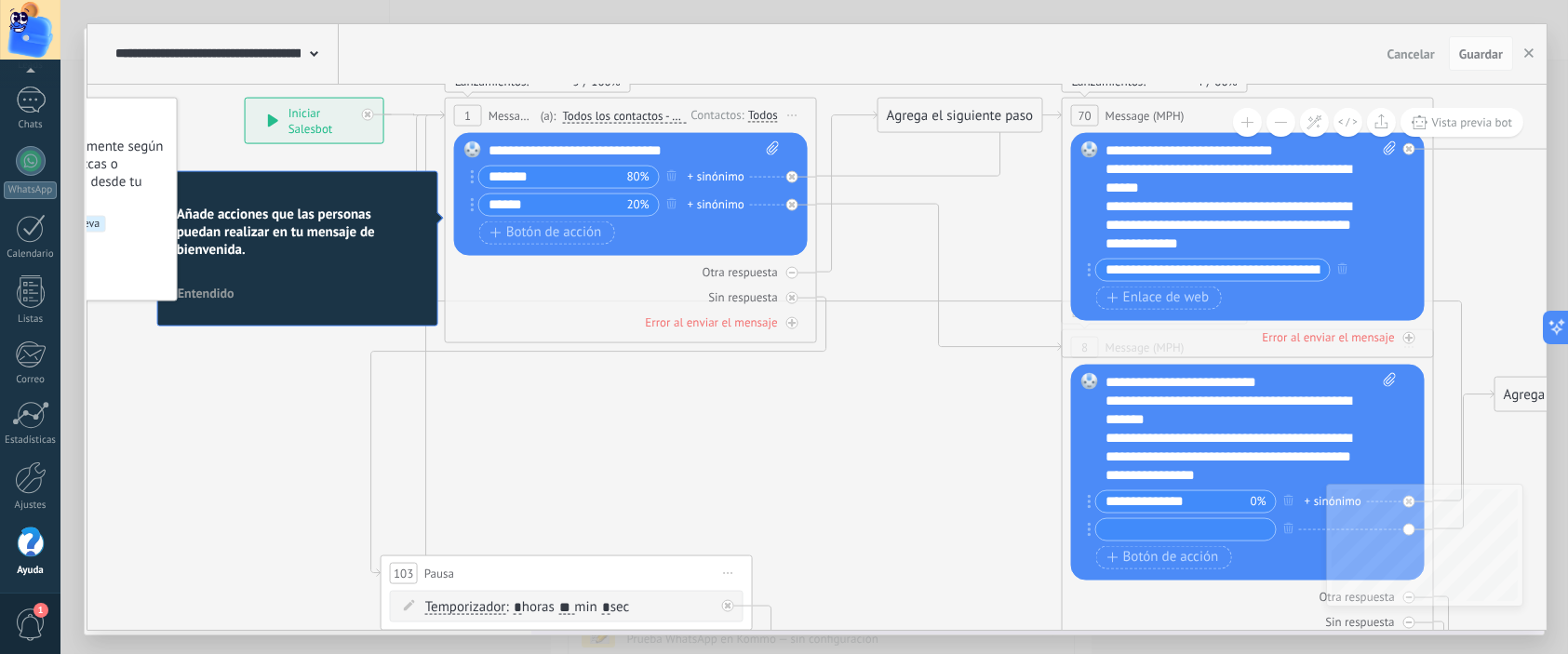 click on "**********" at bounding box center [1252, 196] 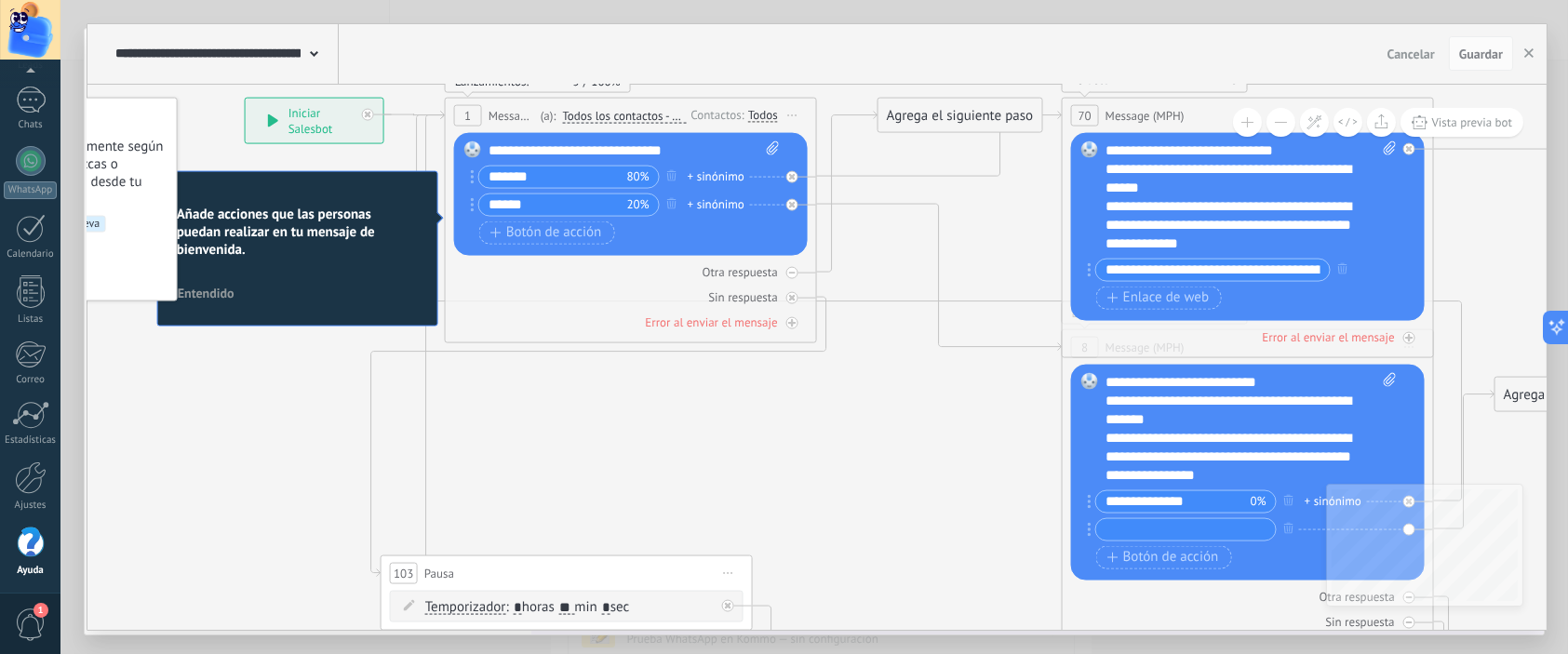 type 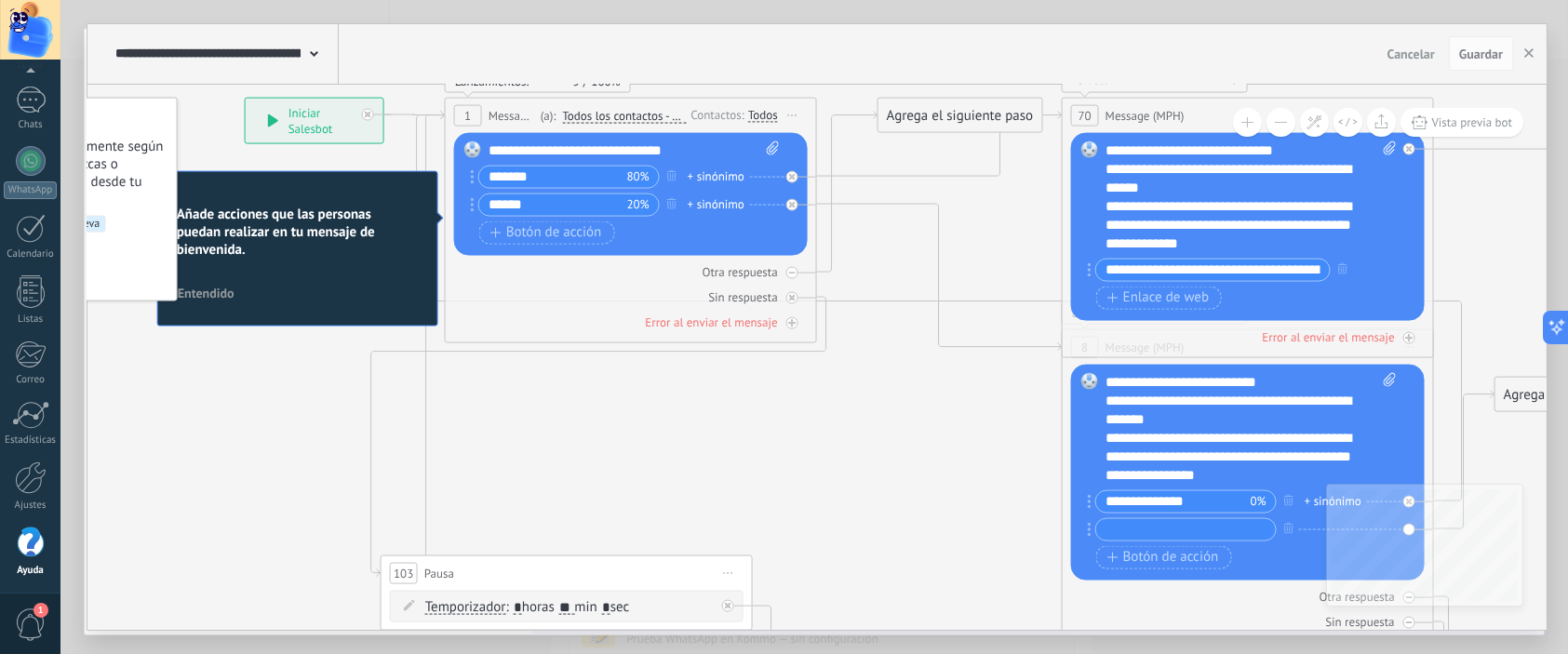 click on "**********" at bounding box center [1252, 196] 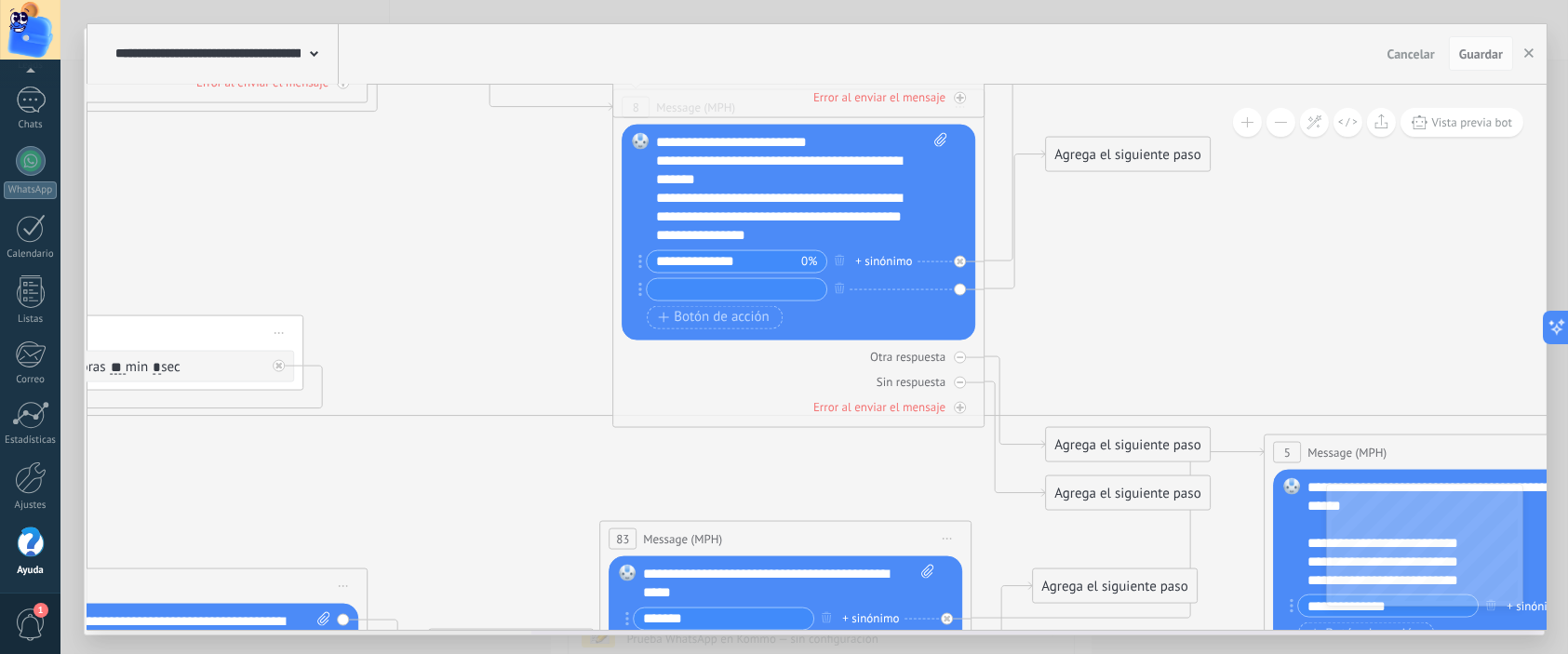 click on "**********" at bounding box center [724, 260] 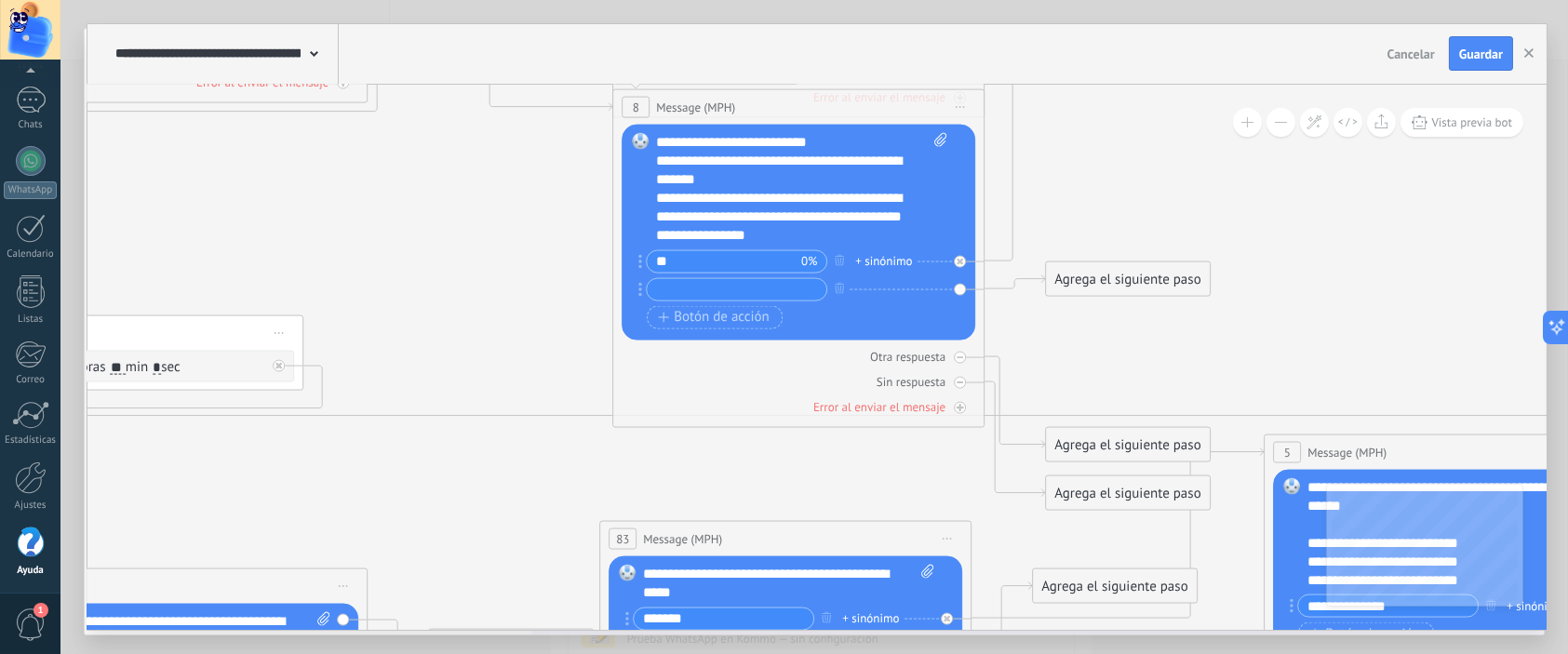 type on "*" 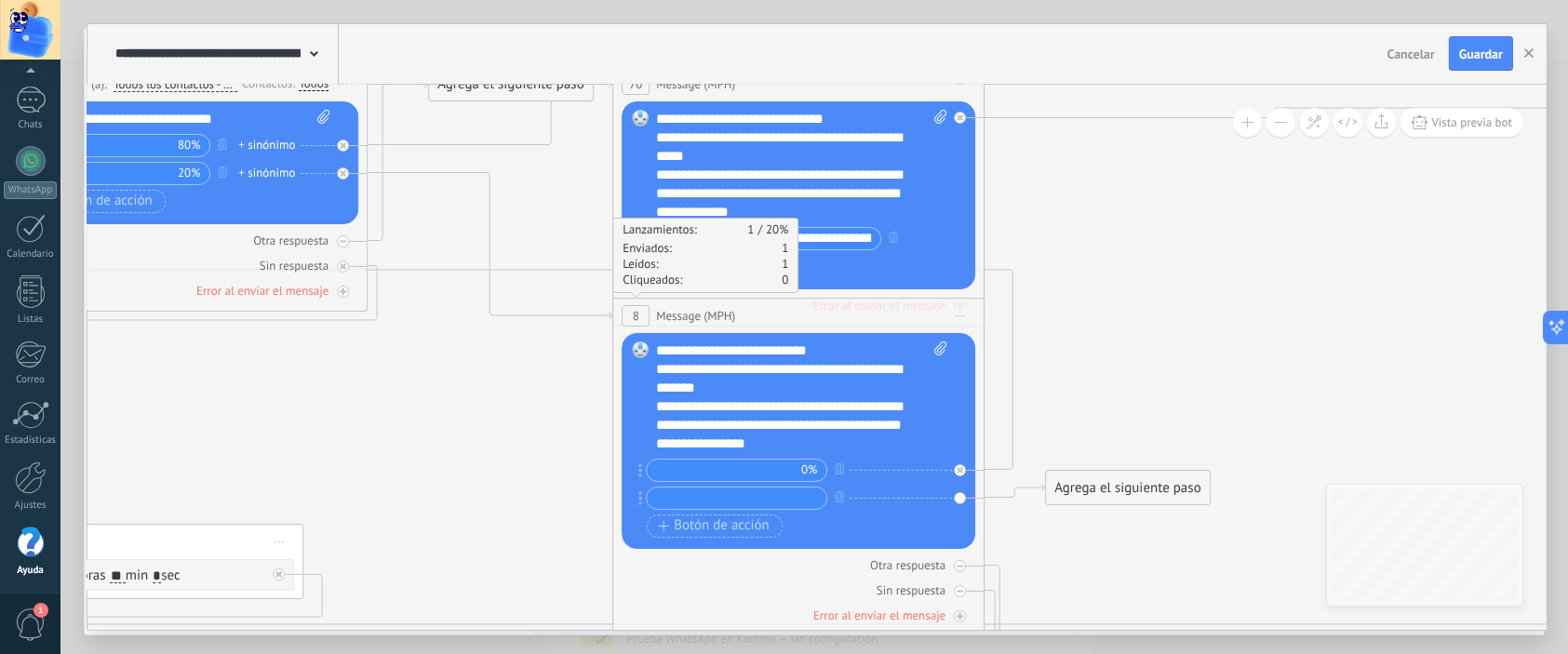 type 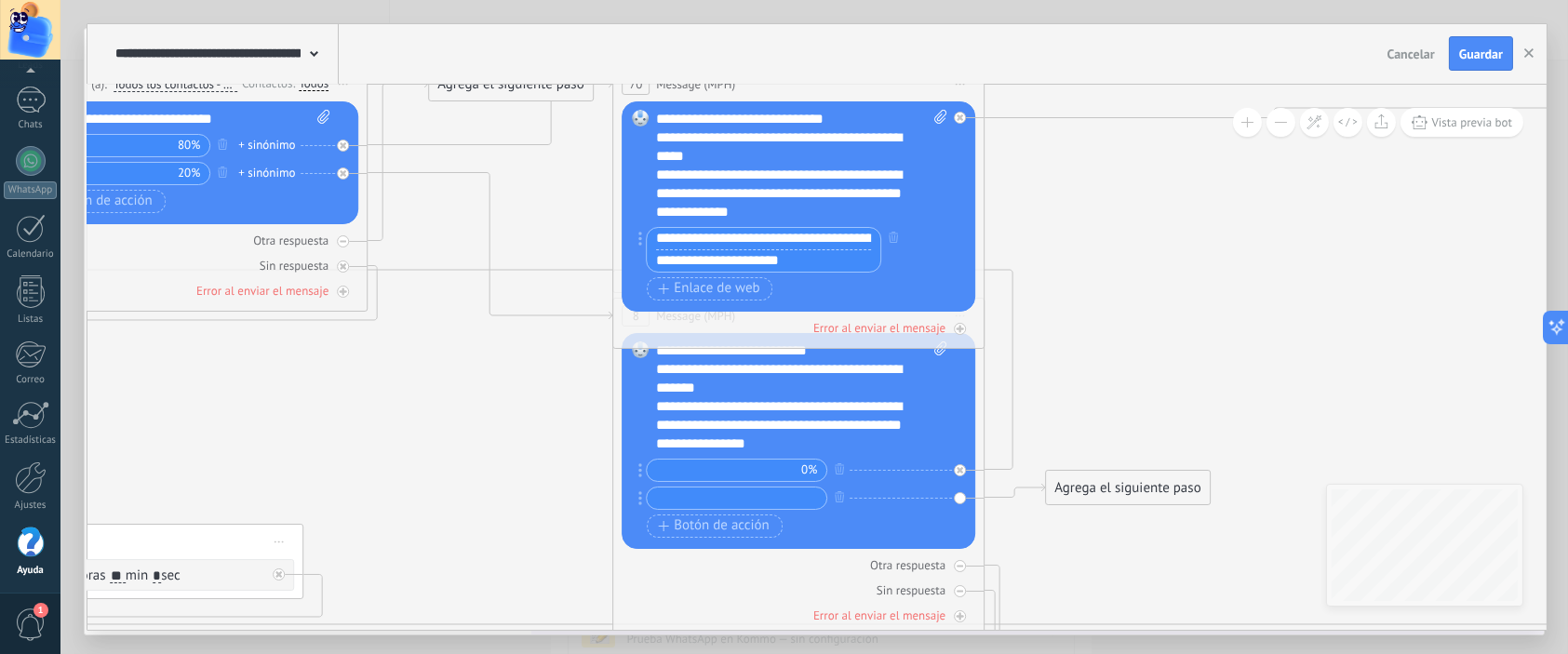 click on "**********" at bounding box center [763, 239] 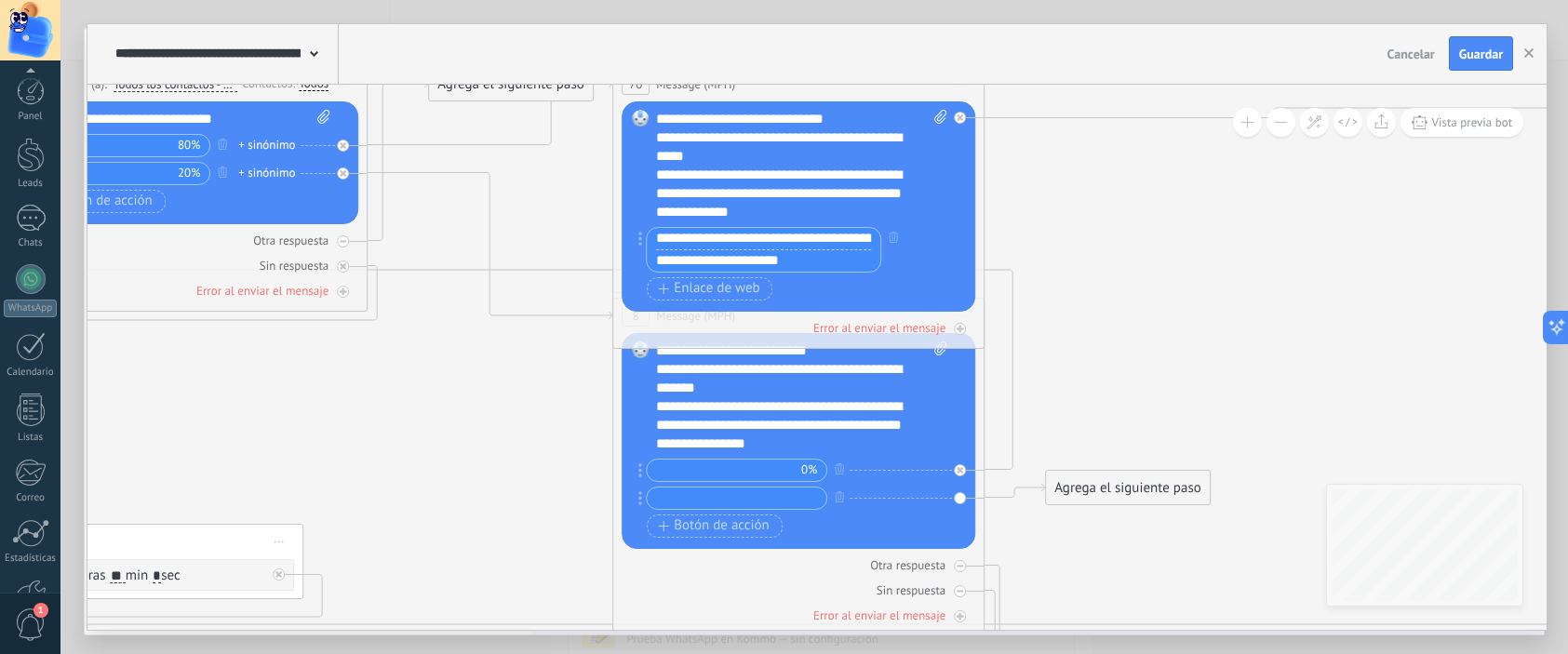 click on "**********" at bounding box center [763, 239] 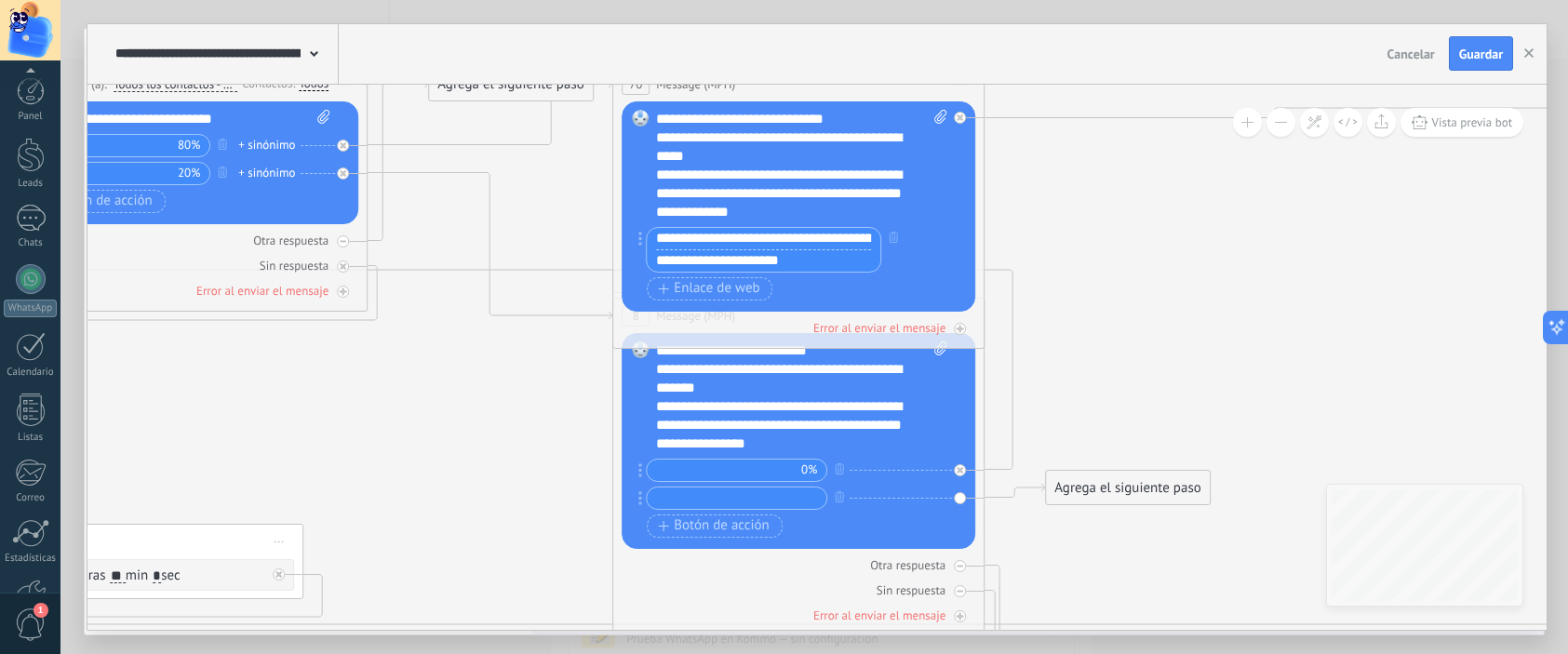 scroll, scrollTop: 0, scrollLeft: 0, axis: both 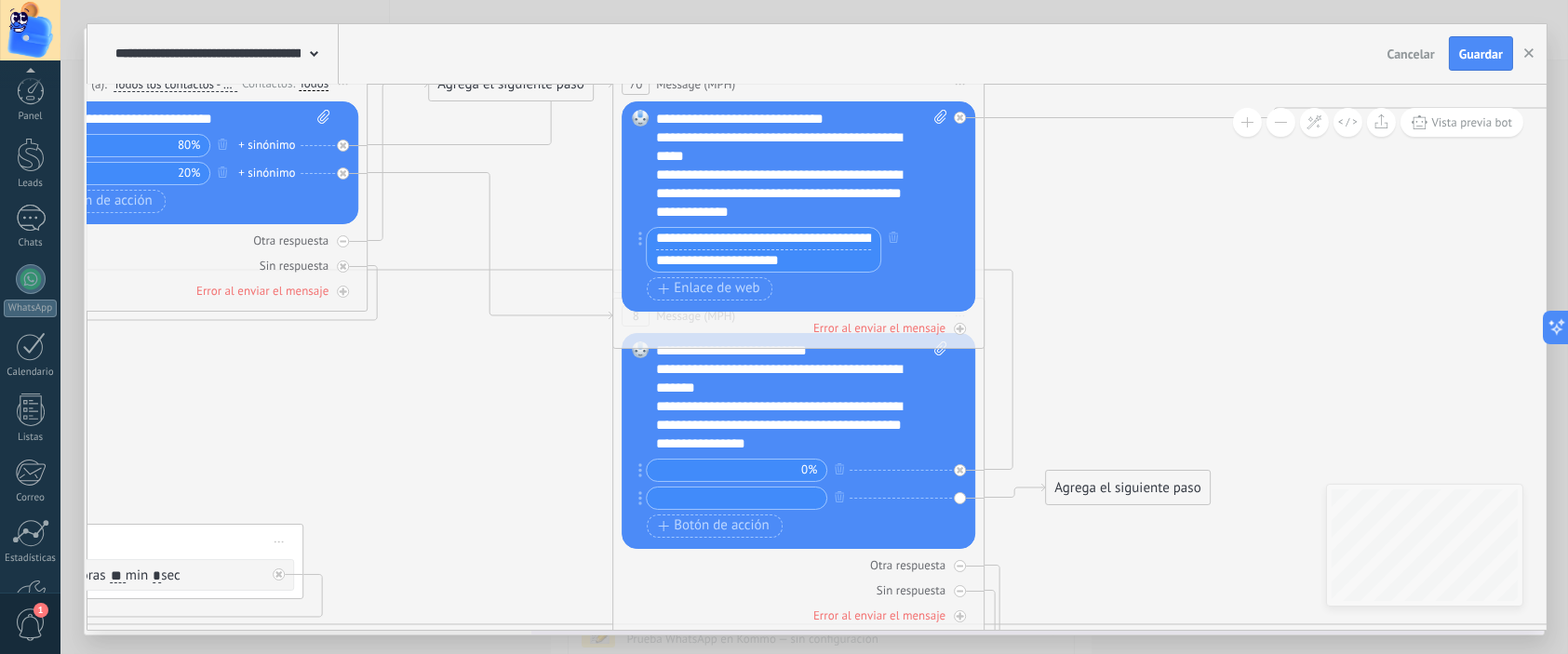 click on "**********" at bounding box center (763, 260) 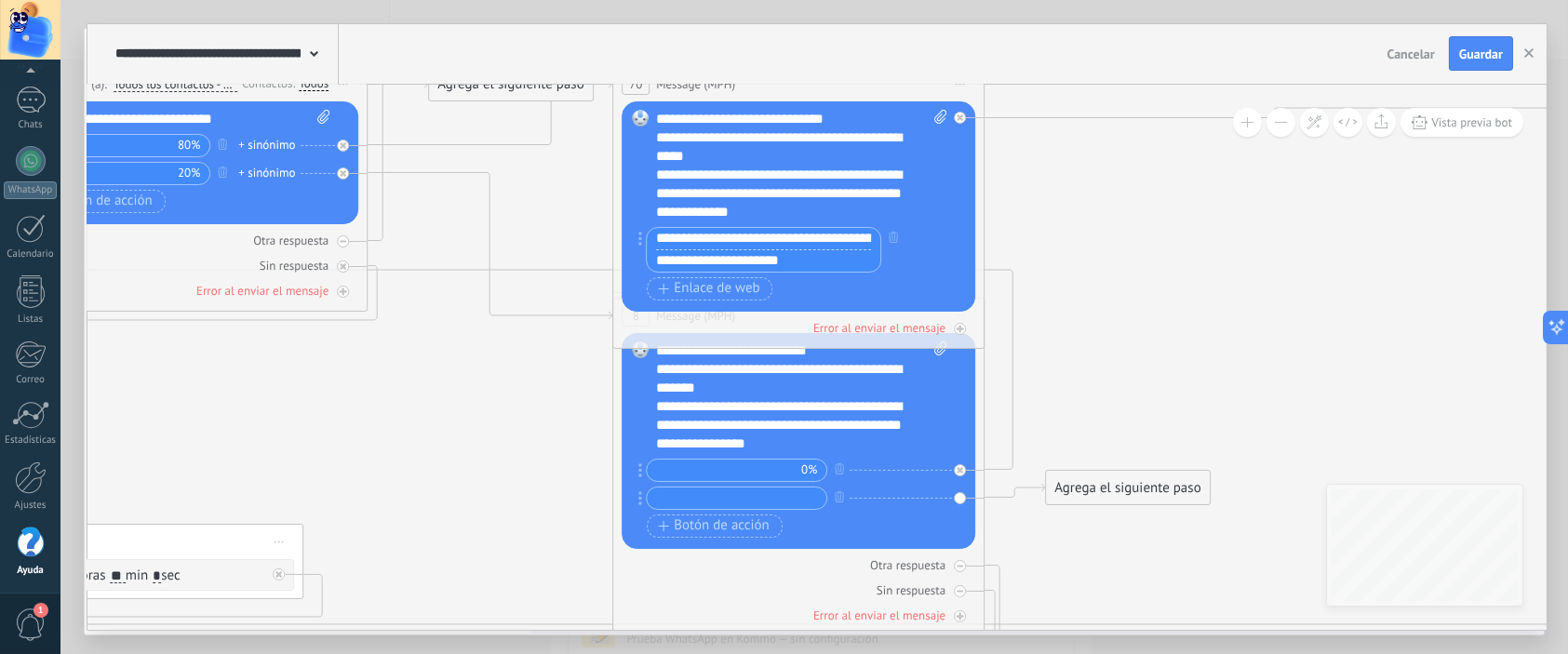 scroll, scrollTop: 27, scrollLeft: 0, axis: vertical 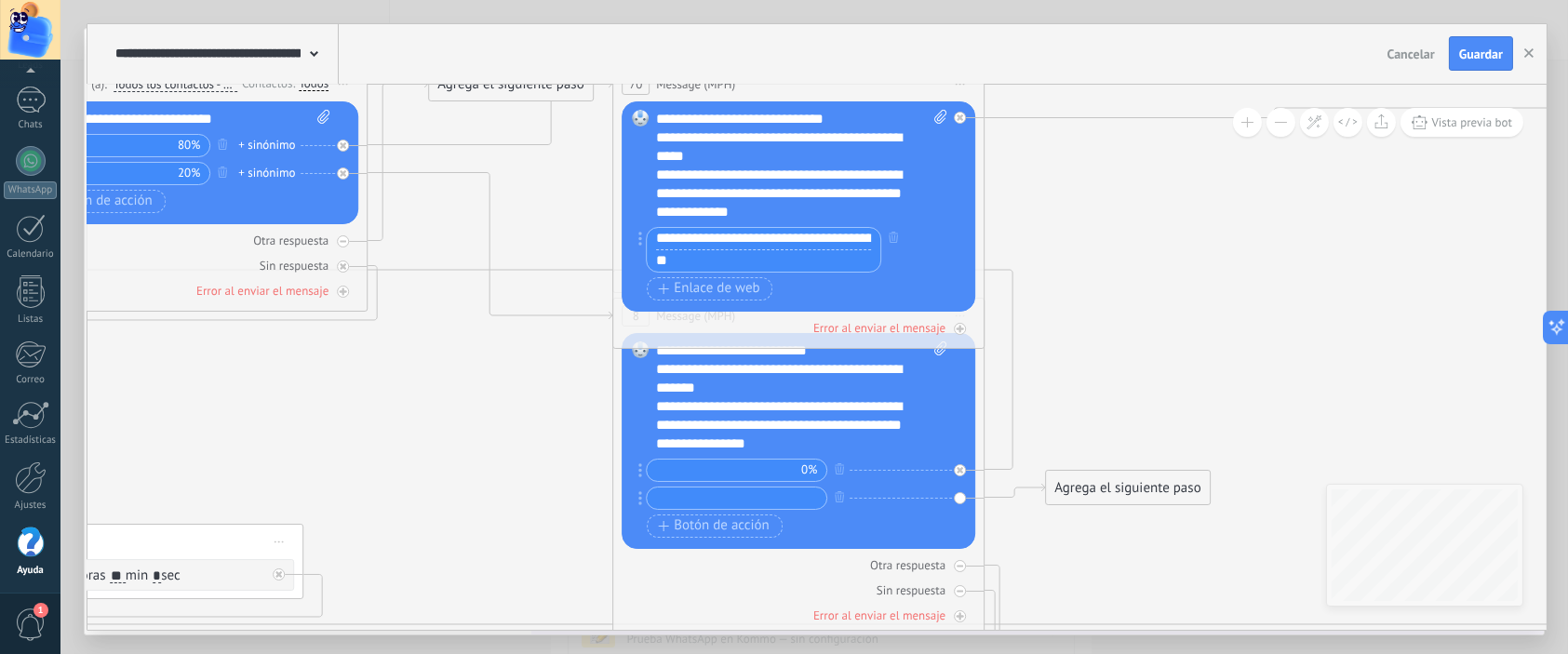 type on "*" 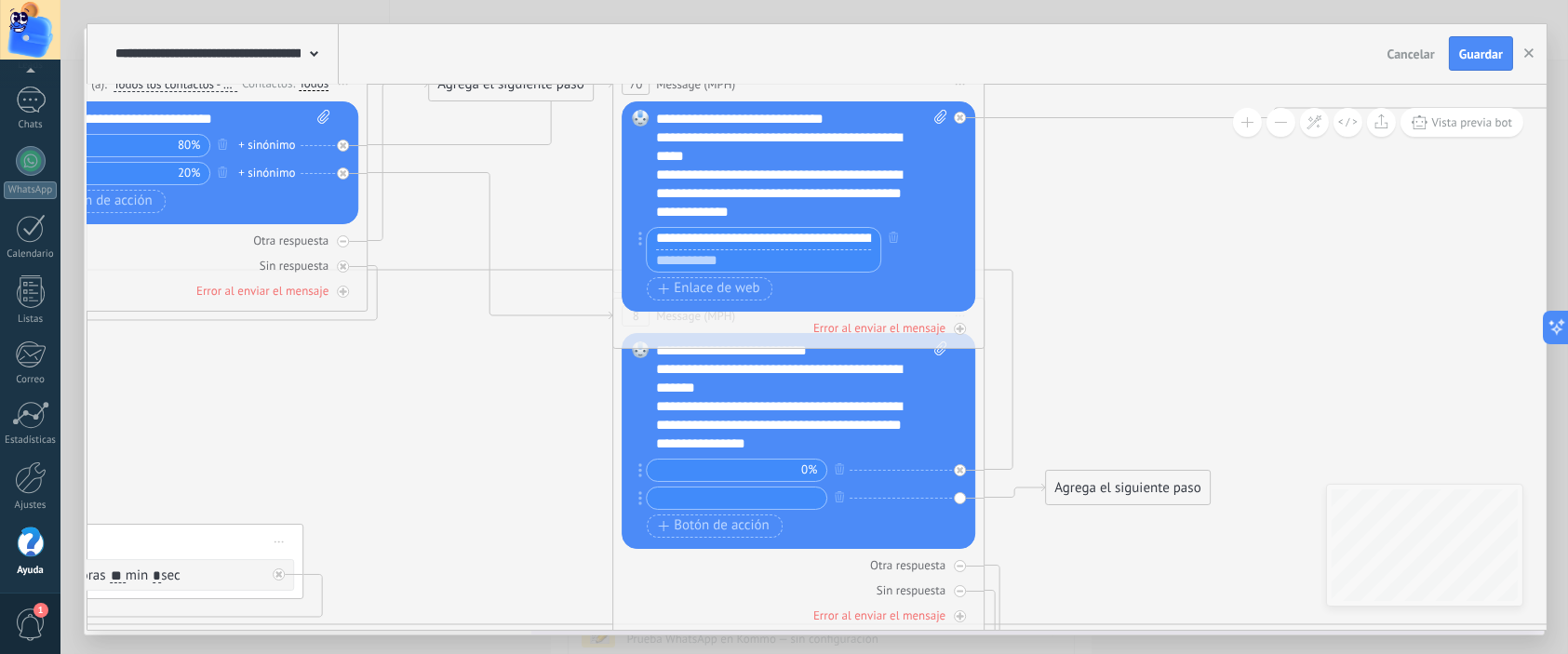 type 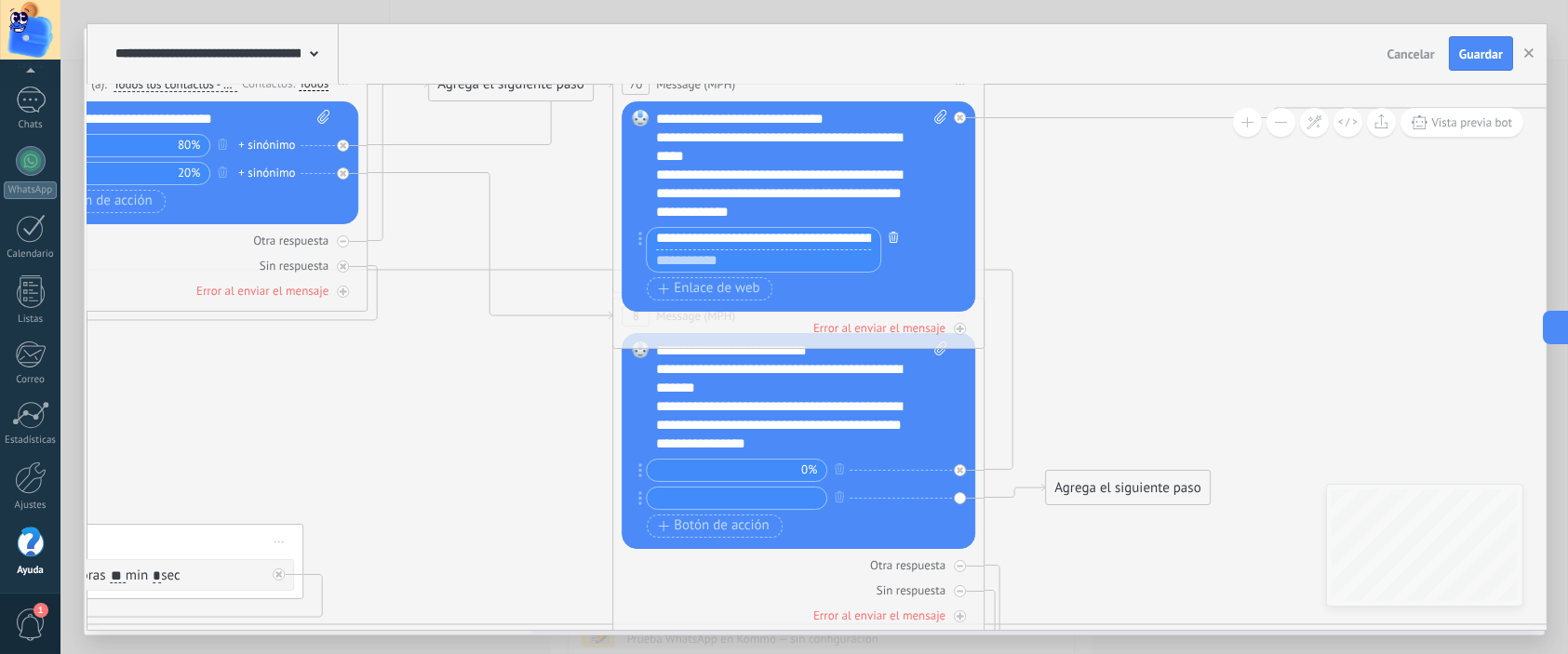 click at bounding box center (893, 237) 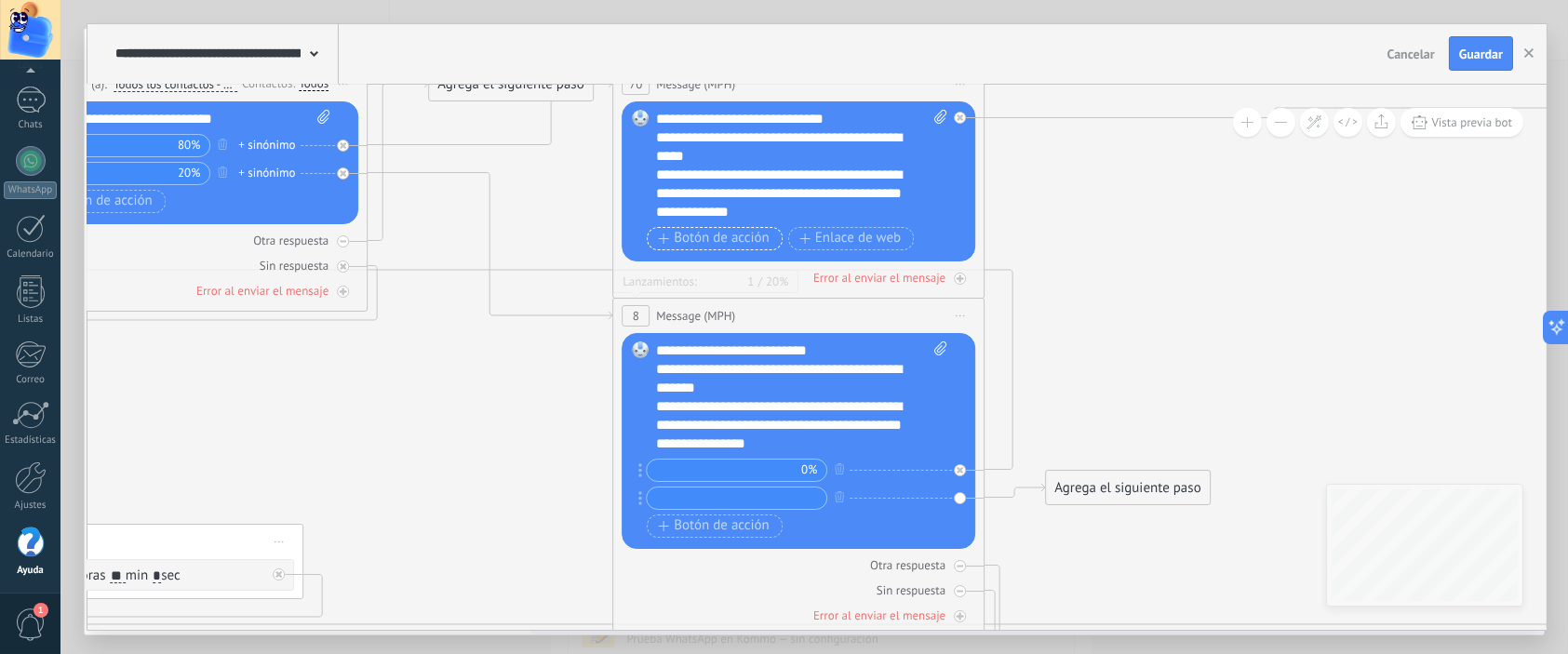 click on "Botón de acción" at bounding box center [714, 238] 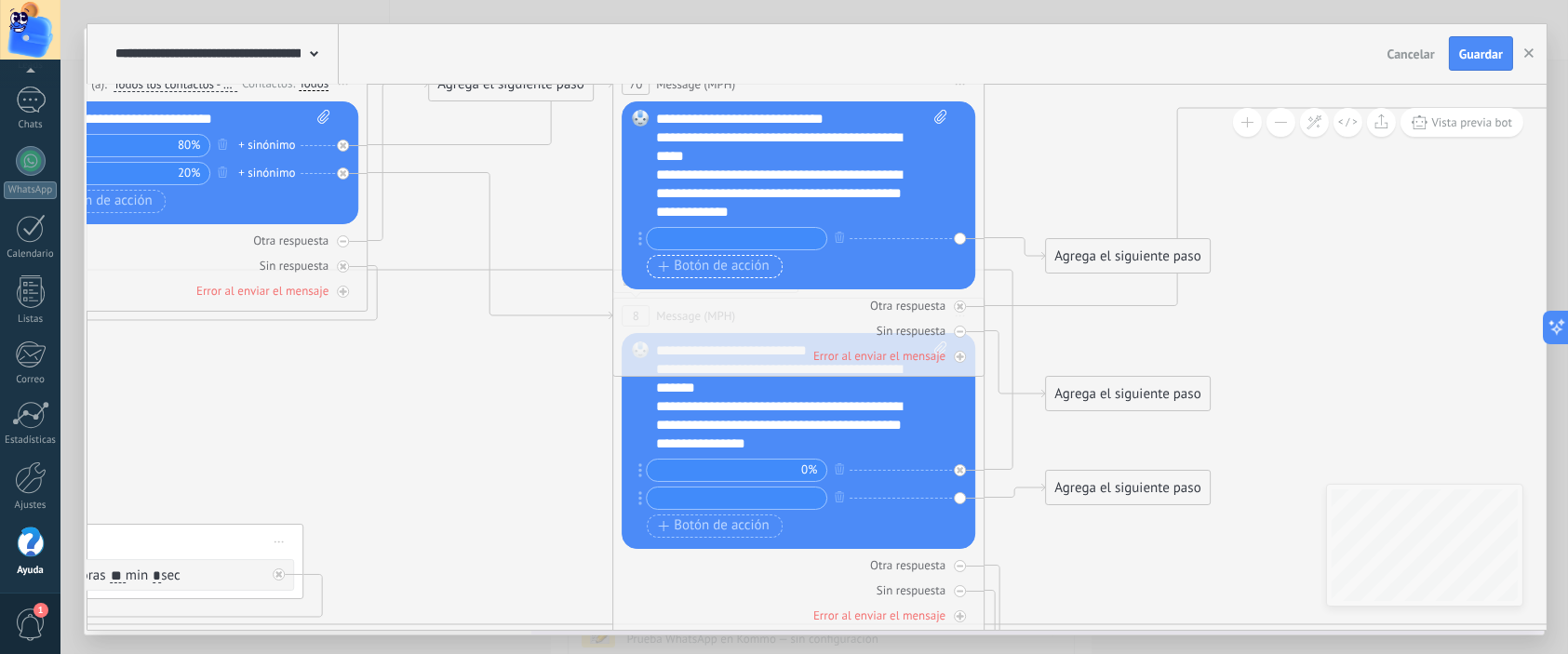click on "Botón de acción" at bounding box center (714, 266) 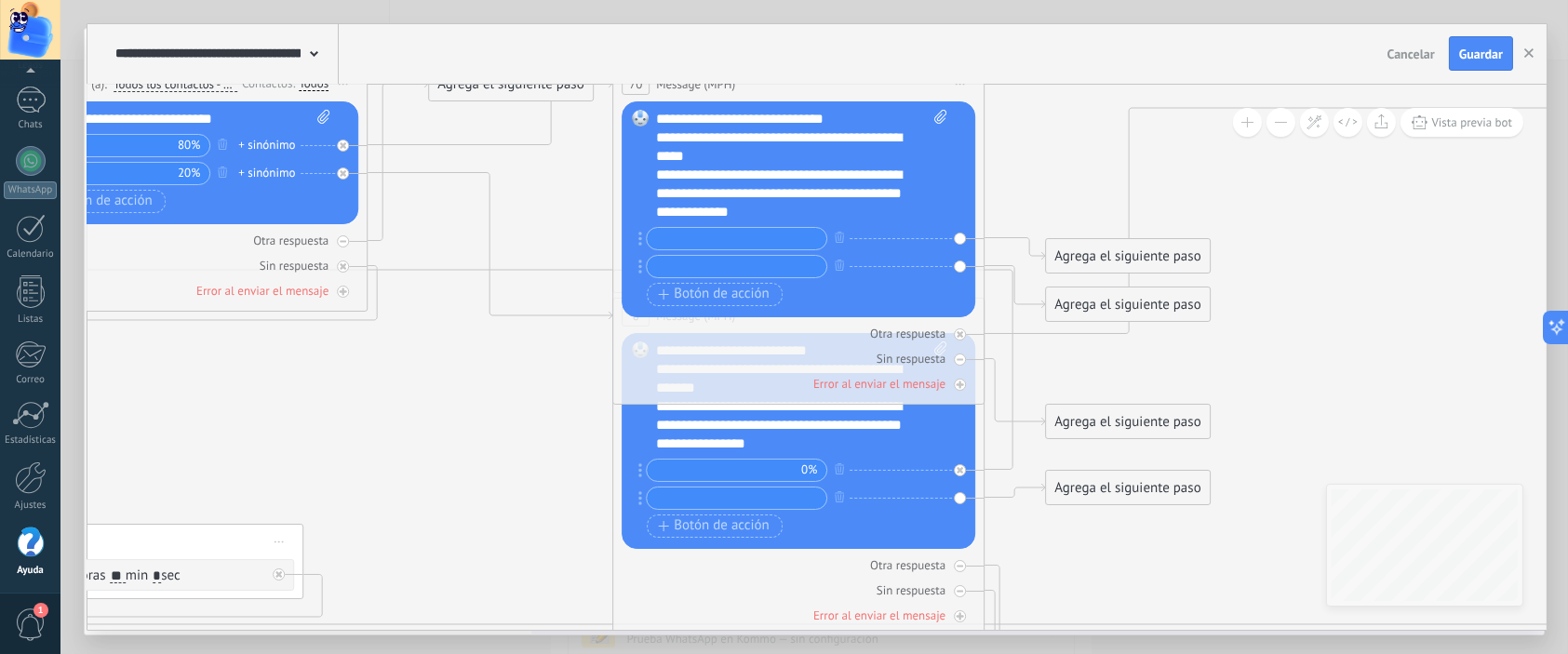 click at bounding box center [736, 238] 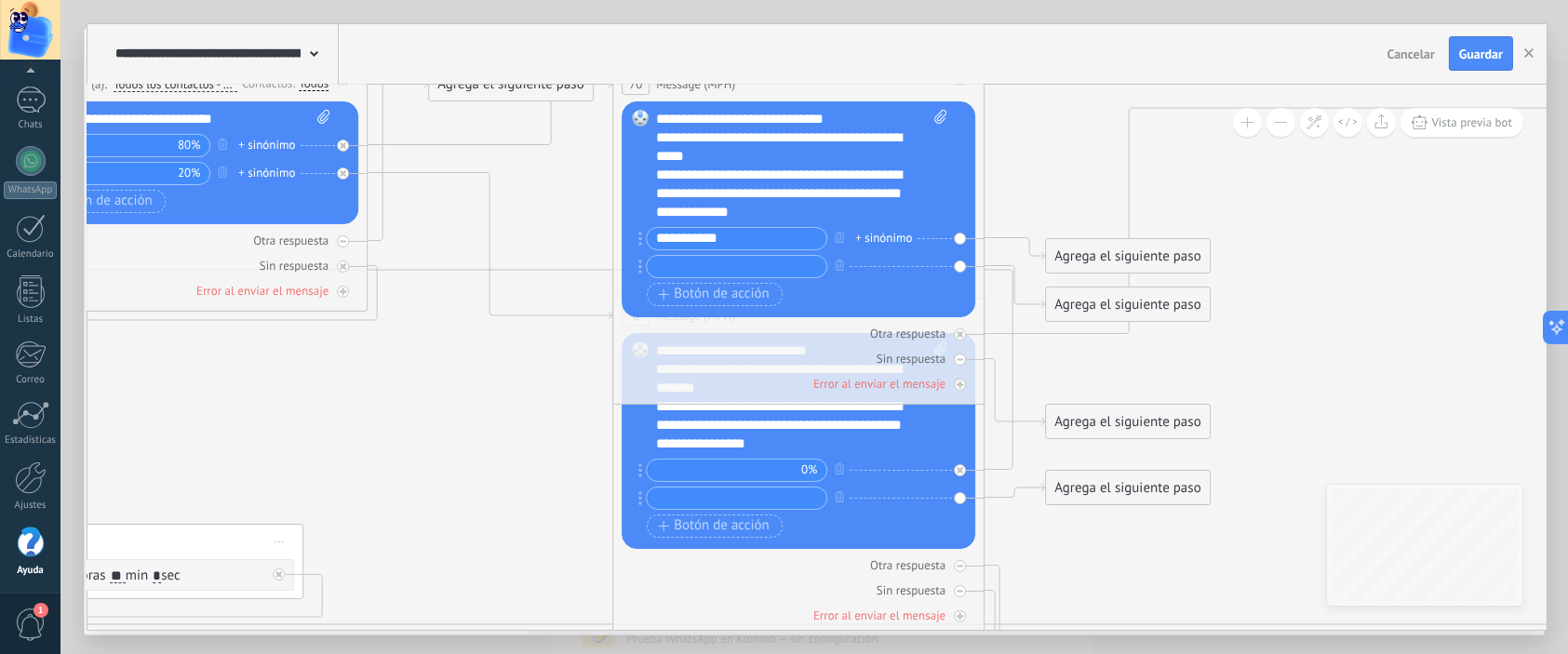 type on "**********" 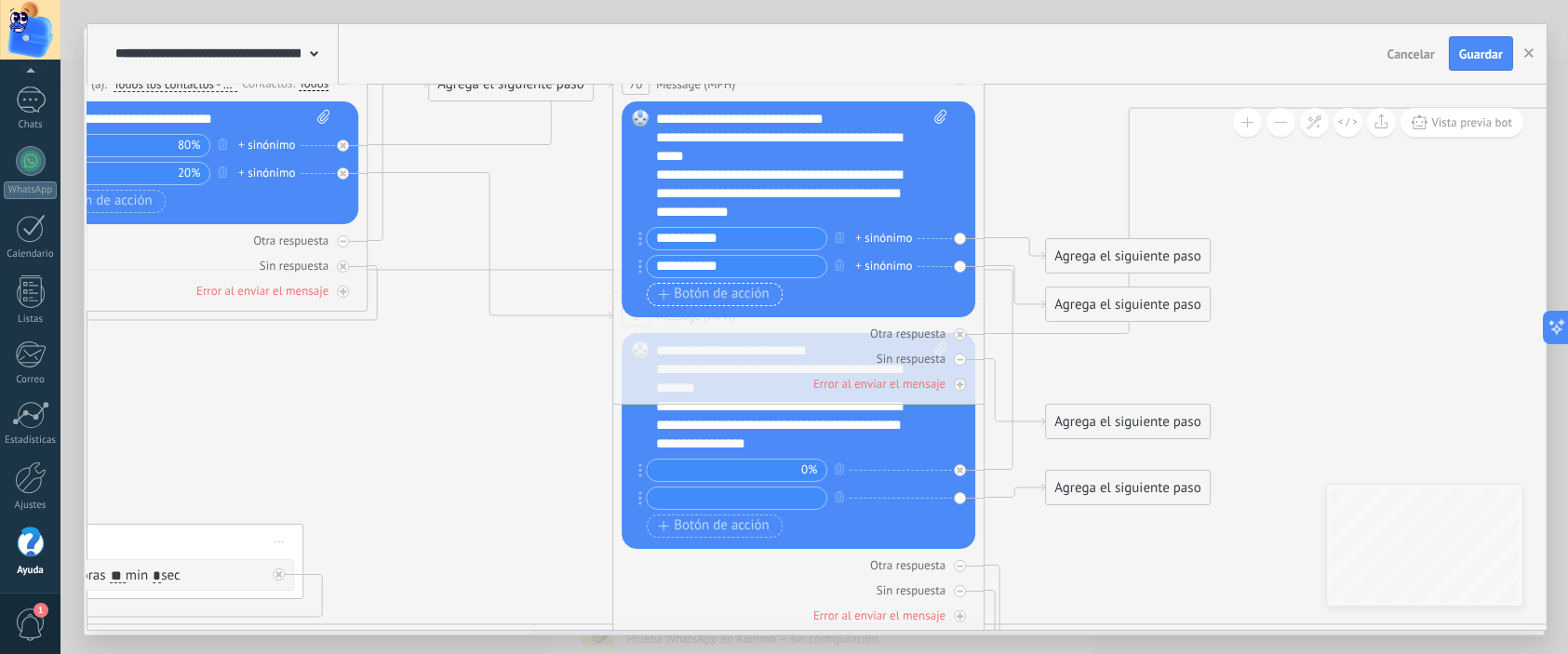 type on "**********" 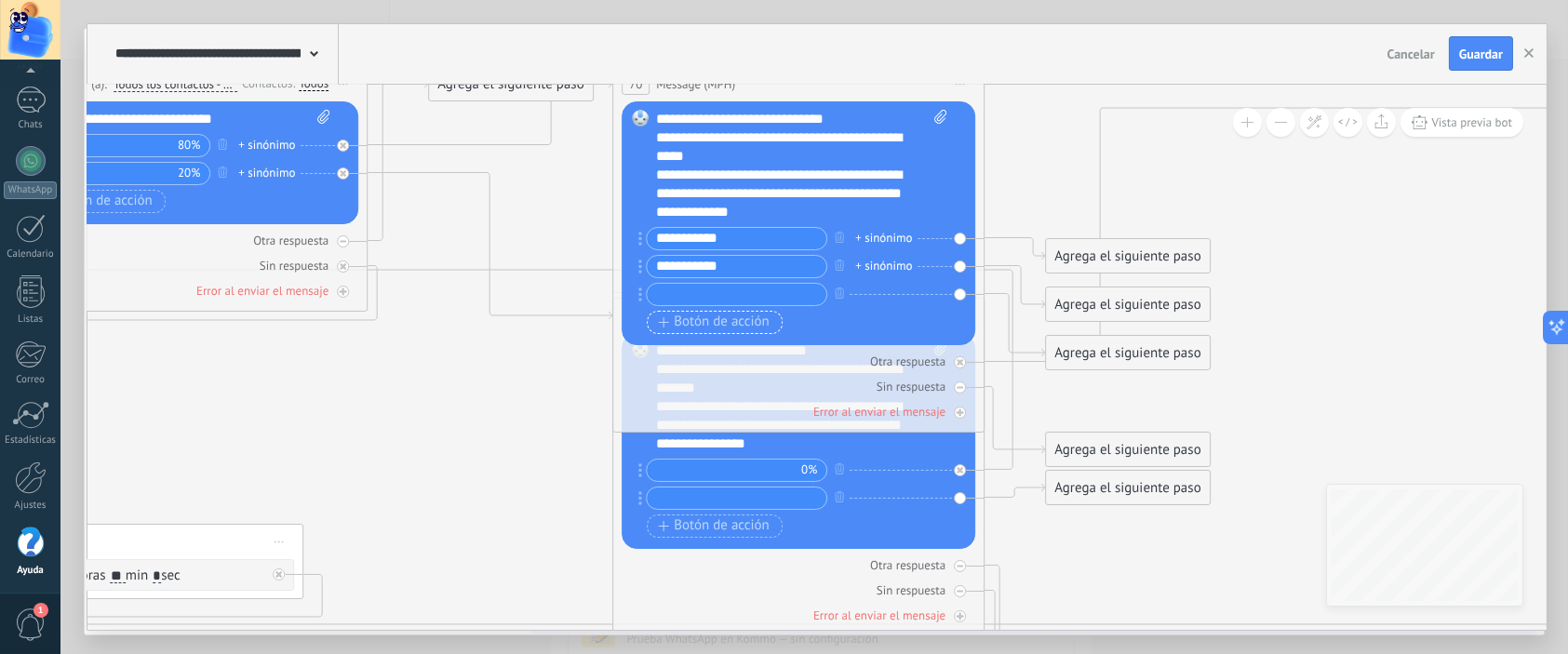 click at bounding box center [736, 294] 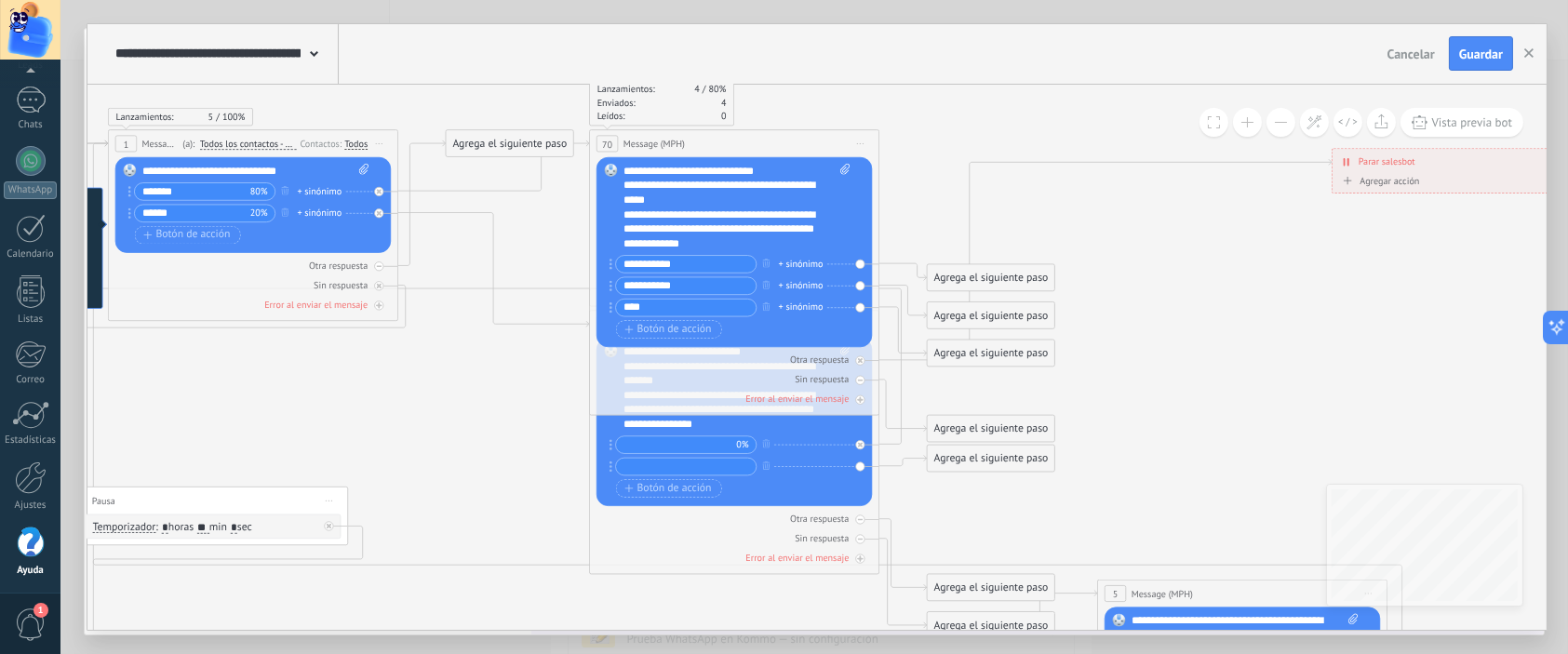 type on "****" 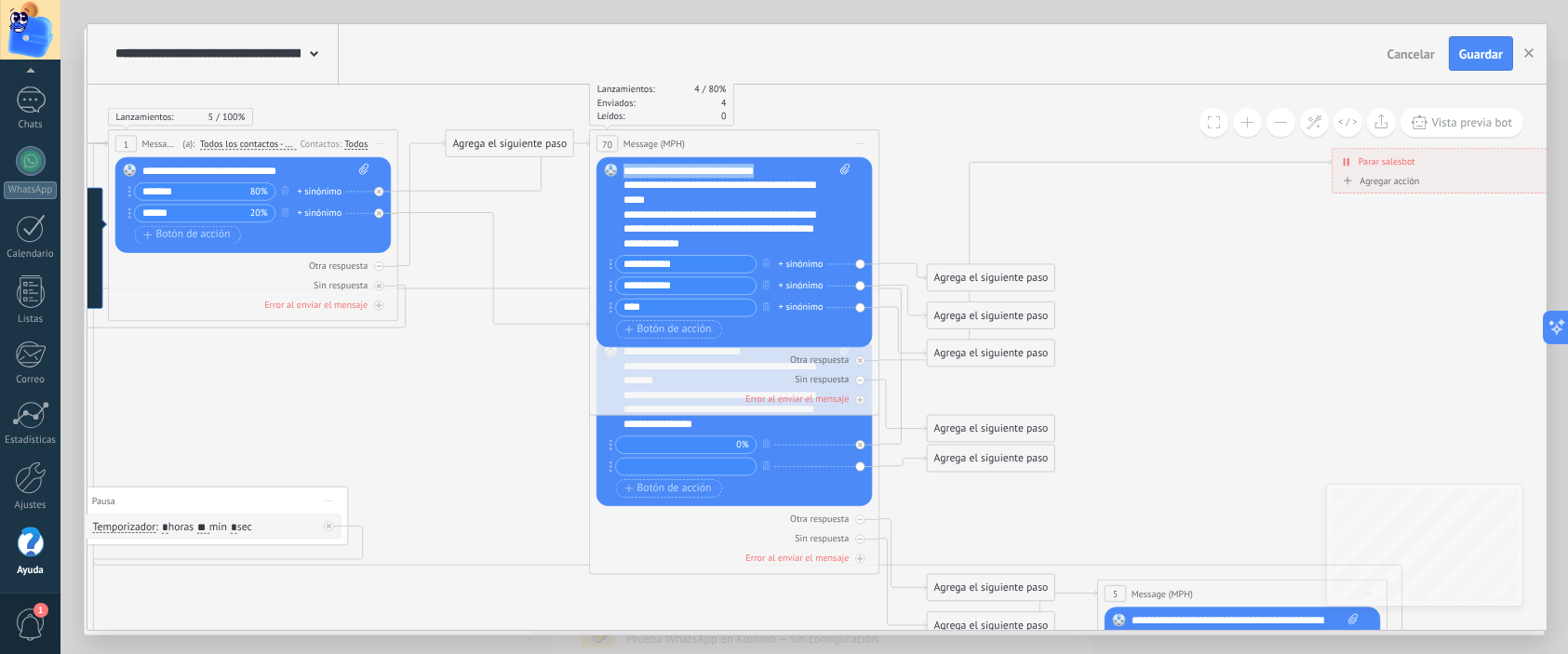 drag, startPoint x: 811, startPoint y: 170, endPoint x: 863, endPoint y: 82, distance: 102.21546 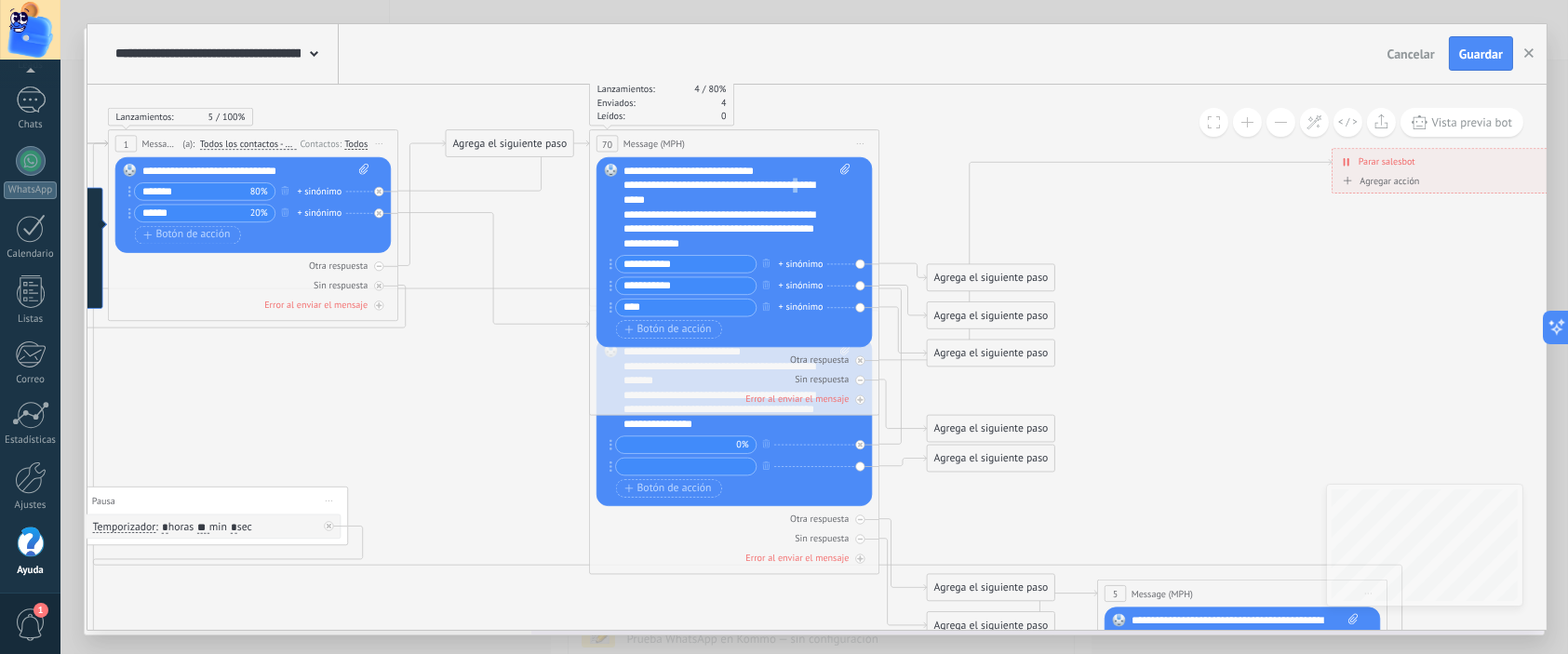 click on "**********" at bounding box center [737, 207] 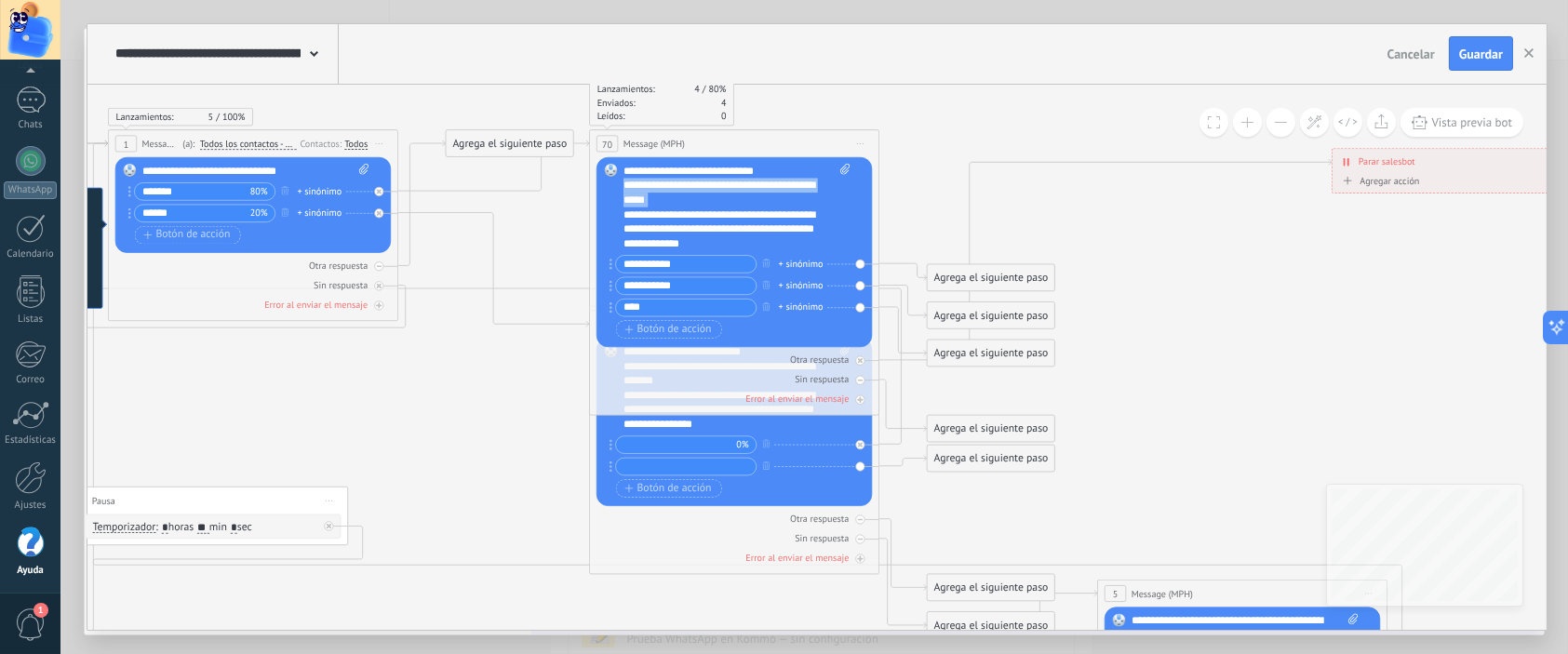 click on "**********" at bounding box center (737, 207) 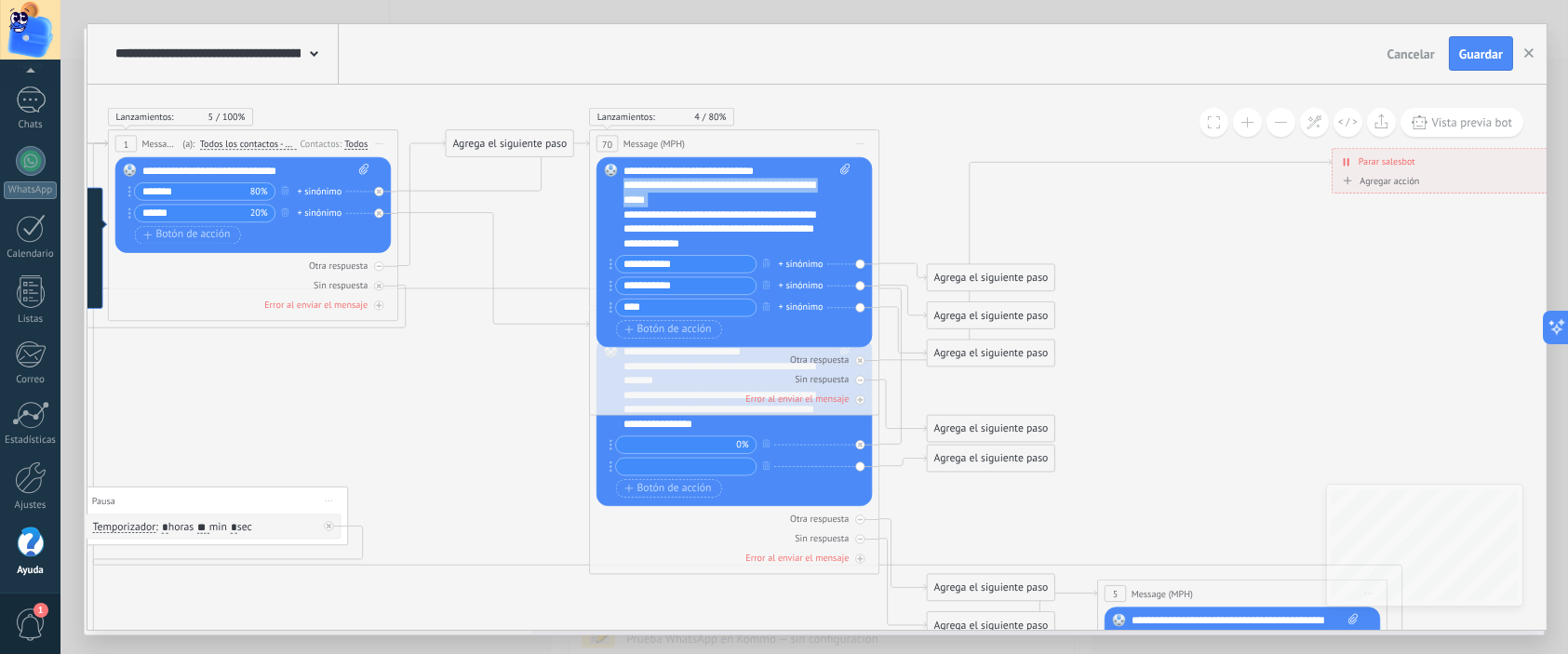 drag, startPoint x: 856, startPoint y: 202, endPoint x: 863, endPoint y: 176, distance: 26.92582 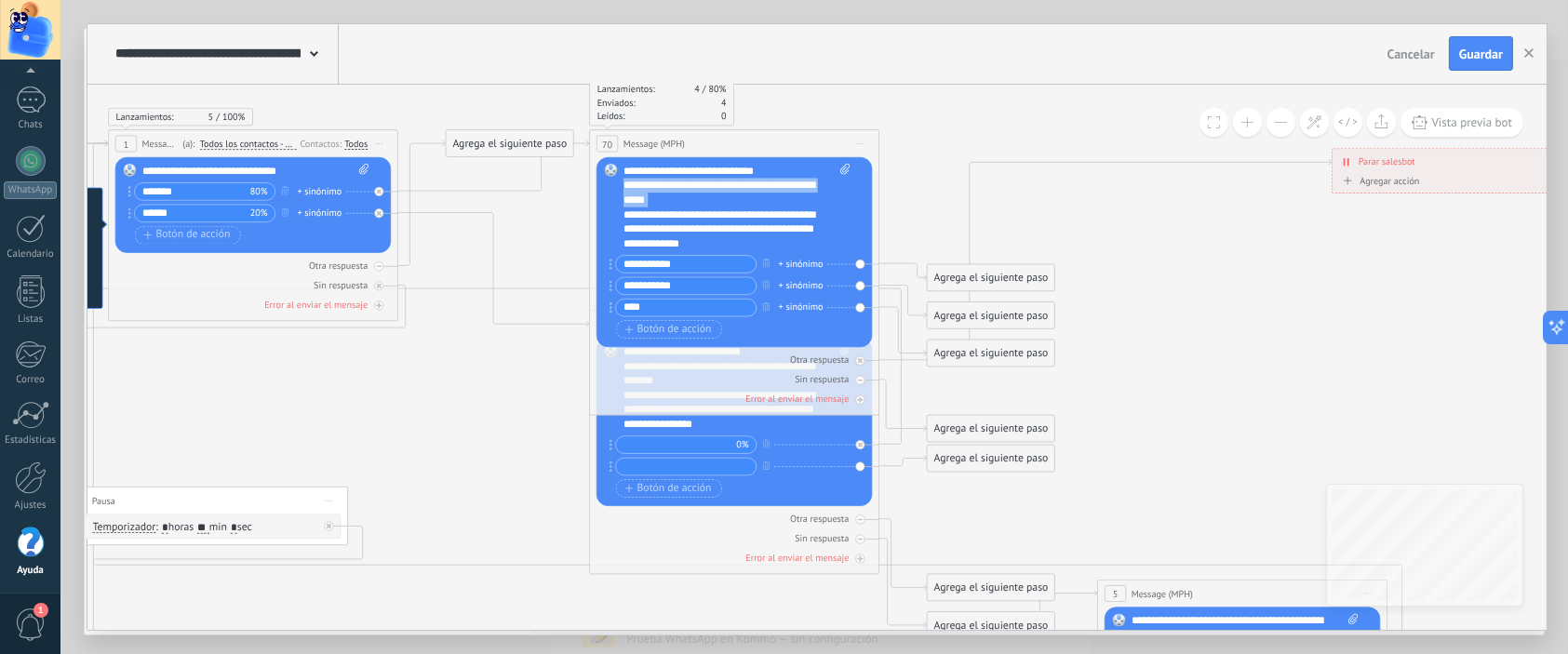 drag, startPoint x: 611, startPoint y: 173, endPoint x: 652, endPoint y: 151, distance: 46.52956 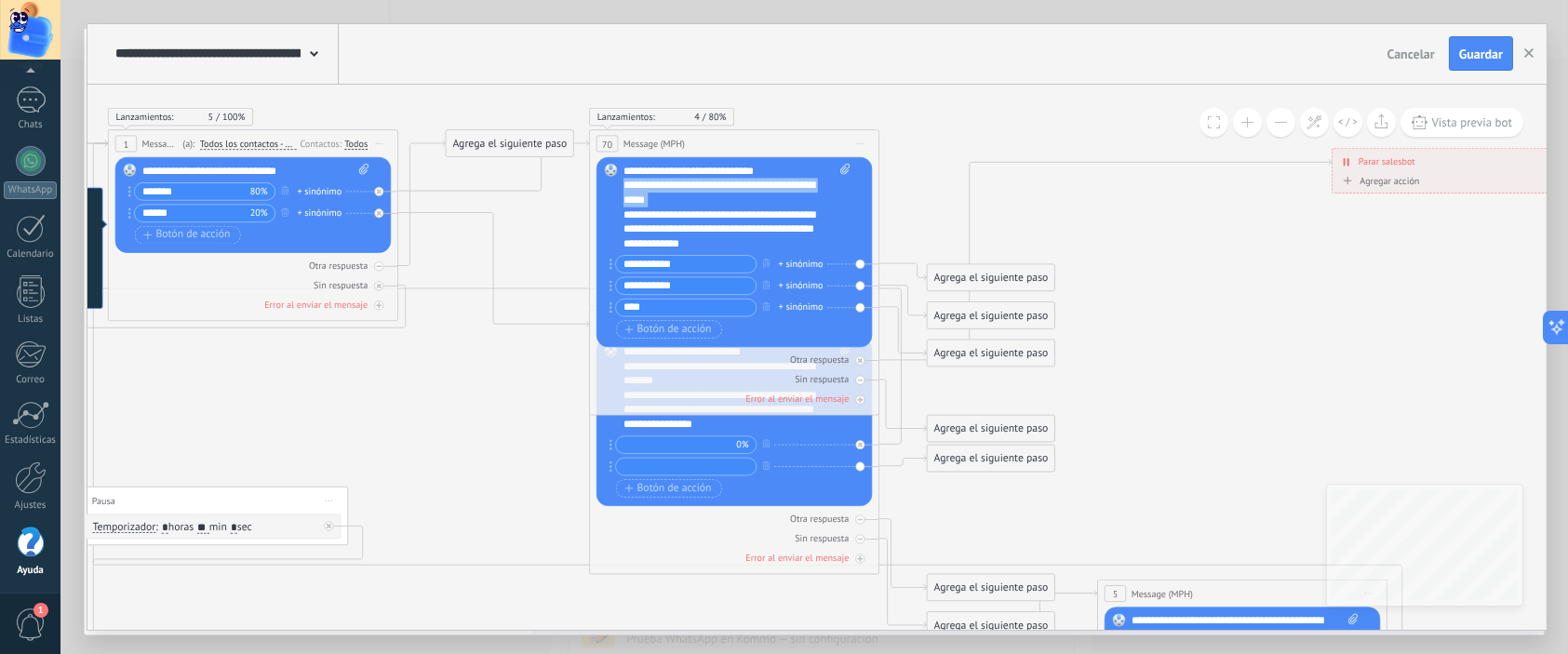 drag, startPoint x: 611, startPoint y: 220, endPoint x: 647, endPoint y: 175, distance: 57.628118 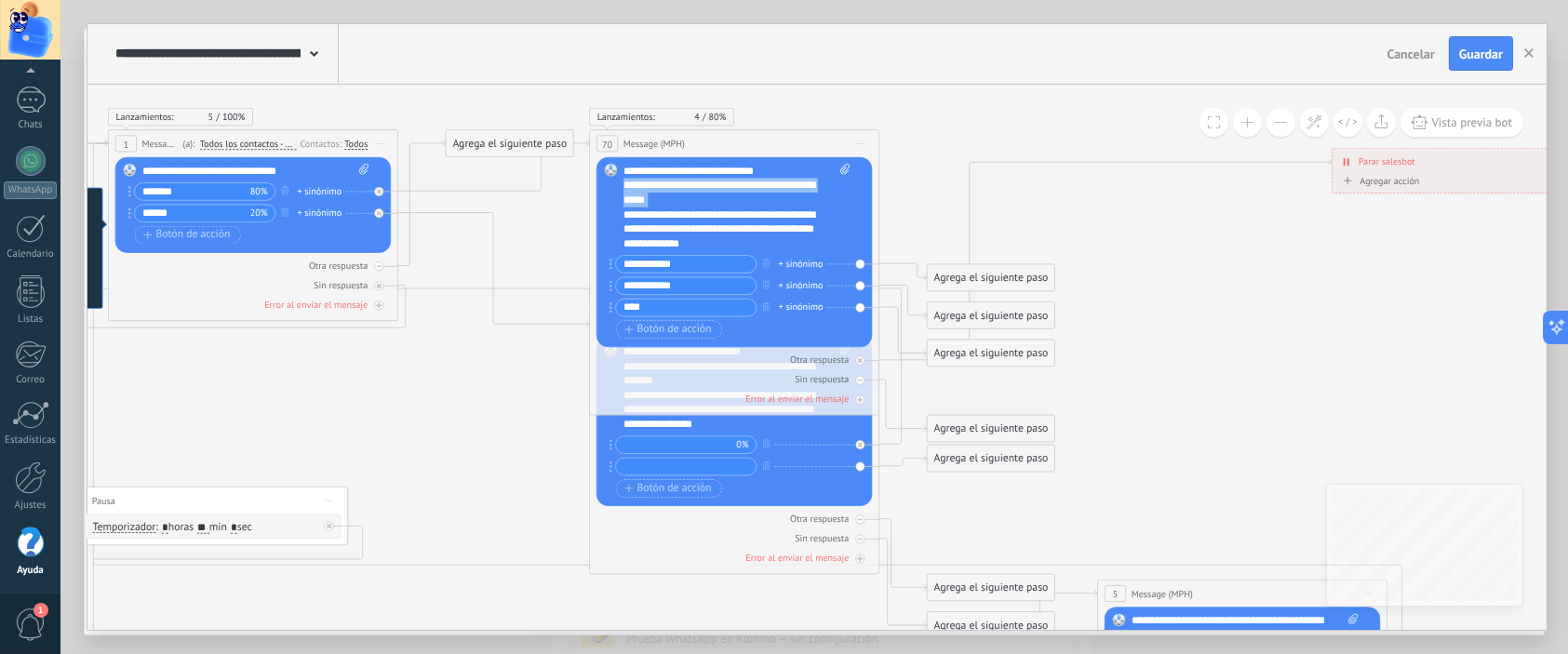 click on "Reemplazar
Quitar
Convertir a mensaje de voz
Arrastre la imagen aquí para adjuntarla.
Añadir imagen
Subir
Arrastrar y soltar
Archivo no encontrado
Escribe tu mensaje..." at bounding box center [734, 251] 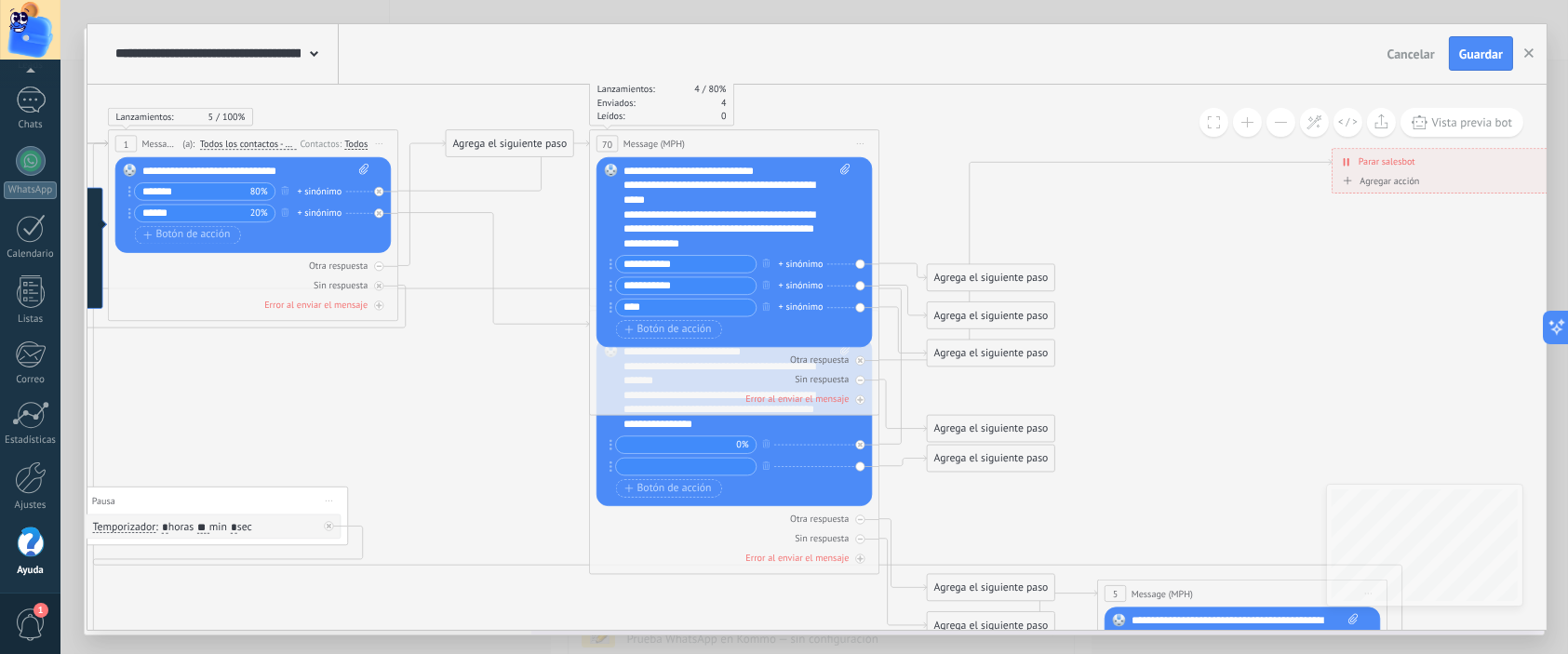 click 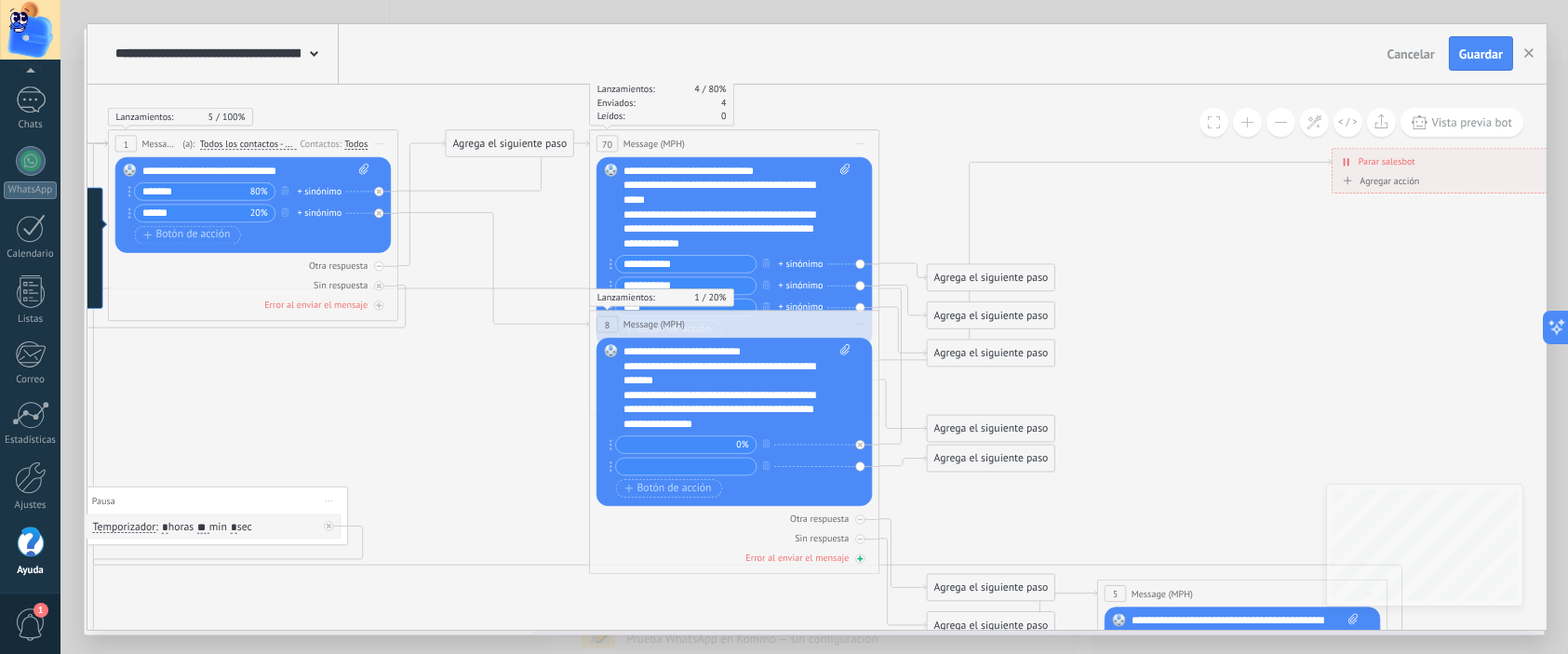 drag, startPoint x: 795, startPoint y: 487, endPoint x: 711, endPoint y: 555, distance: 108.07405 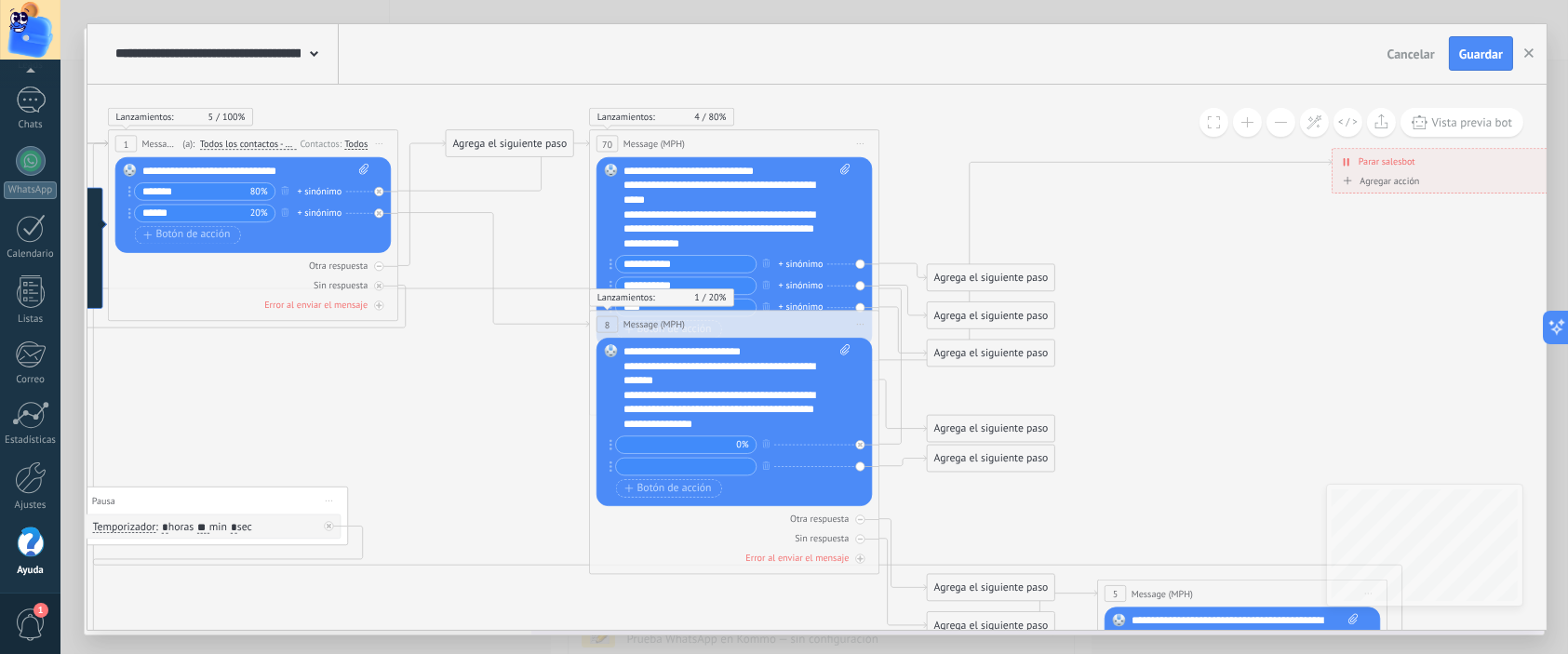 drag, startPoint x: 857, startPoint y: 348, endPoint x: 842, endPoint y: 387, distance: 41.78516 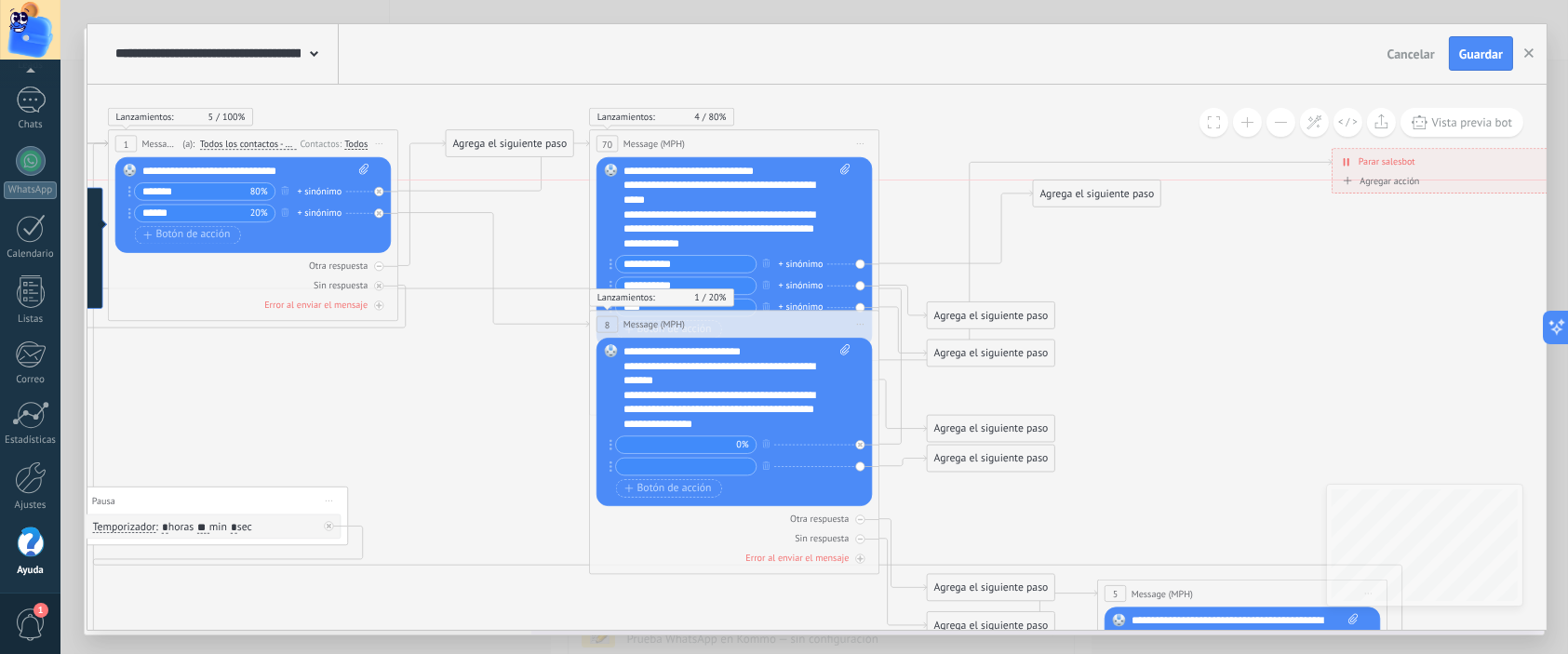 drag, startPoint x: 995, startPoint y: 273, endPoint x: 1101, endPoint y: 193, distance: 132.8006 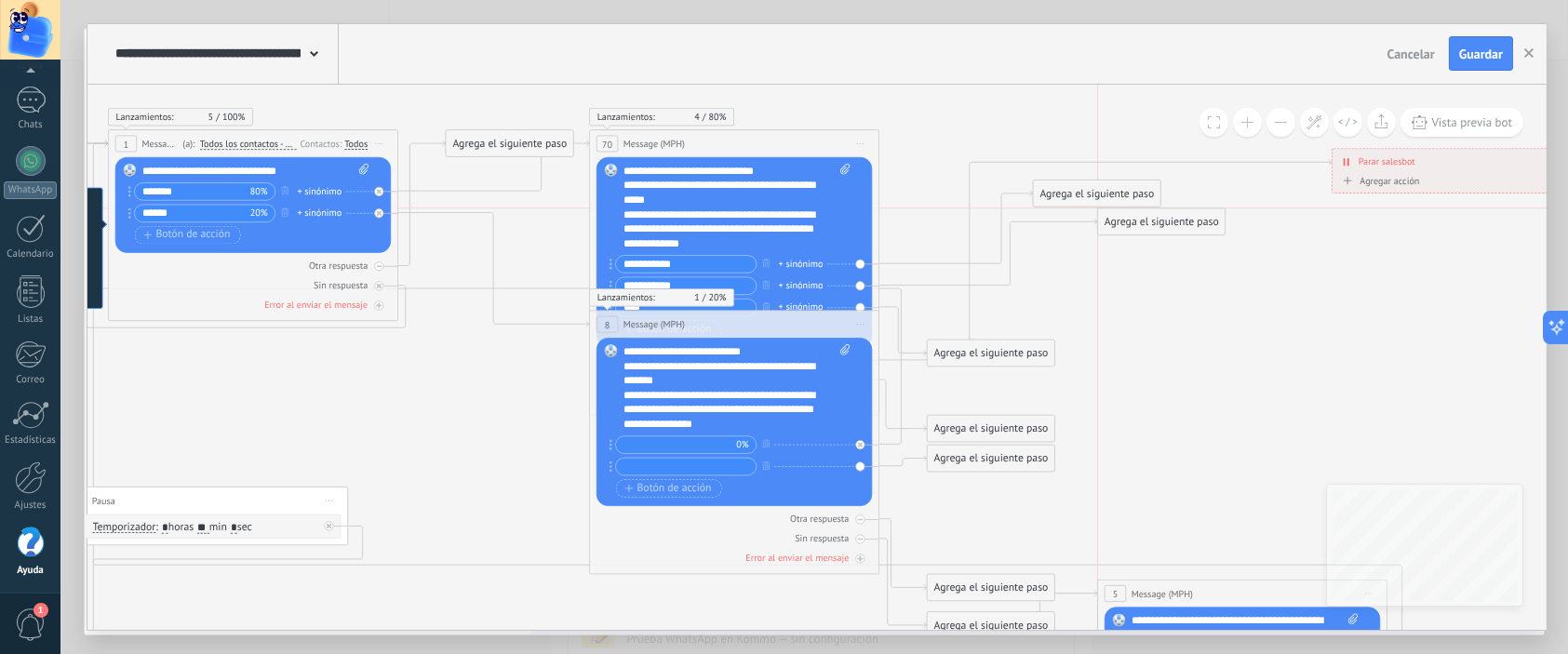 drag, startPoint x: 985, startPoint y: 316, endPoint x: 1150, endPoint y: 225, distance: 188.43036 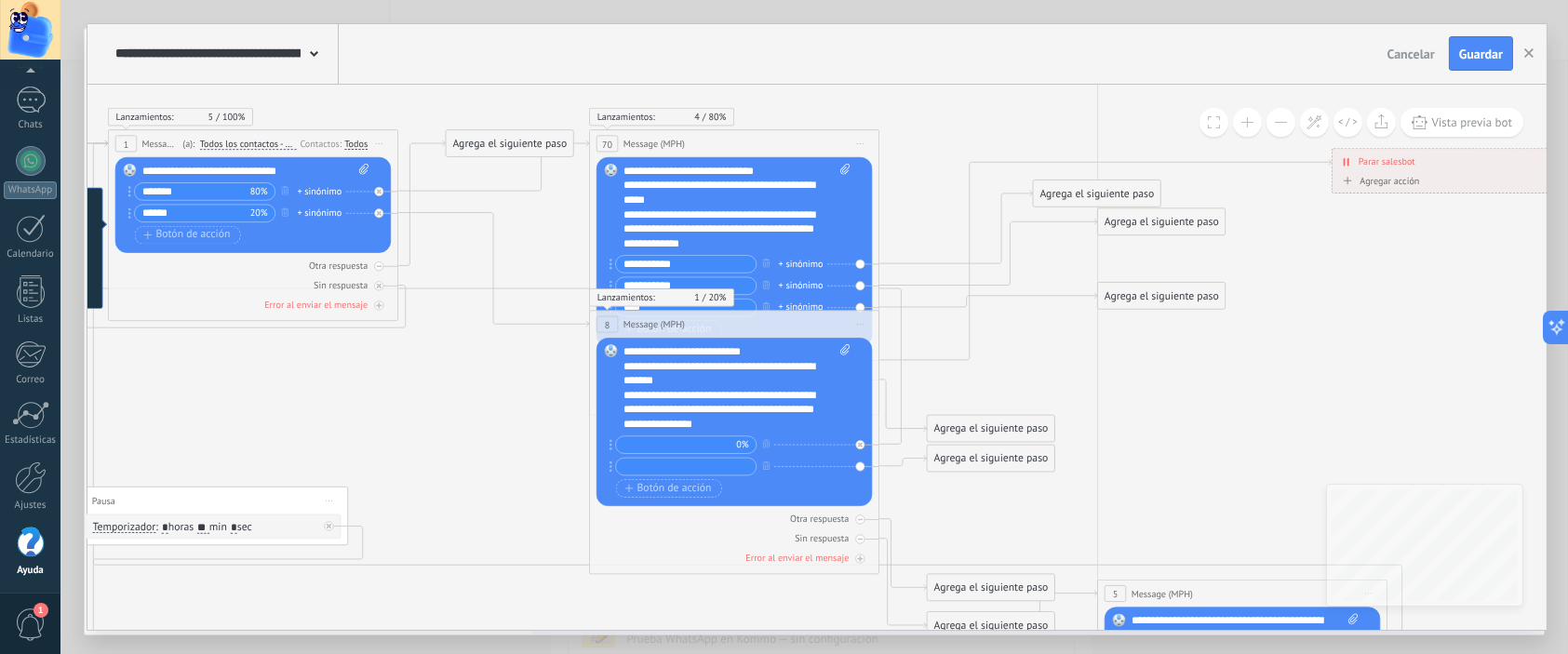 drag, startPoint x: 1010, startPoint y: 350, endPoint x: 1177, endPoint y: 292, distance: 176.78518 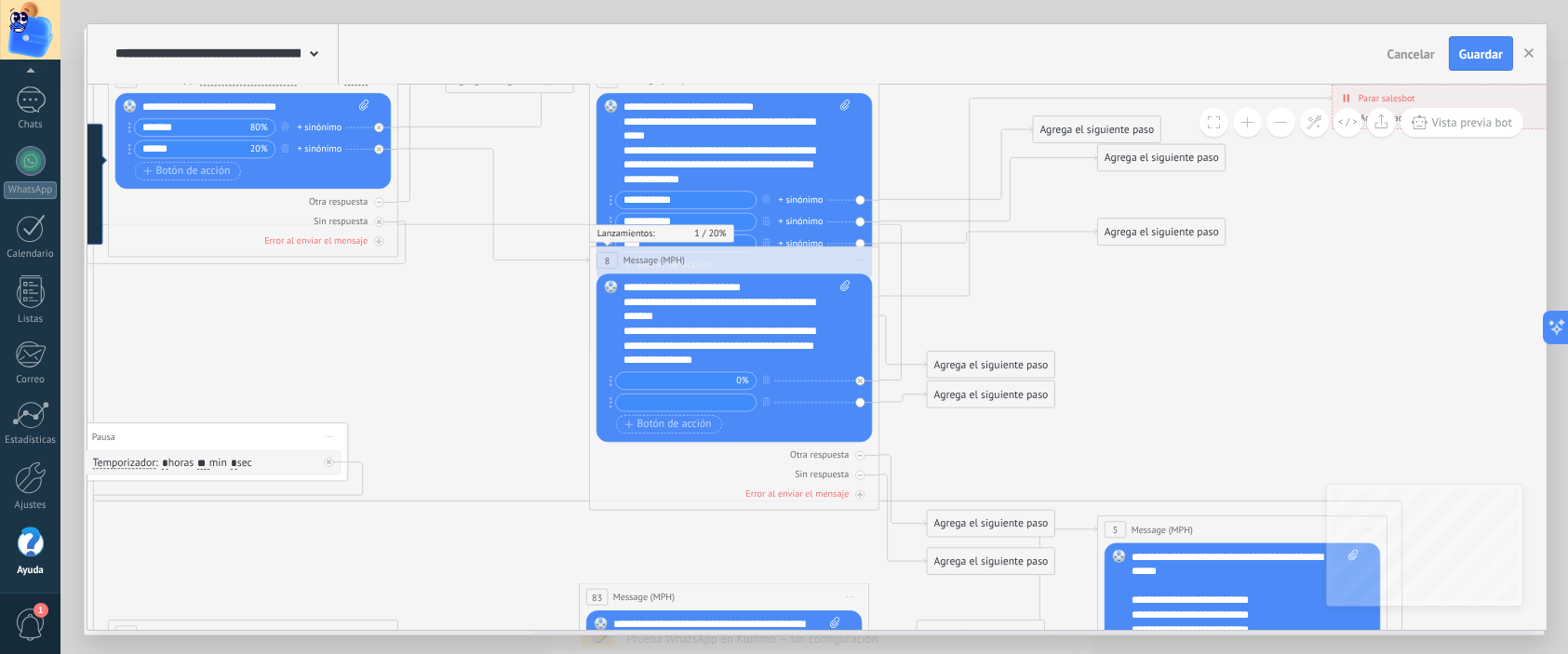 click on "Agrega el siguiente paso" at bounding box center (1097, 129) 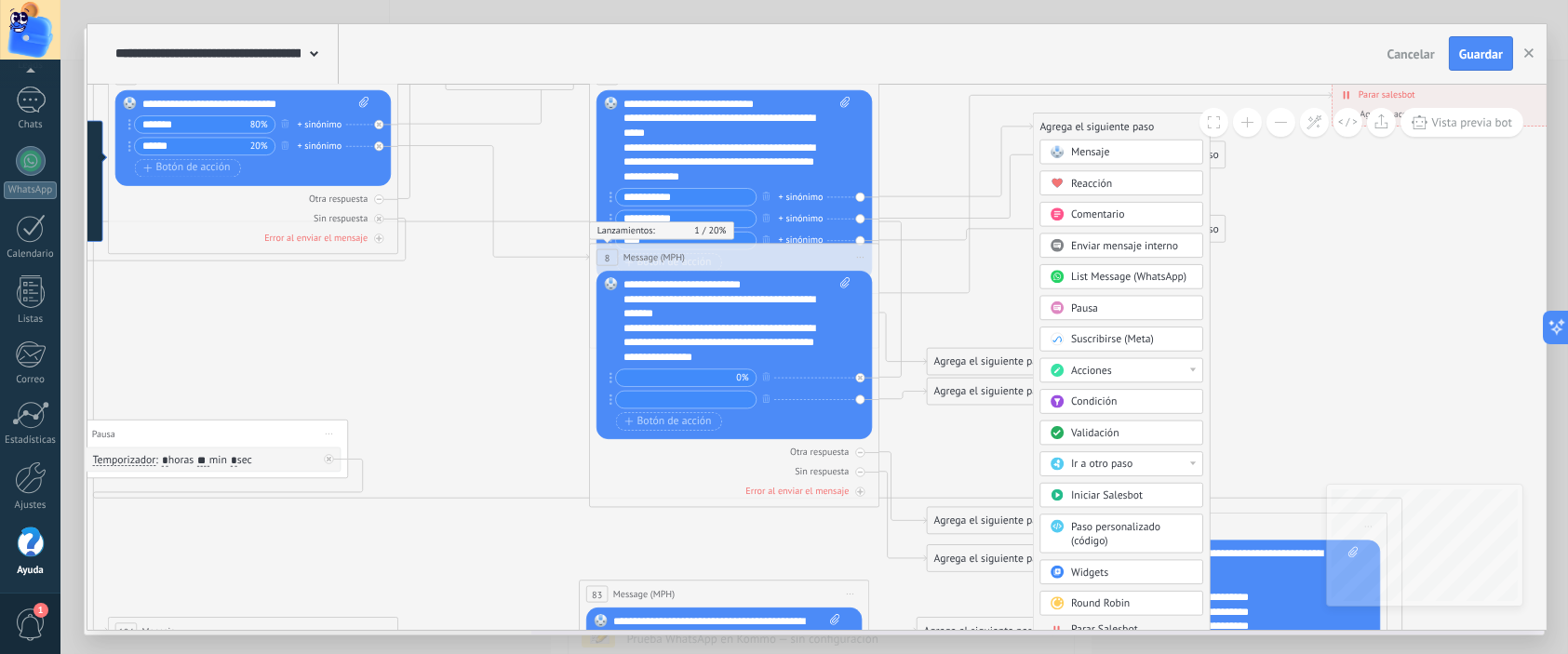 click on "Reacción" at bounding box center (1092, 182) 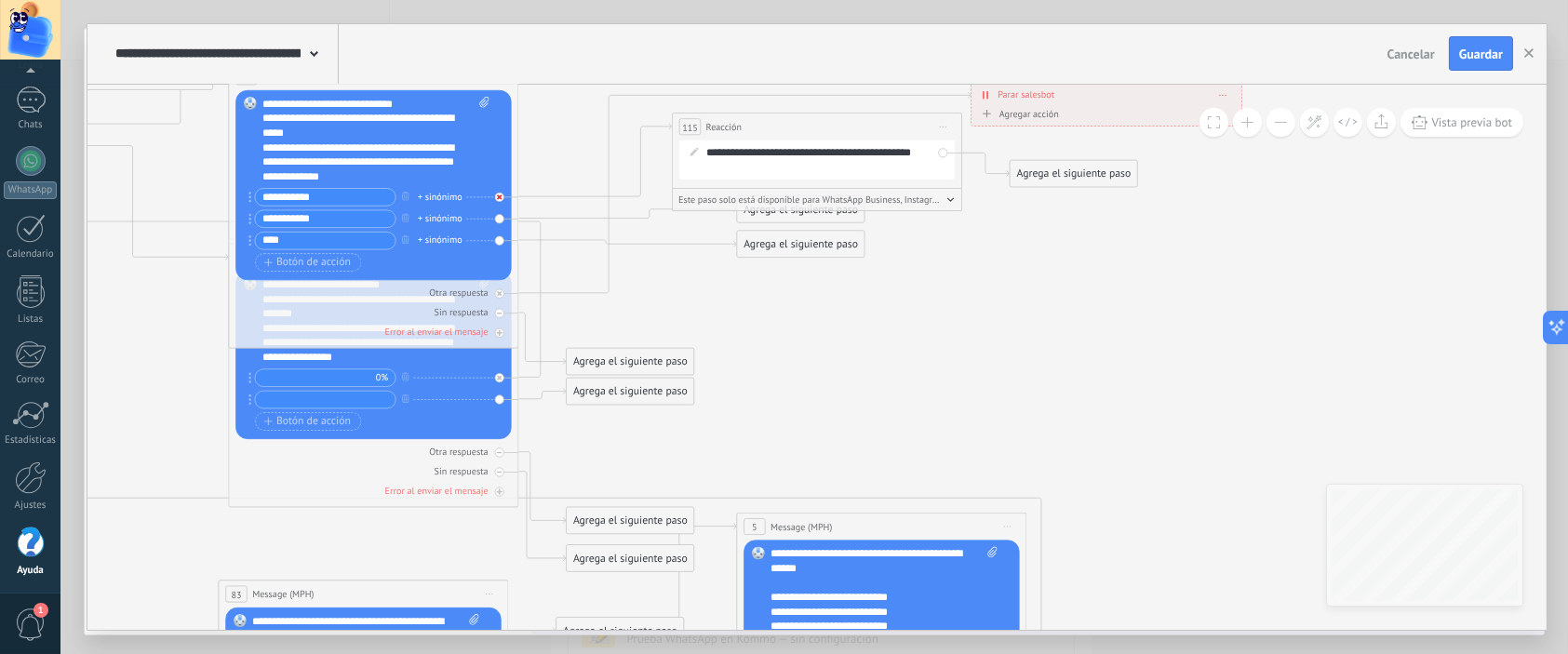 click at bounding box center [500, 196] 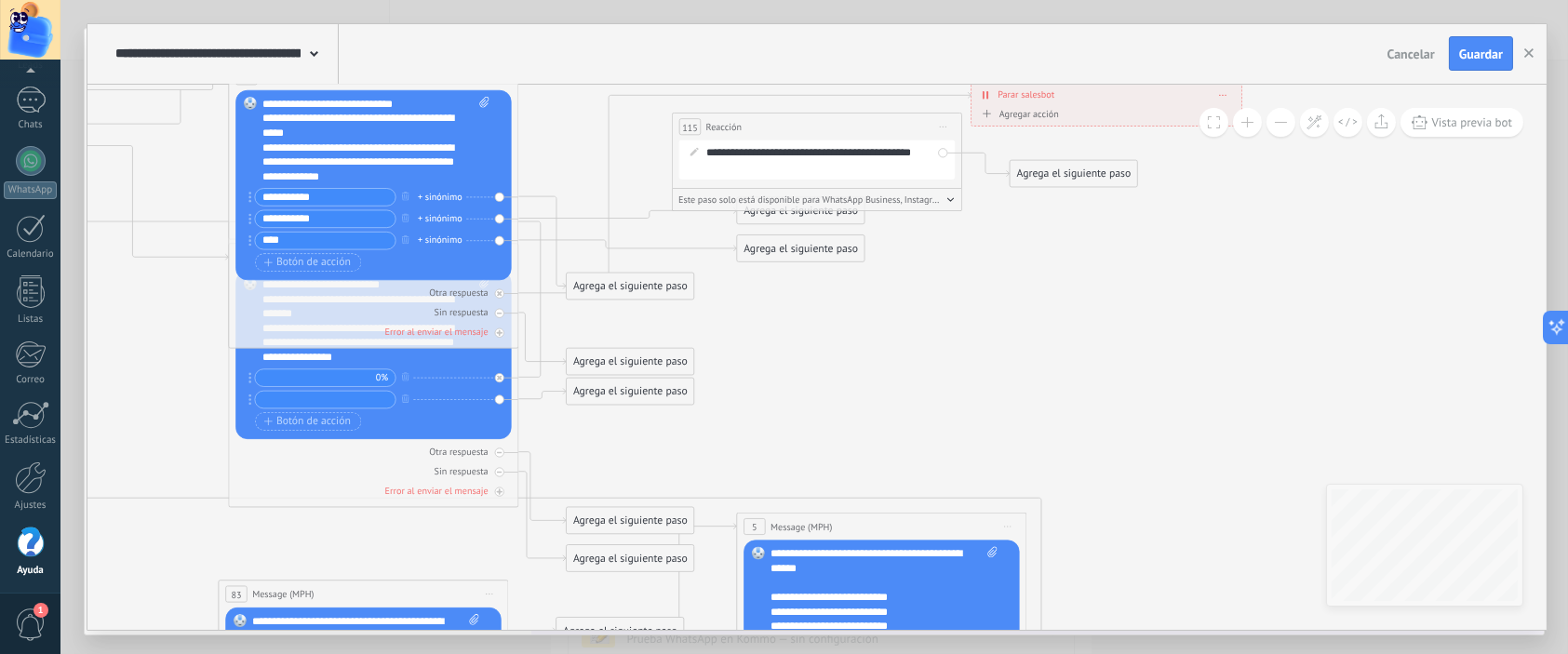 click on "Iniciar vista previa aquí
Cambiar nombre
Duplicar
Borrar" at bounding box center [943, 126] 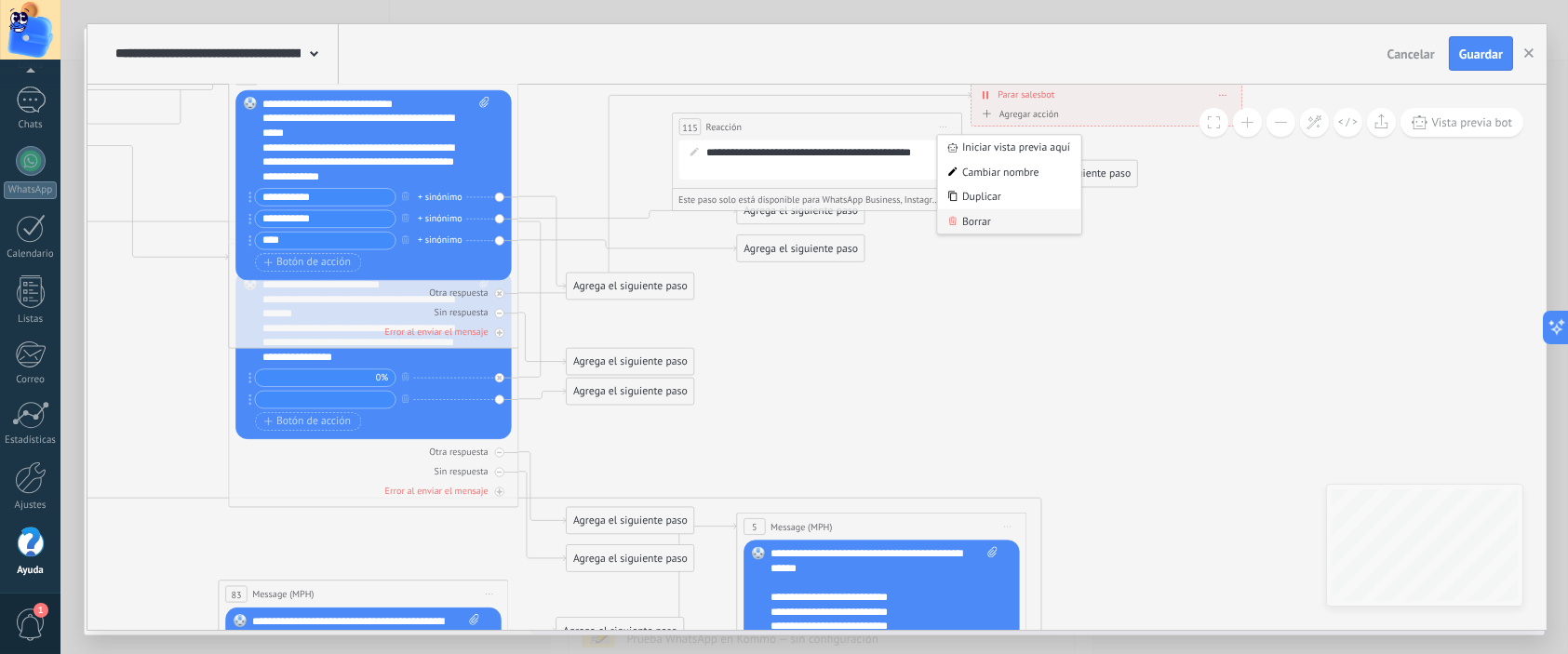 click on "Borrar" at bounding box center (1010, 220) 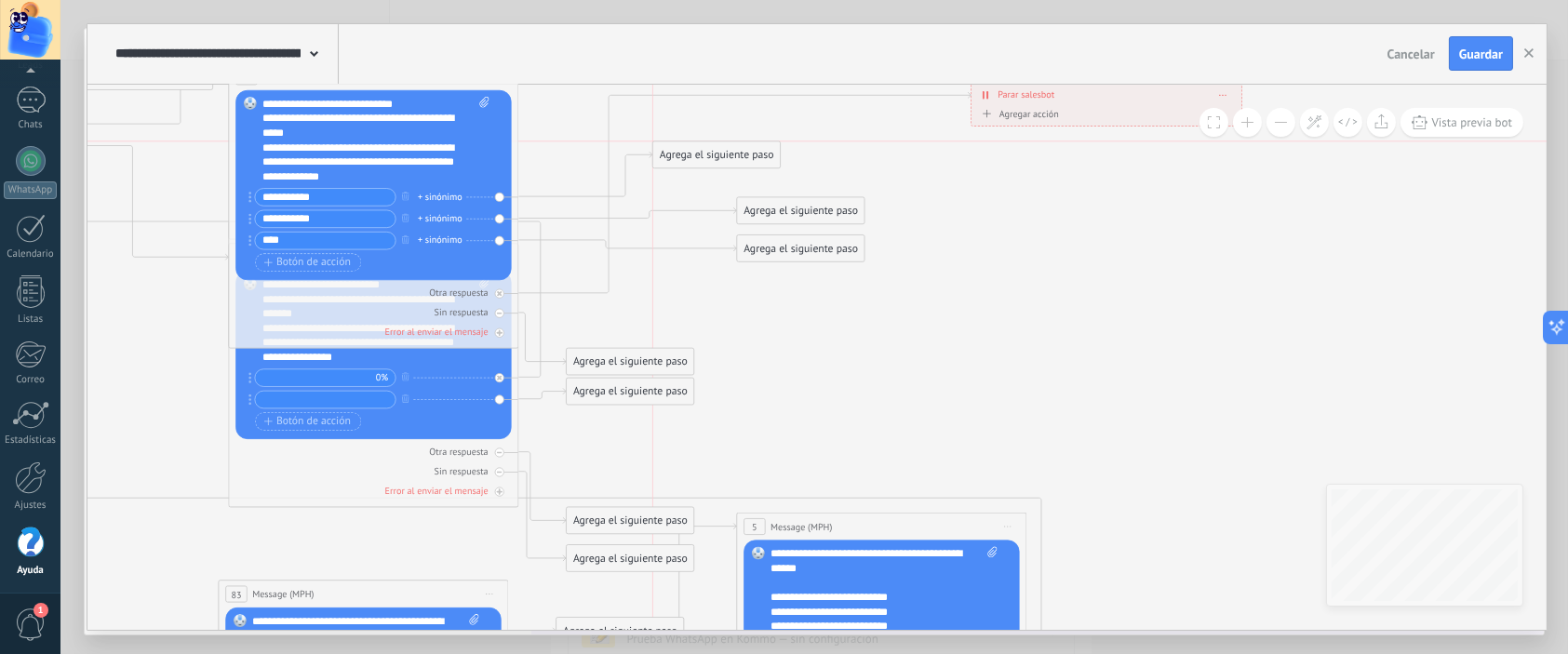 drag, startPoint x: 618, startPoint y: 286, endPoint x: 699, endPoint y: 159, distance: 150.632 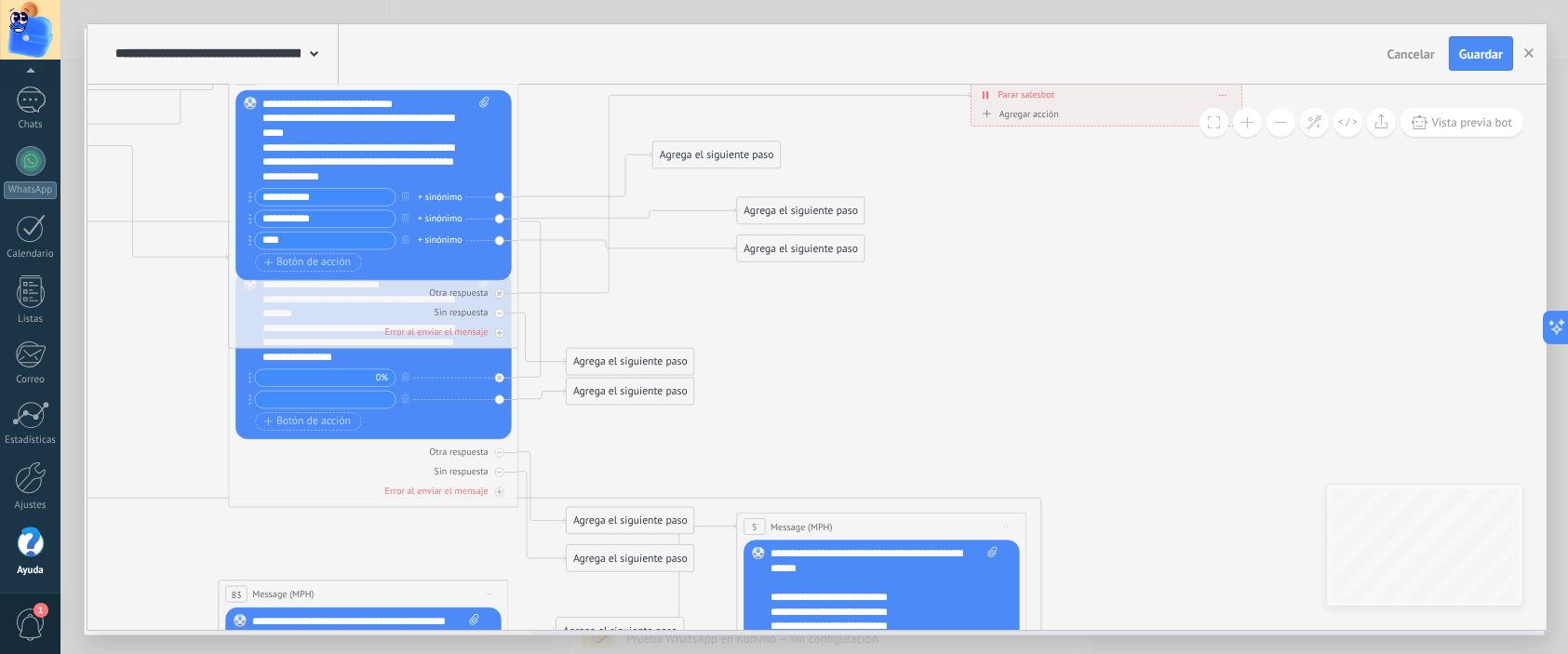 click on "Agrega el siguiente paso" at bounding box center [717, 154] 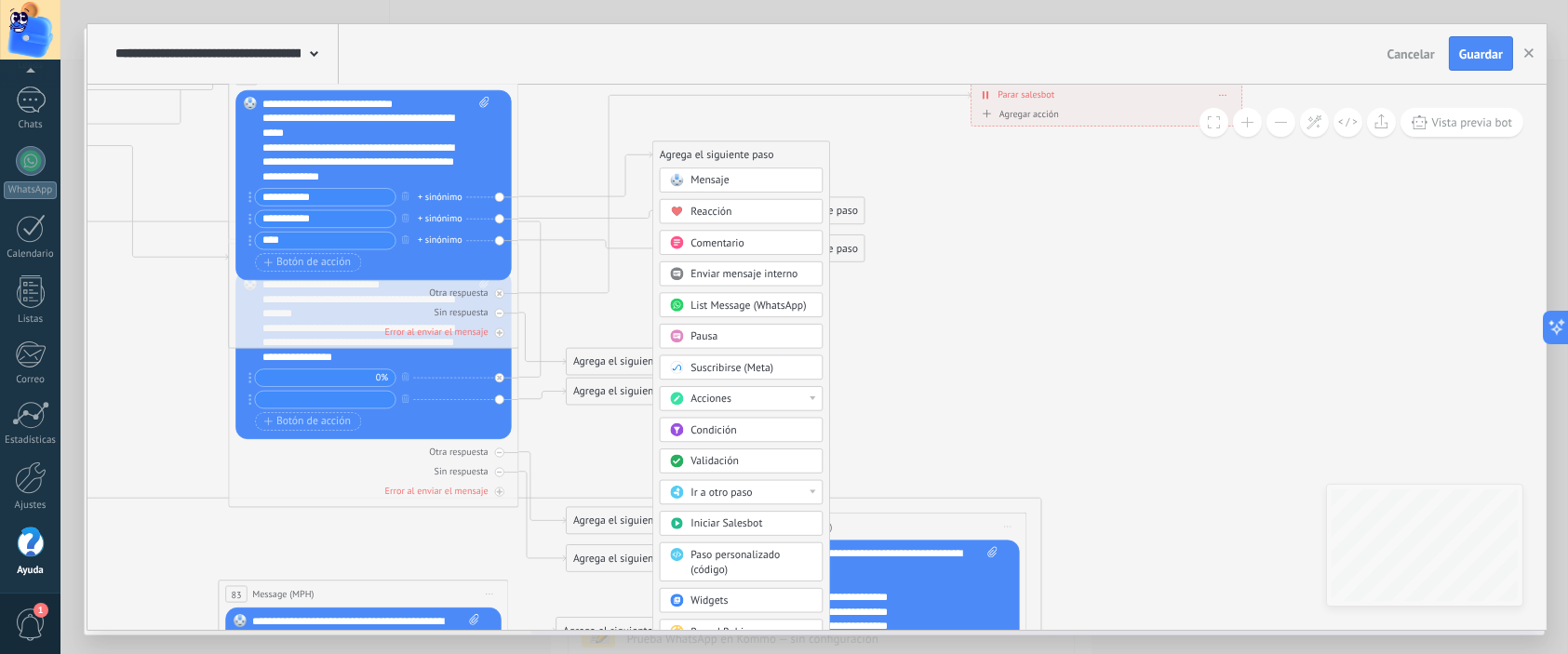 click on "Mensaje" at bounding box center (742, 180) 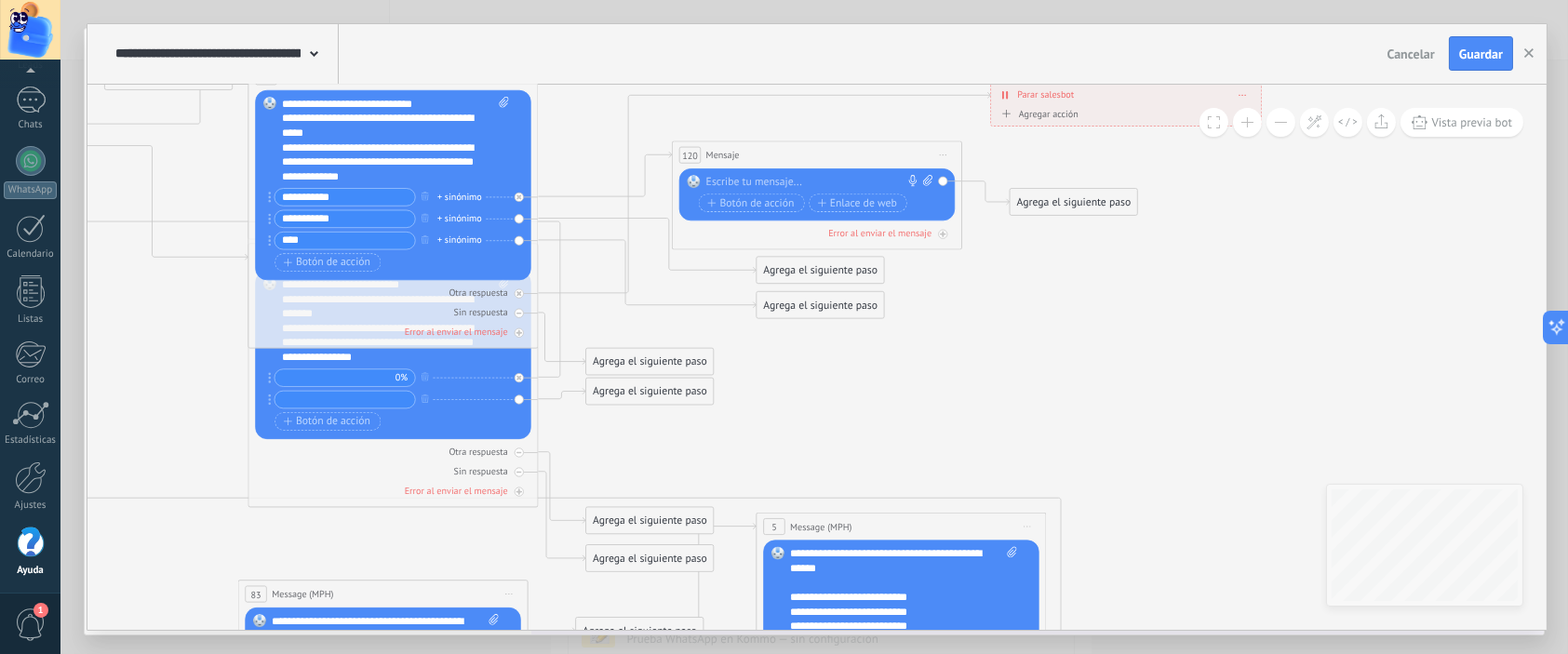 click 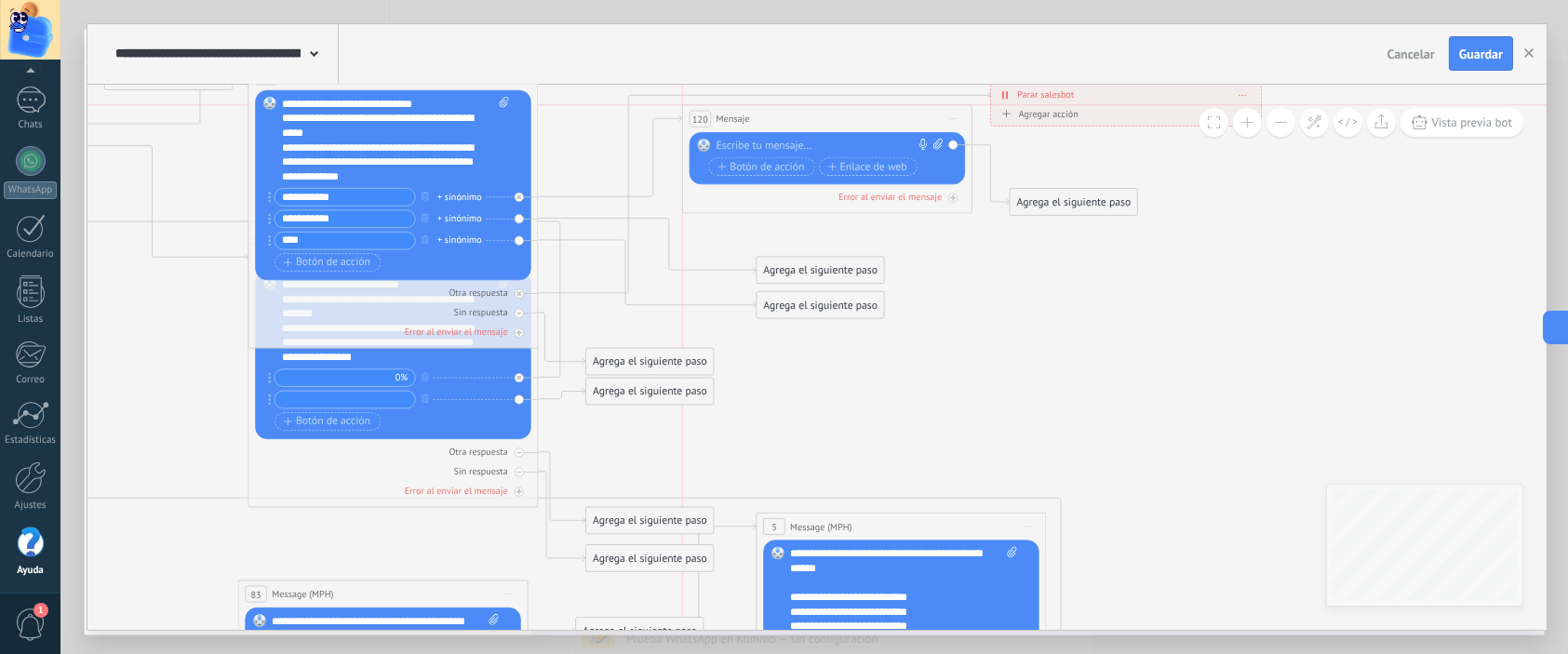 drag, startPoint x: 843, startPoint y: 151, endPoint x: 860, endPoint y: 120, distance: 35.355339 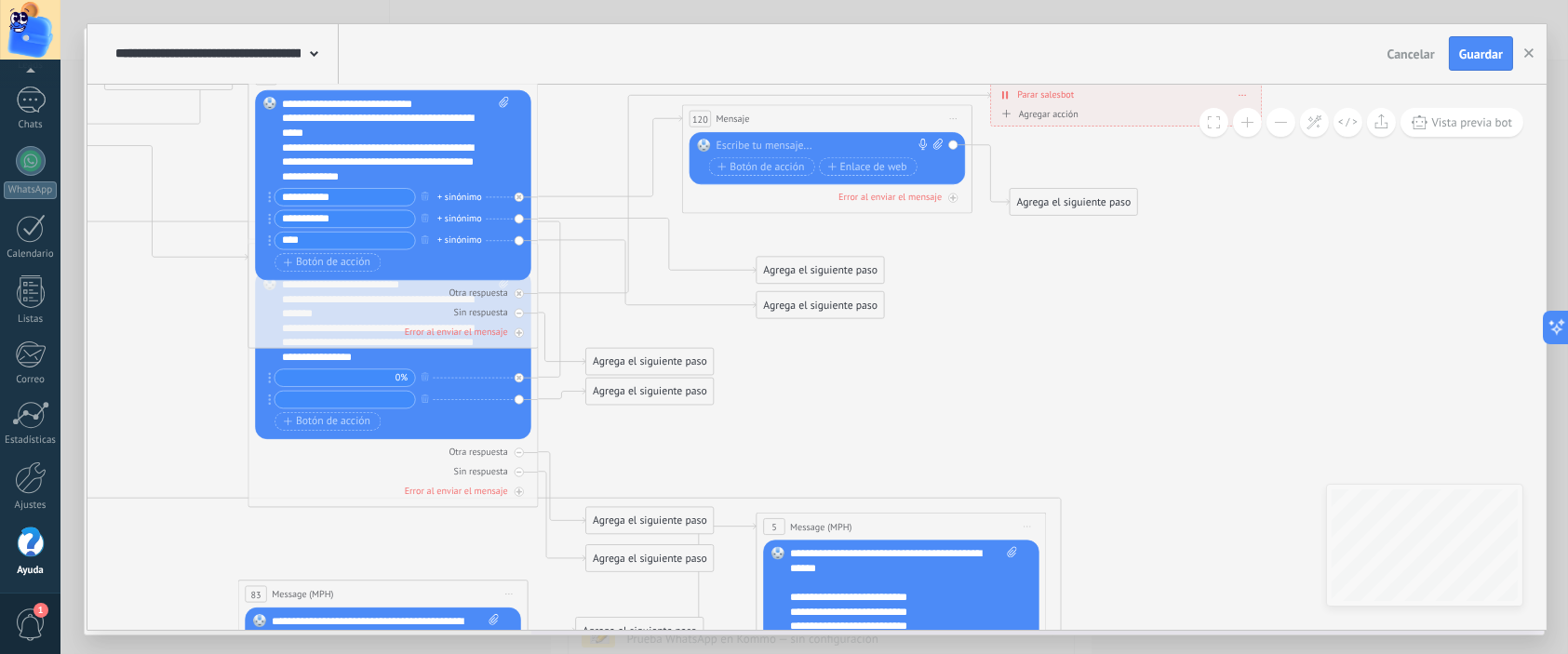 click at bounding box center [824, 146] 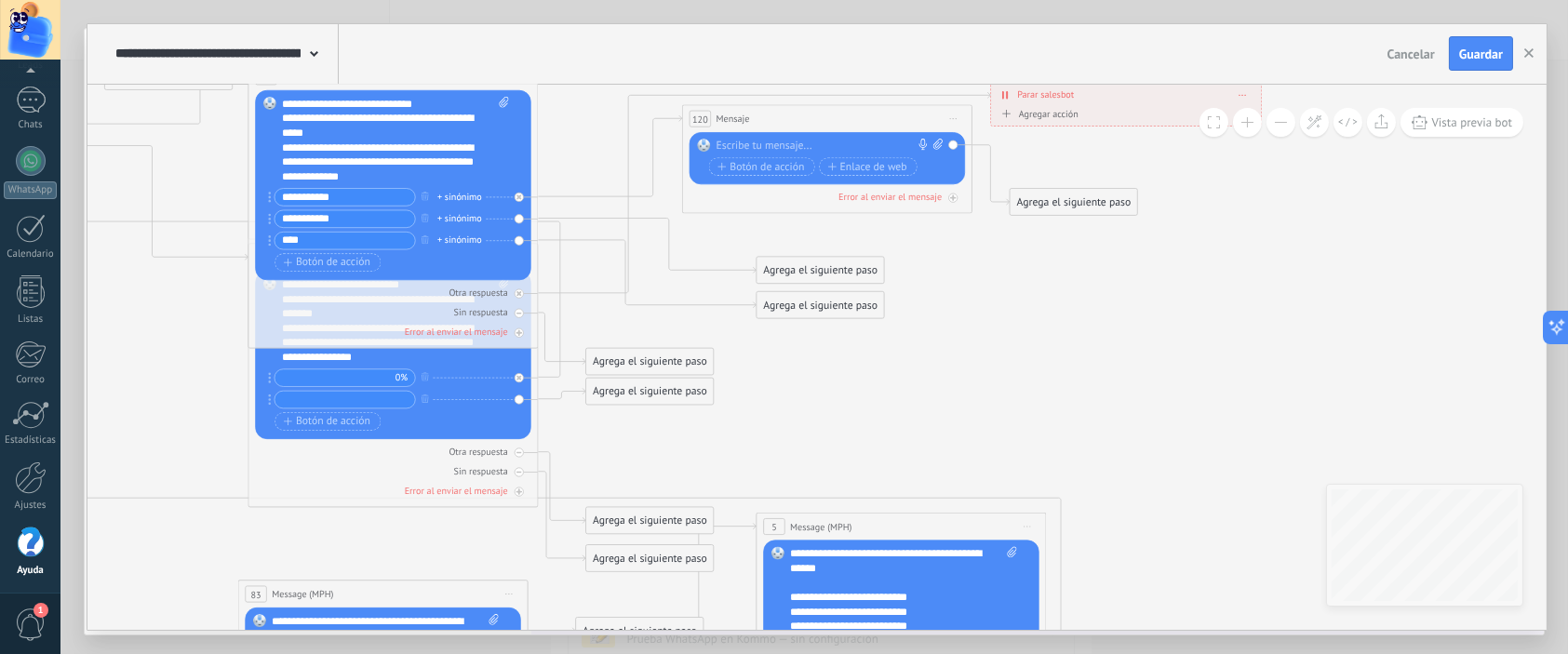click on "**********" at bounding box center (344, 196) 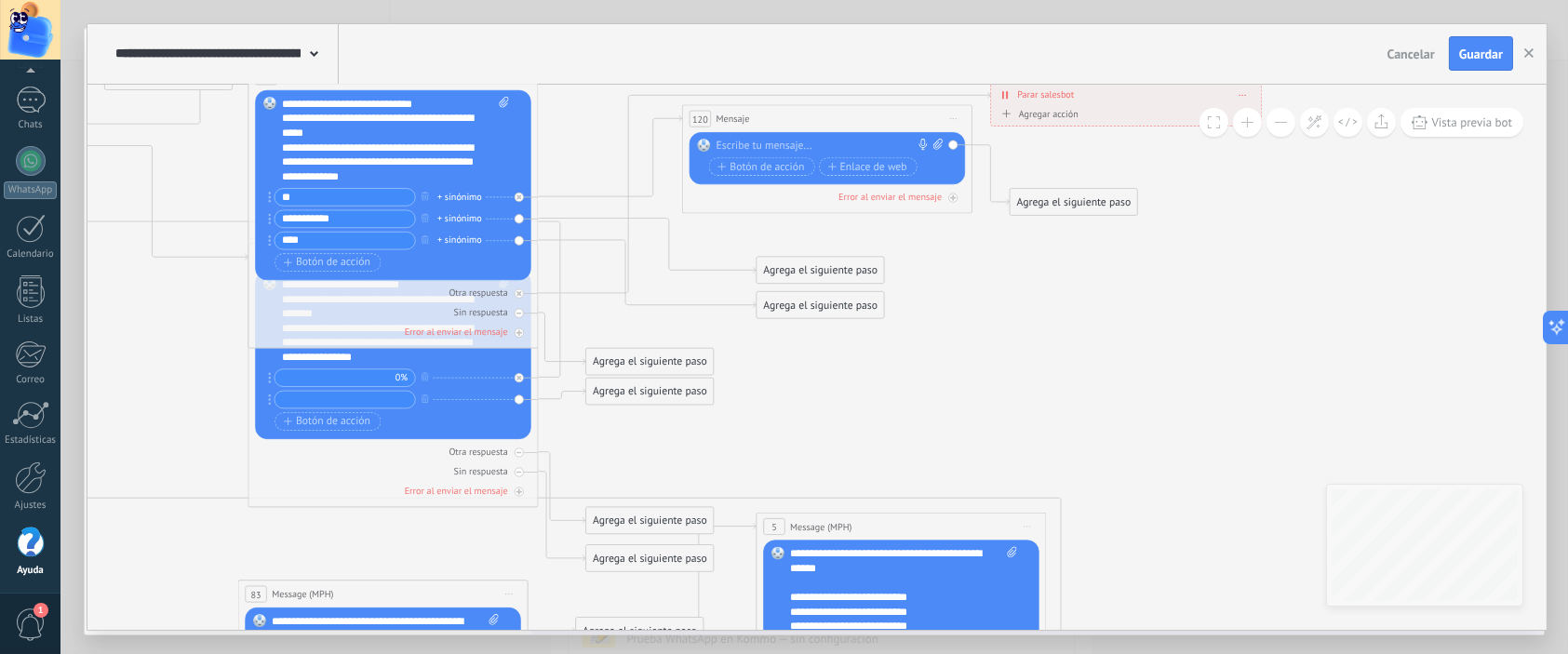 type on "*" 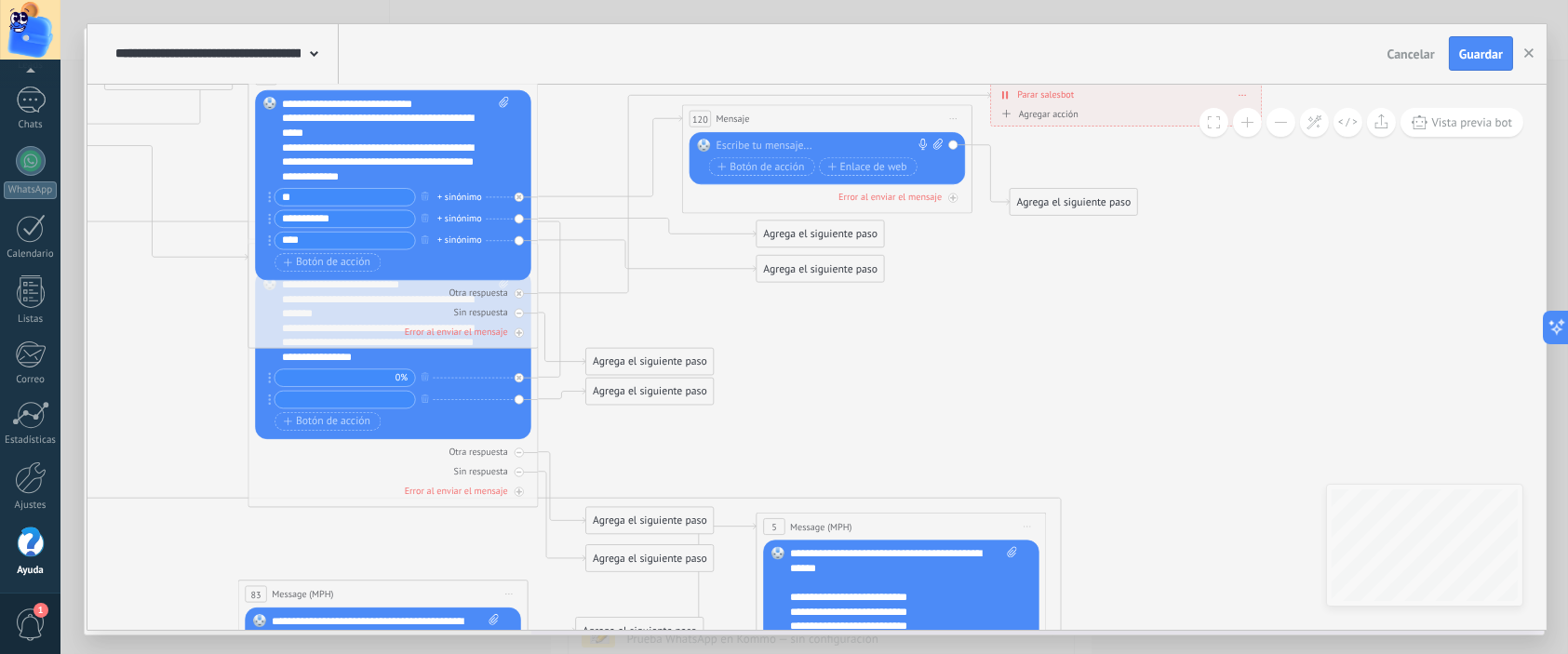 type on "*" 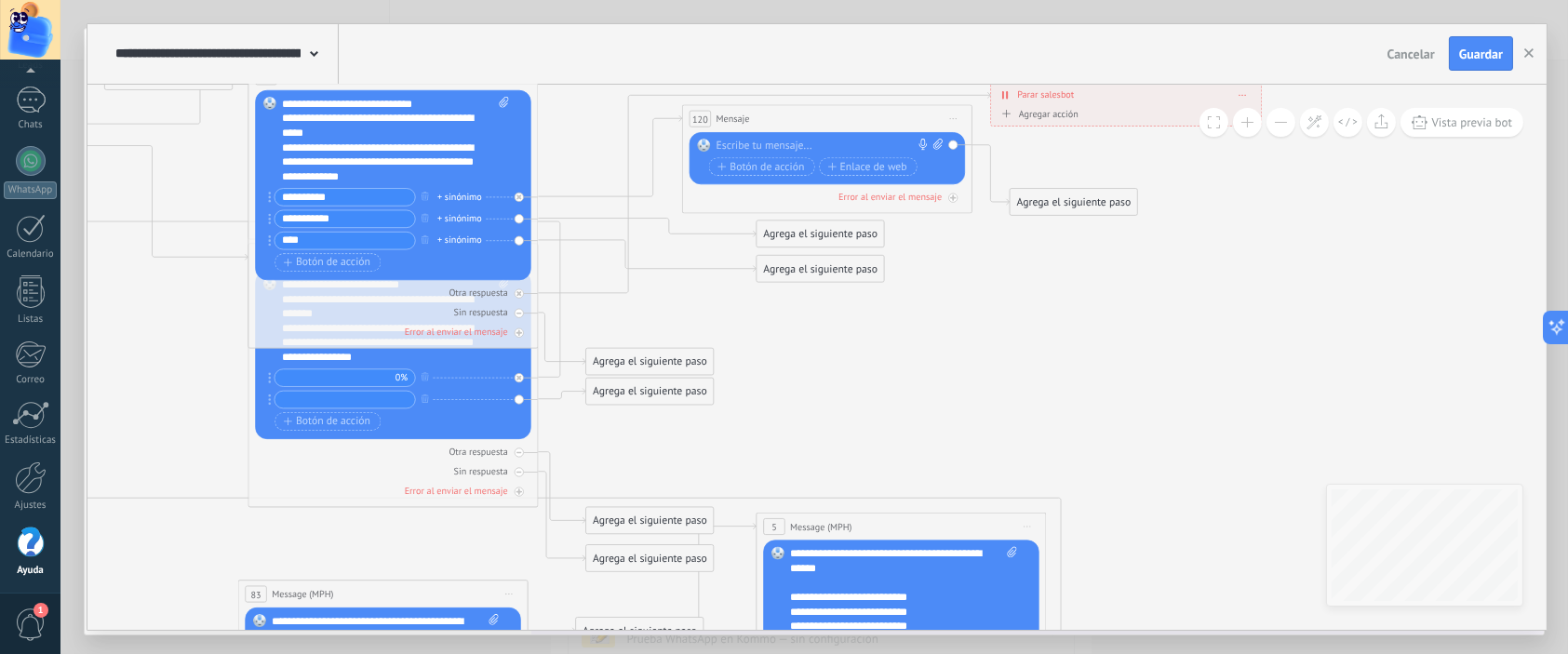 type on "**********" 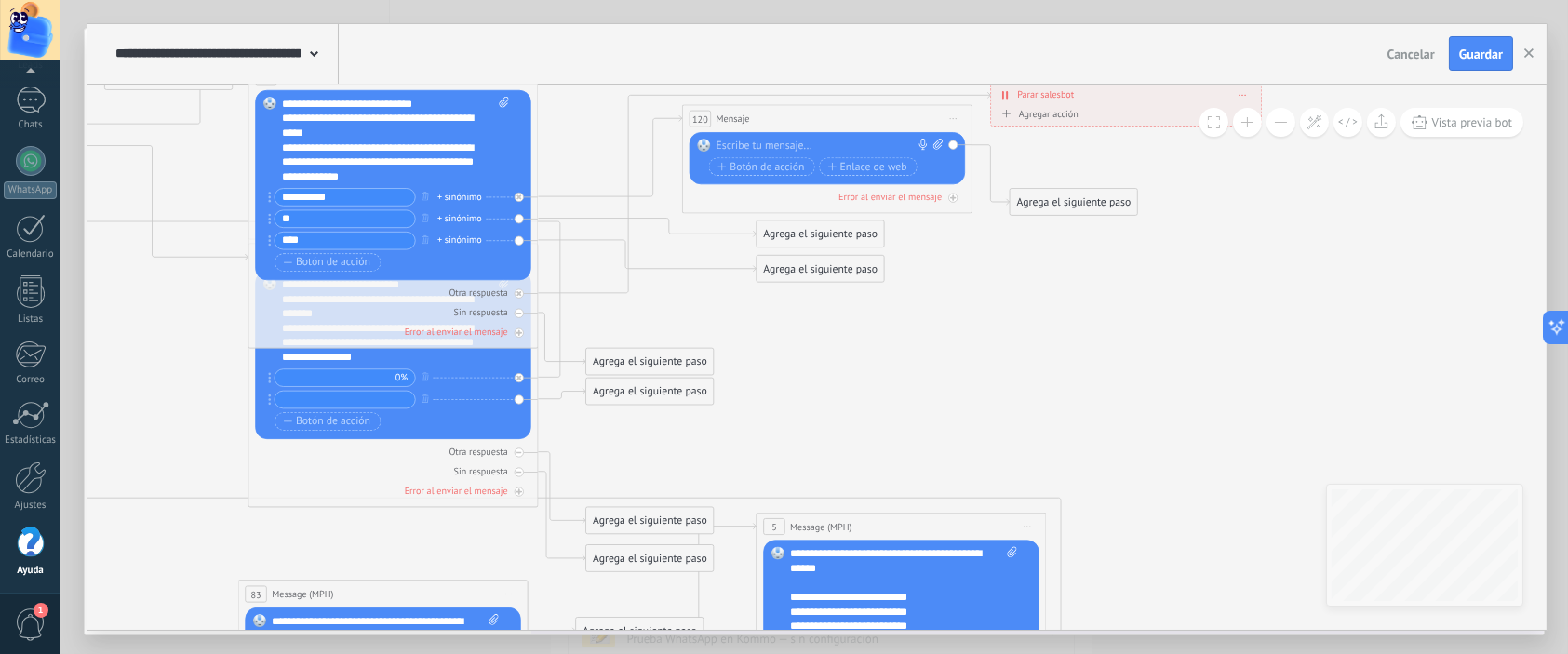 type on "*" 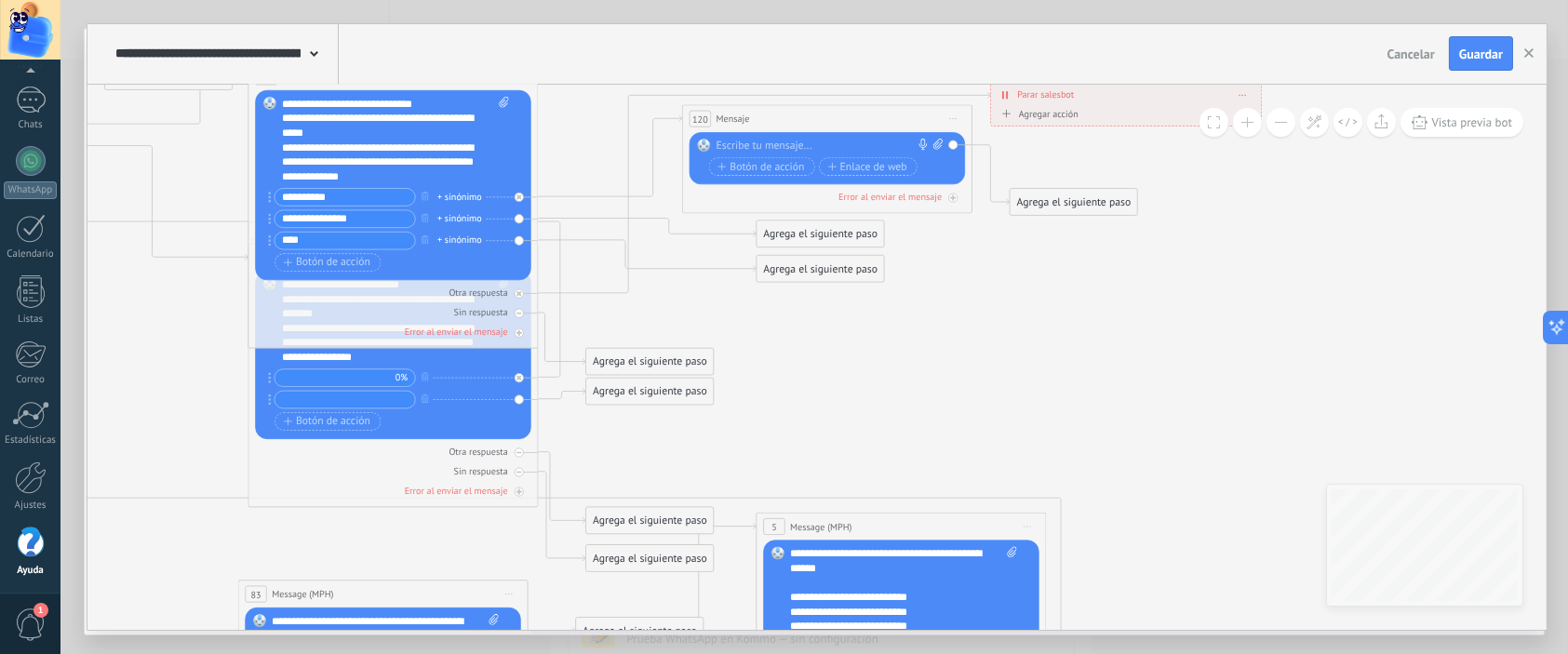 type on "**********" 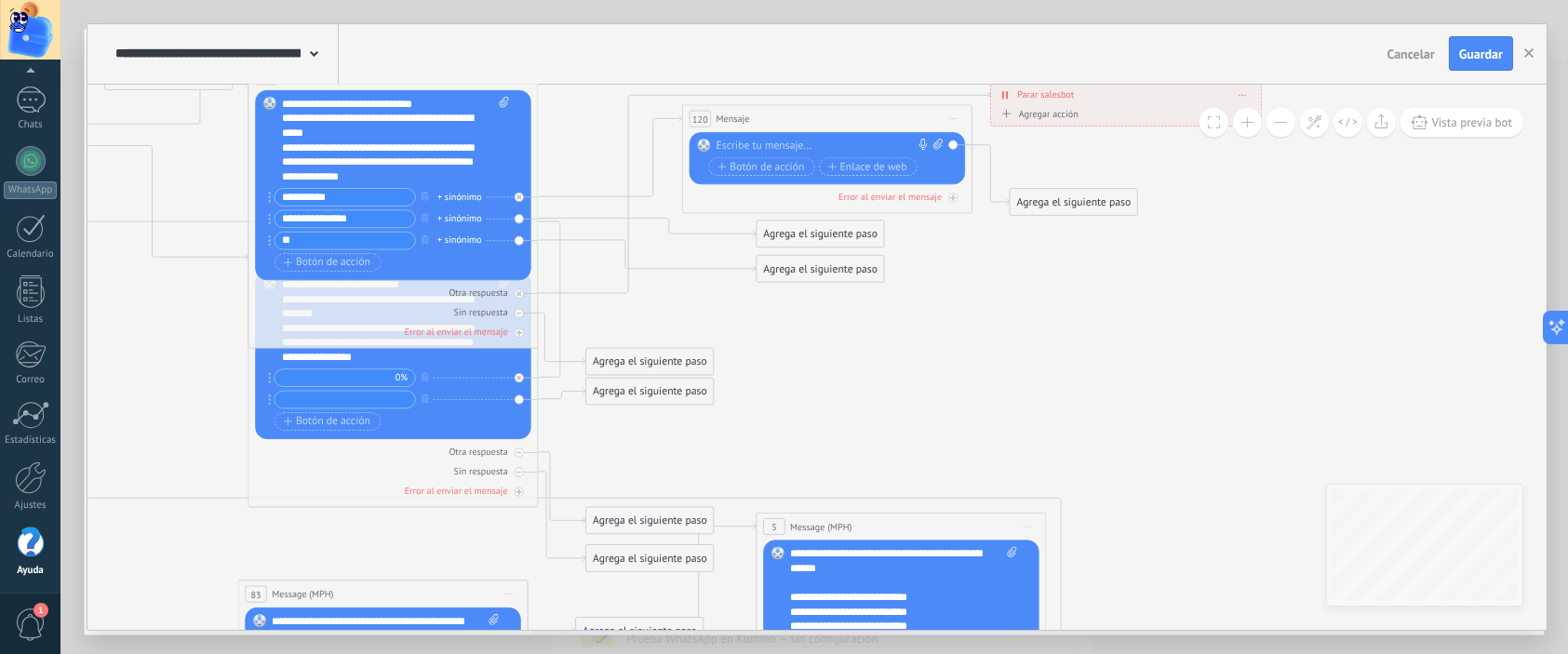 type on "*" 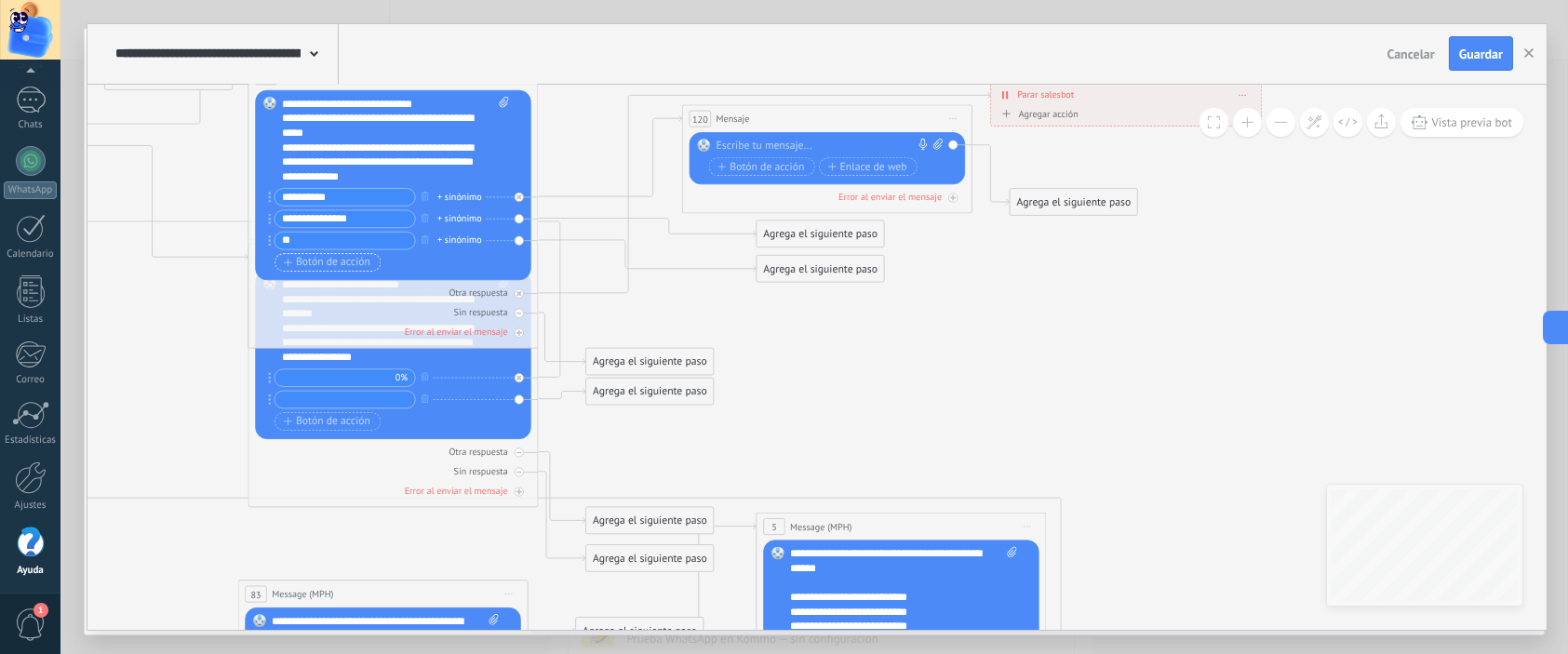 type on "*" 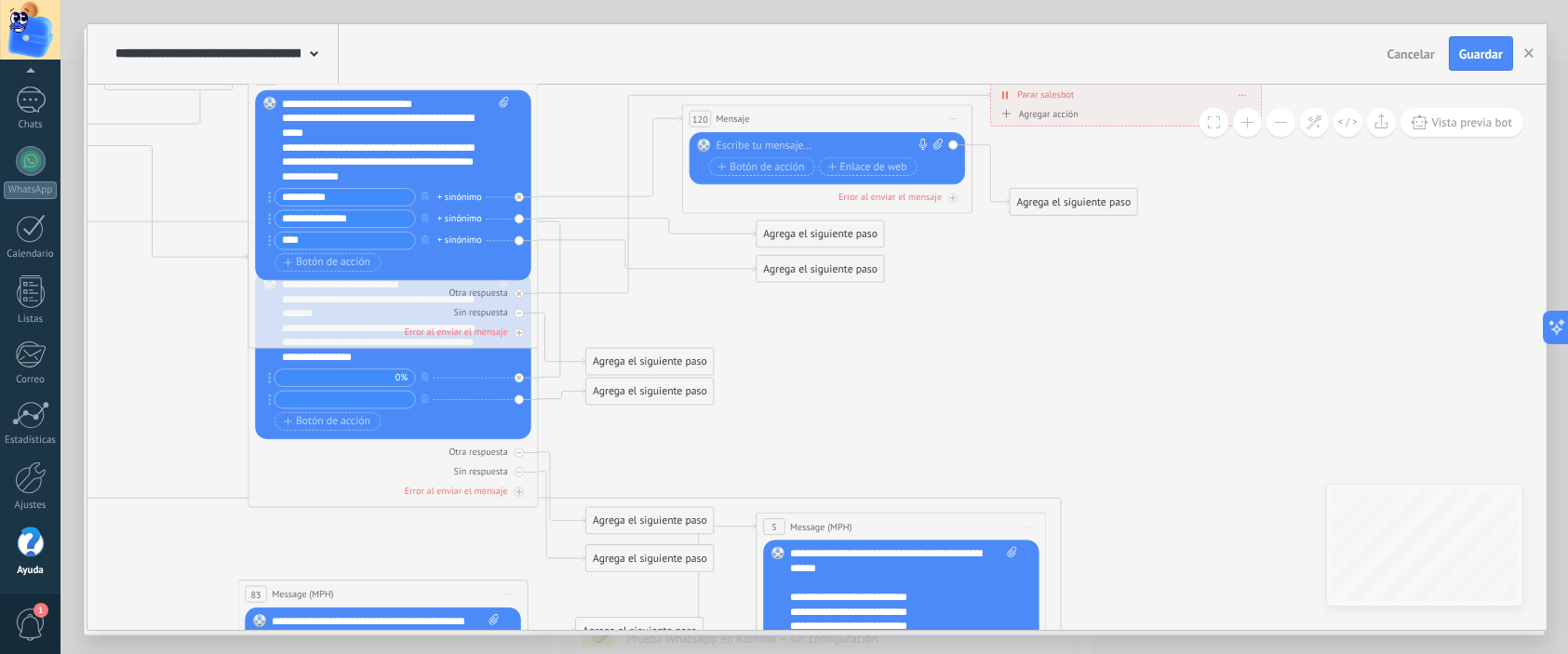 type on "****" 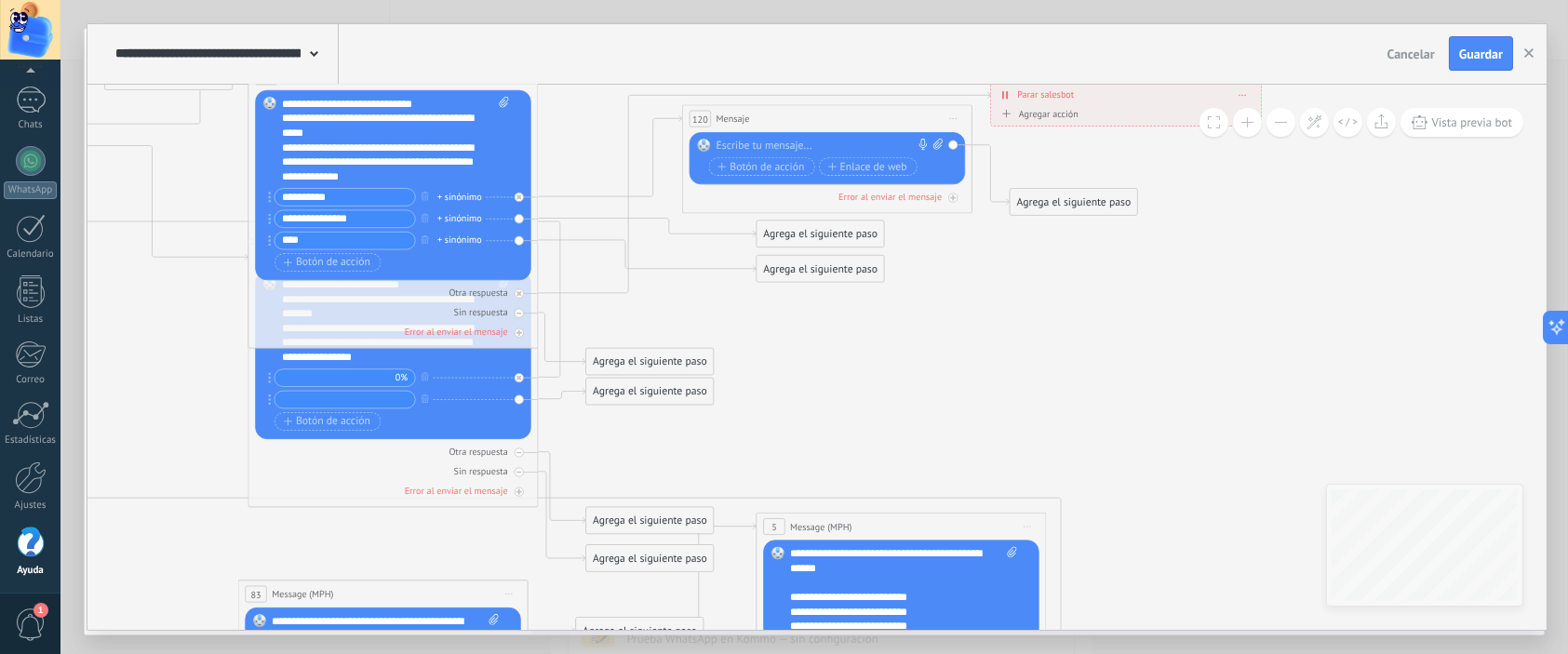 click on "Reemplazar
Quitar
Convertir a mensaje de voz
Arrastre la imagen aquí para adjuntarla.
Añadir imagen
Subir
Arrastrar y soltar
Archivo no encontrado
Escribe tu mensaje..." at bounding box center (827, 158) 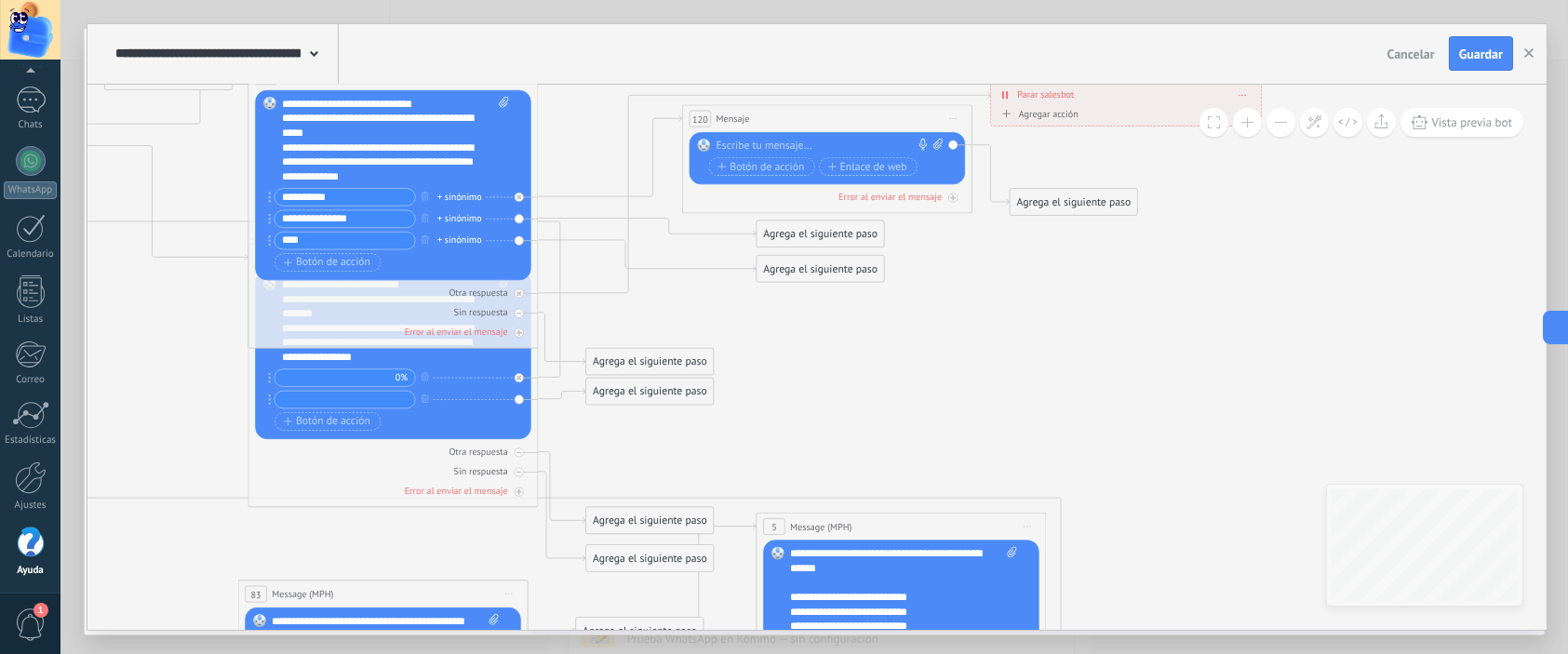click at bounding box center [824, 146] 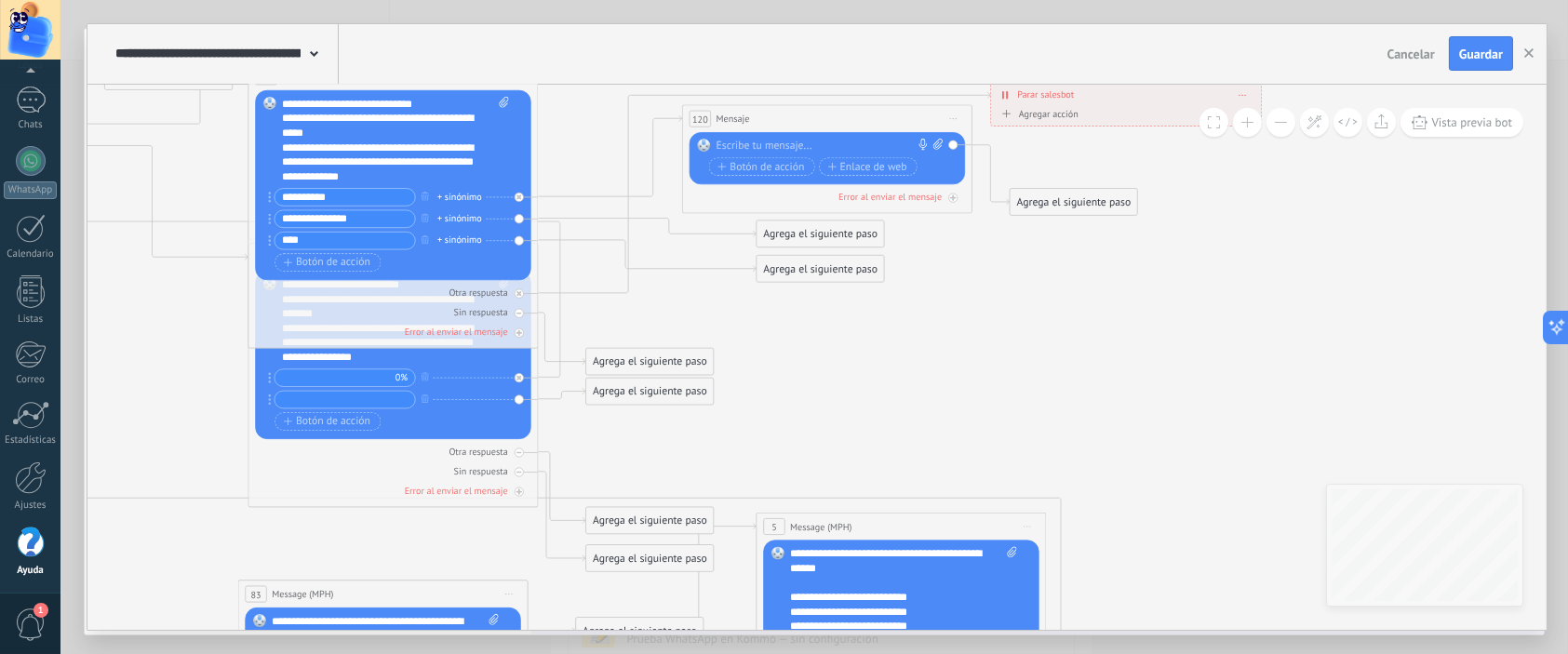paste 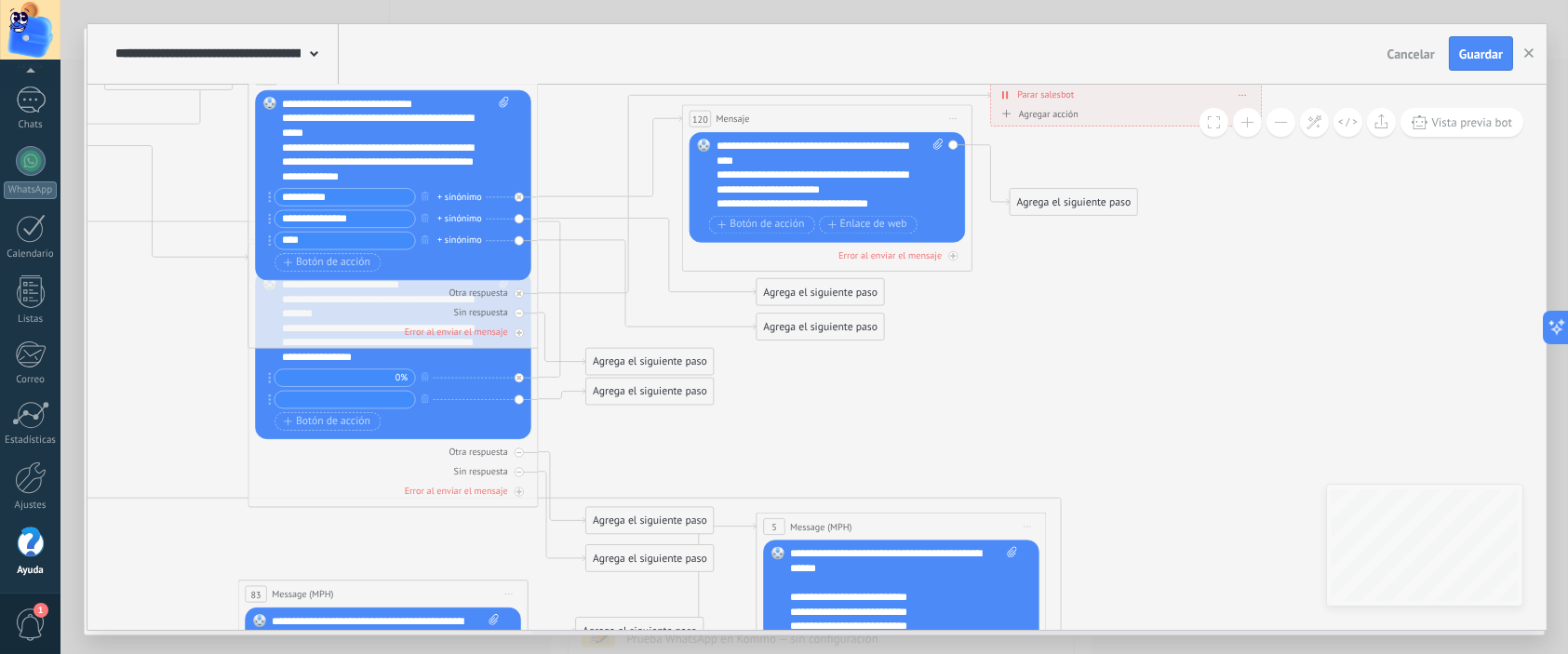 click on "**********" at bounding box center [814, 181] 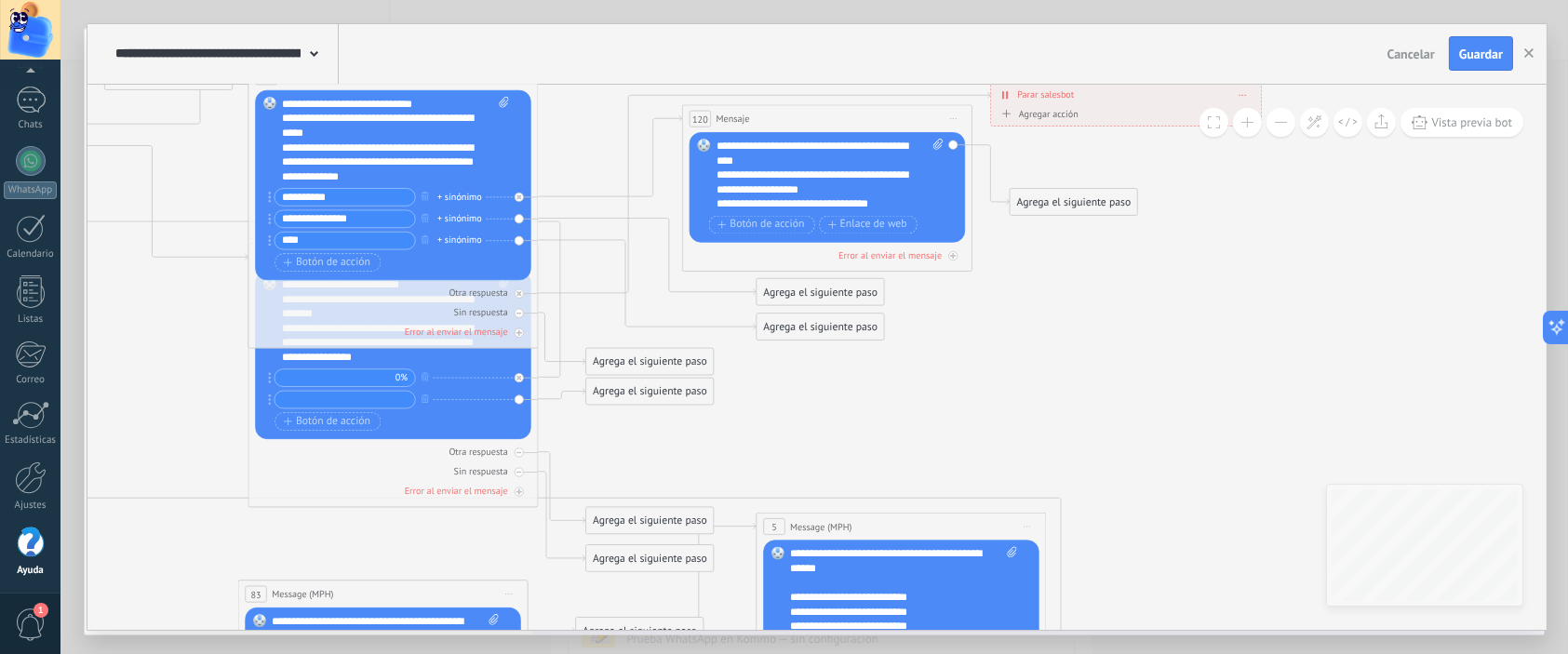 click on "**********" at bounding box center [814, 181] 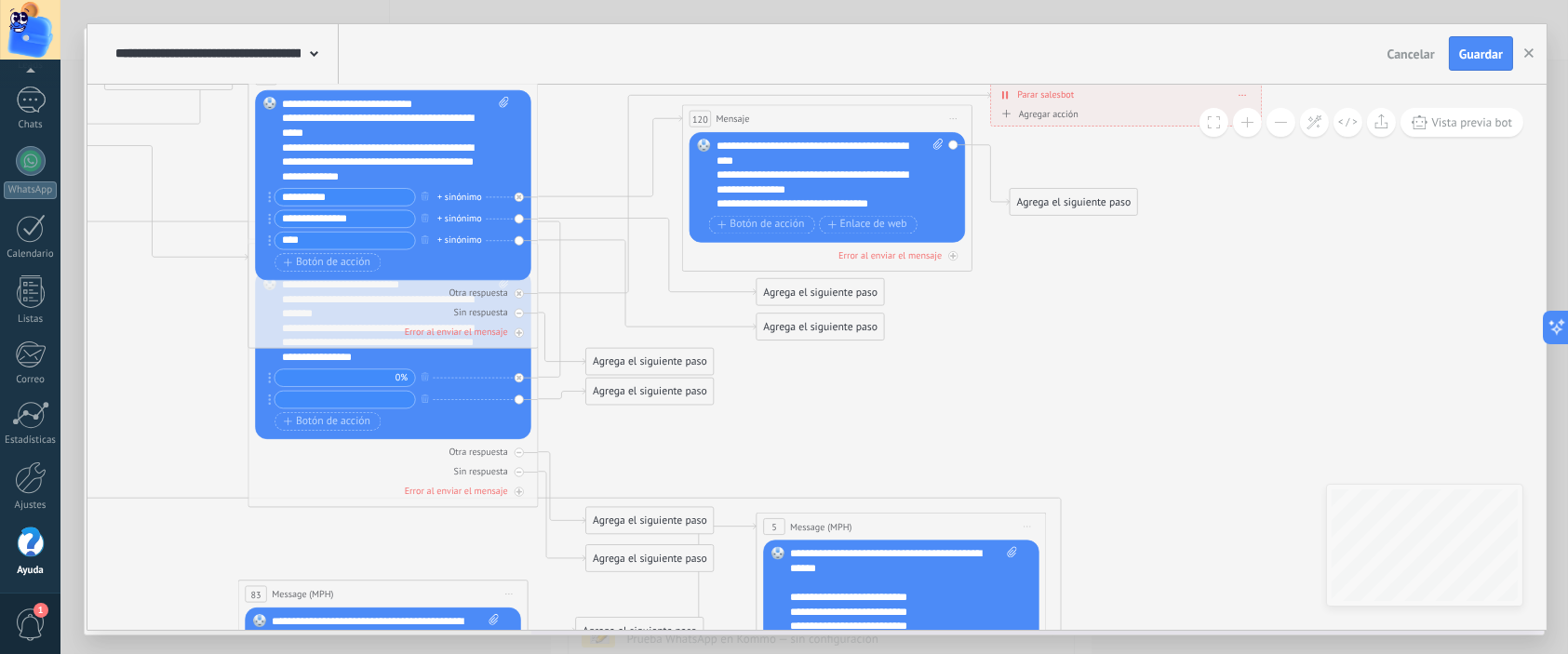 click on "Agrega el siguiente paso" at bounding box center [820, 292] 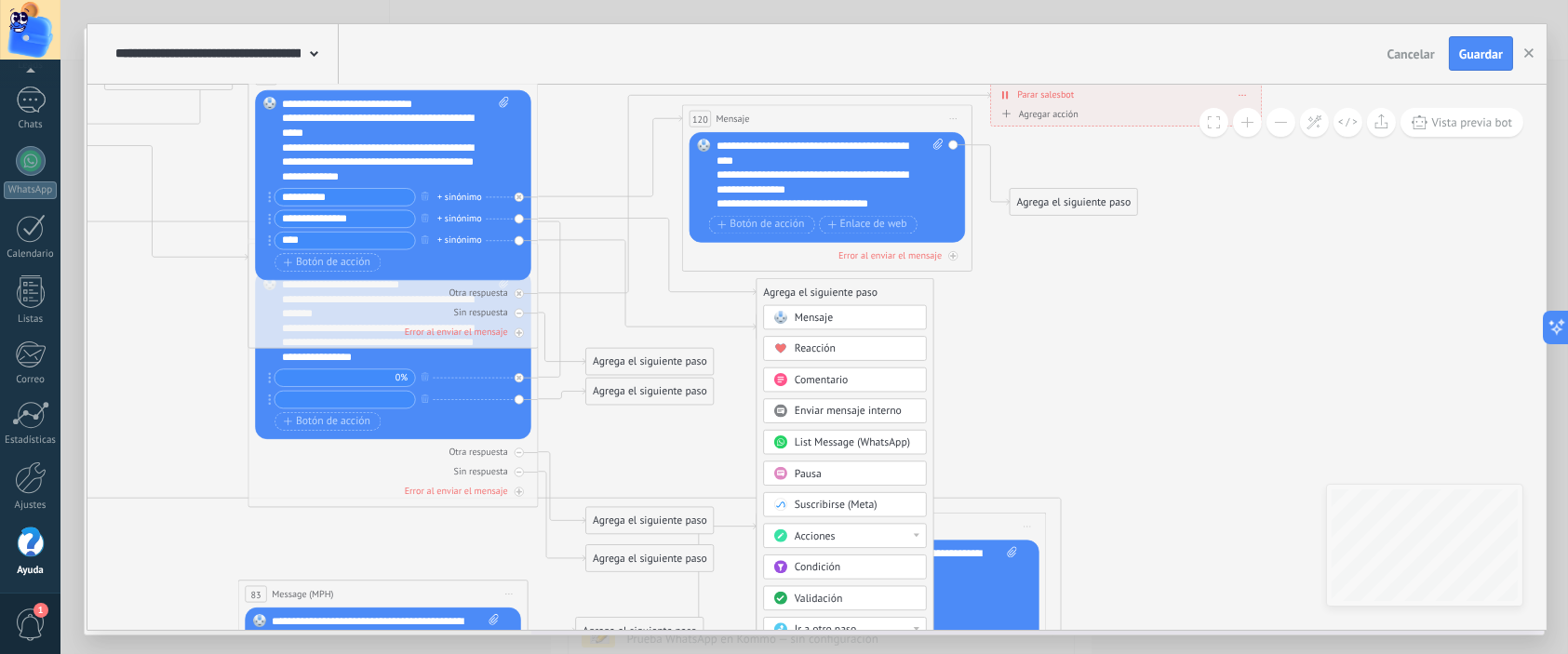 click on "Mensaje" at bounding box center (855, 317) 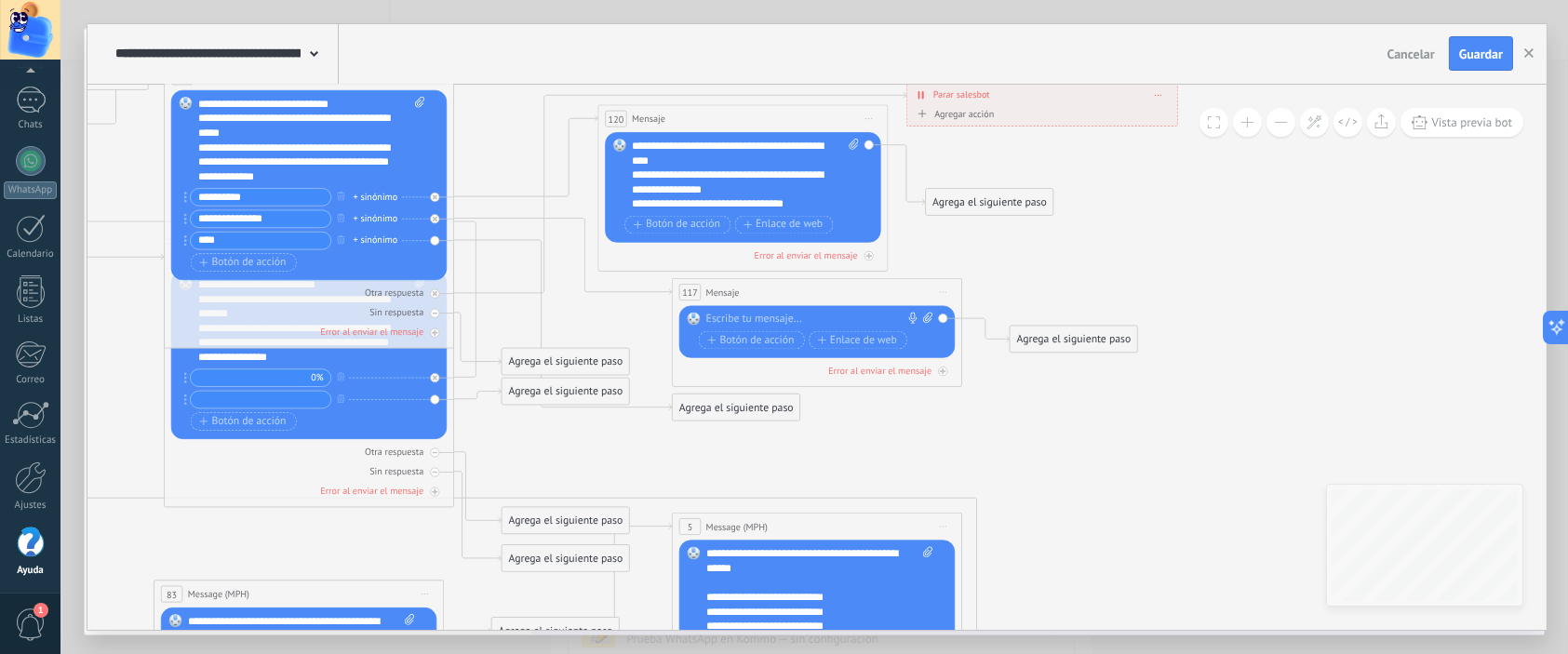 click at bounding box center [814, 319] 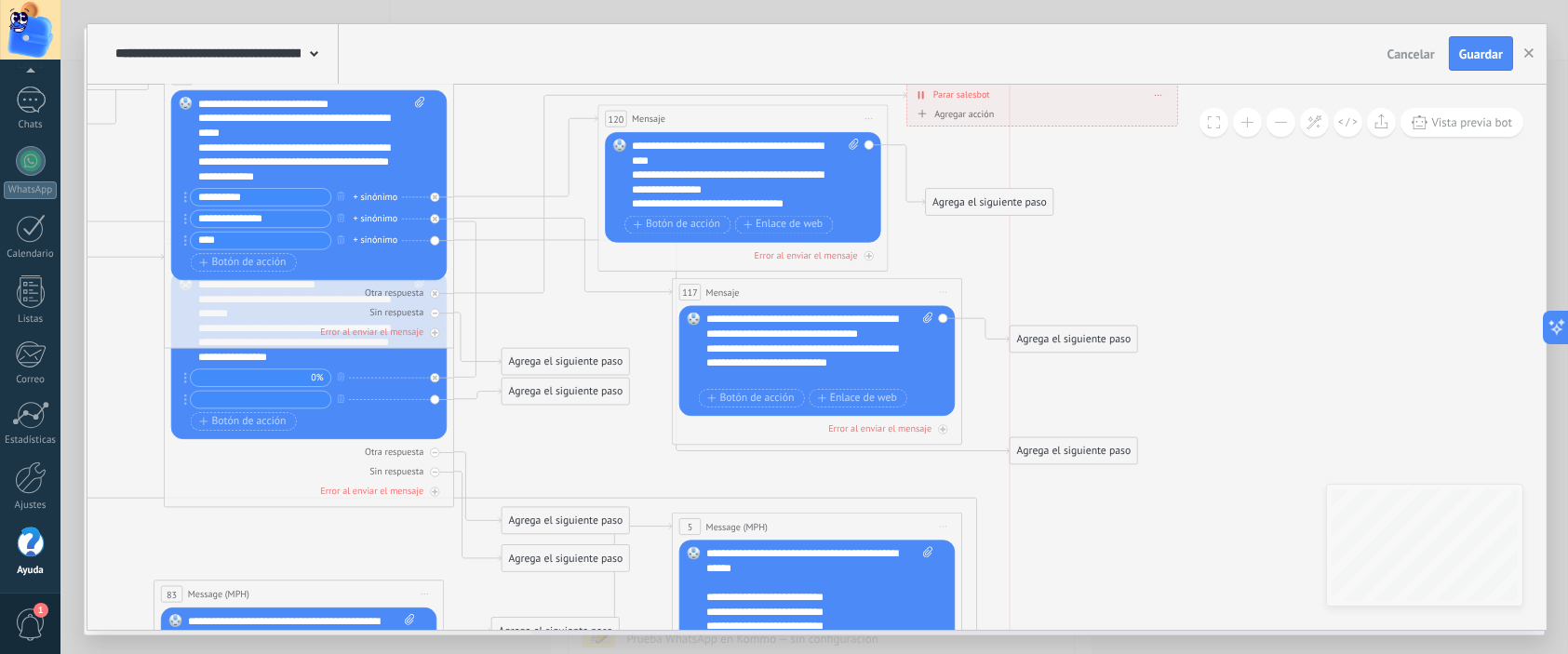 drag, startPoint x: 724, startPoint y: 478, endPoint x: 1056, endPoint y: 445, distance: 333.63603 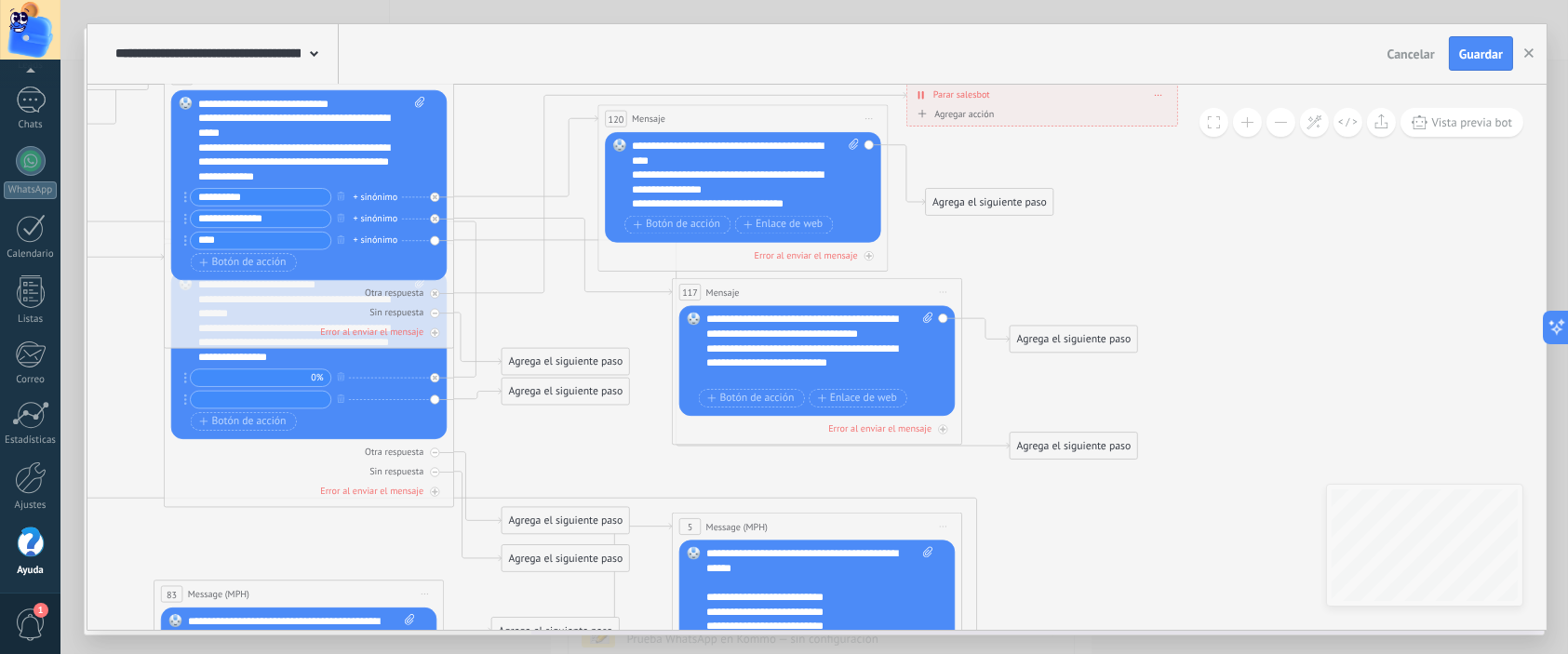 click on "Agrega el siguiente paso" at bounding box center (1074, 446) 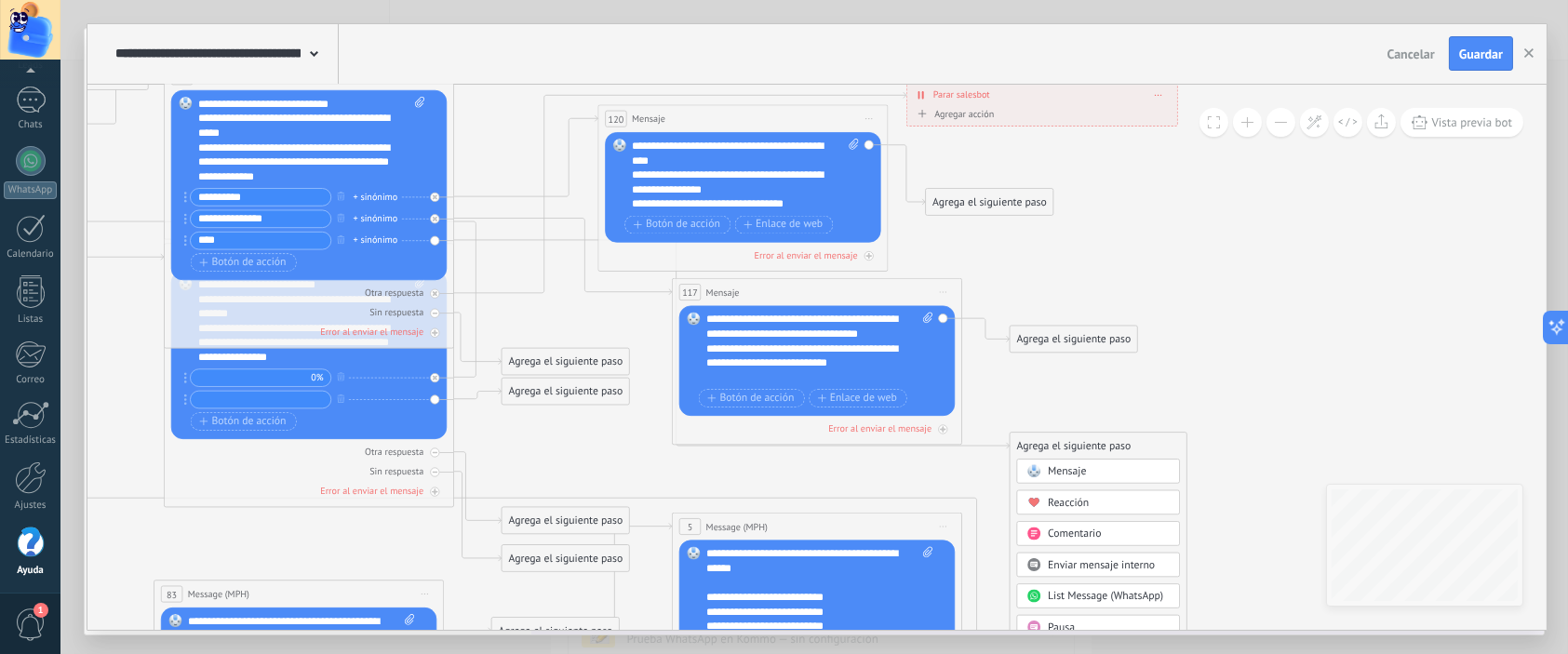 click on "Mensaje" at bounding box center [1066, 471] 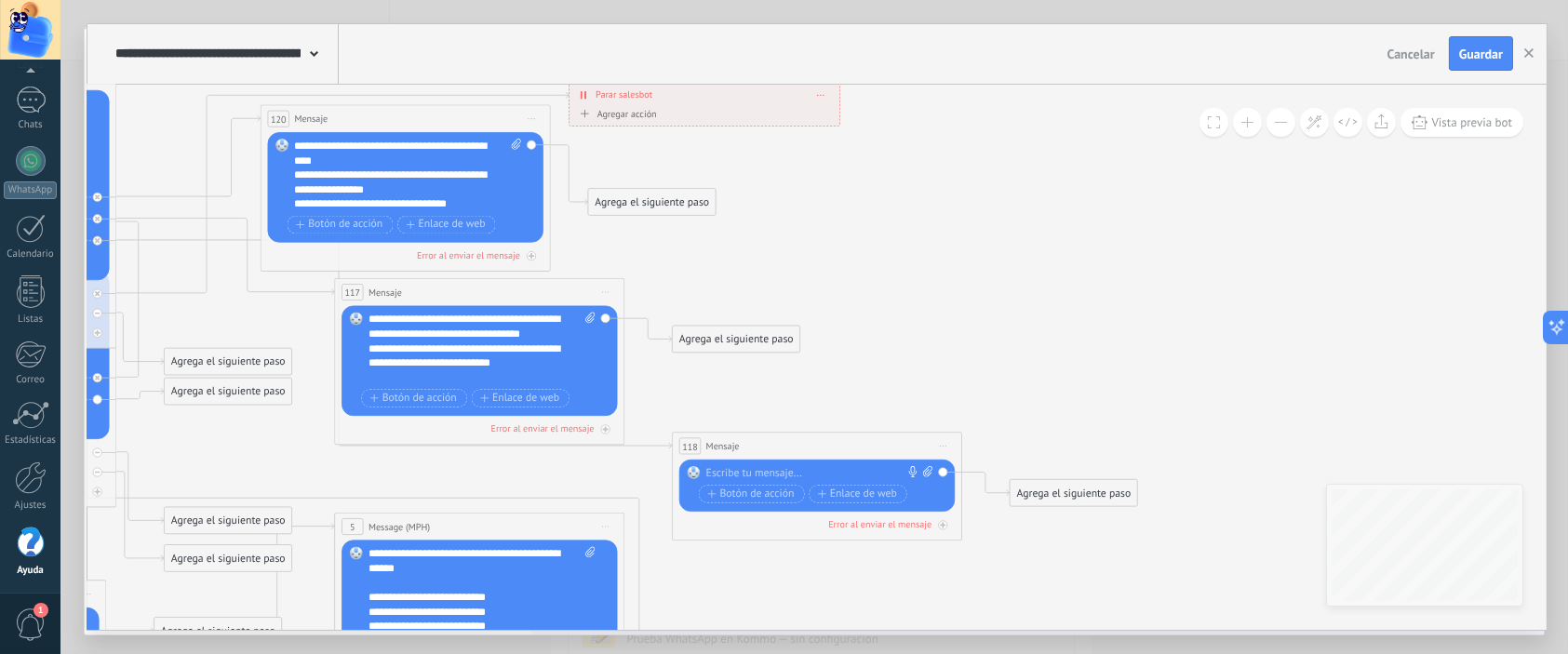 click at bounding box center (814, 473) 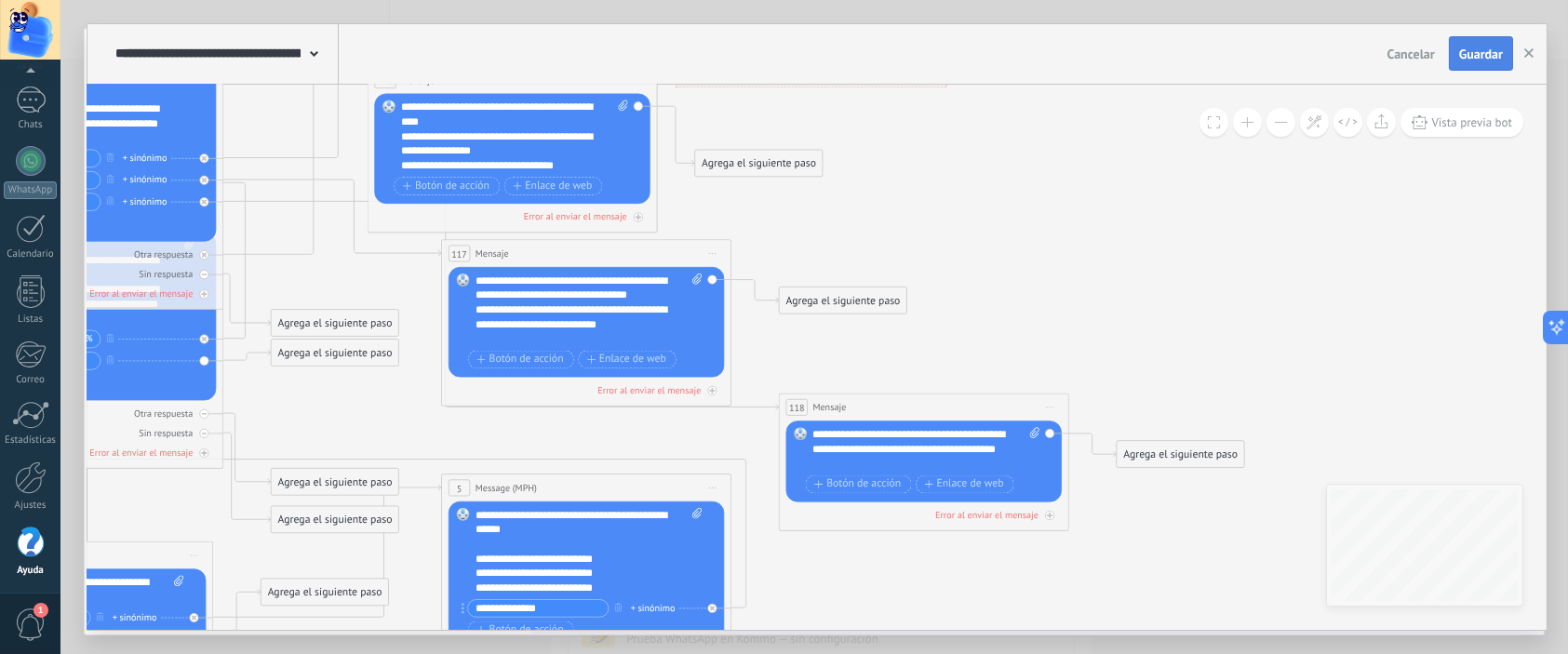 click on "Guardar" at bounding box center [1481, 54] 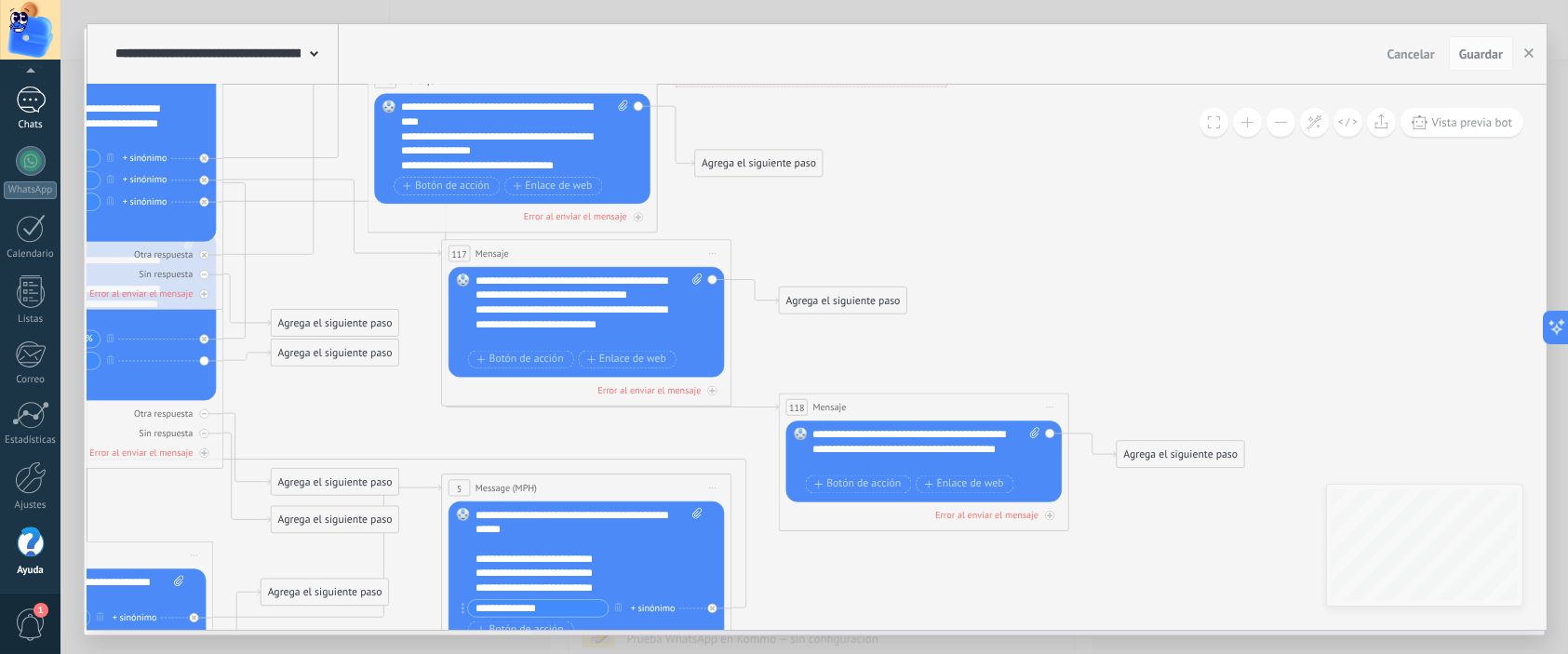 click on "1
Chats" at bounding box center [30, 109] 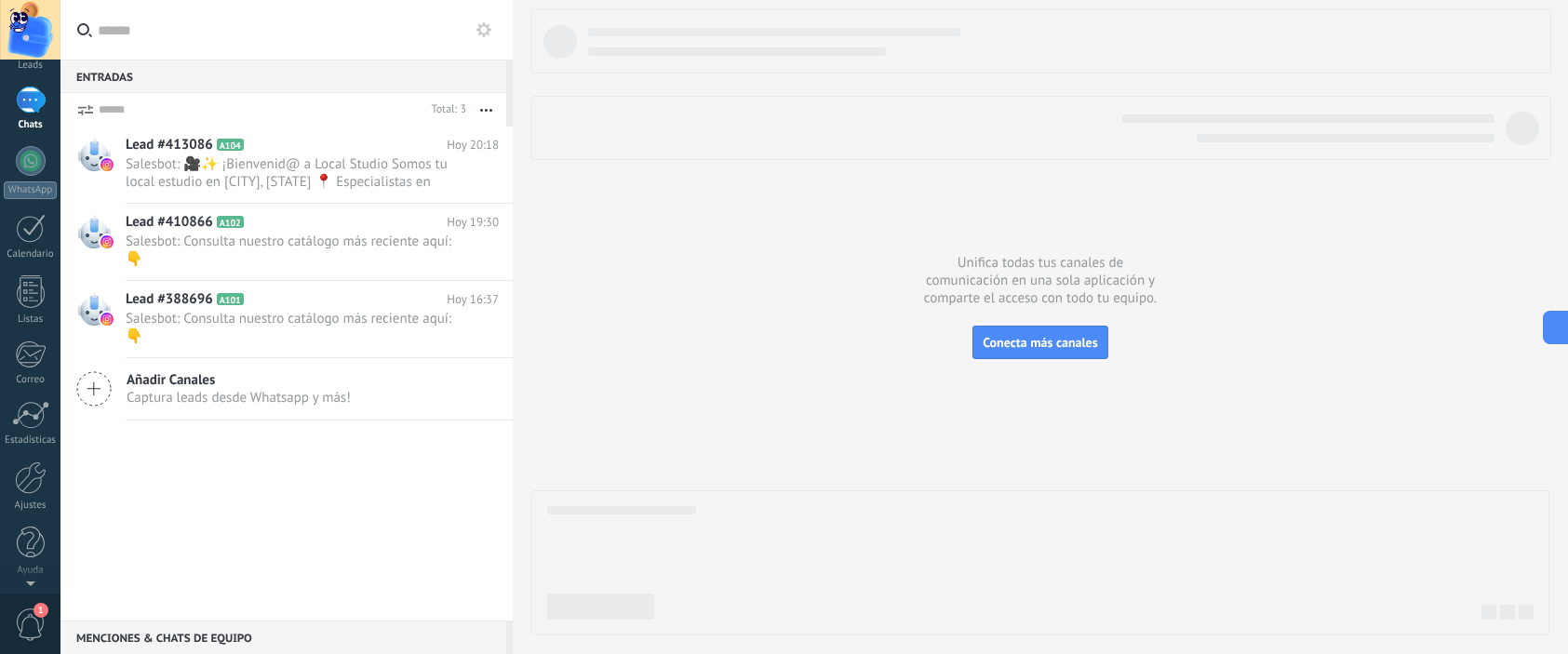scroll, scrollTop: 0, scrollLeft: 0, axis: both 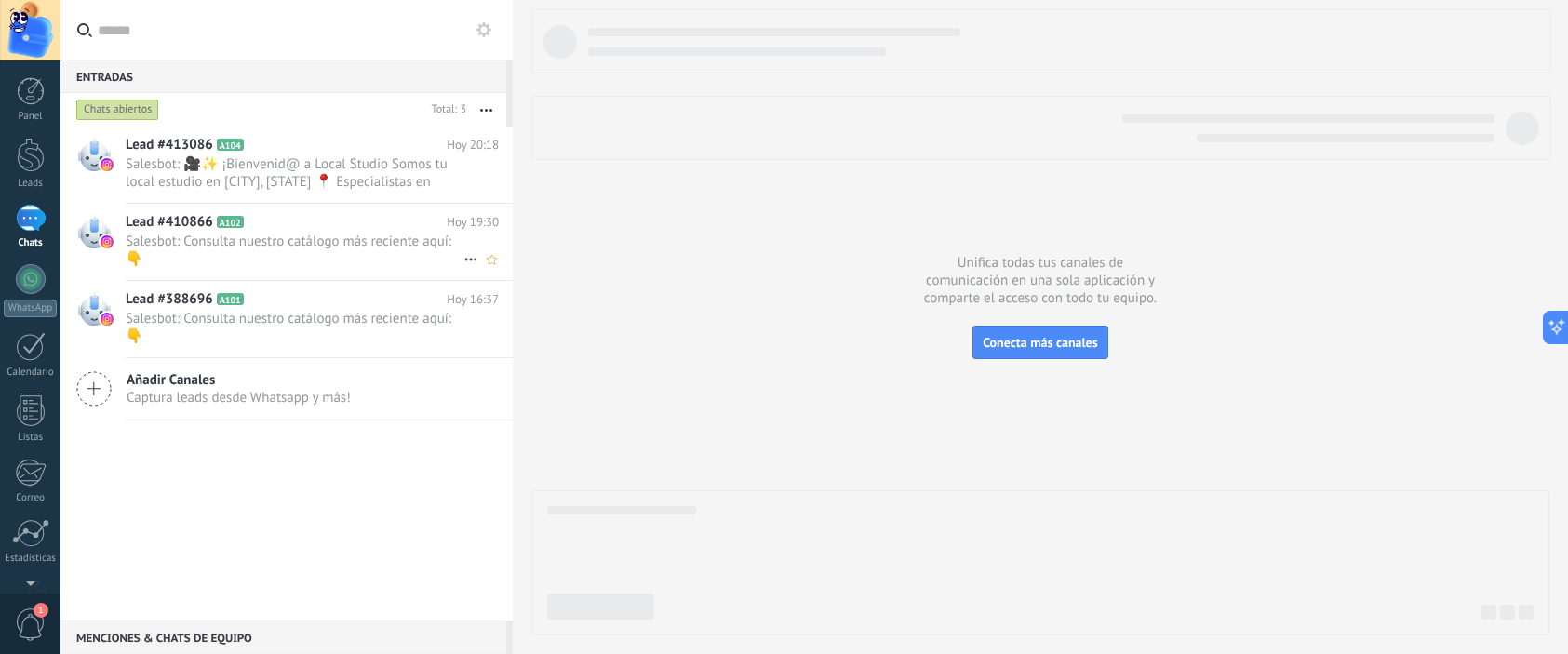 click on "Salesbot: Consulta nuestro catálogo más reciente aquí: 👇" at bounding box center [294, 250] 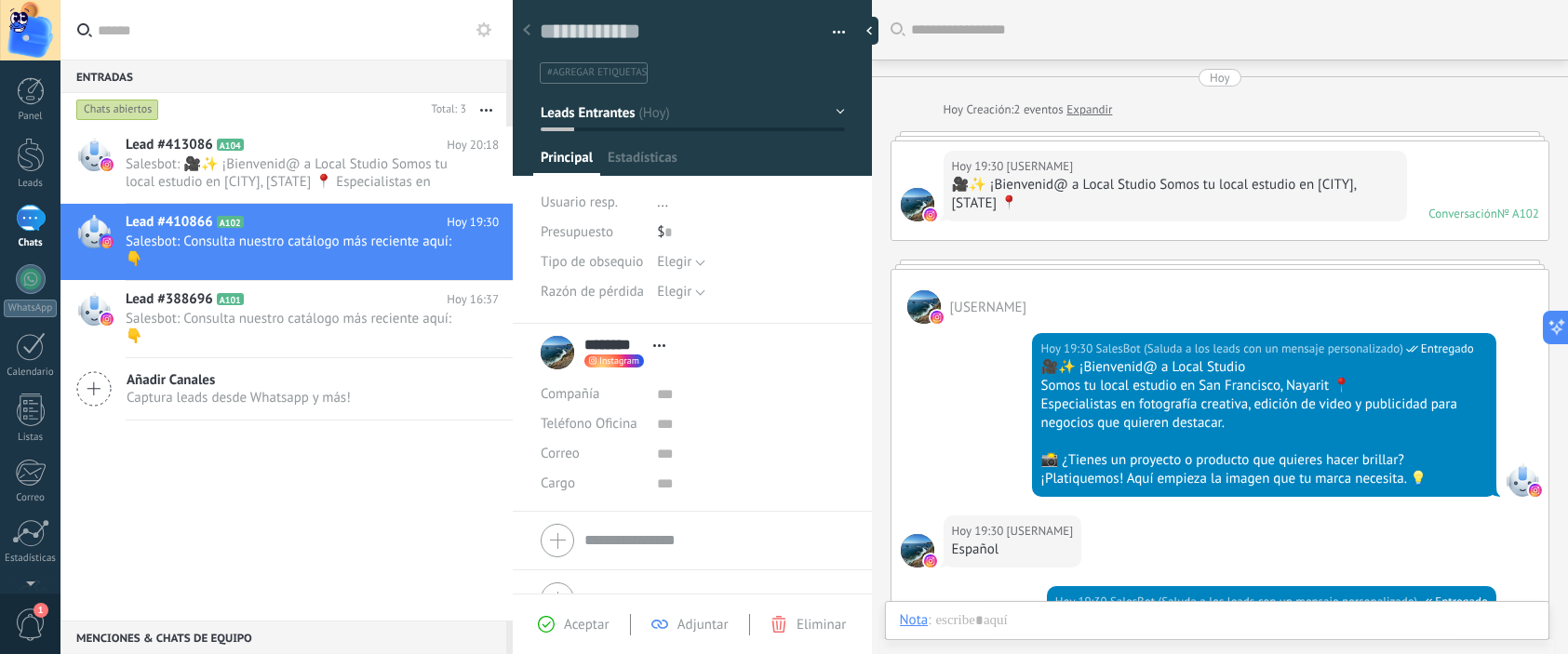 scroll, scrollTop: 310, scrollLeft: 0, axis: vertical 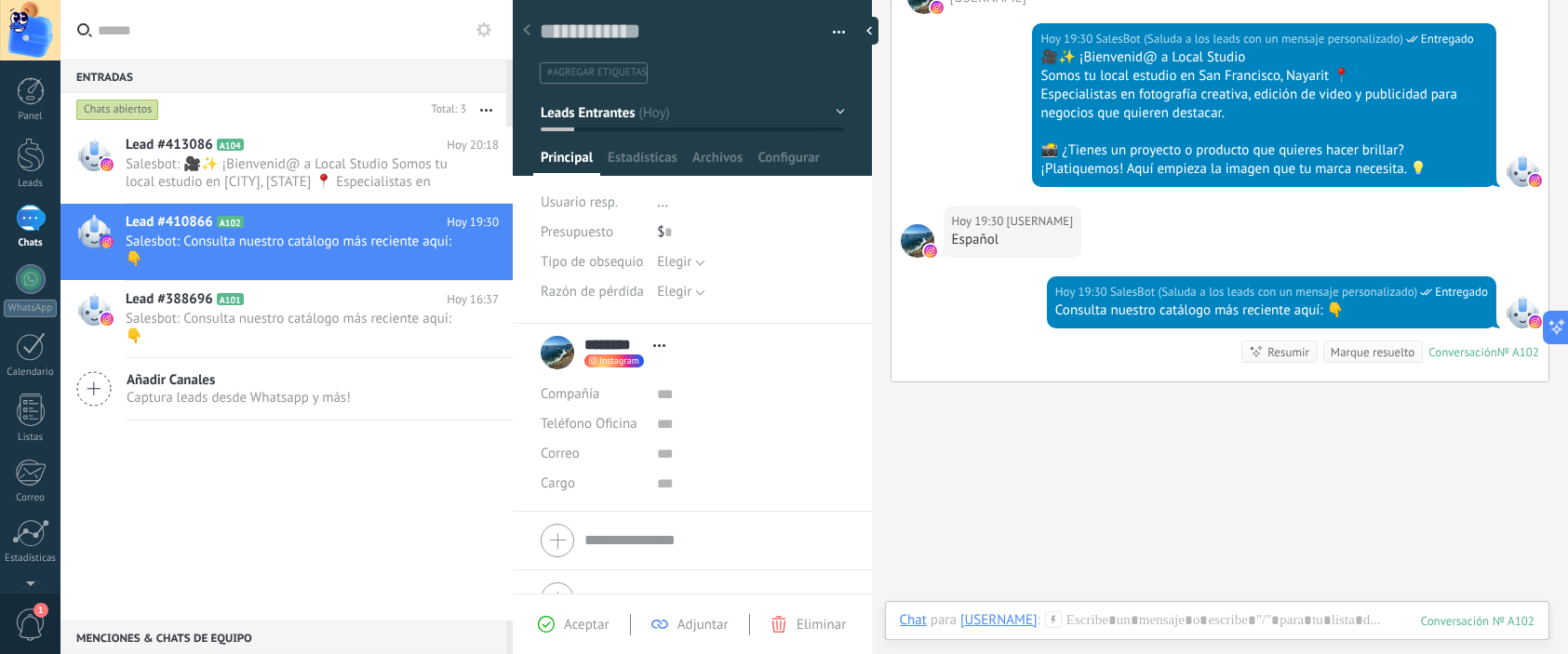 click on "Guardar y crear
Imprimir
Administrar etiquetas
Exportar a excel" at bounding box center (692, 68) 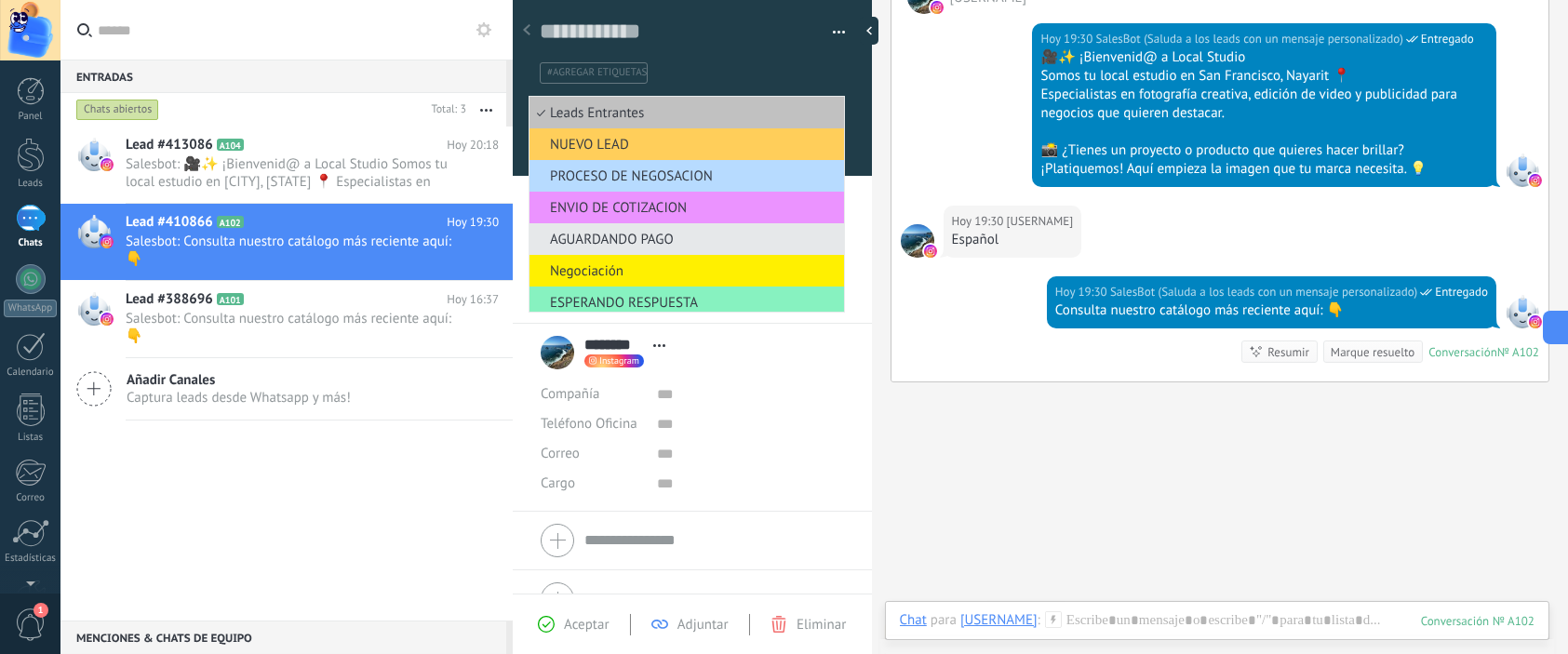 scroll, scrollTop: 103, scrollLeft: 0, axis: vertical 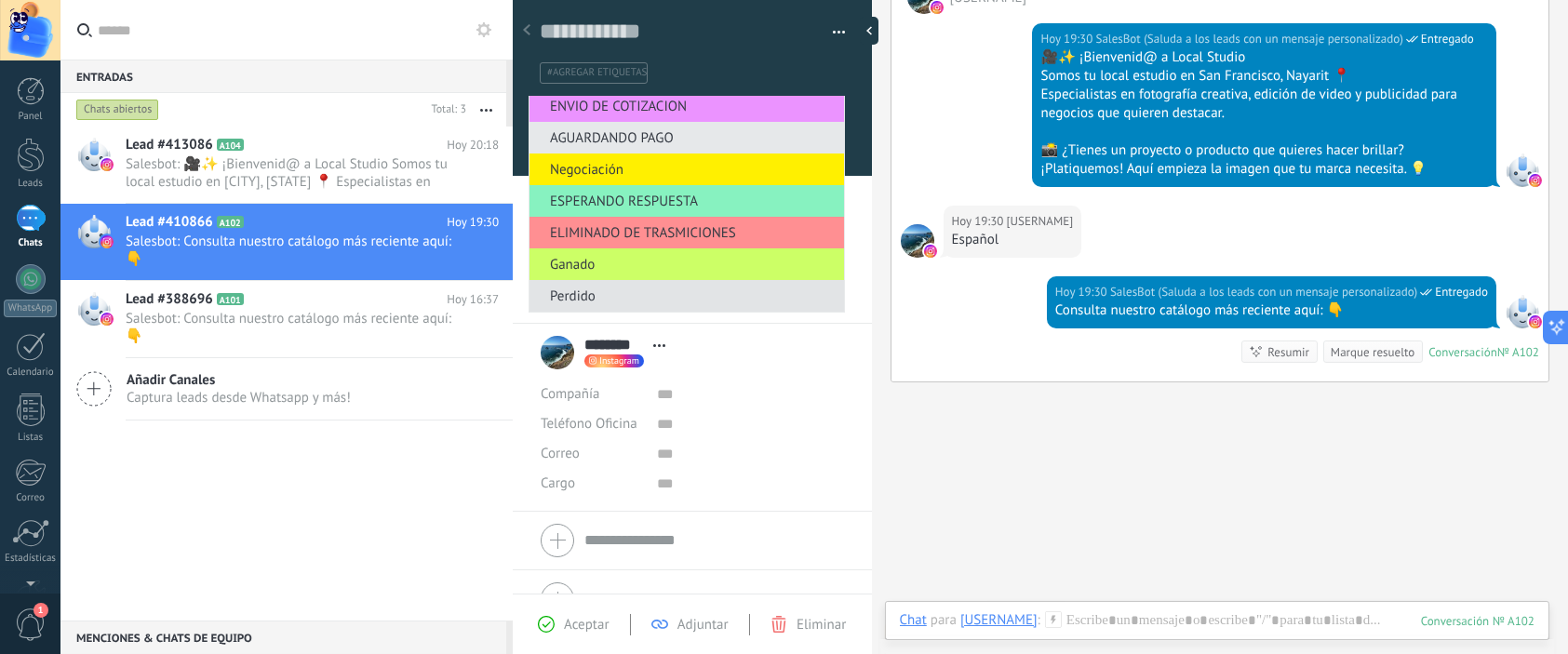 click on "Perdido" at bounding box center [687, 296] 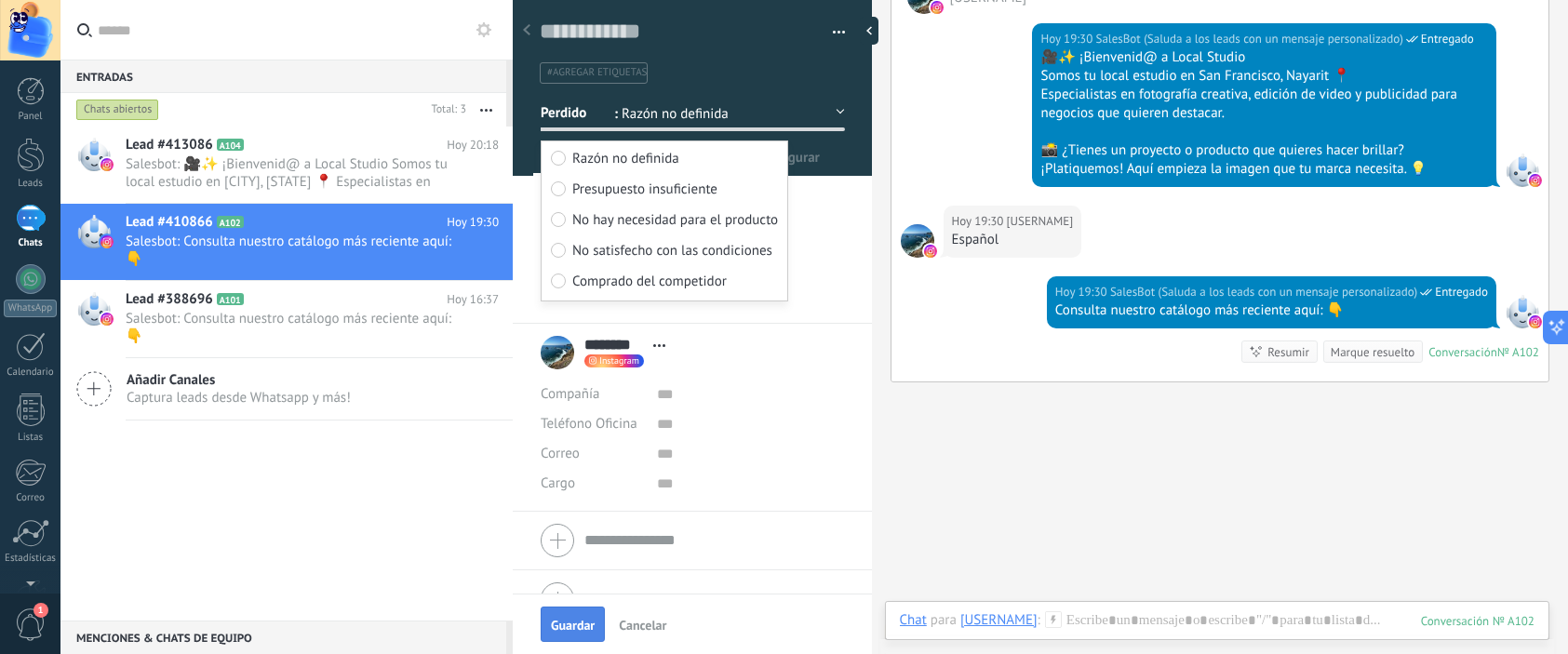 click on "Guardar" at bounding box center [572, 625] 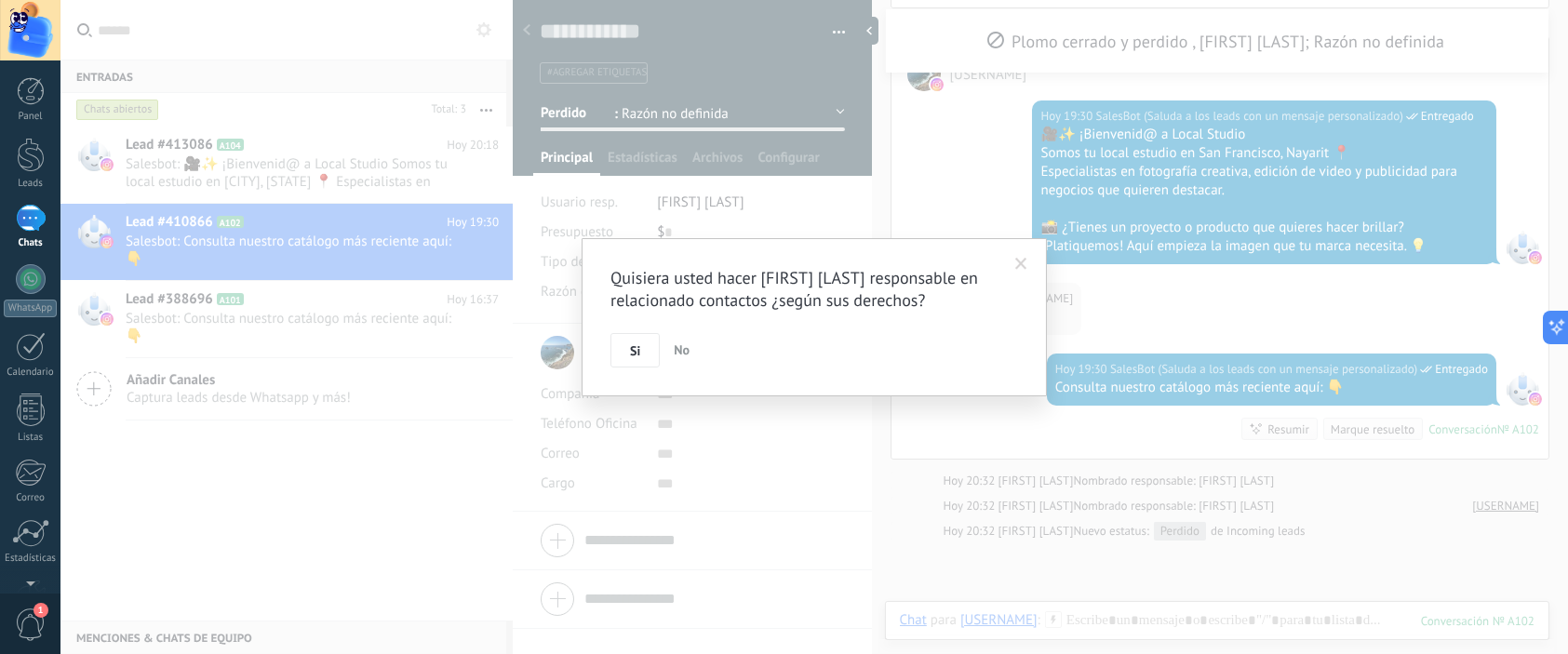 scroll, scrollTop: 470, scrollLeft: 0, axis: vertical 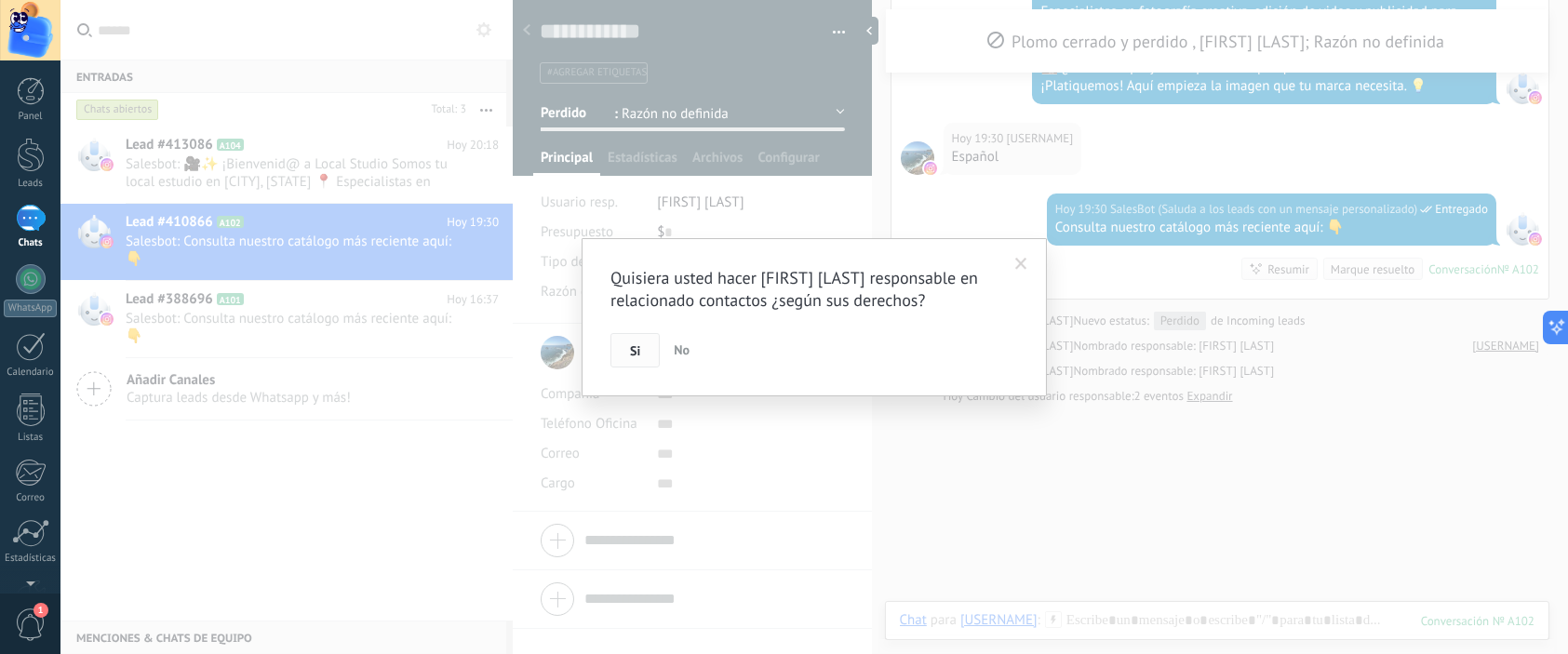 click on "Si" at bounding box center (635, 351) 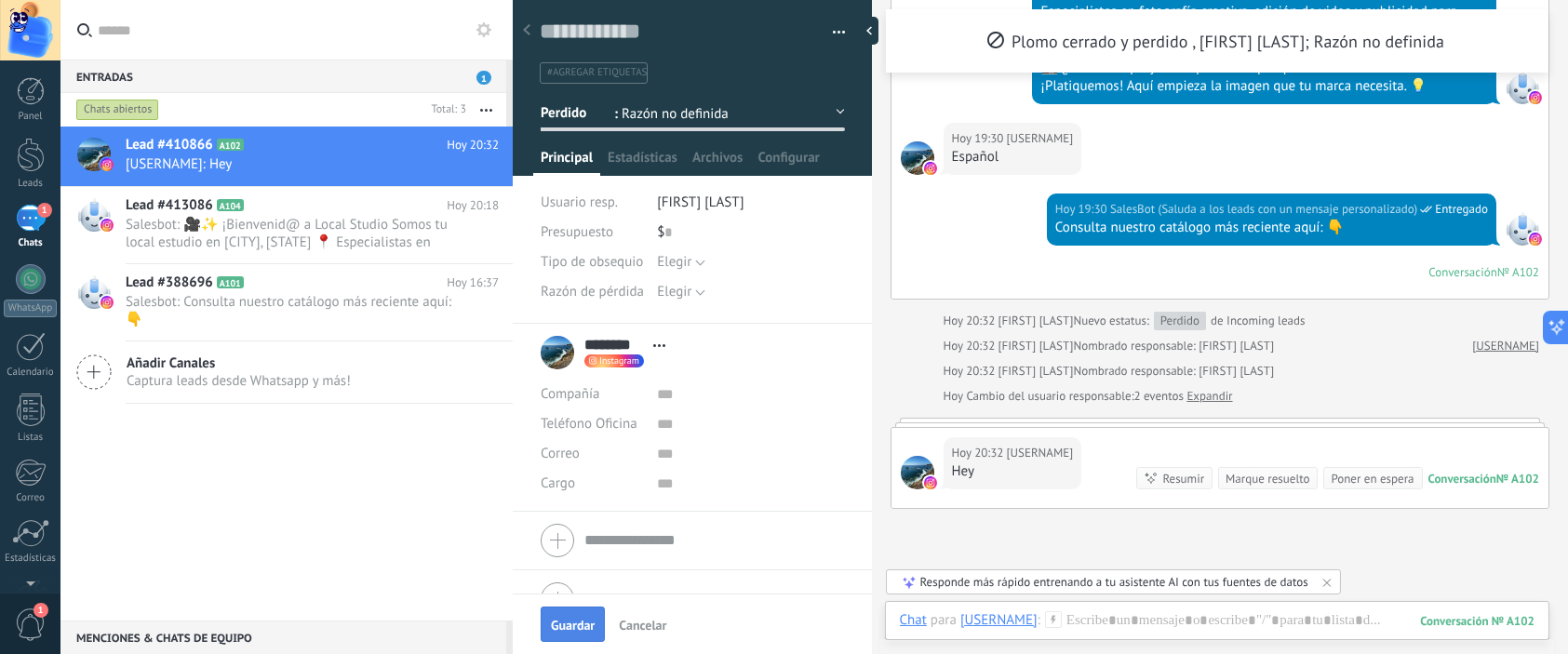 click on "Guardar" at bounding box center (572, 625) 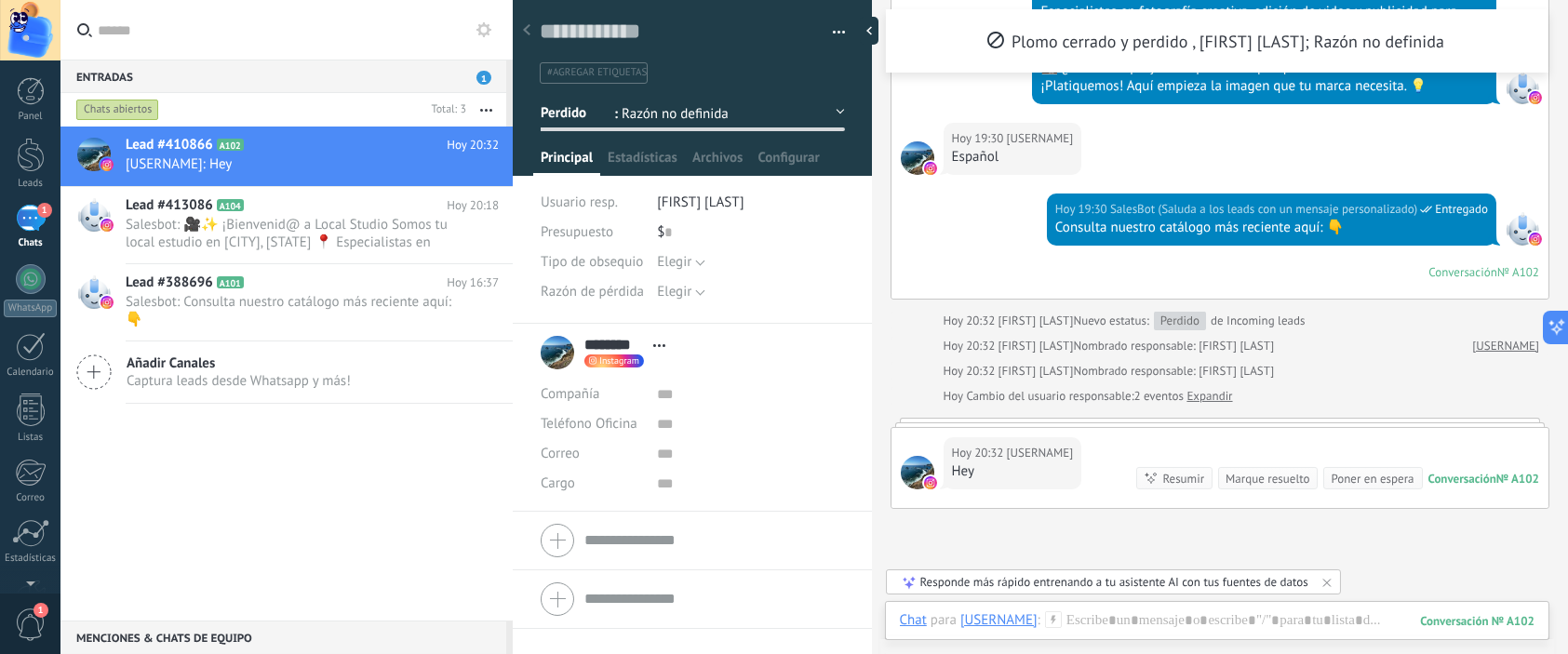 click at bounding box center [832, 33] 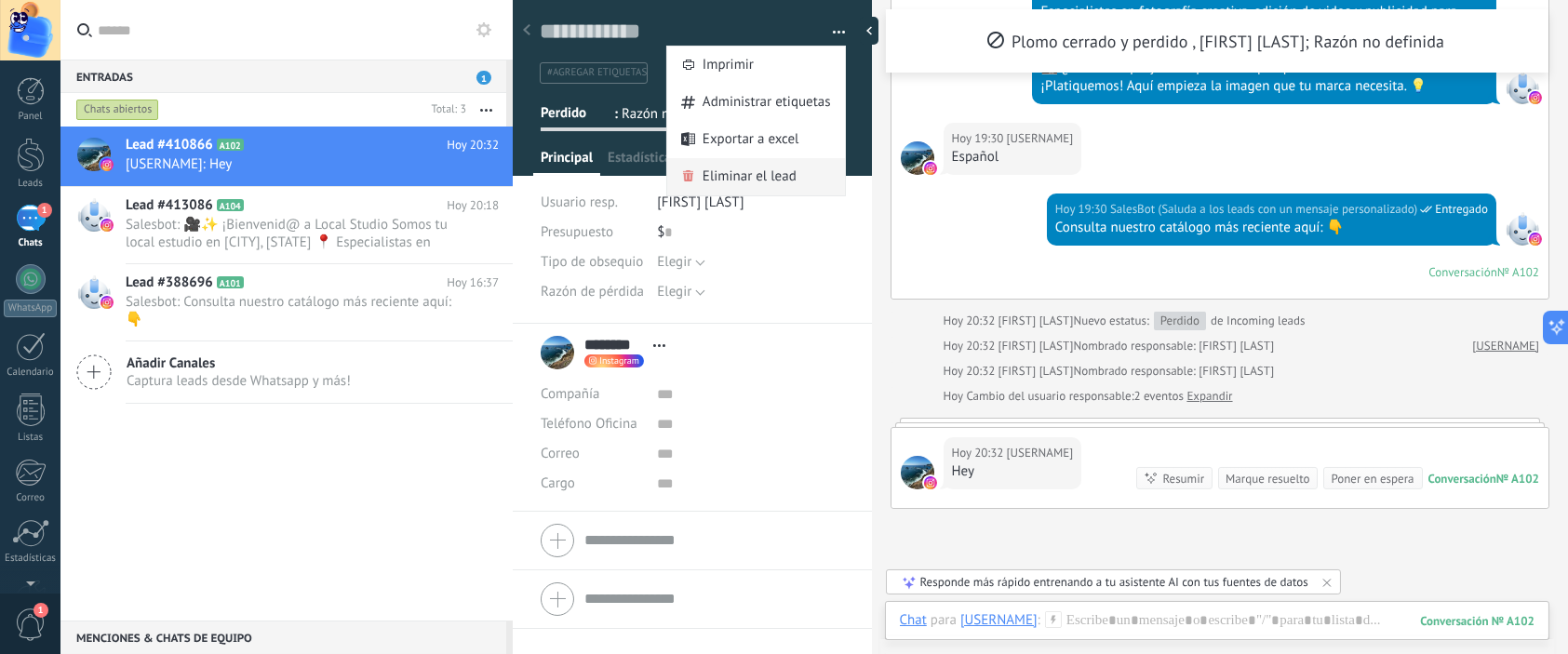 click on "Eliminar el lead" at bounding box center [749, 177] 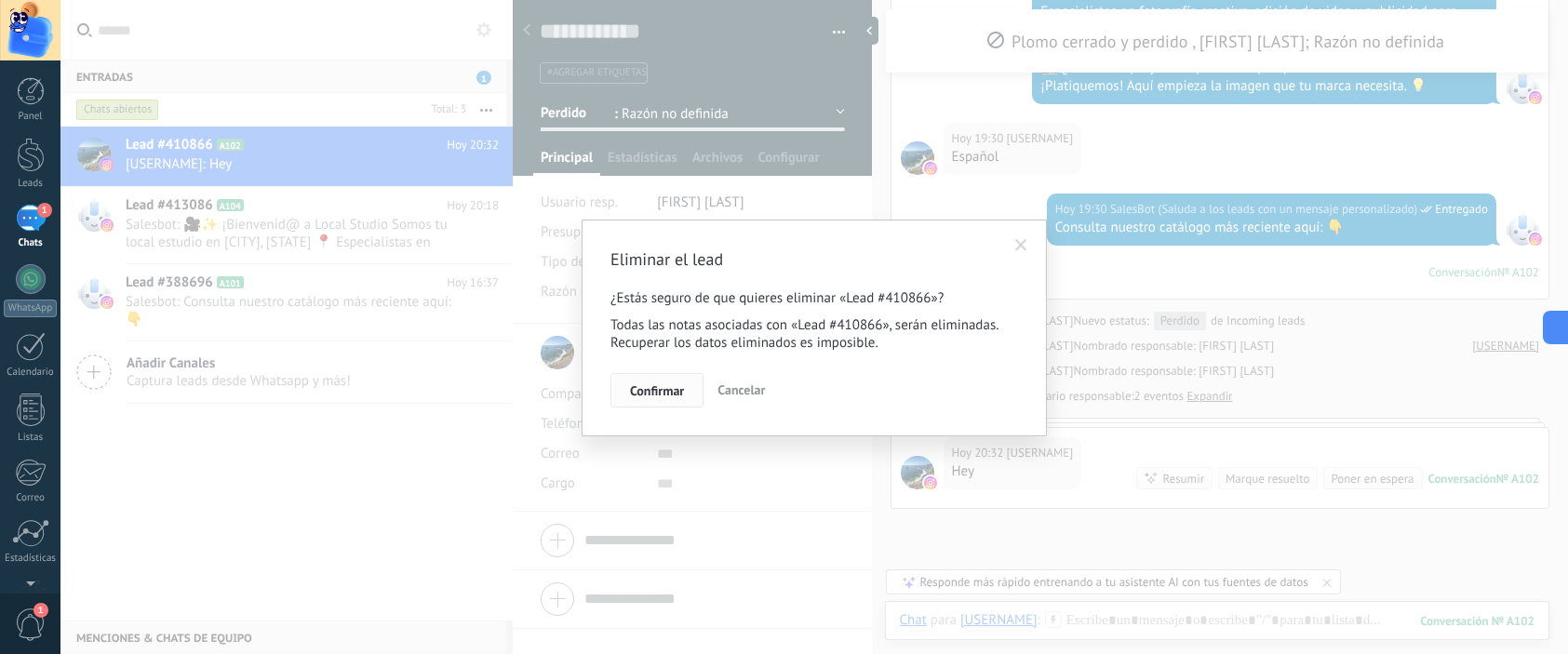 click on "Confirmar" at bounding box center (657, 391) 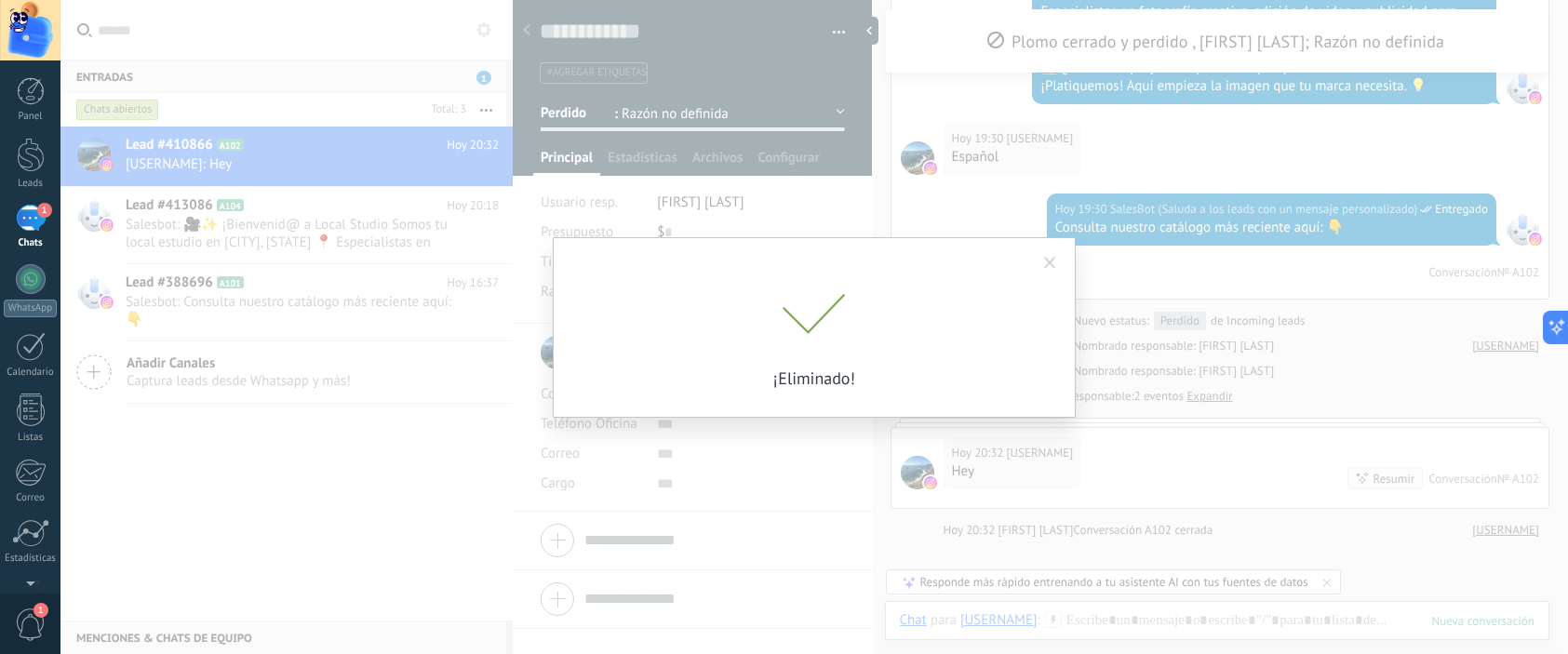scroll, scrollTop: 501, scrollLeft: 0, axis: vertical 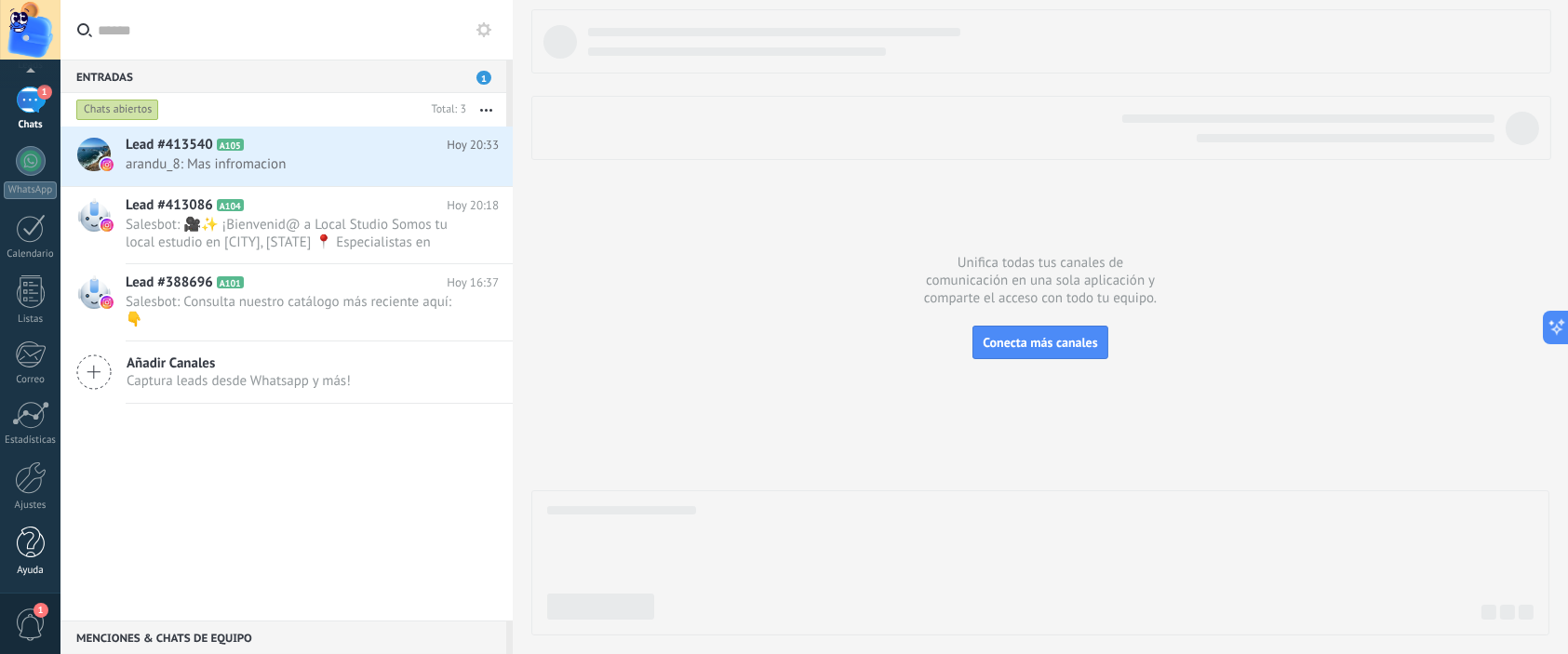 click on "Ayuda" at bounding box center [31, 570] 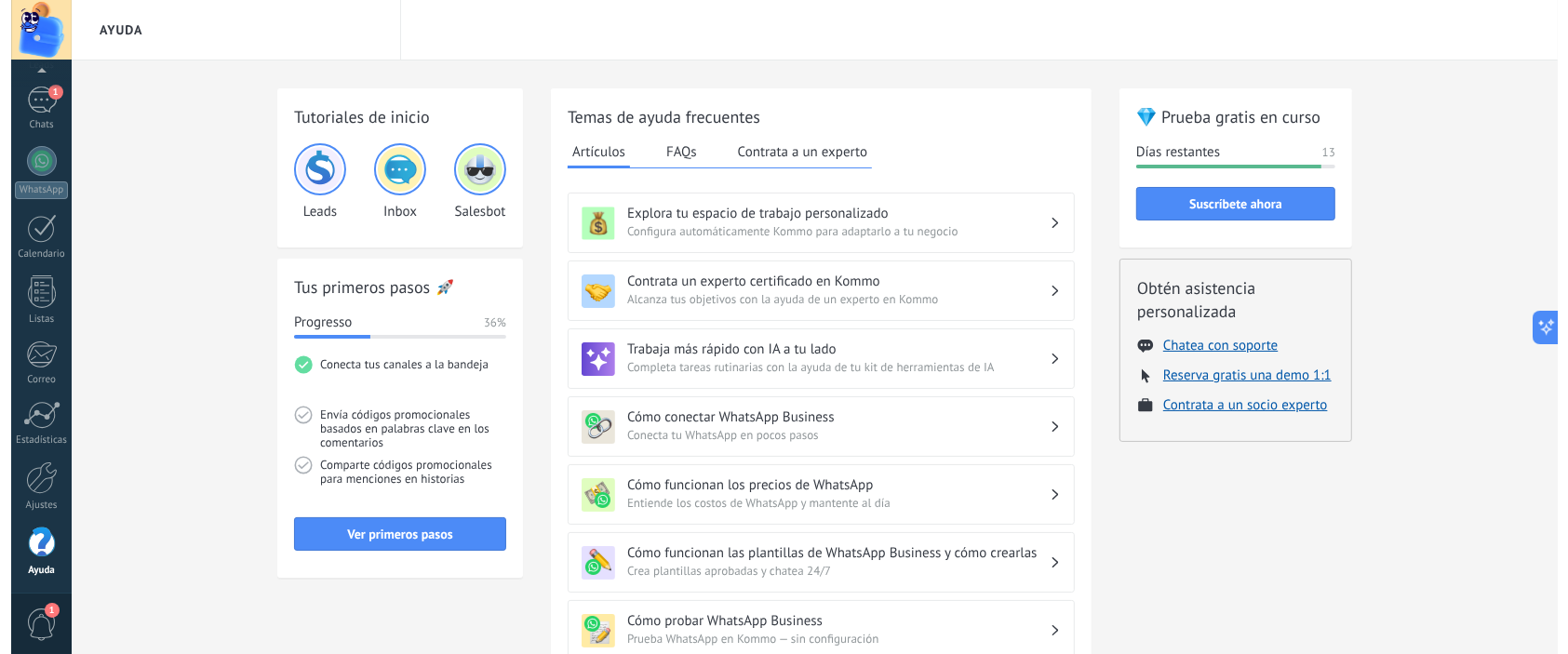 scroll, scrollTop: 118, scrollLeft: 0, axis: vertical 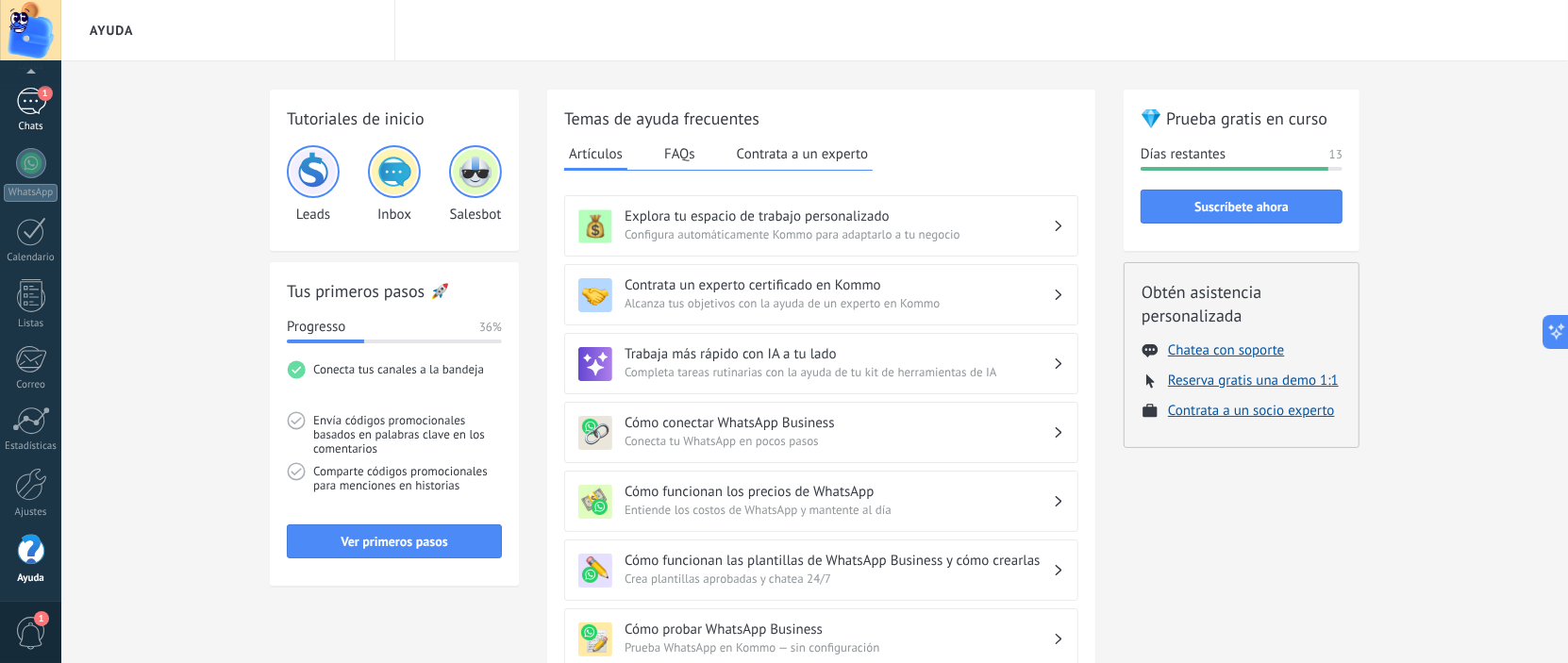 click on "1" at bounding box center (45, 93) 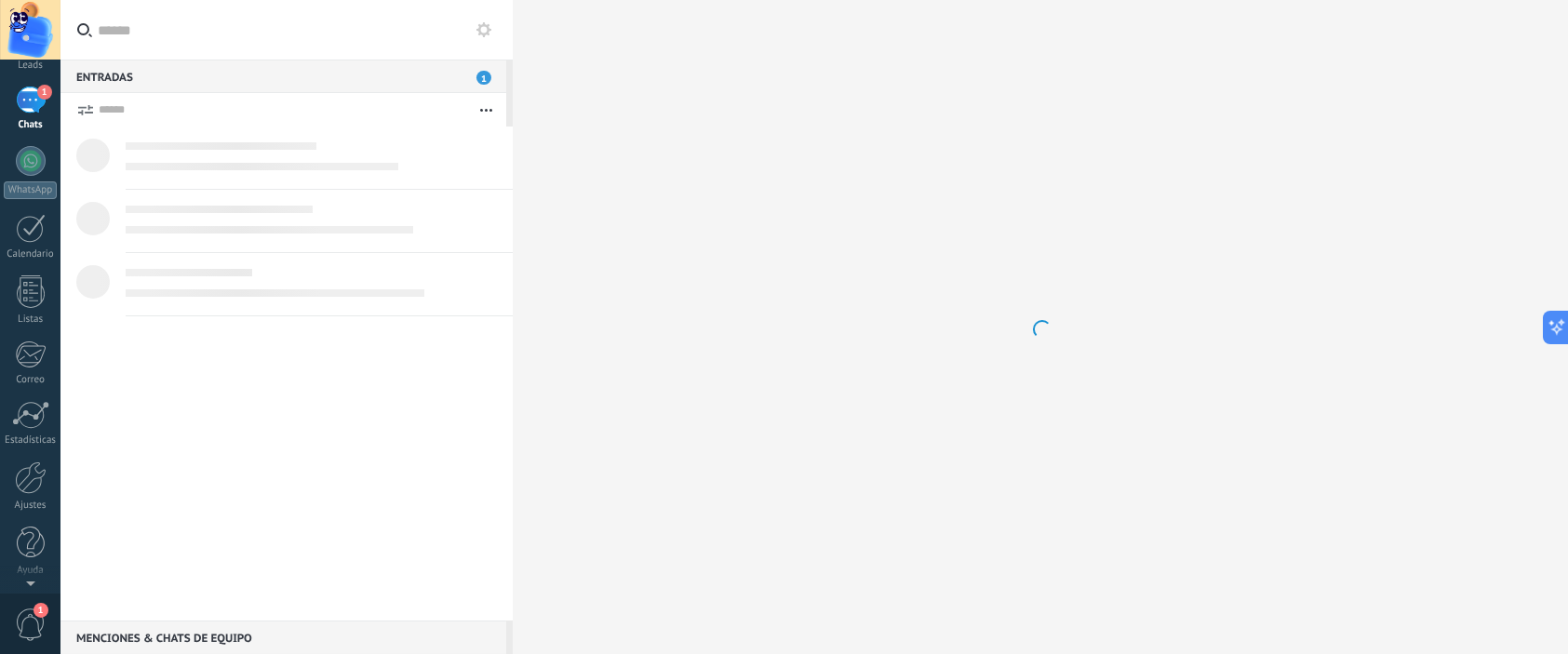 scroll, scrollTop: 0, scrollLeft: 0, axis: both 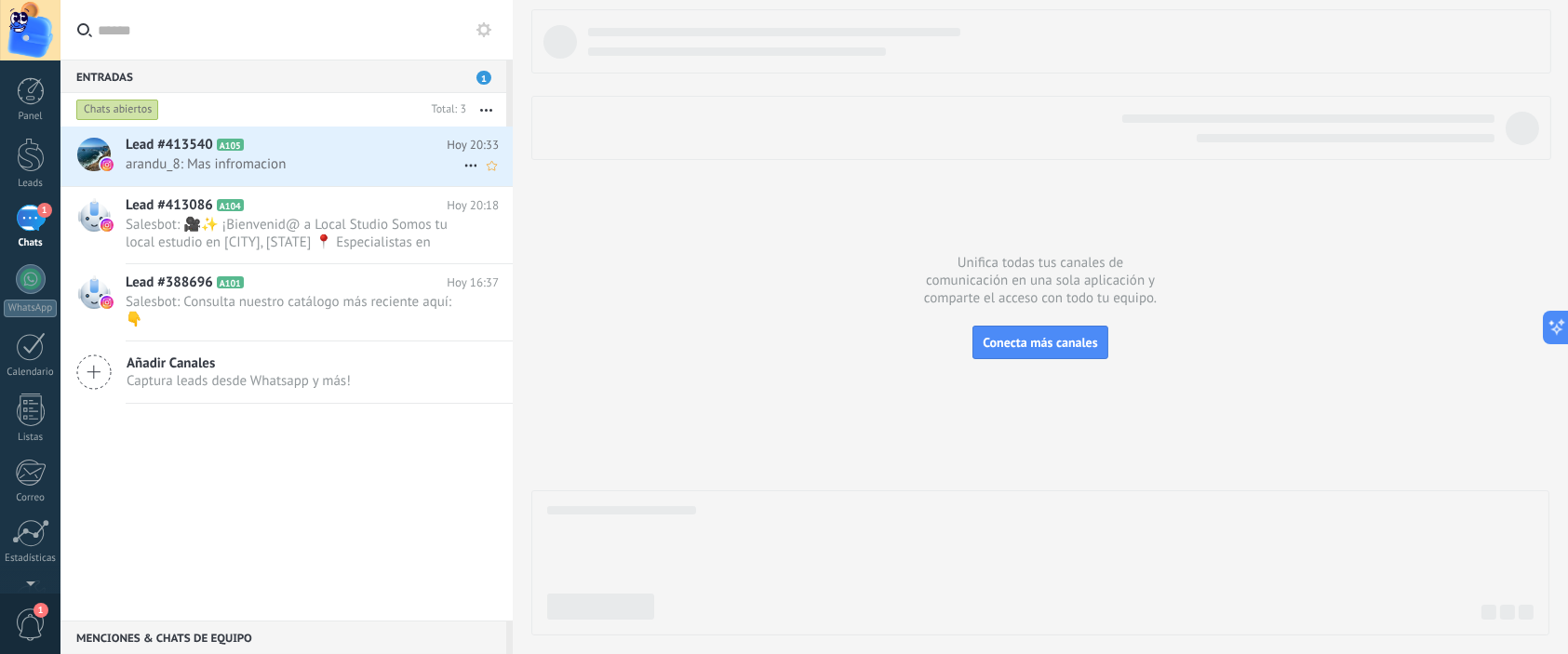 click on "arandu_8: Mas infromacion" at bounding box center [294, 164] 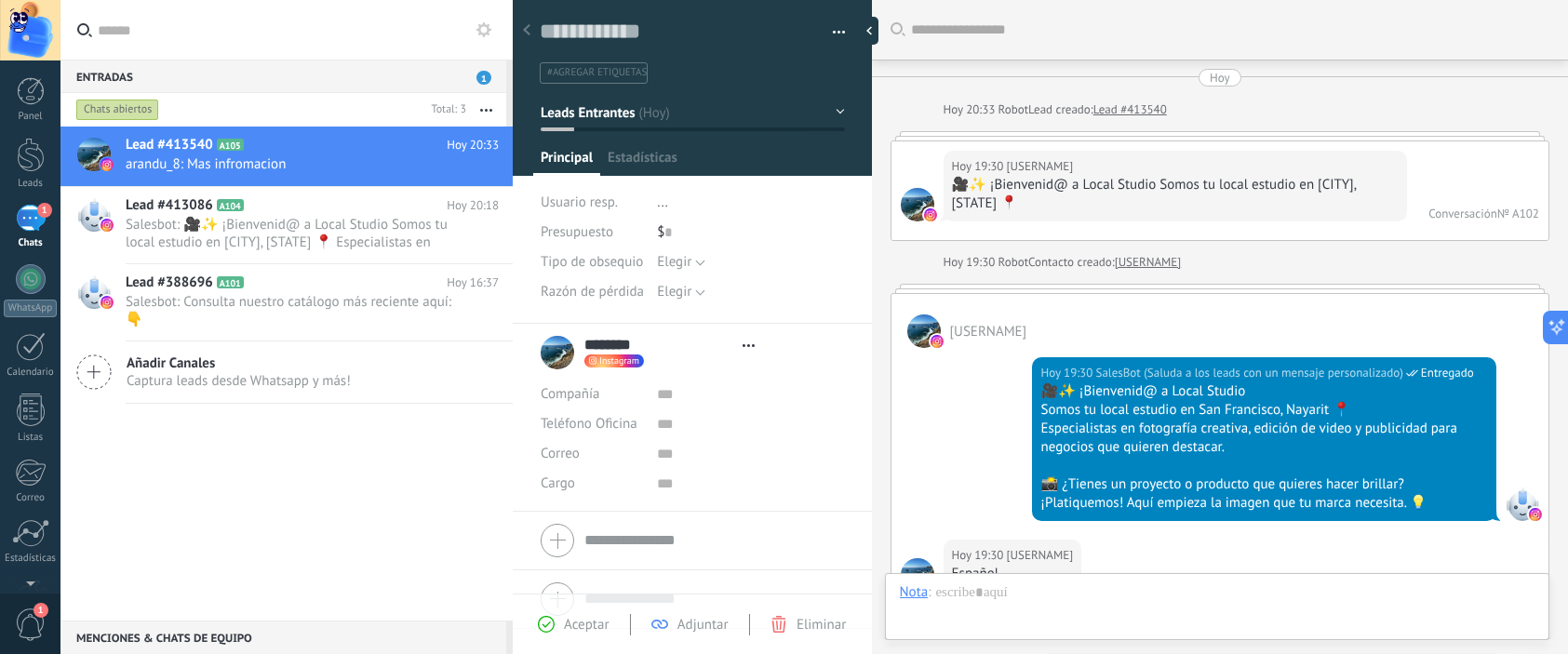 type on "**********" 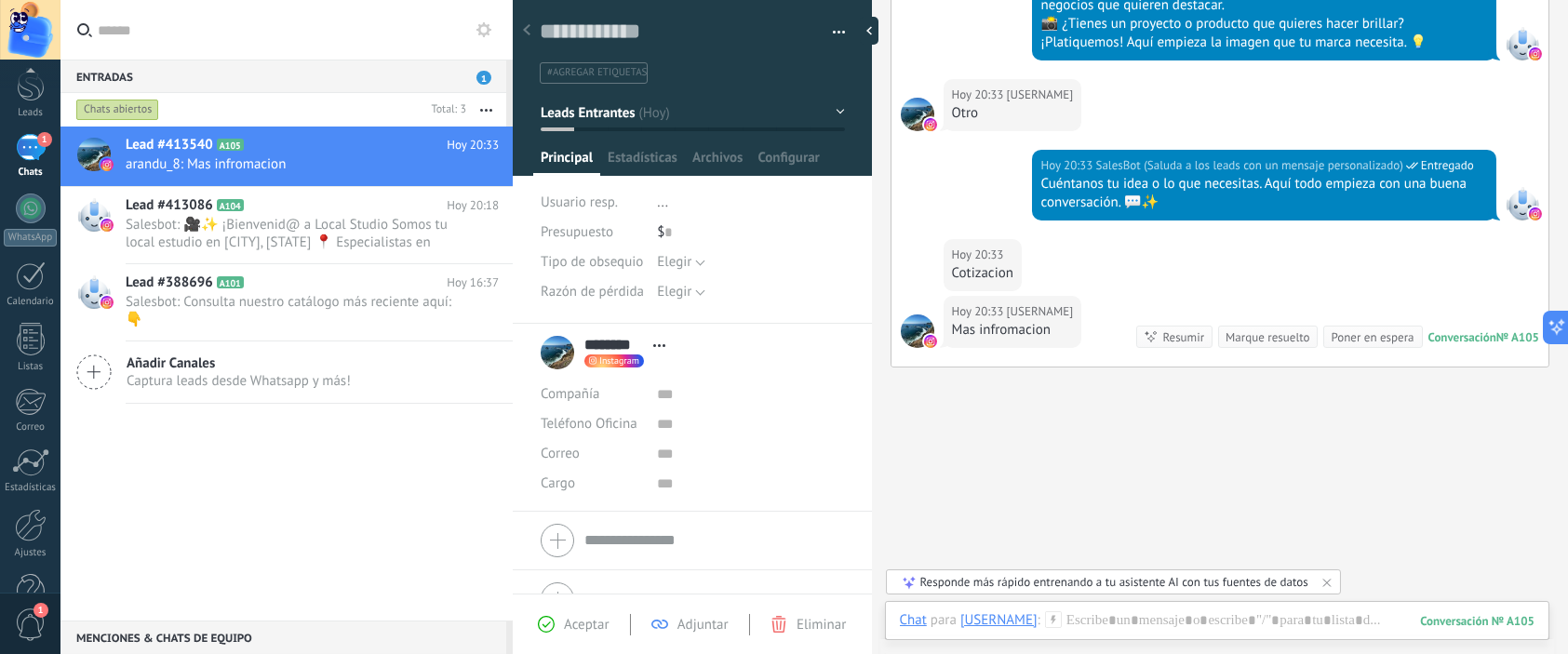 scroll, scrollTop: 118, scrollLeft: 0, axis: vertical 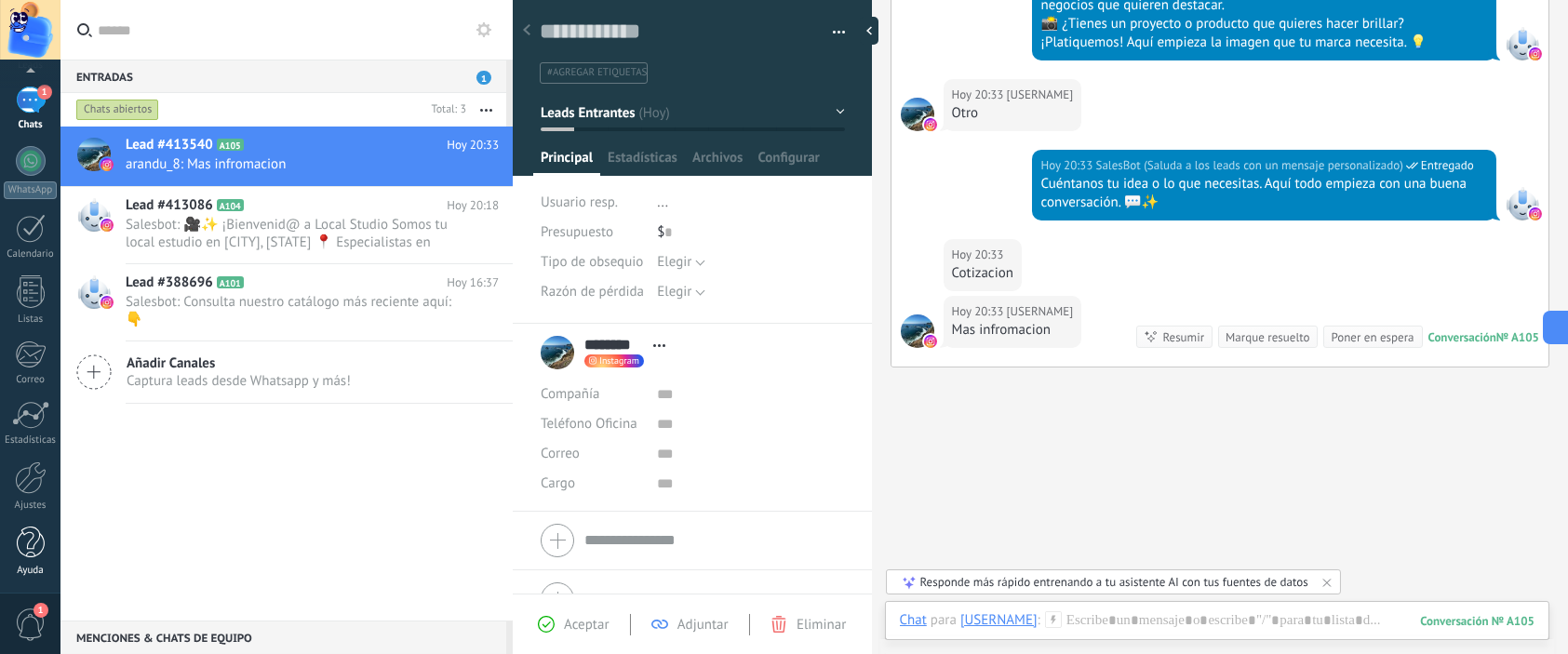 click on "Ayuda" at bounding box center (30, 552) 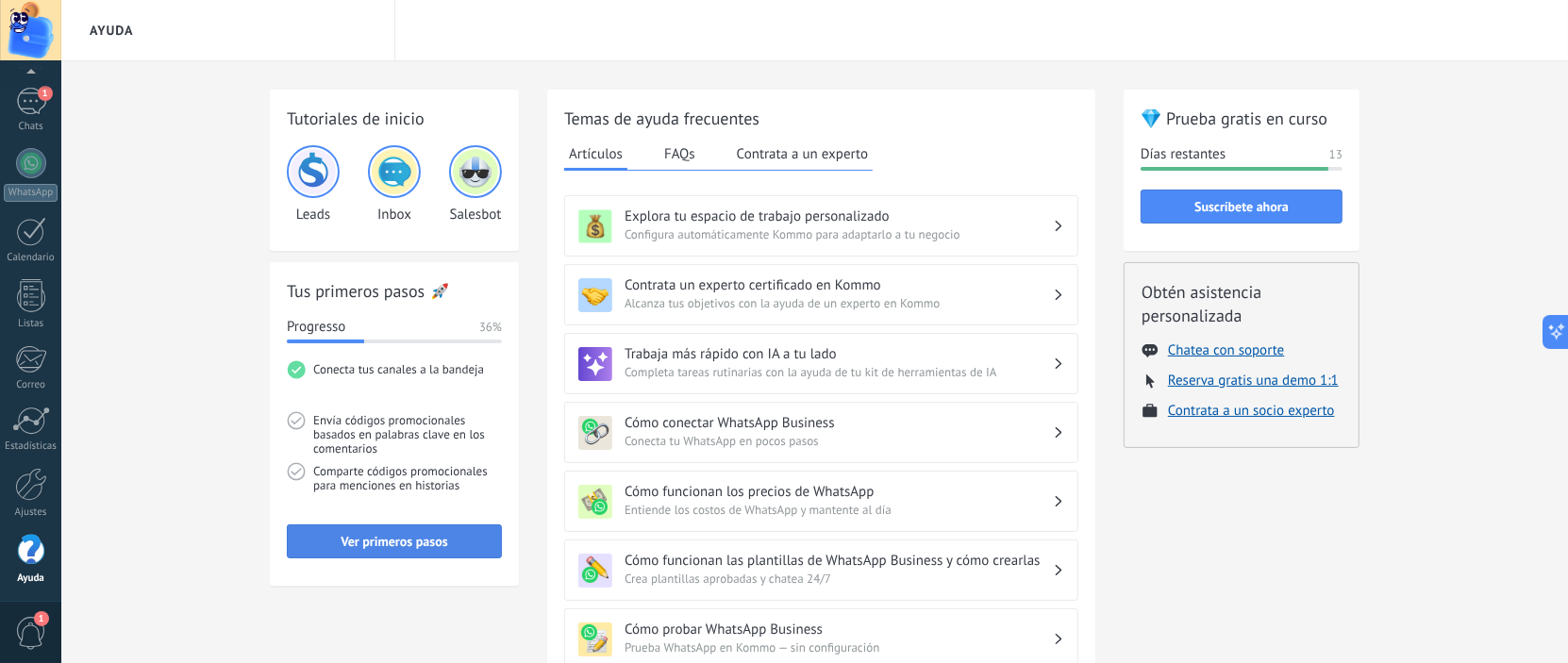 click on "Ver primeros pasos" at bounding box center (393, 541) 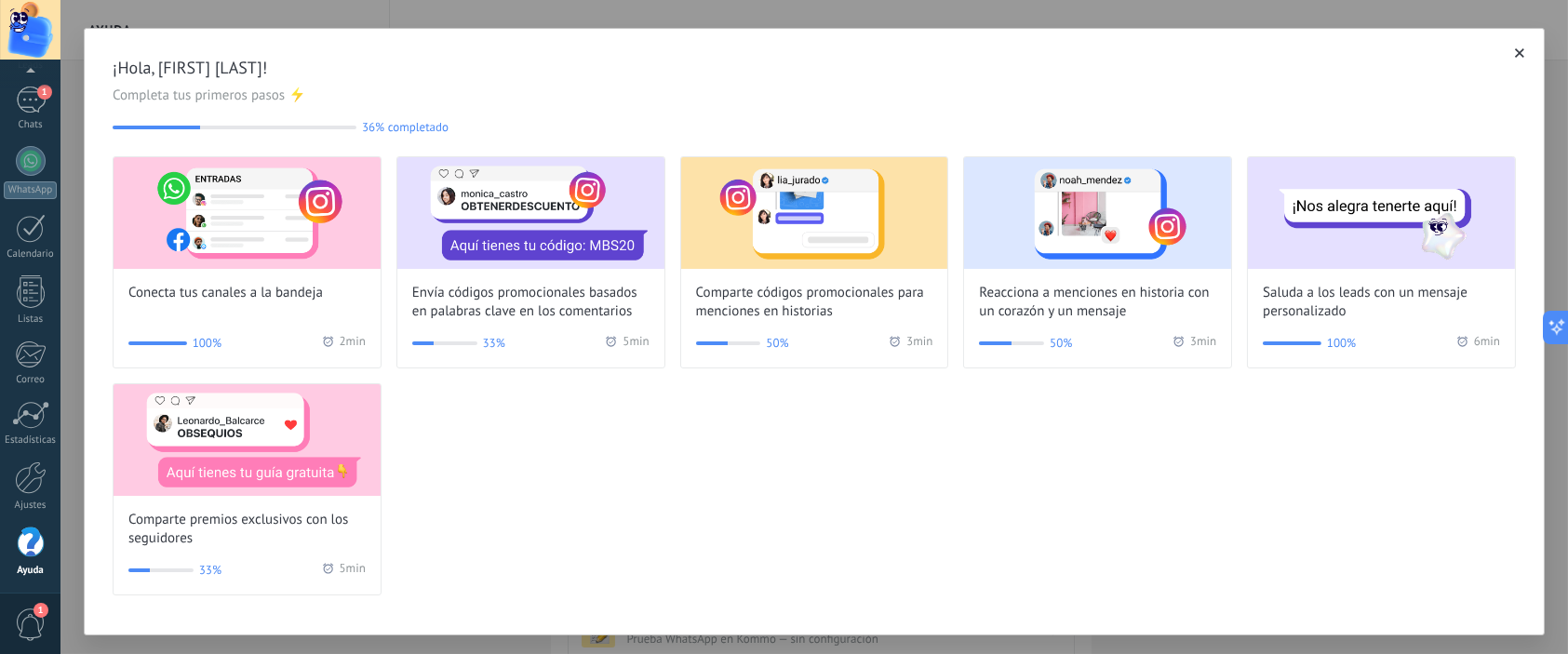 click on "Conecta tus canales a la bandeja 100% 2  min Envía códigos promocionales basados en palabras clave en los comentarios 33% 5  min Comparte códigos promocionales para menciones en historias 50% 3  min Reacciona a menciones en historia con un corazón y un mensaje 50% 3  min Saluda a los leads con un mensaje personalizado 100% 6  min Comparte premios exclusivos con los seguidores 33% 5  min" at bounding box center (814, 376) 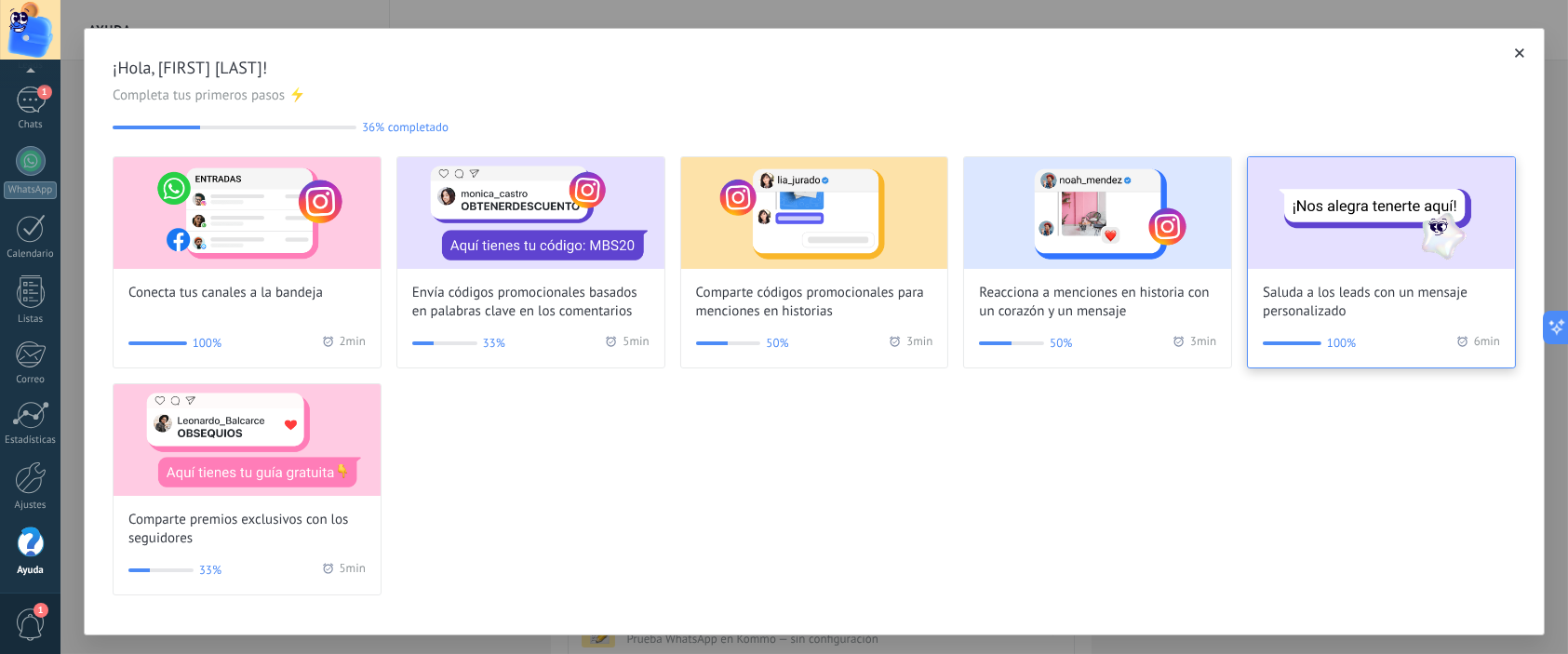 click at bounding box center (1381, 213) 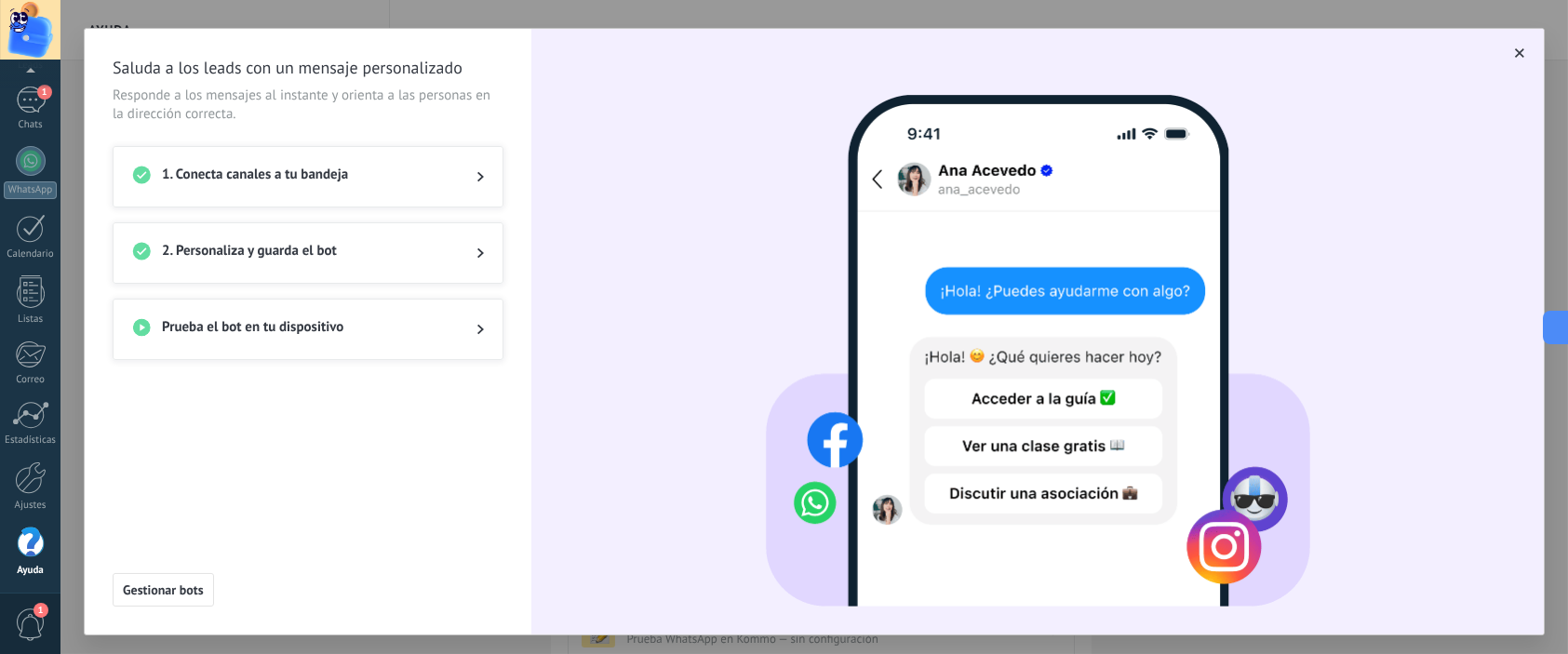click at bounding box center [465, 253] 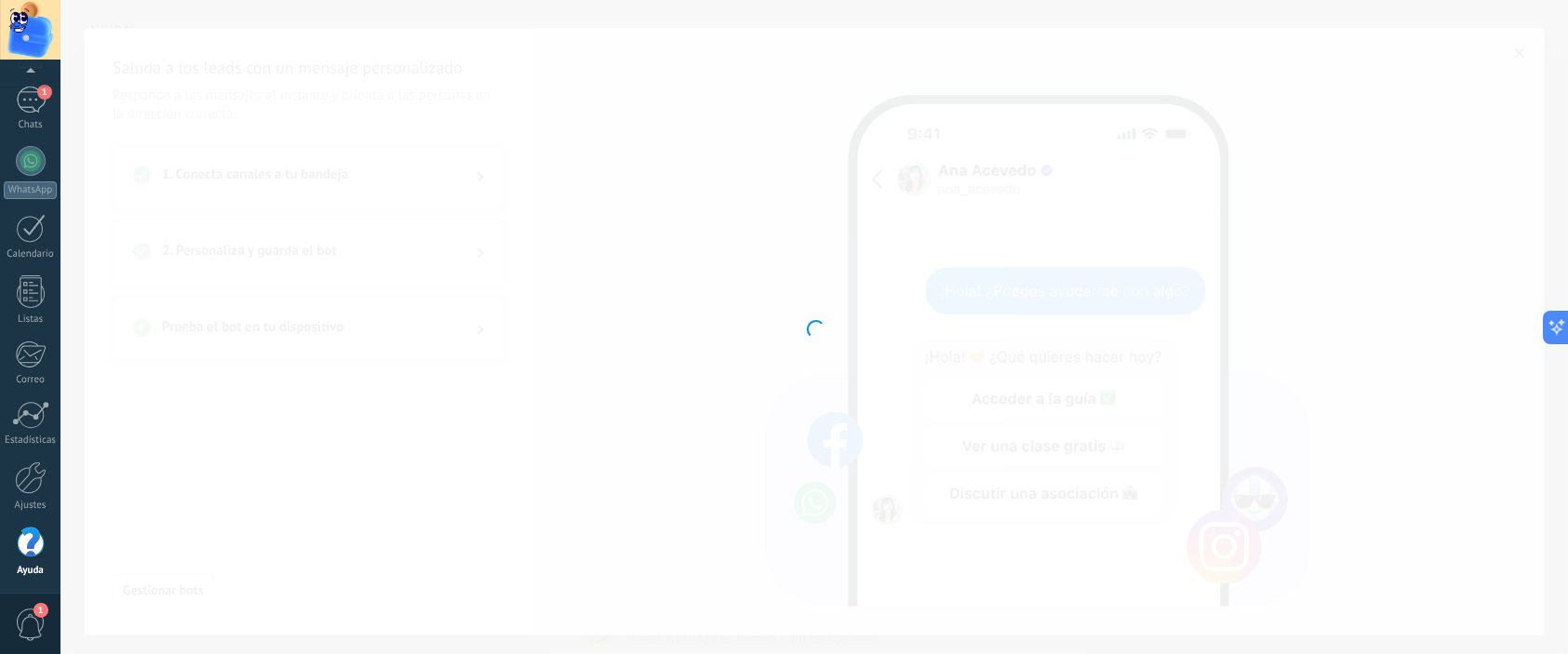 type on "**********" 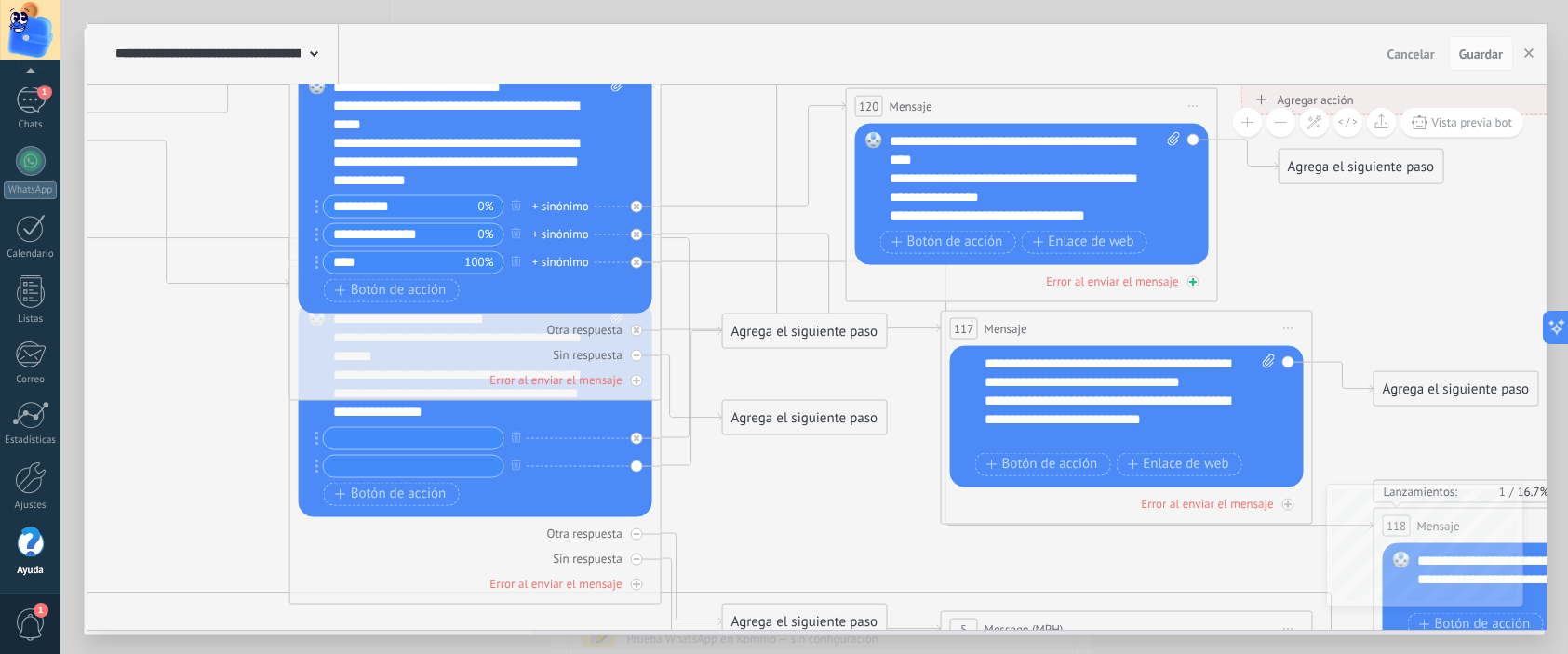 click on "Error al enviar el mensaje" at bounding box center [1032, 280] 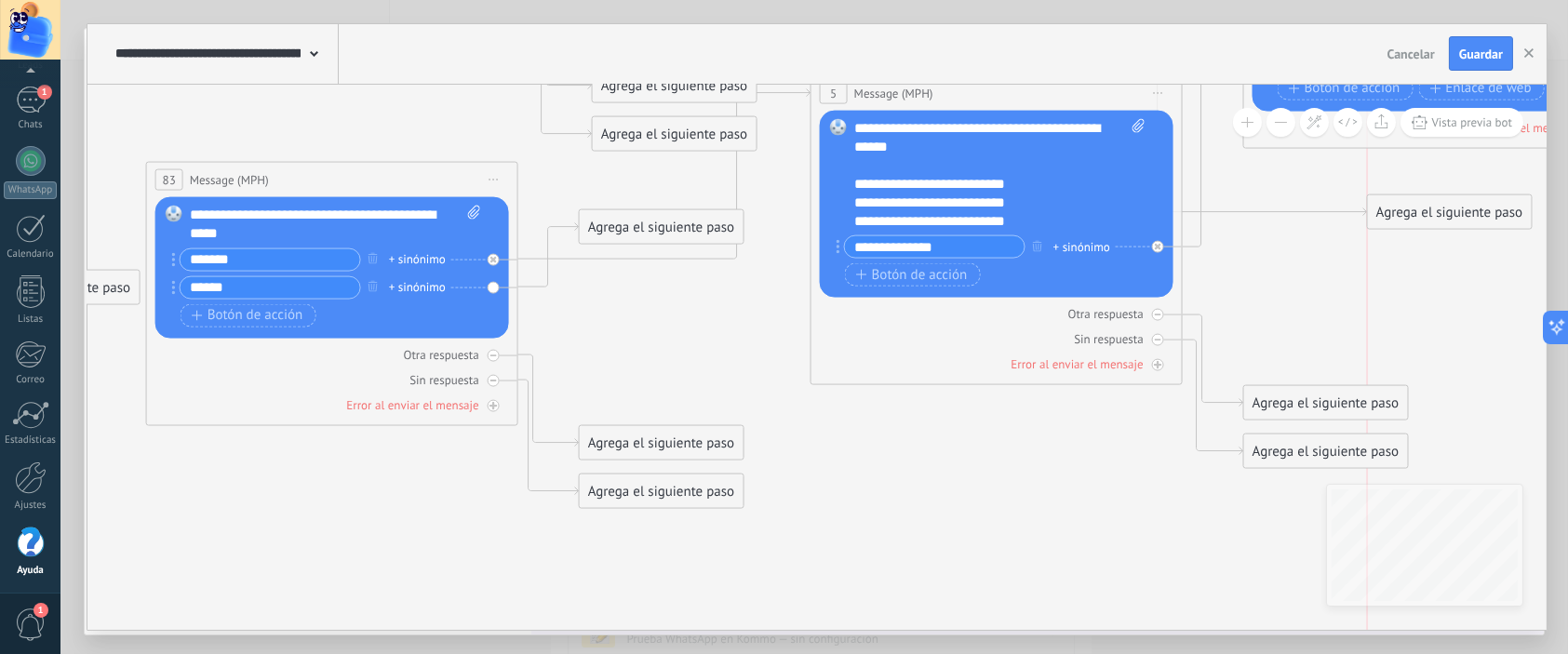 drag, startPoint x: 1295, startPoint y: 490, endPoint x: 1423, endPoint y: 207, distance: 310.601 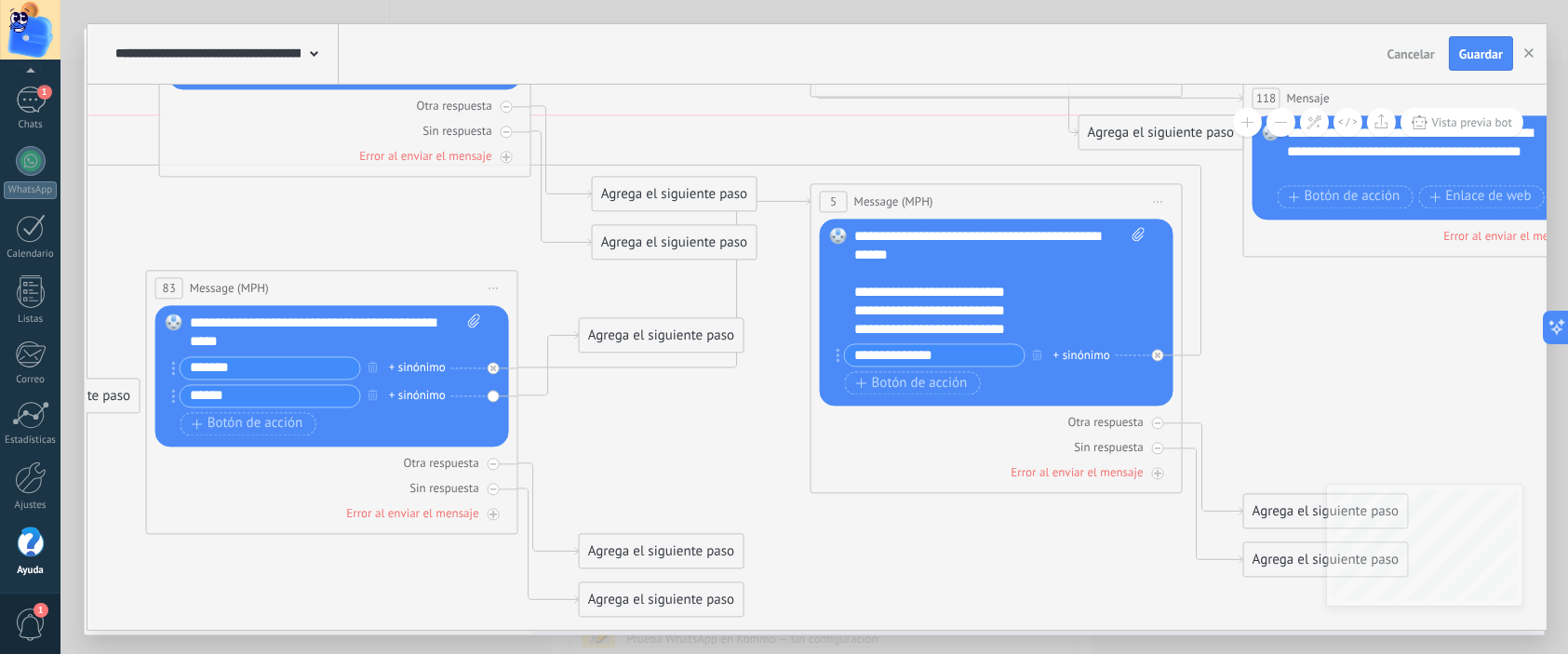 drag, startPoint x: 1426, startPoint y: 317, endPoint x: 1146, endPoint y: 134, distance: 334.49813 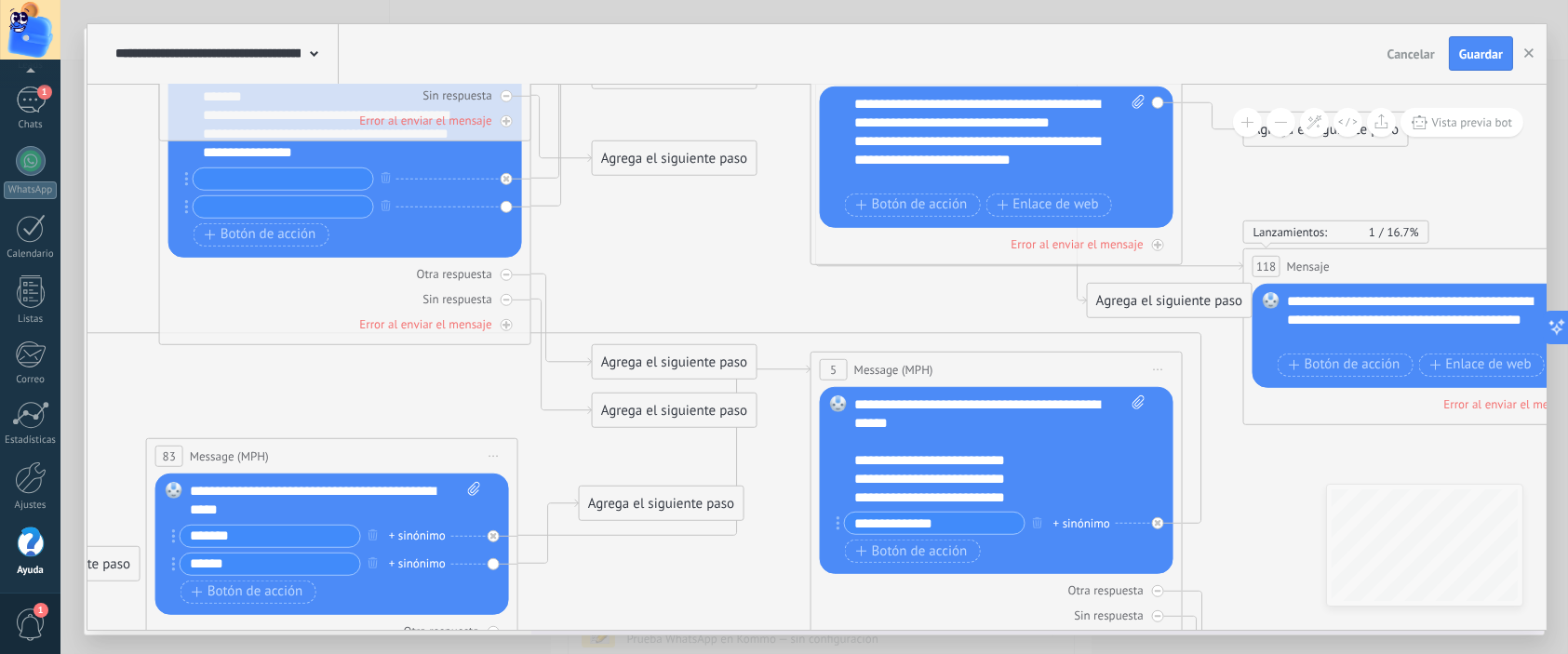 click on "Agrega el siguiente paso" at bounding box center [1169, 300] 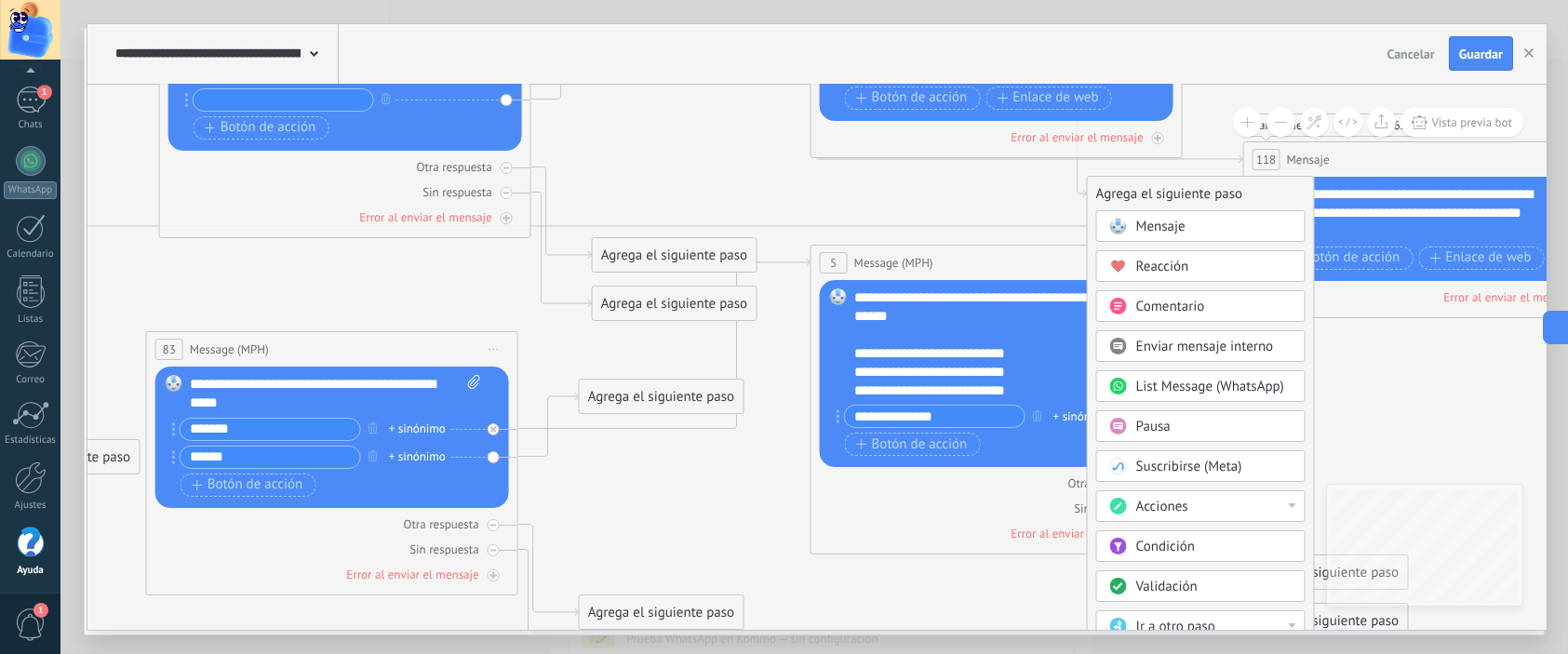 click on "Enviar mensaje interno" at bounding box center (1205, 346) 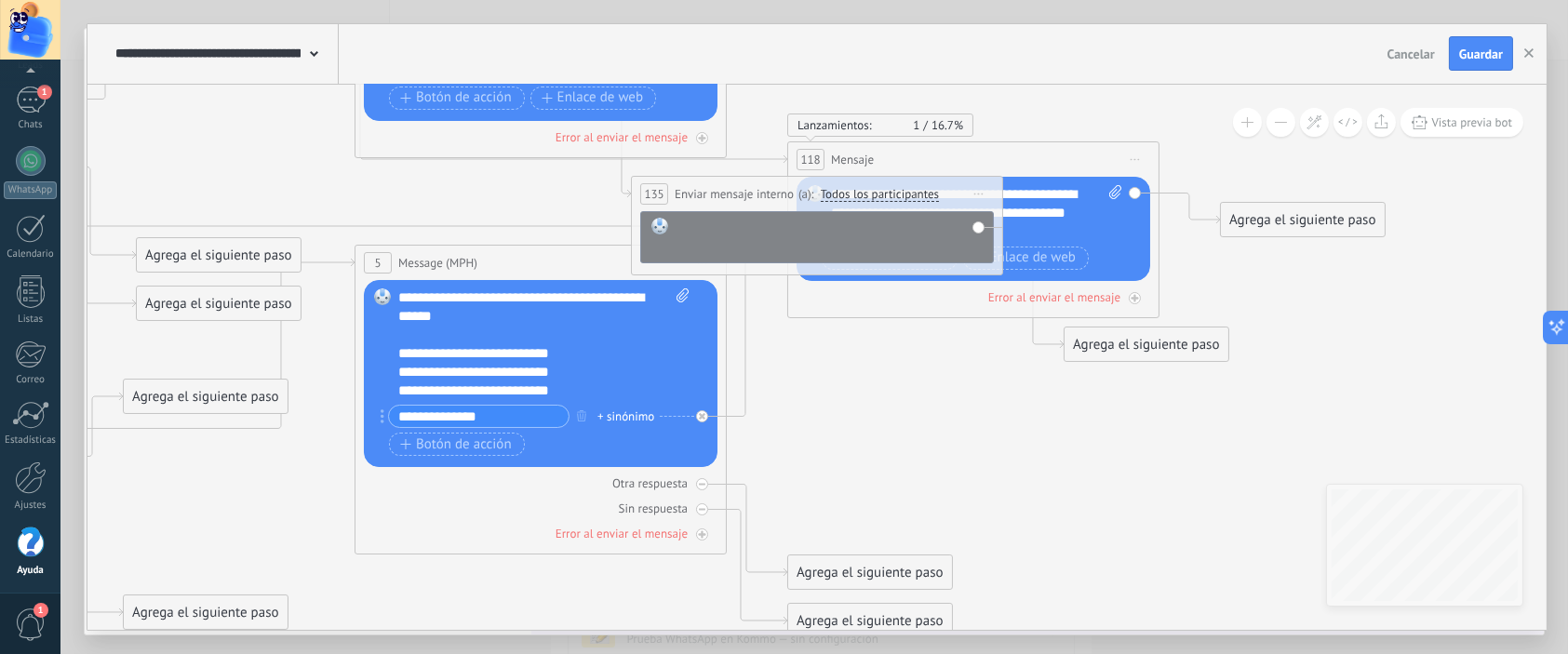 click at bounding box center [829, 236] 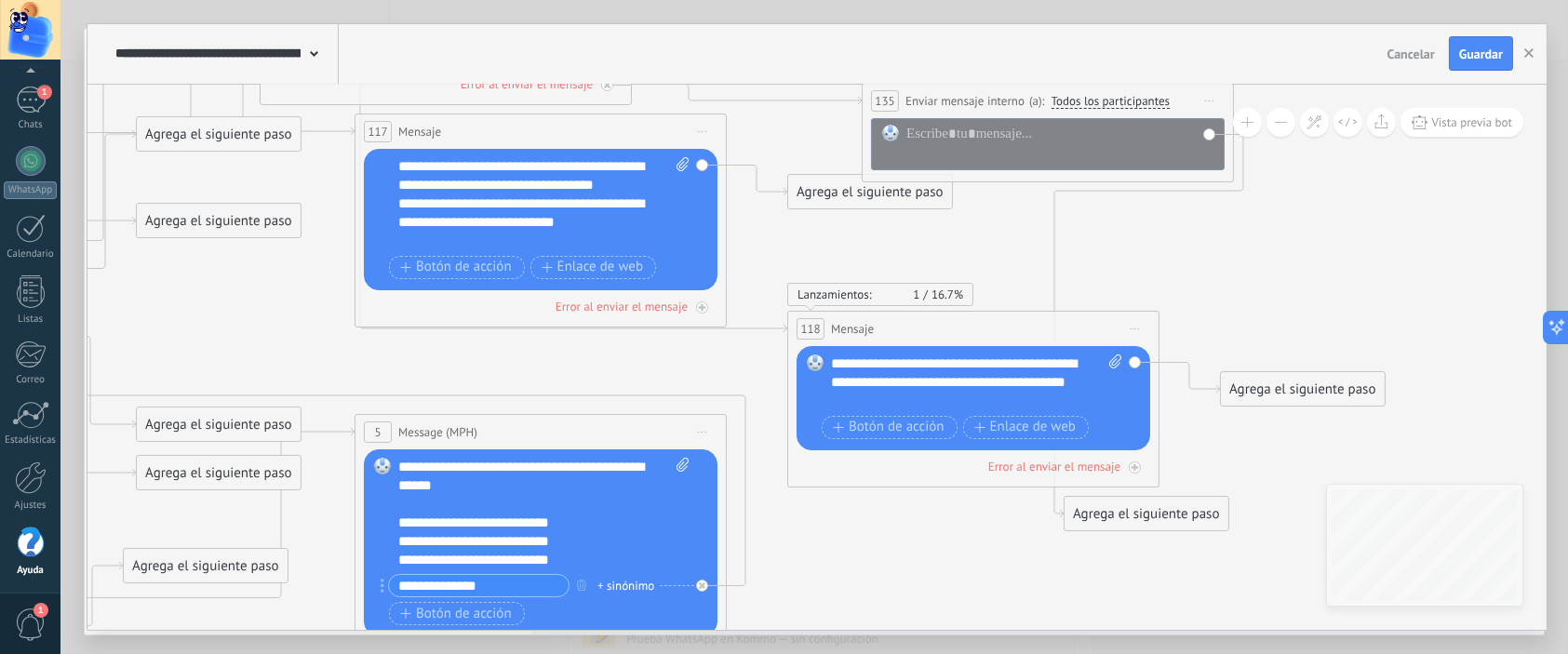 drag, startPoint x: 690, startPoint y: 366, endPoint x: 920, endPoint y: 103, distance: 349.38374 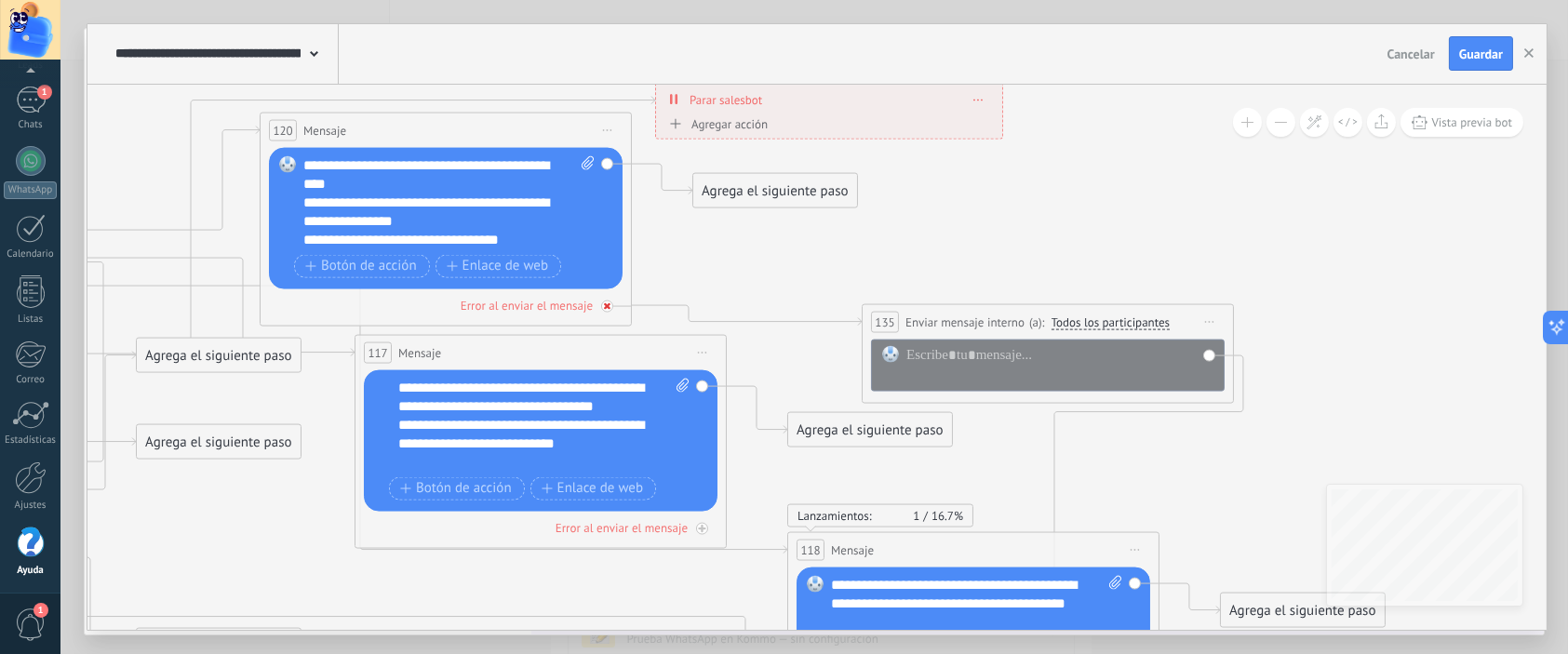 click at bounding box center (607, 305) 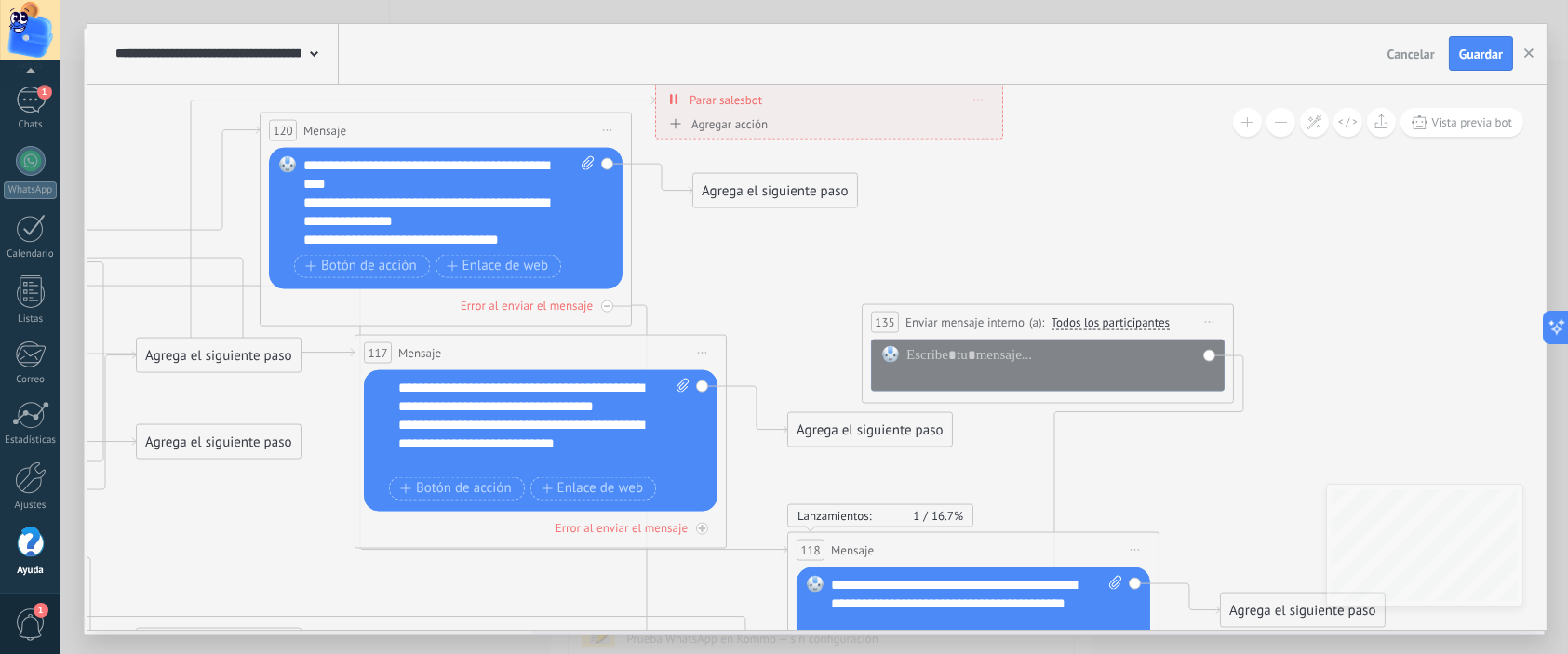 click on "Iniciar vista previa aquí
Cambiar nombre
Duplicar
Borrar" at bounding box center [1210, 321] 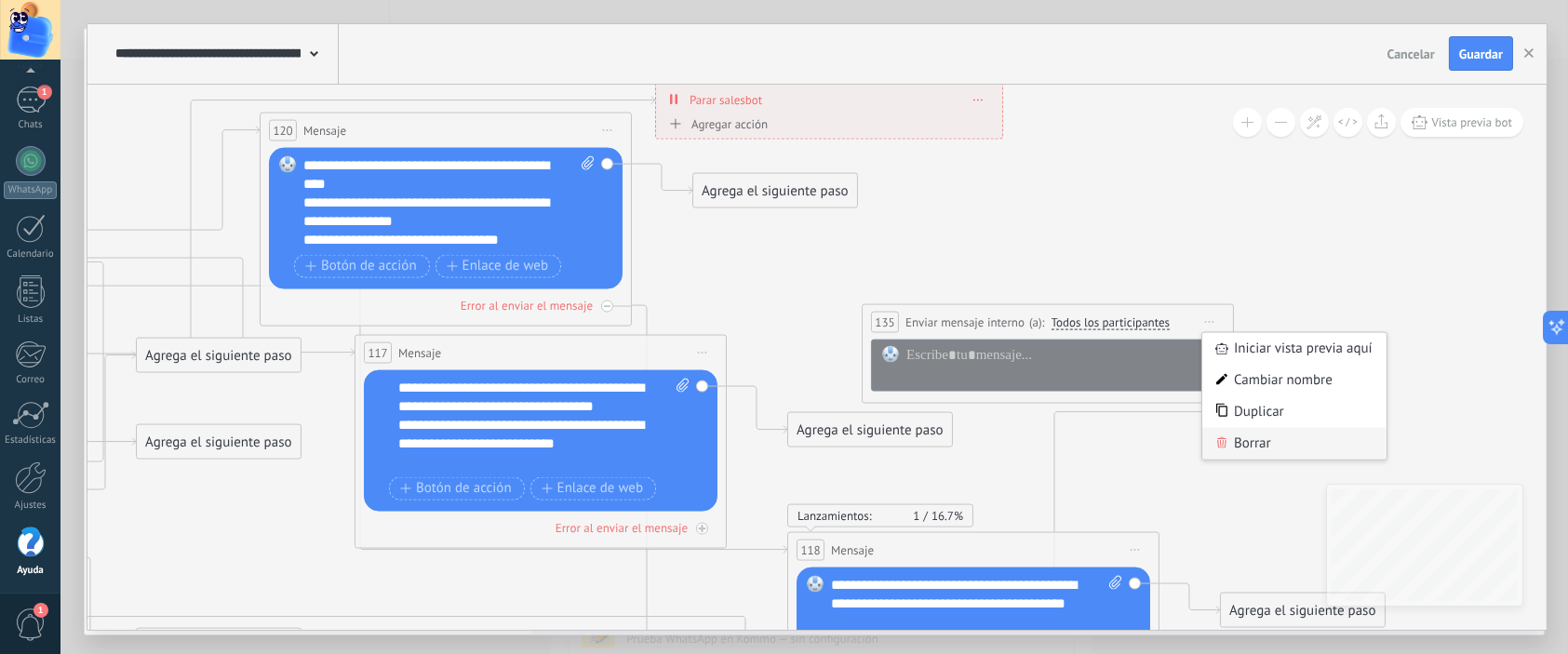 click on "Borrar" at bounding box center [1294, 443] 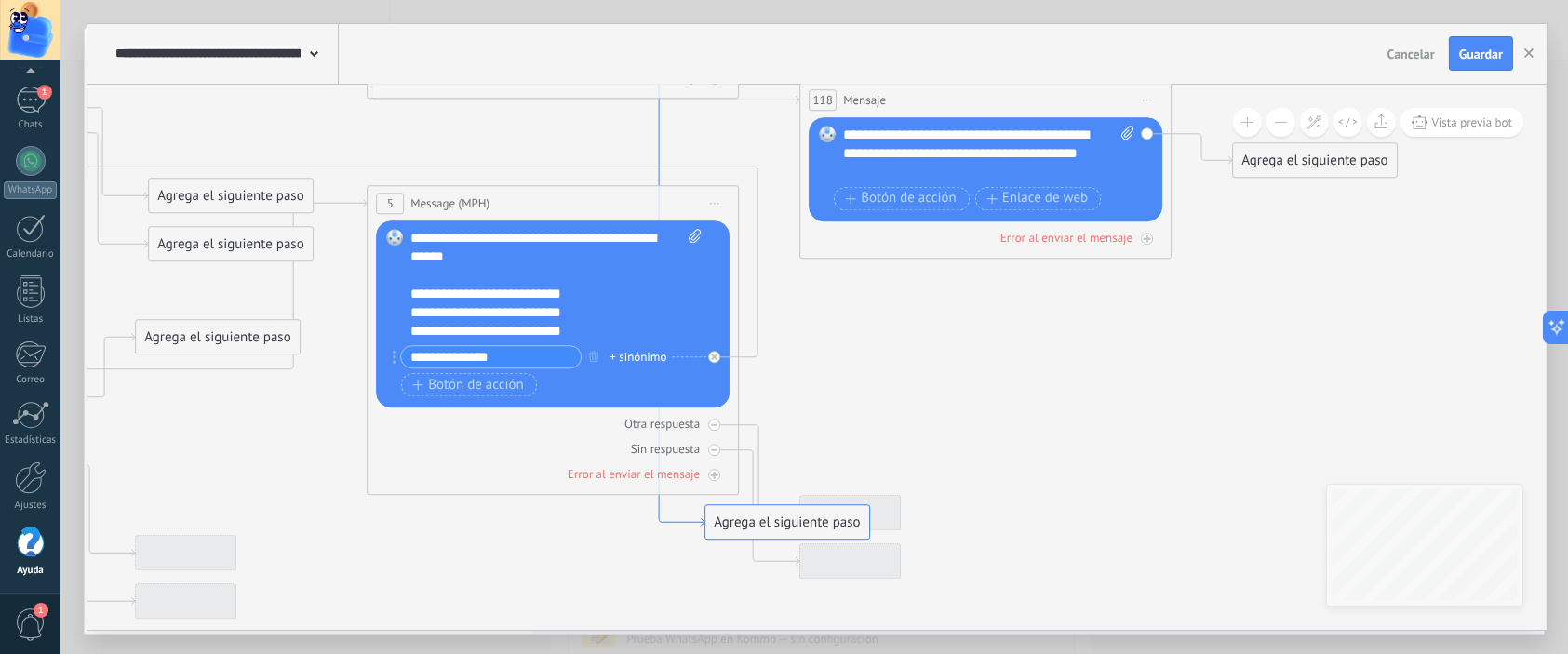 drag, startPoint x: 650, startPoint y: 592, endPoint x: 662, endPoint y: 141, distance: 451.15962 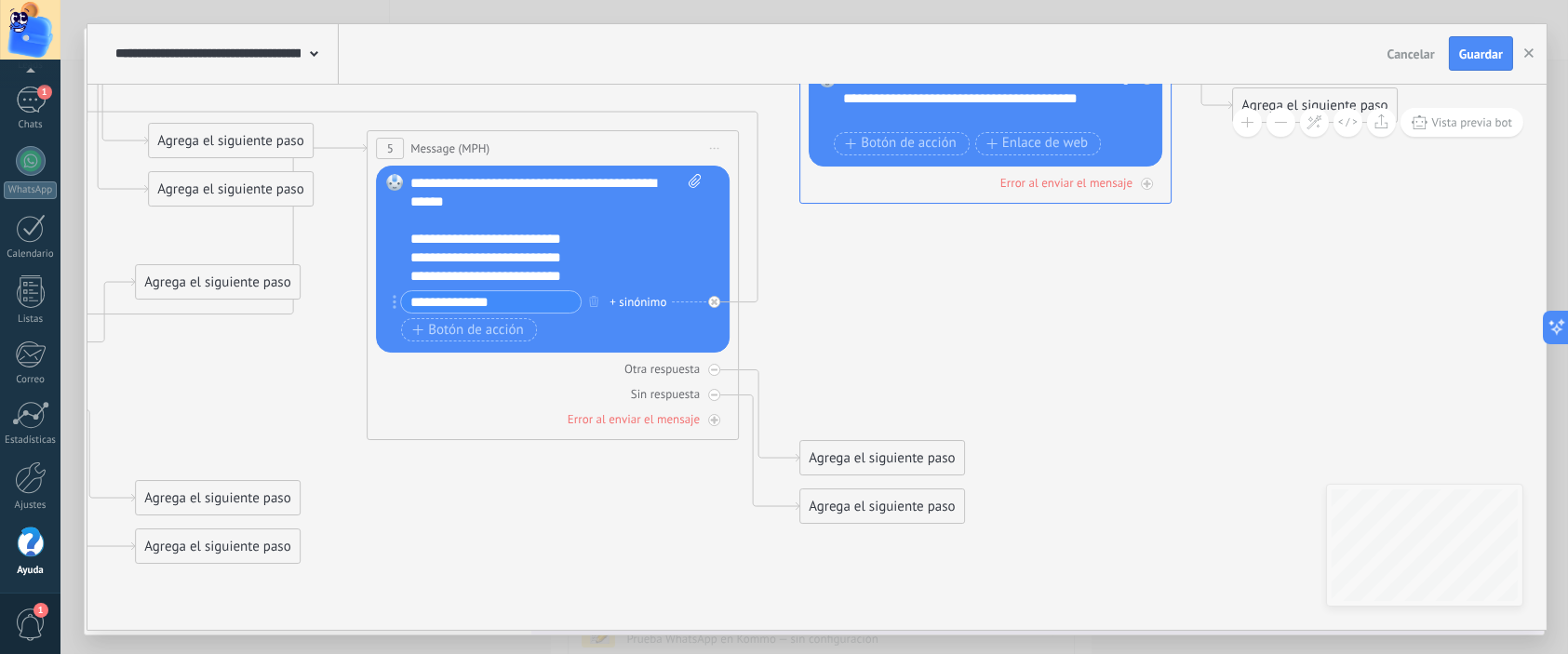 drag, startPoint x: 866, startPoint y: 551, endPoint x: 945, endPoint y: 24, distance: 532.8884 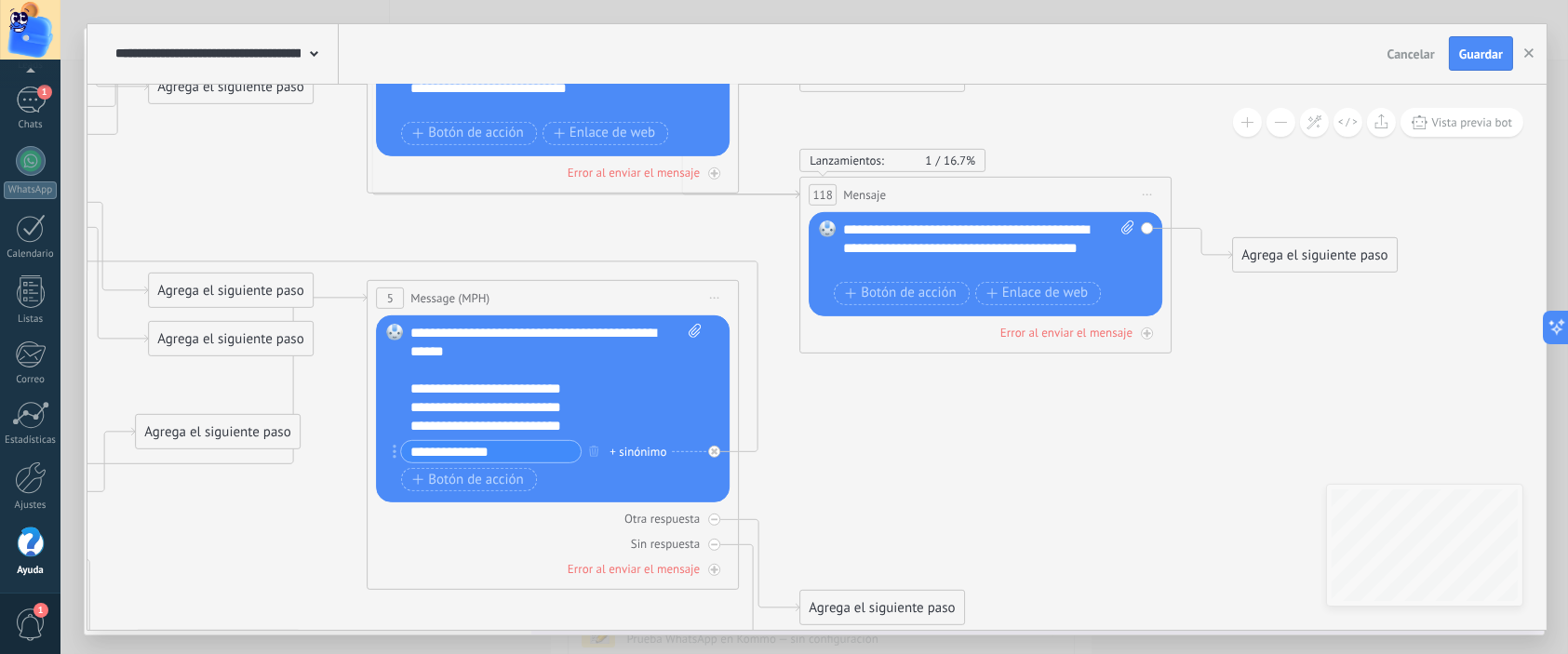 click 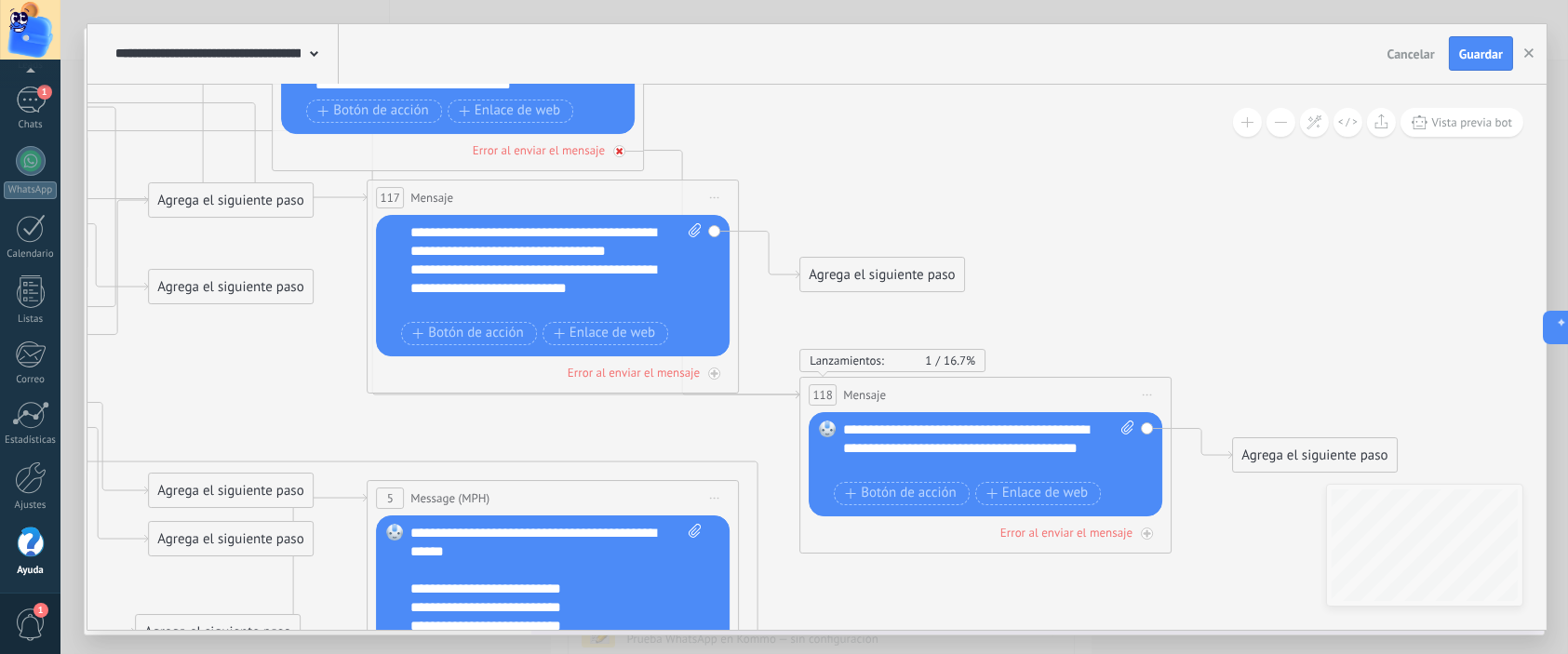 click at bounding box center (619, 151) 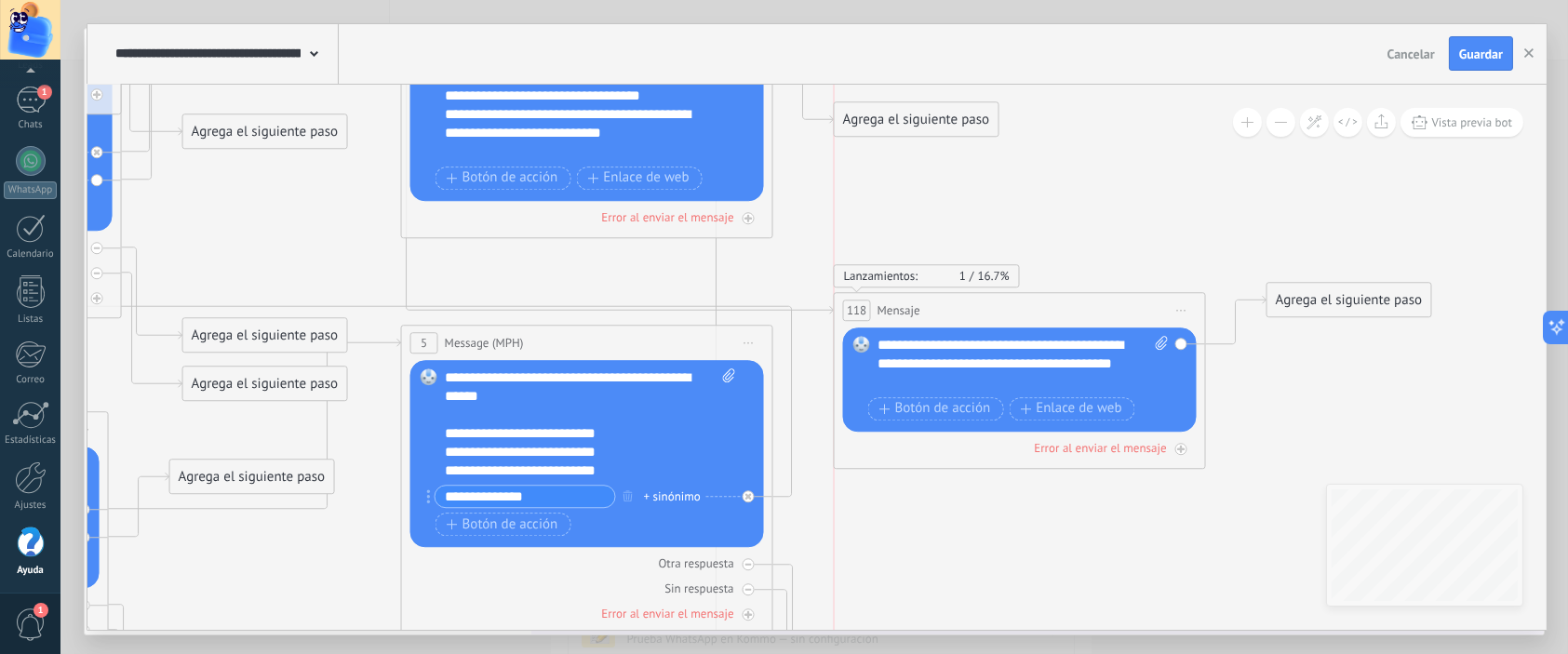 drag, startPoint x: 1089, startPoint y: 241, endPoint x: 1088, endPoint y: 314, distance: 73.00685 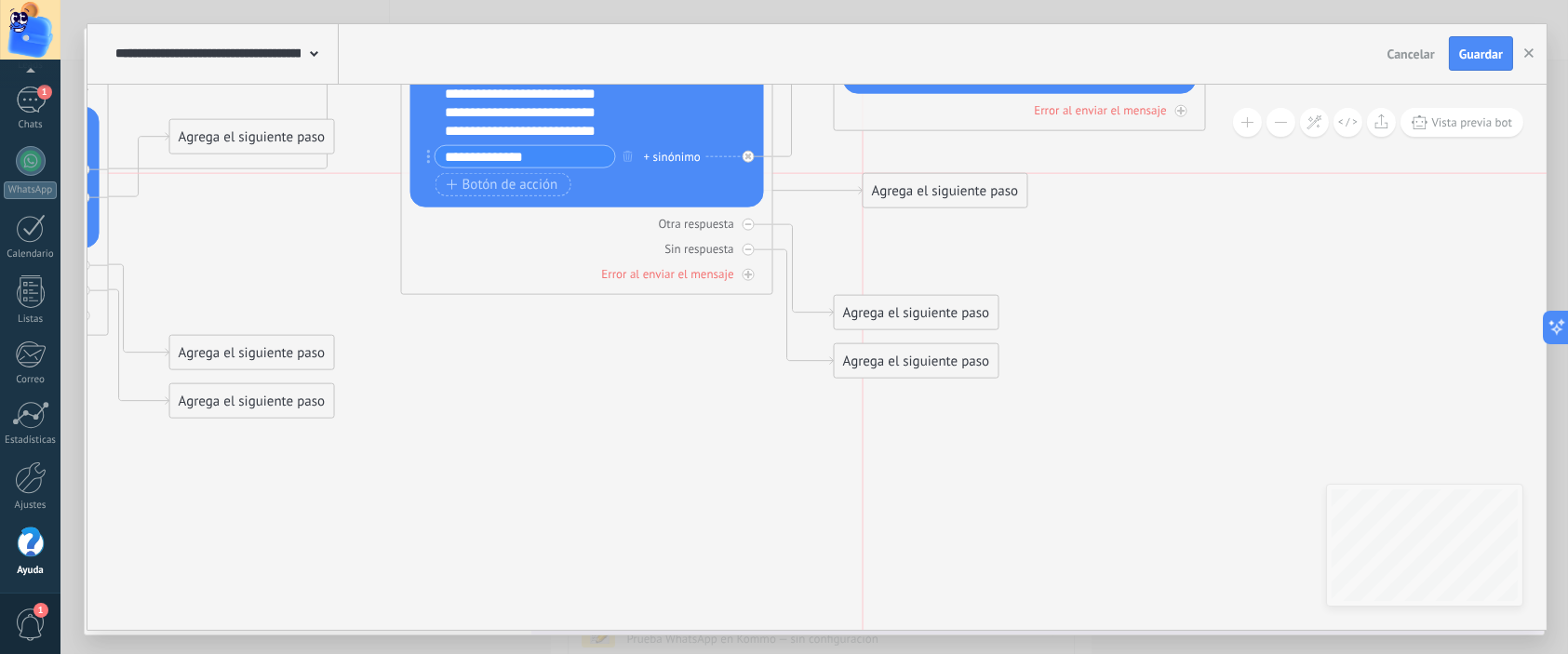 drag, startPoint x: 891, startPoint y: 408, endPoint x: 927, endPoint y: 186, distance: 224.9 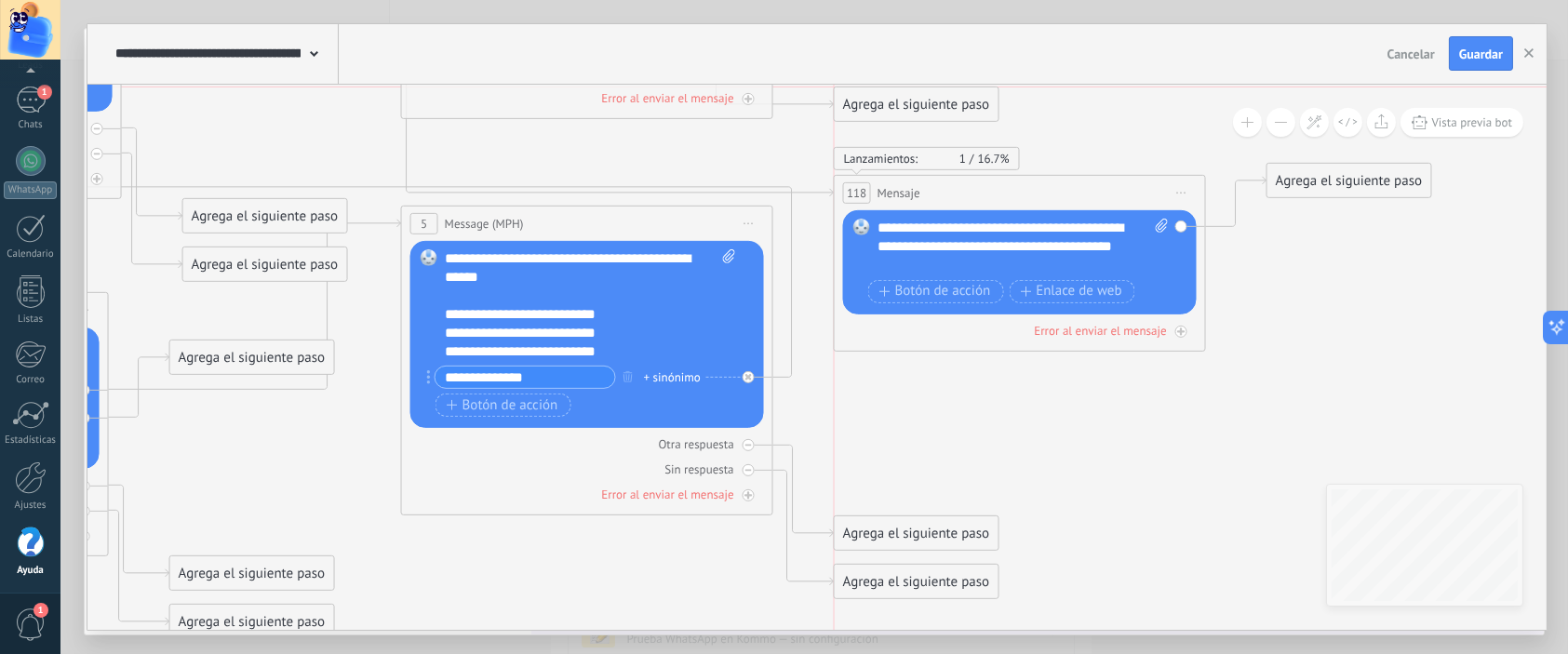 drag, startPoint x: 929, startPoint y: 398, endPoint x: 899, endPoint y: 87, distance: 312.44359 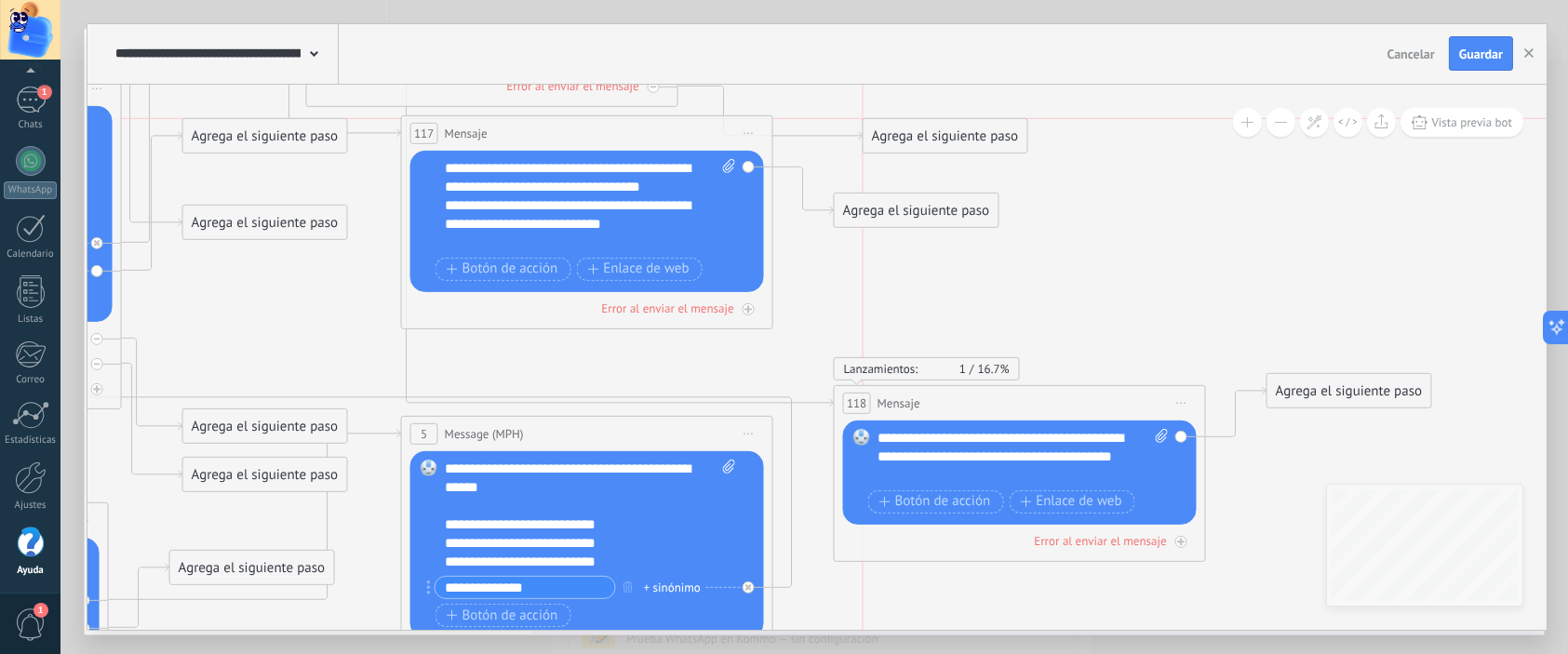 drag, startPoint x: 936, startPoint y: 299, endPoint x: 972, endPoint y: 116, distance: 186.50737 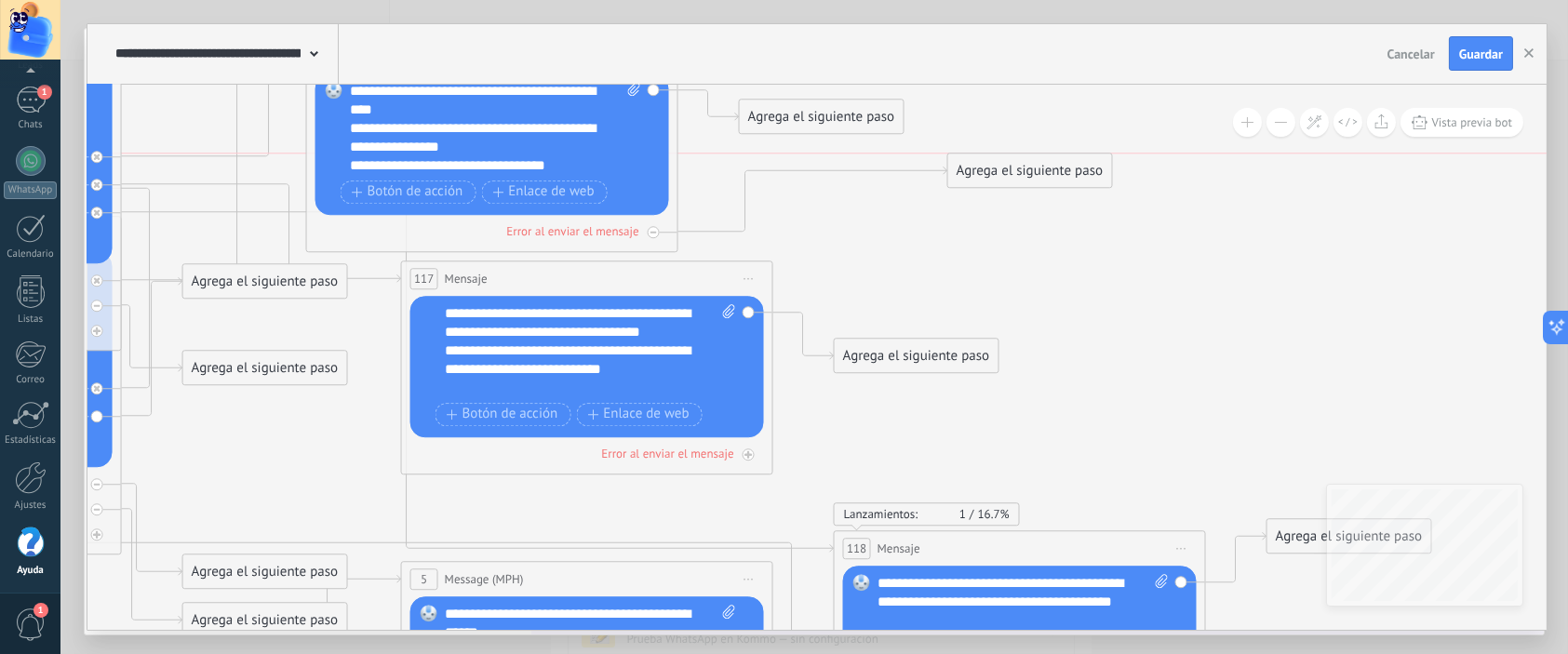 drag, startPoint x: 950, startPoint y: 281, endPoint x: 1036, endPoint y: 179, distance: 133.41664 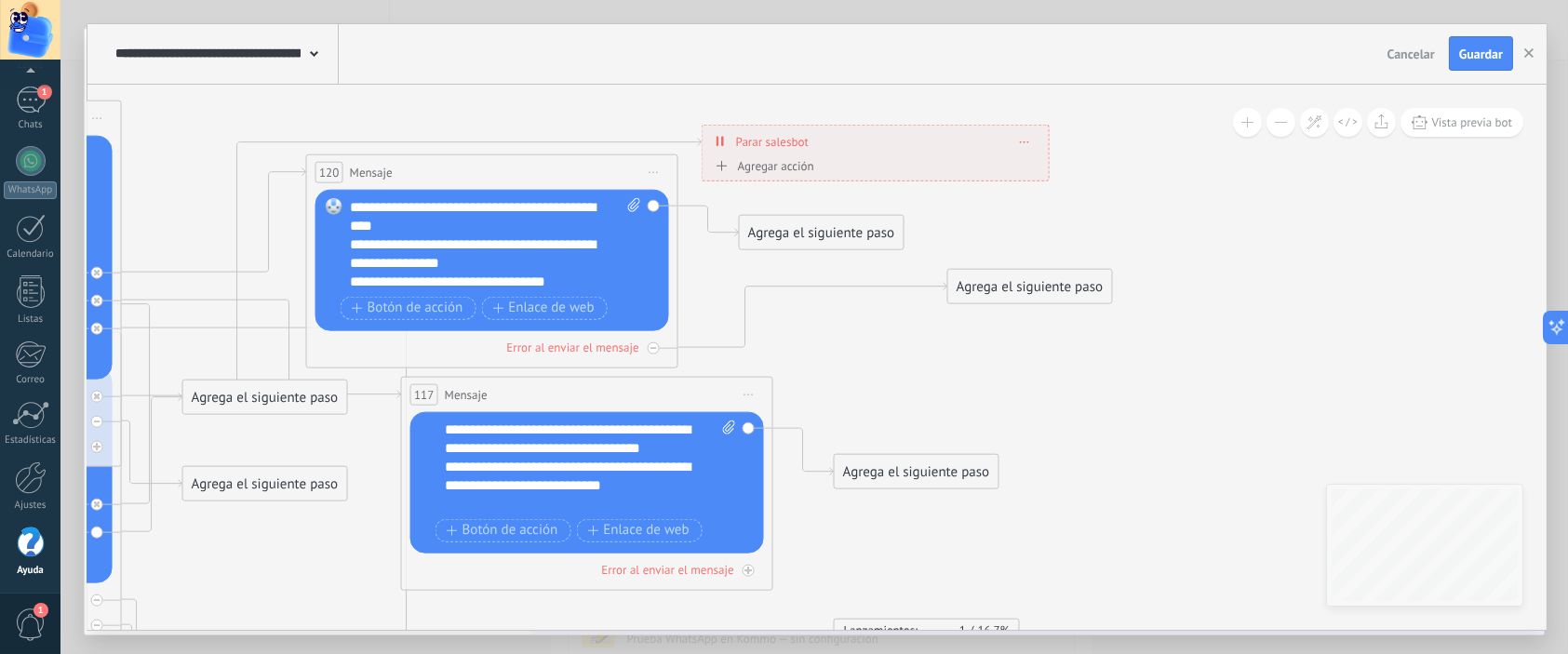 click on "Agrega el siguiente paso" at bounding box center [1029, 286] 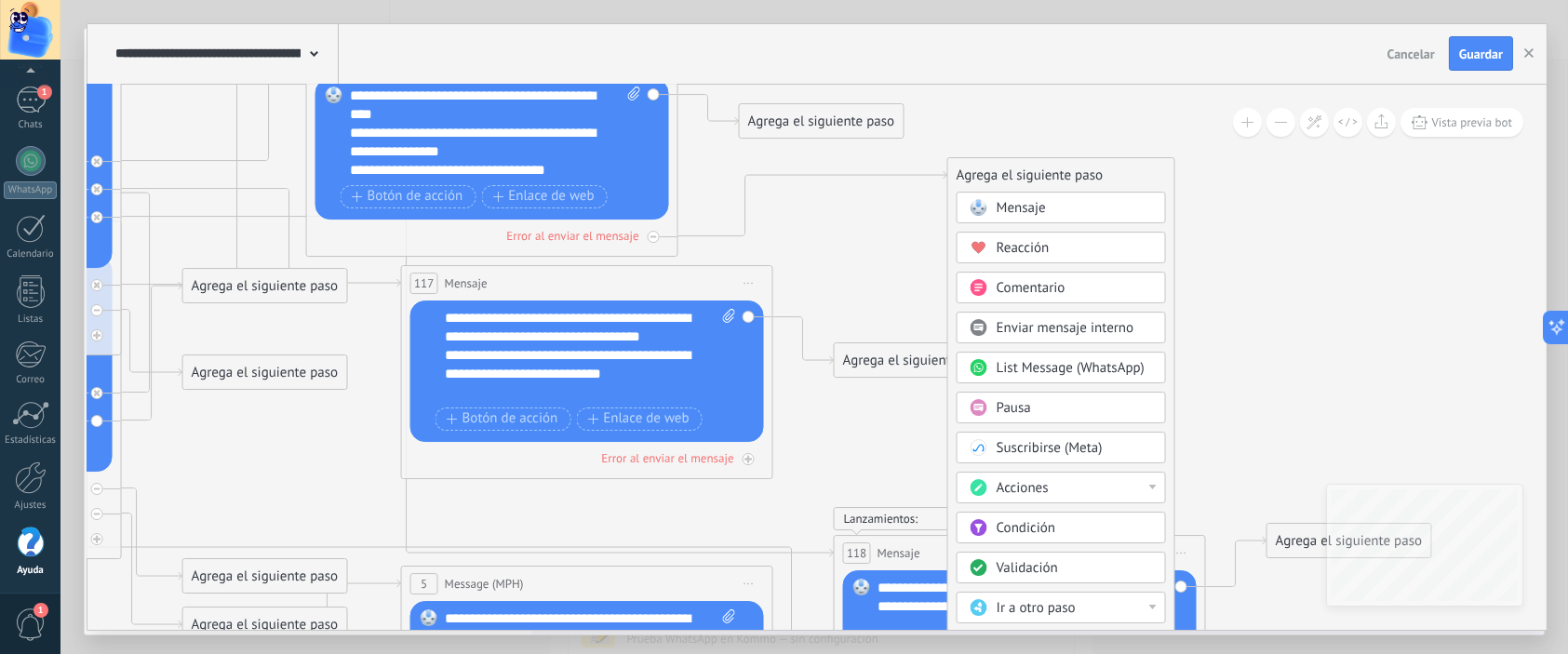 click on "Pausa" at bounding box center [1075, 408] 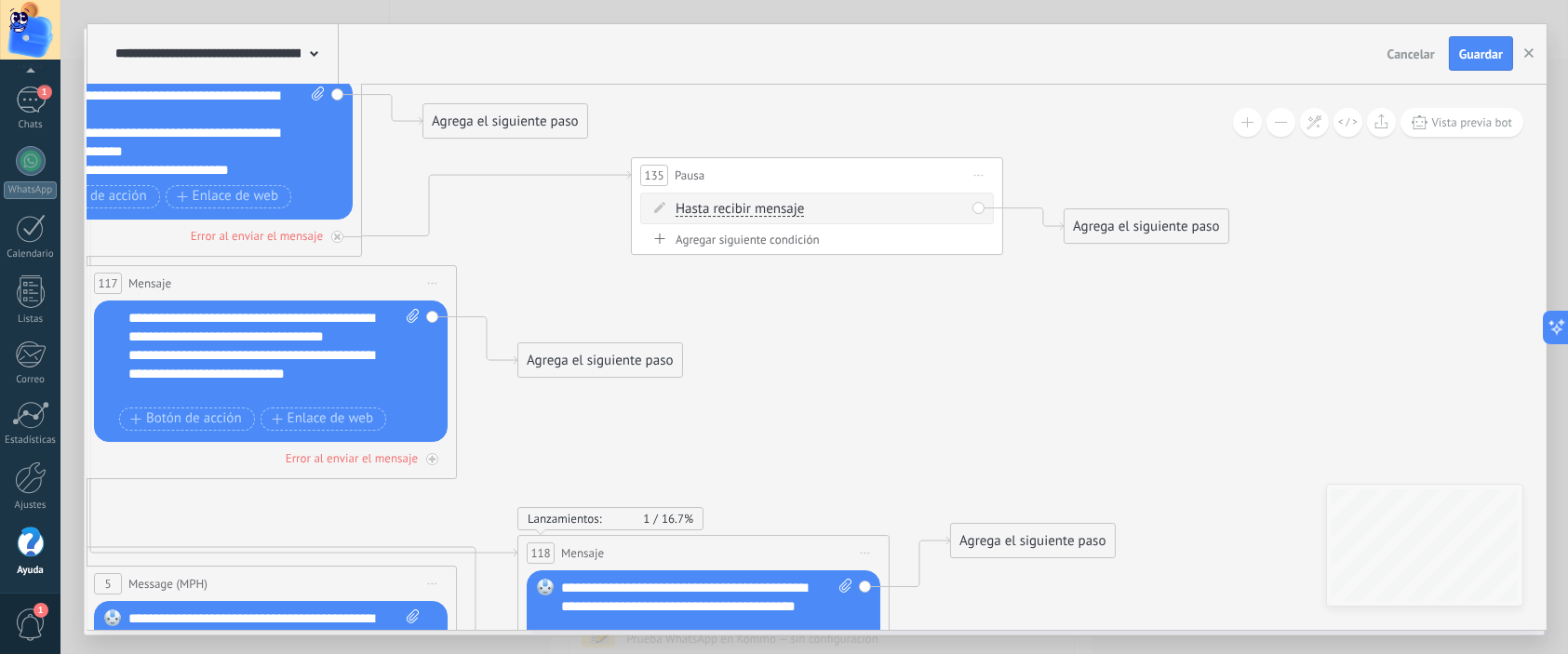 click on "Hasta recibir mensaje" at bounding box center [740, 209] 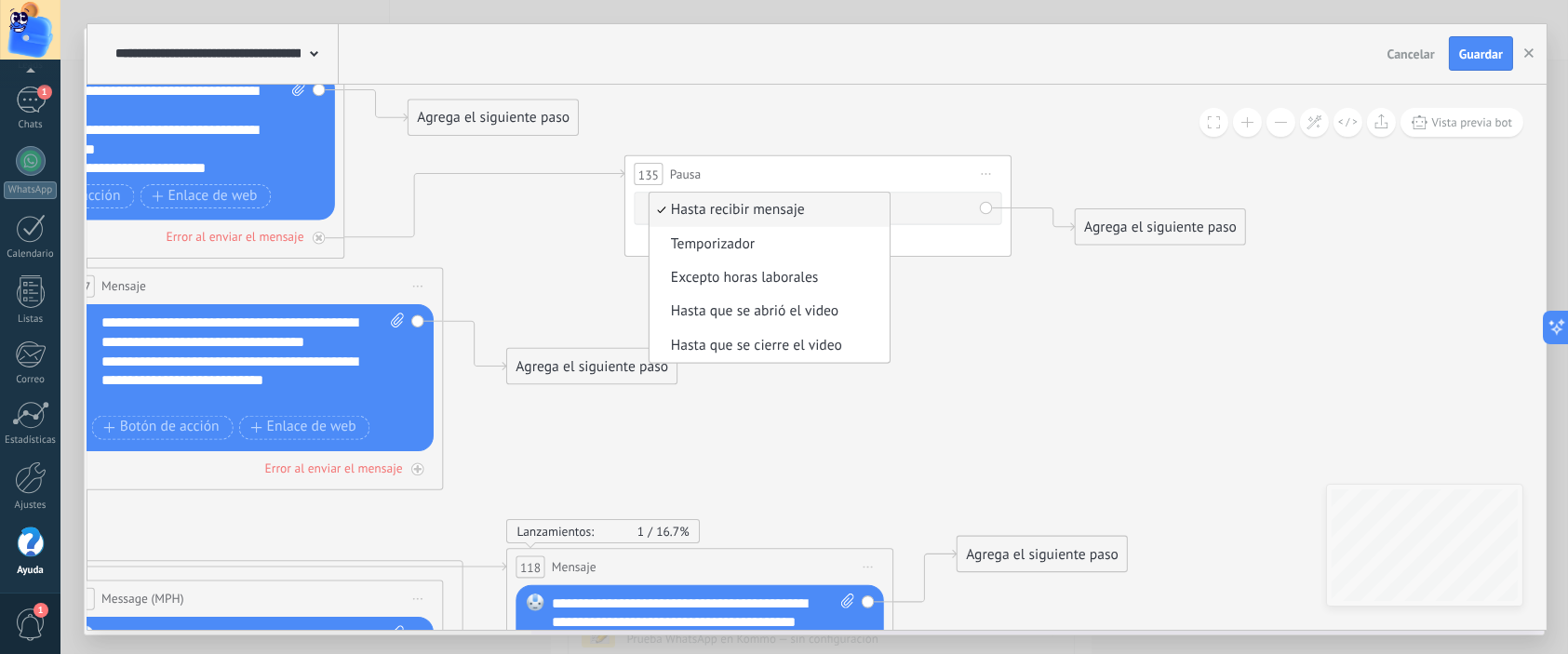 click 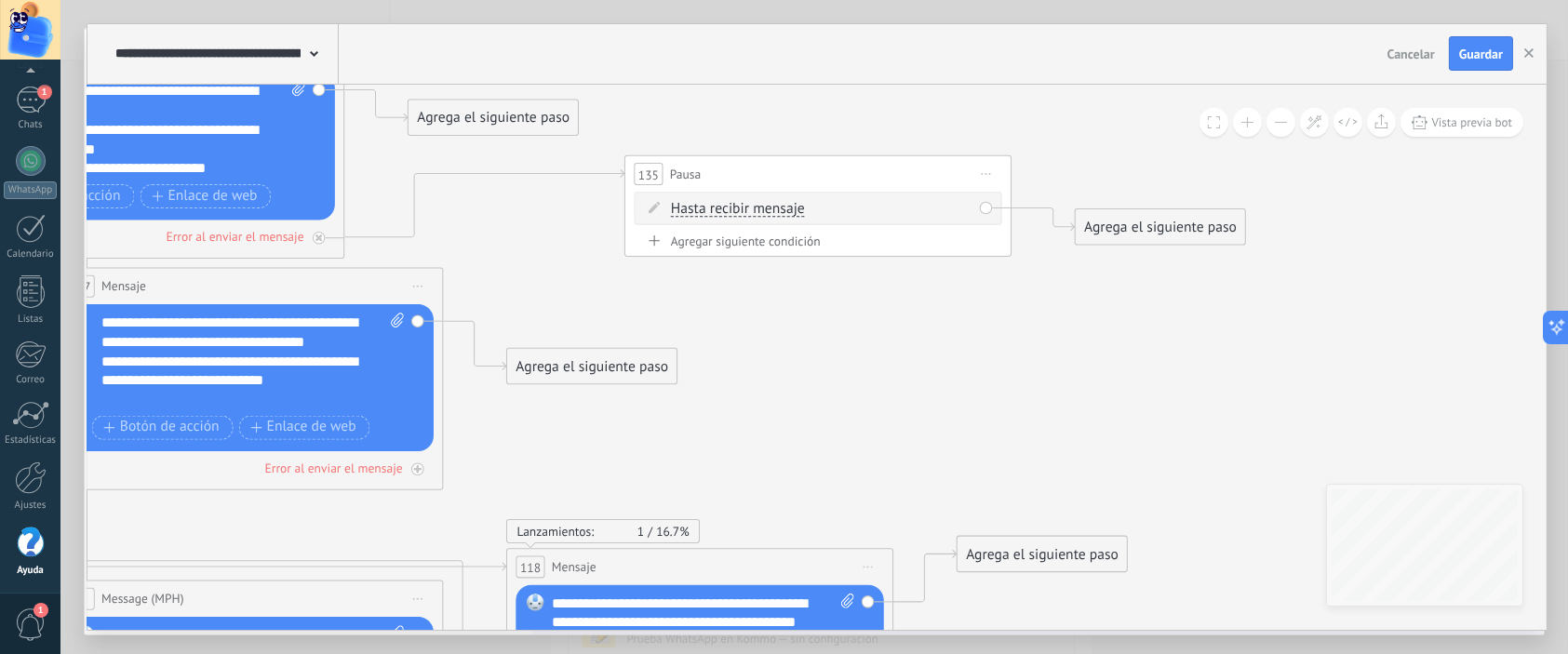 click on "Iniciar vista previa aquí
Cambiar nombre
Duplicar
Borrar" at bounding box center (985, 173) 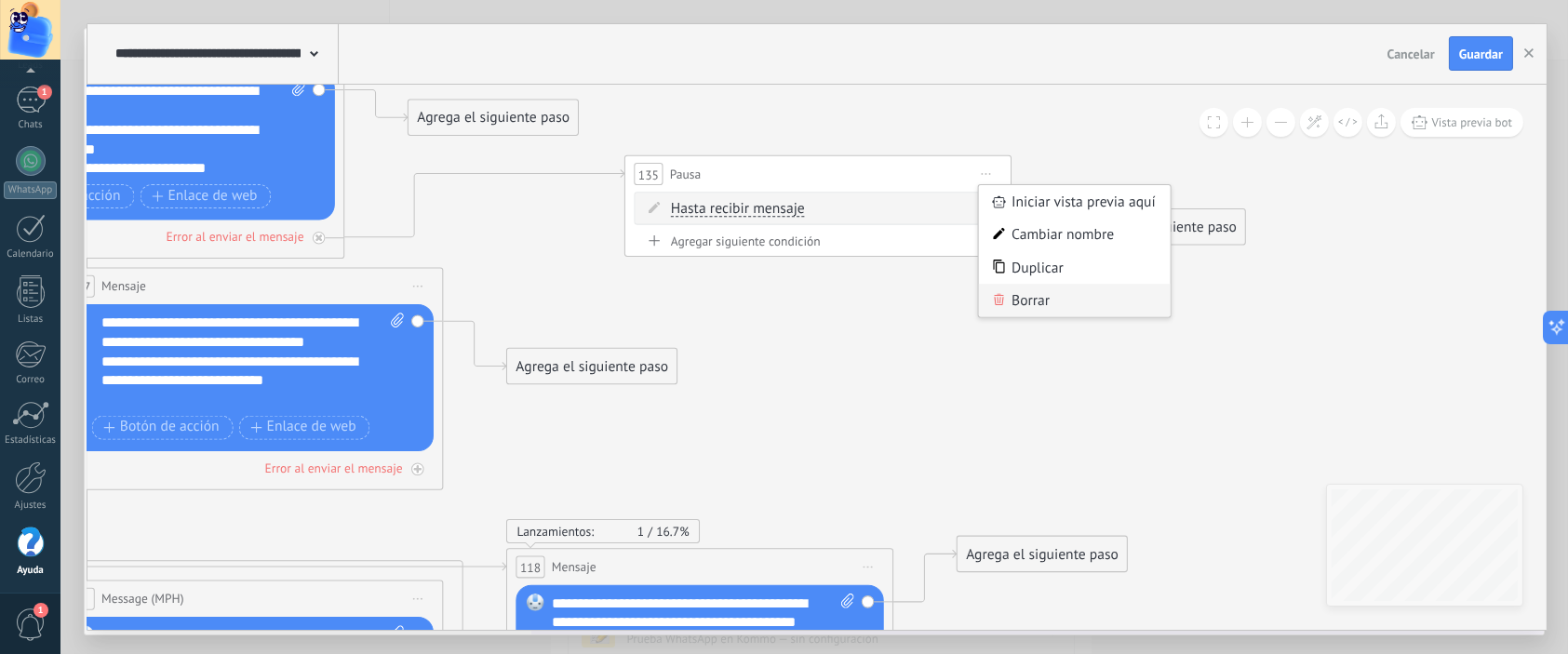 click on "Borrar" at bounding box center (1075, 300) 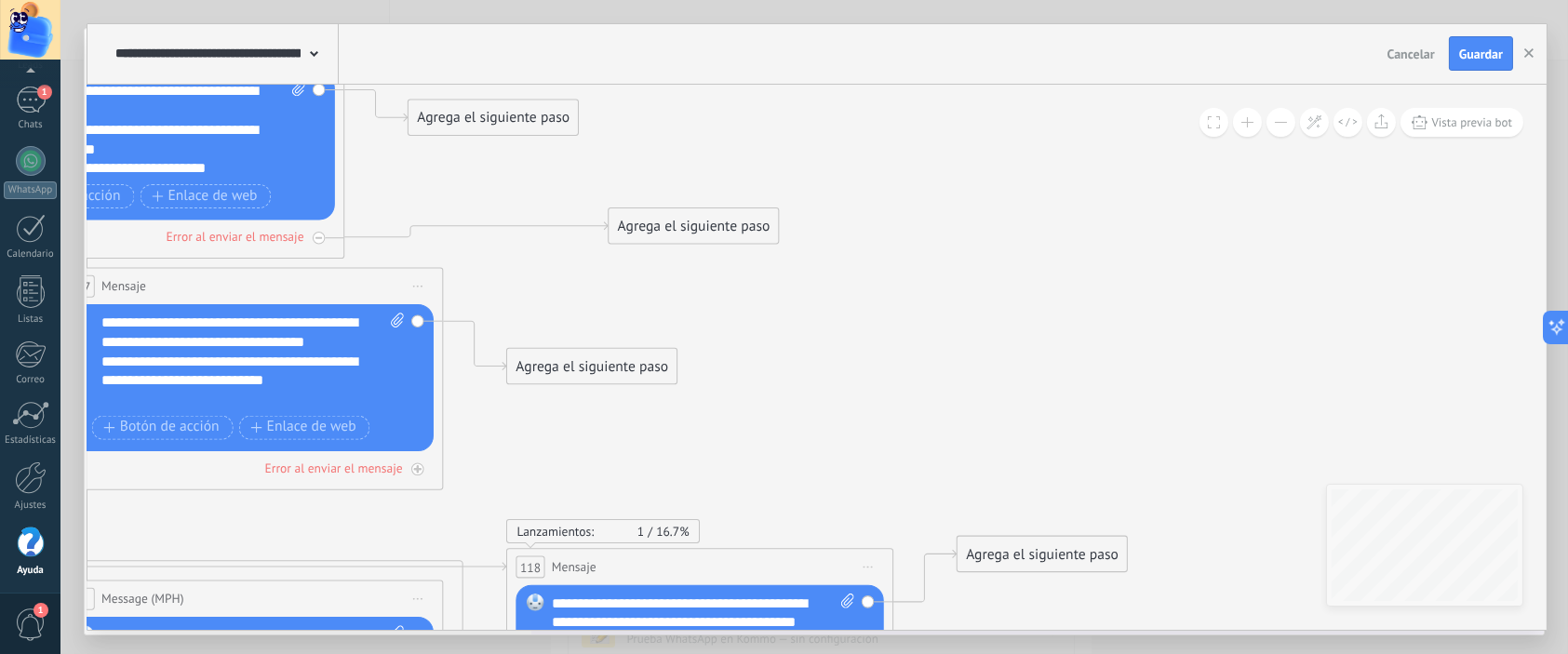 drag, startPoint x: 451, startPoint y: 523, endPoint x: 652, endPoint y: 232, distance: 353.66934 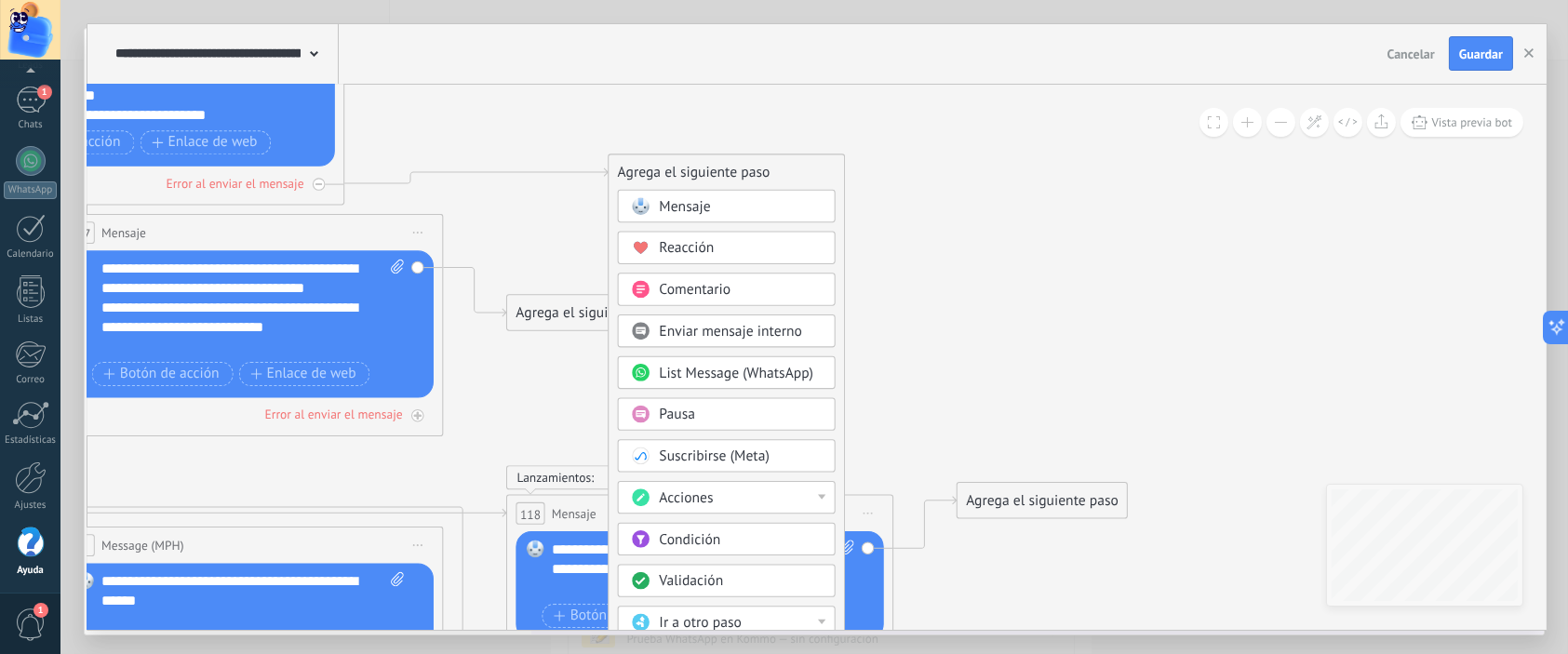 click on "Mensaje" at bounding box center (740, 207) 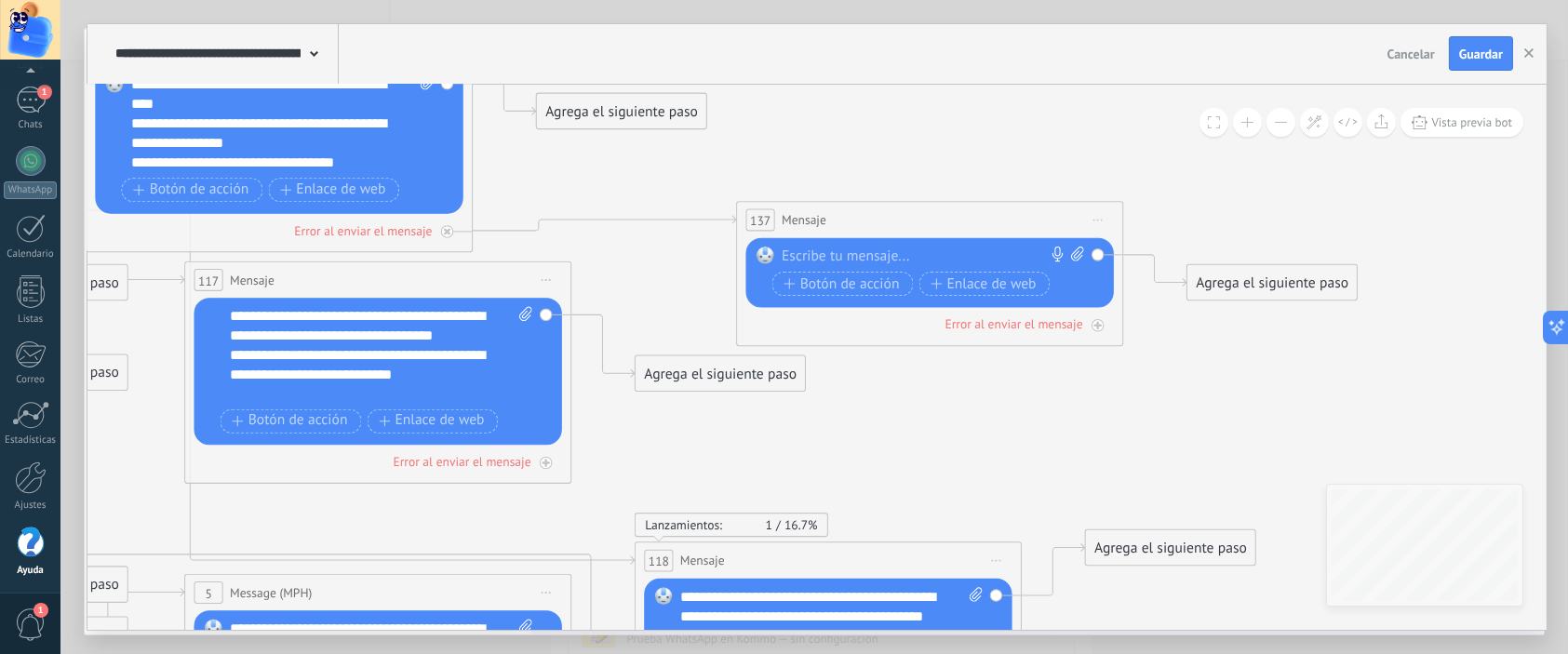 click at bounding box center [925, 256] 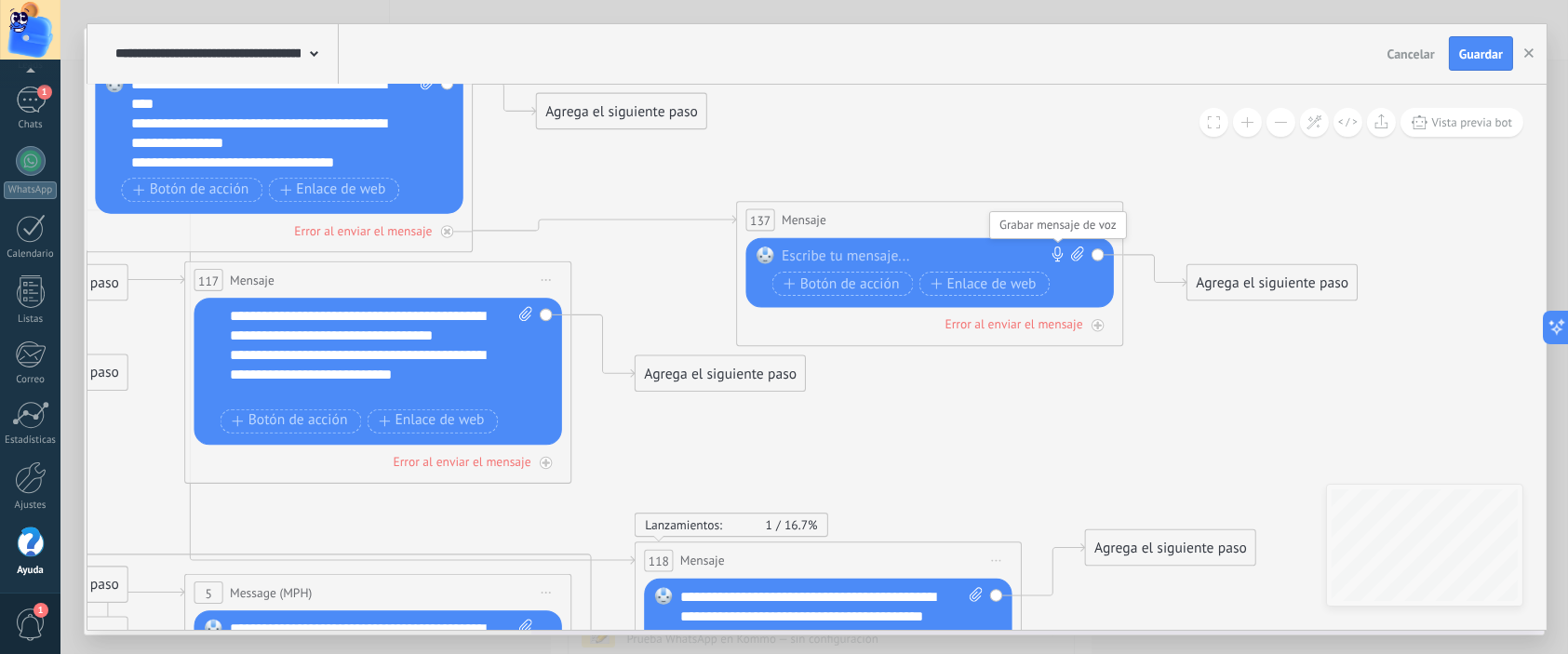 click 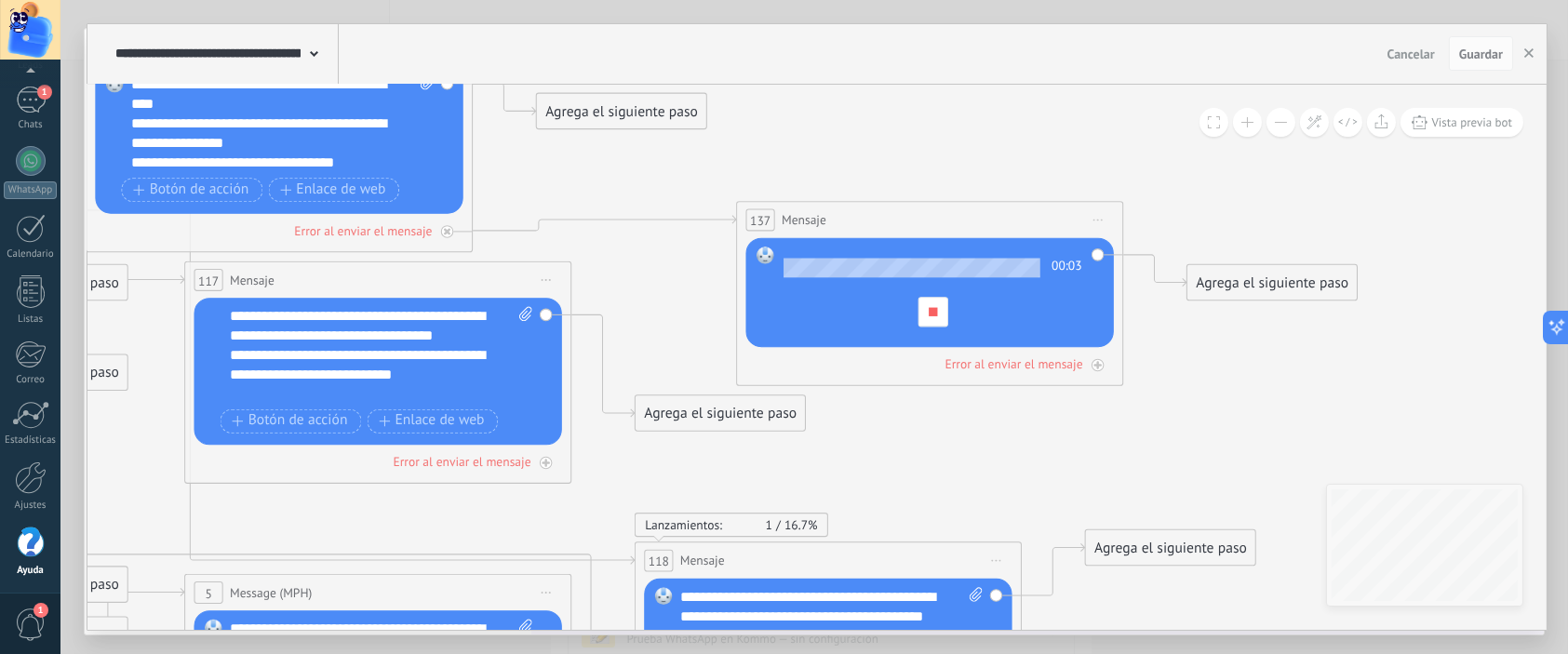 click on "00:03" at bounding box center (932, 293) 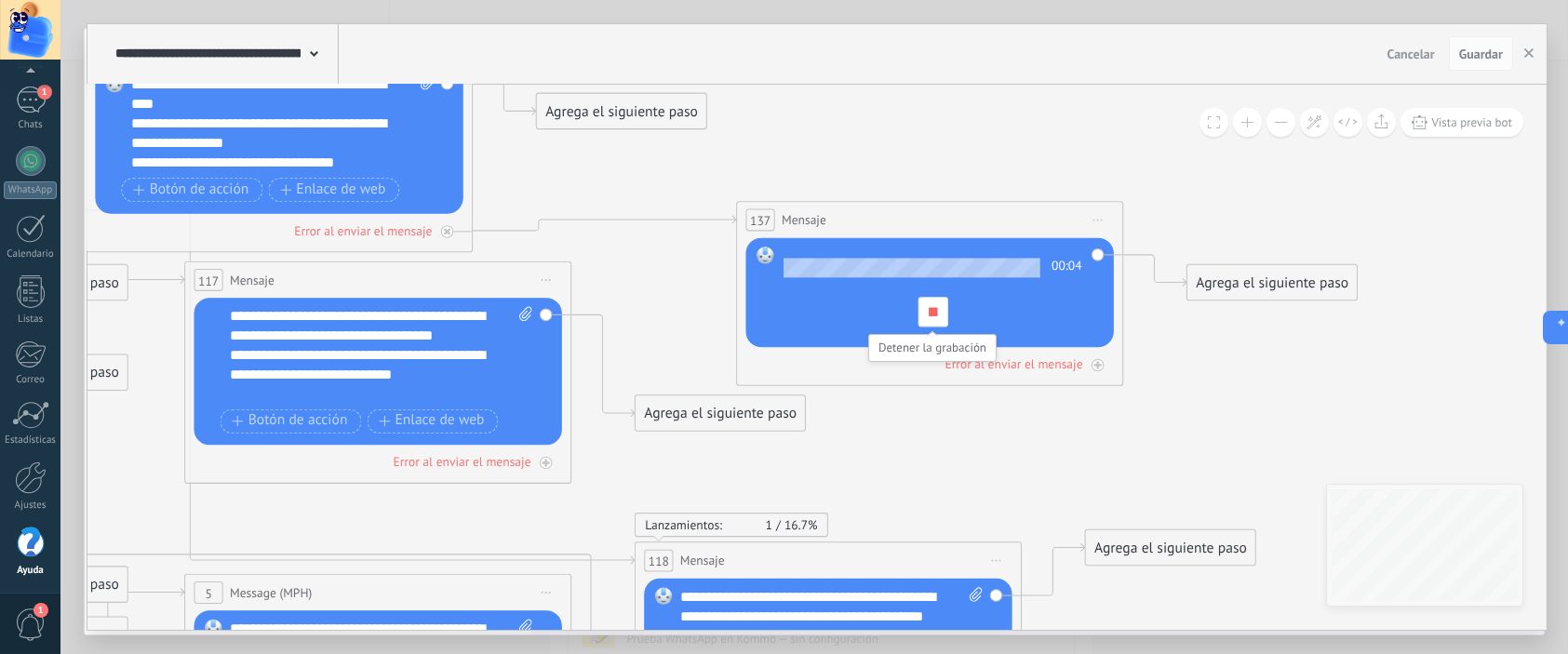 click at bounding box center (932, 312) 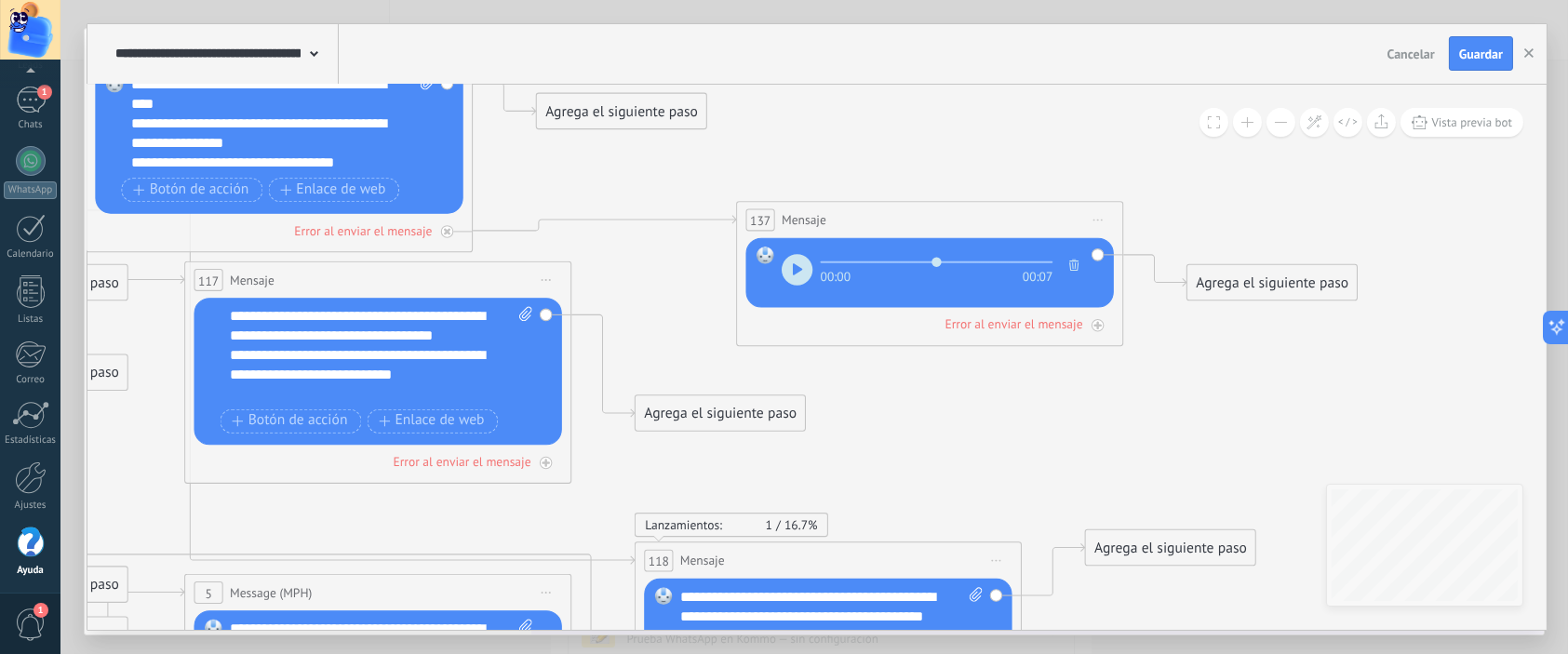 click 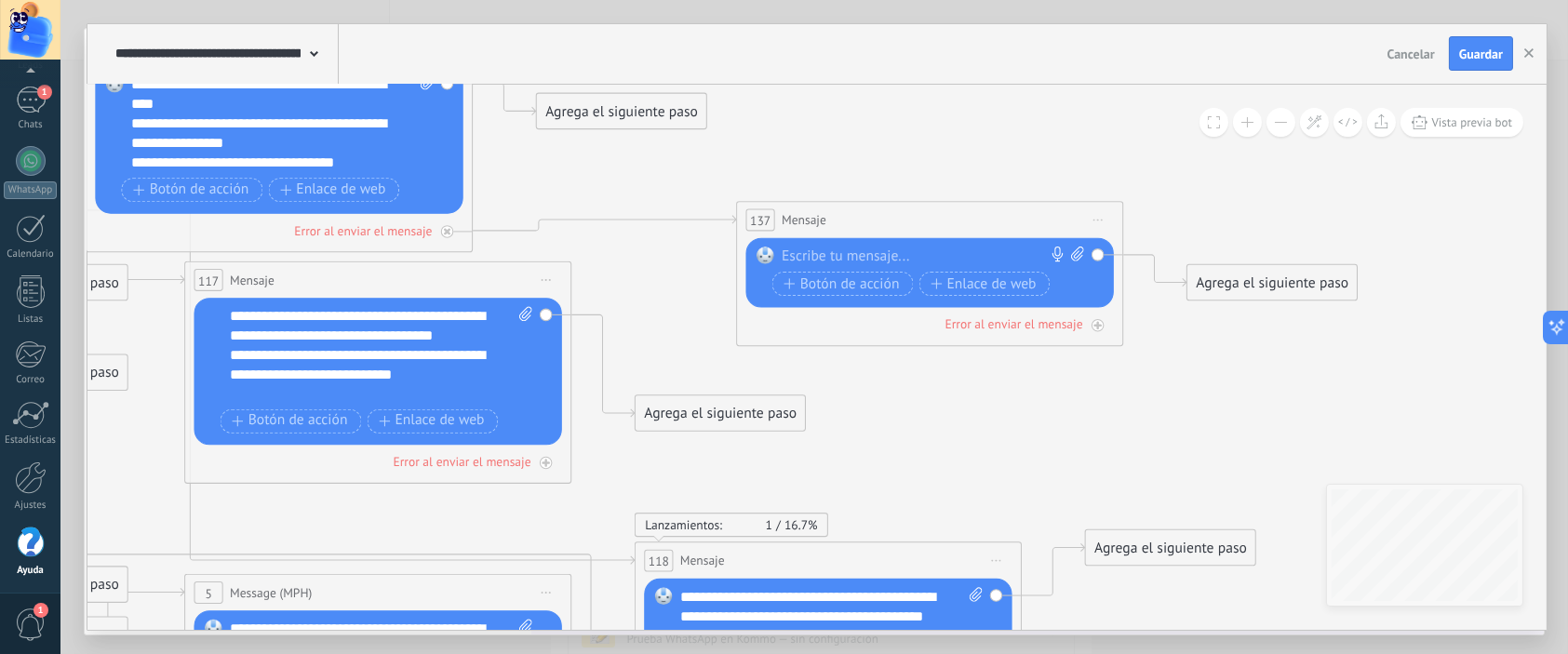 click at bounding box center (925, 256) 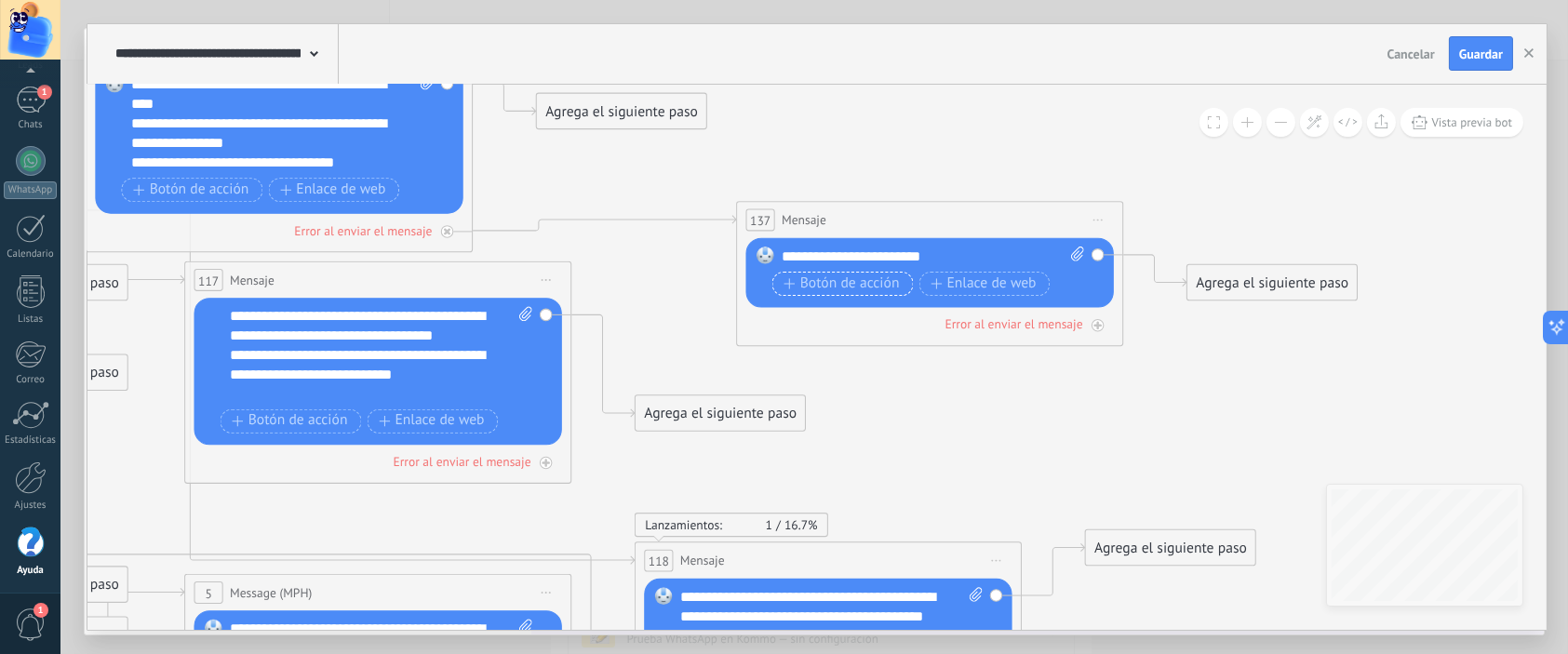 click on "Botón de acción" at bounding box center [841, 283] 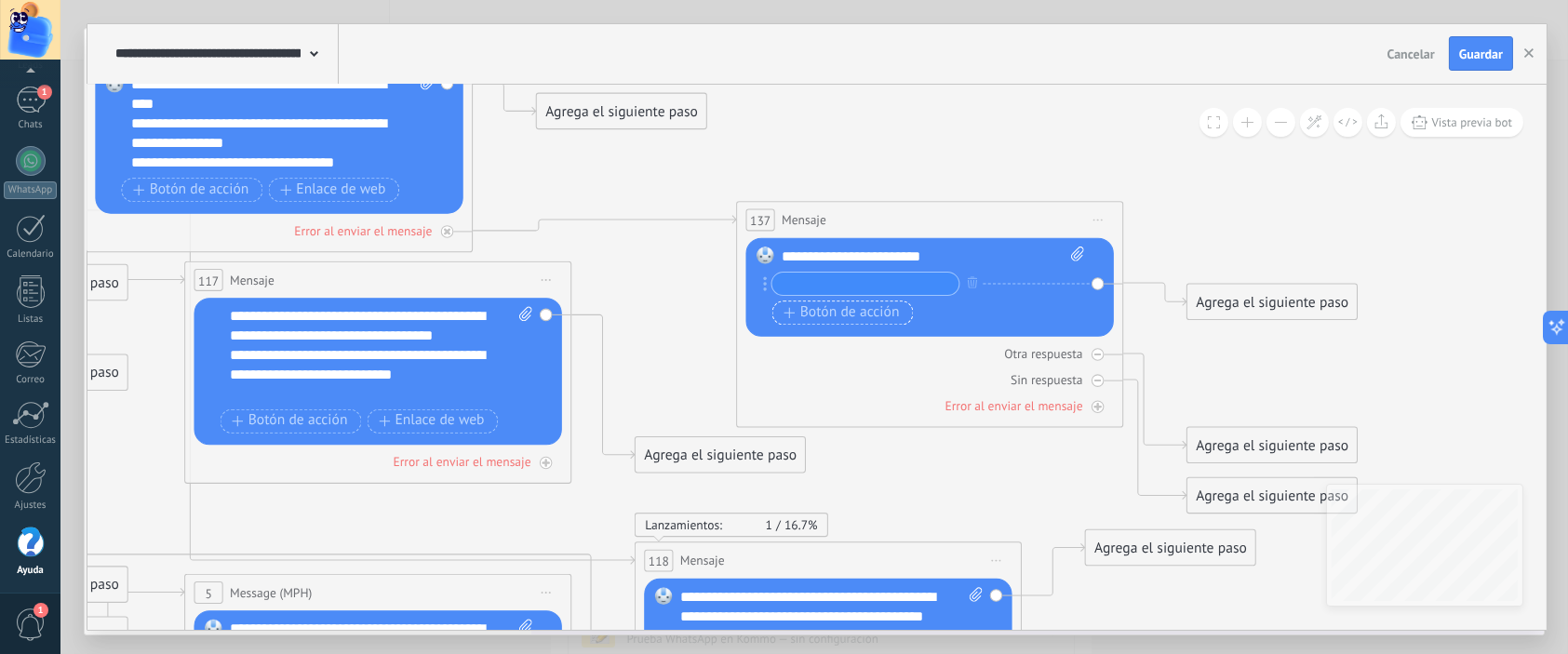 click on "Botón de acción" at bounding box center (841, 312) 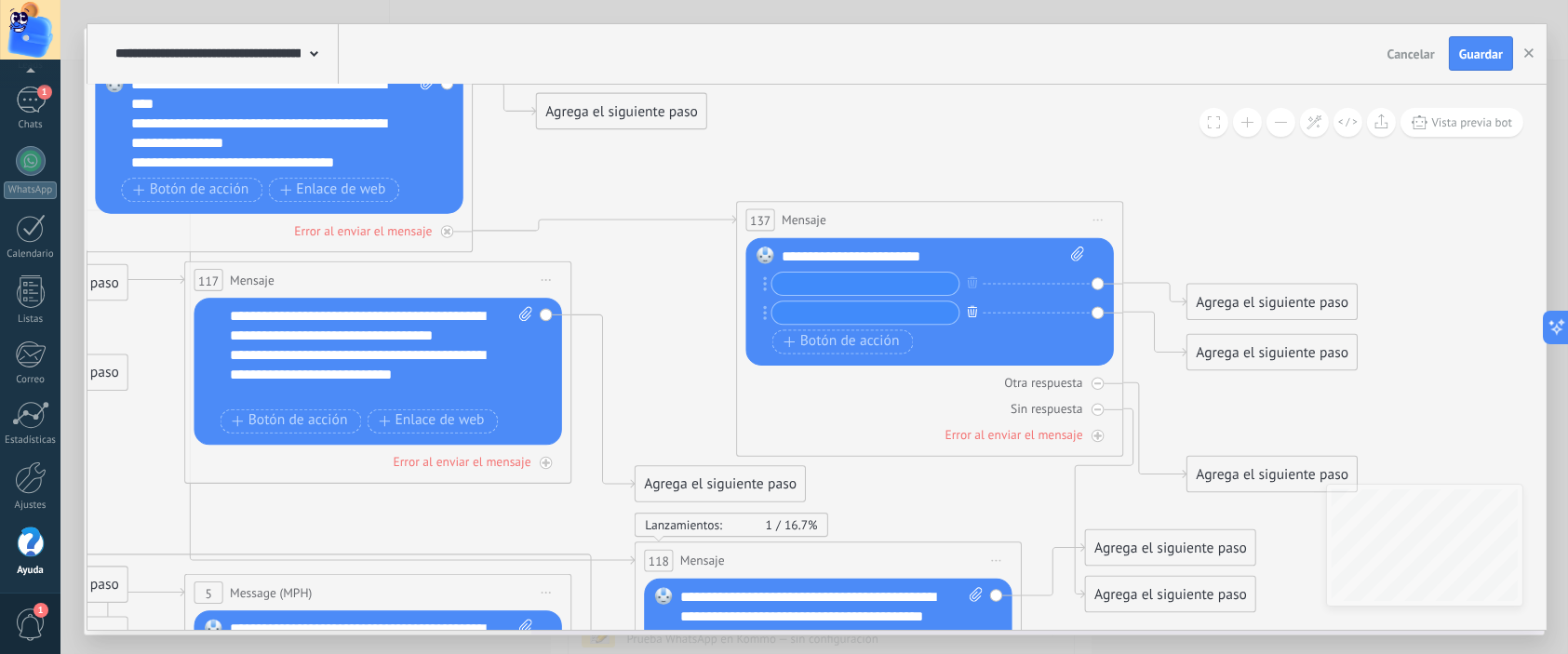 click 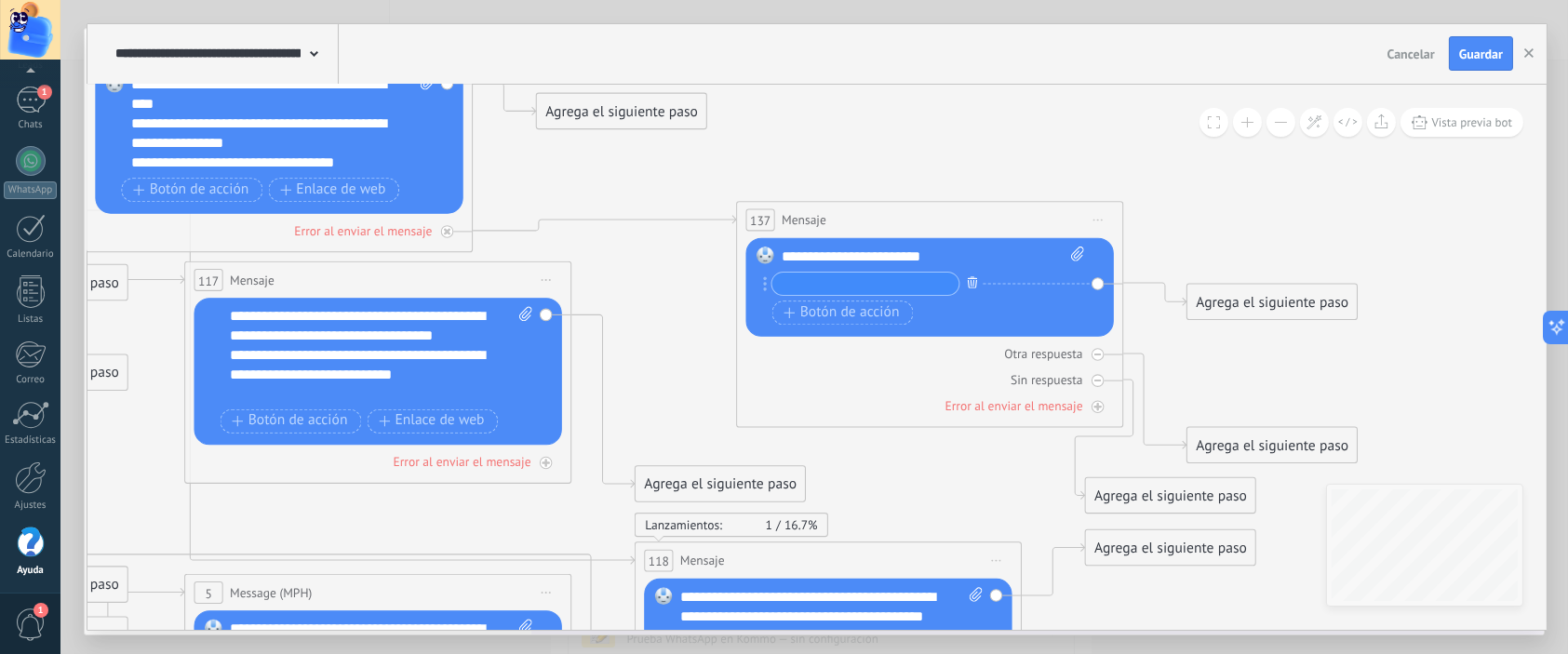 click 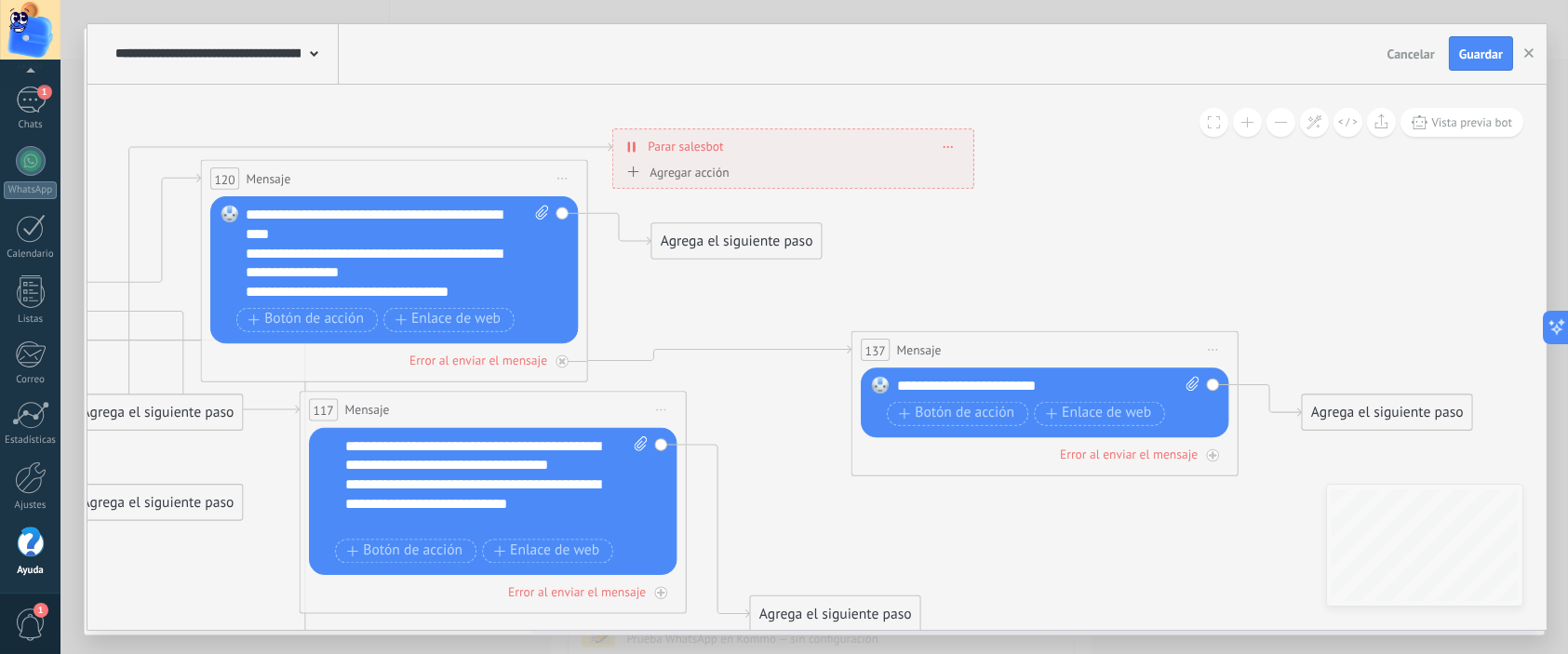 click on "Agrega el siguiente paso" at bounding box center [736, 241] 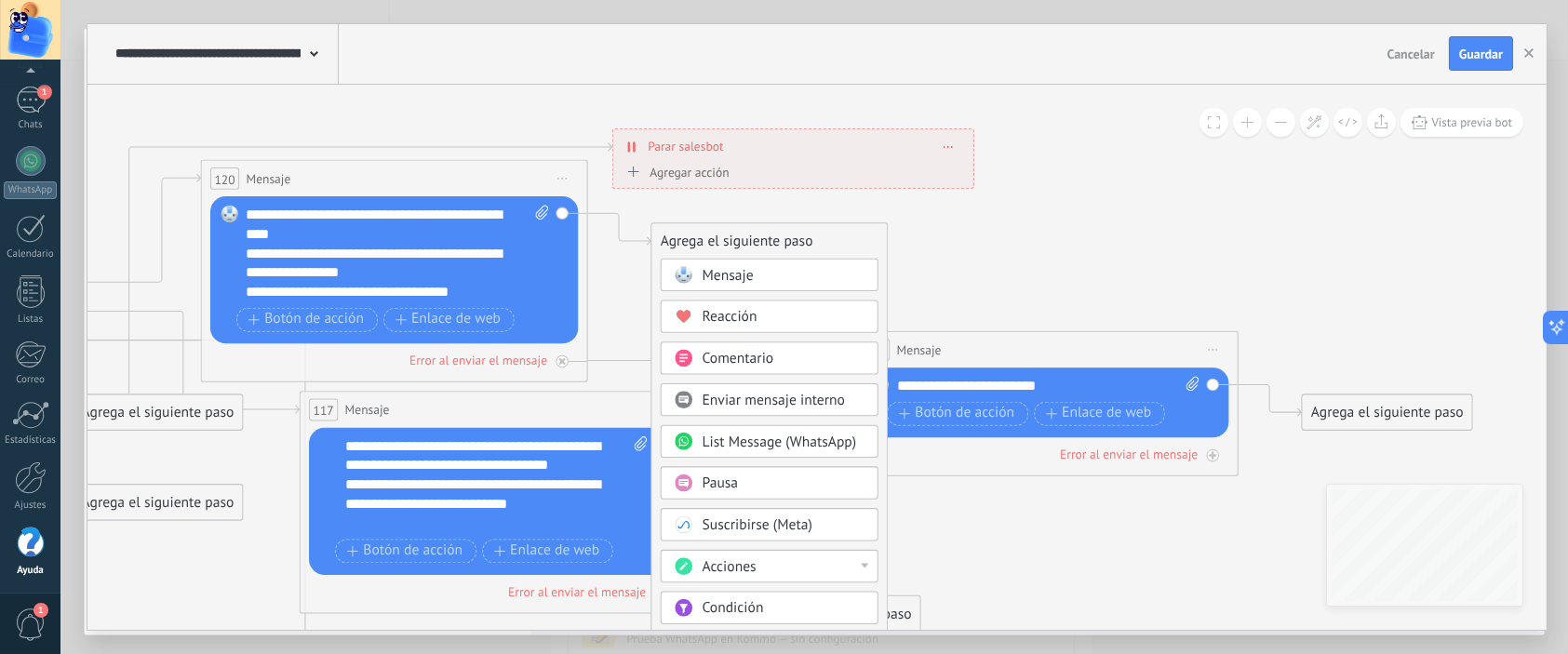 click on "Mensaje" at bounding box center [784, 275] 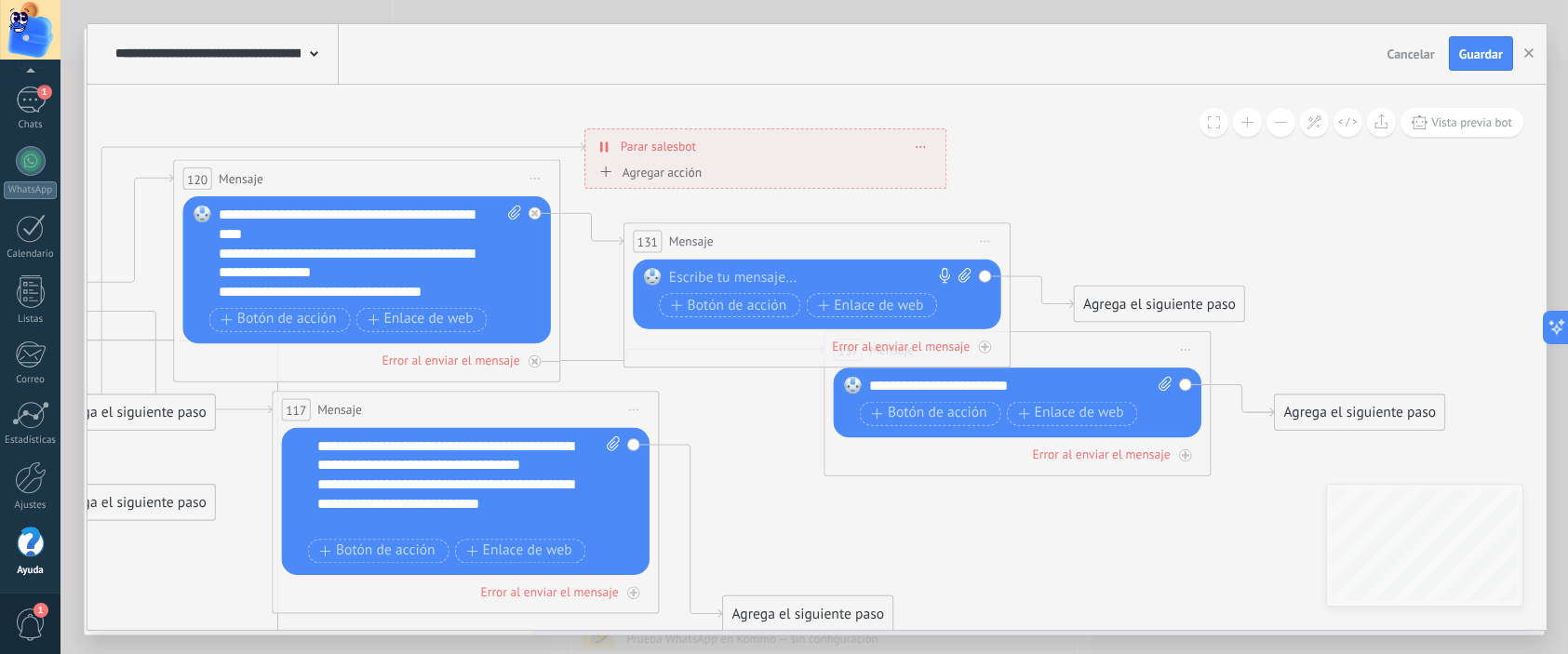 click at bounding box center (812, 277) 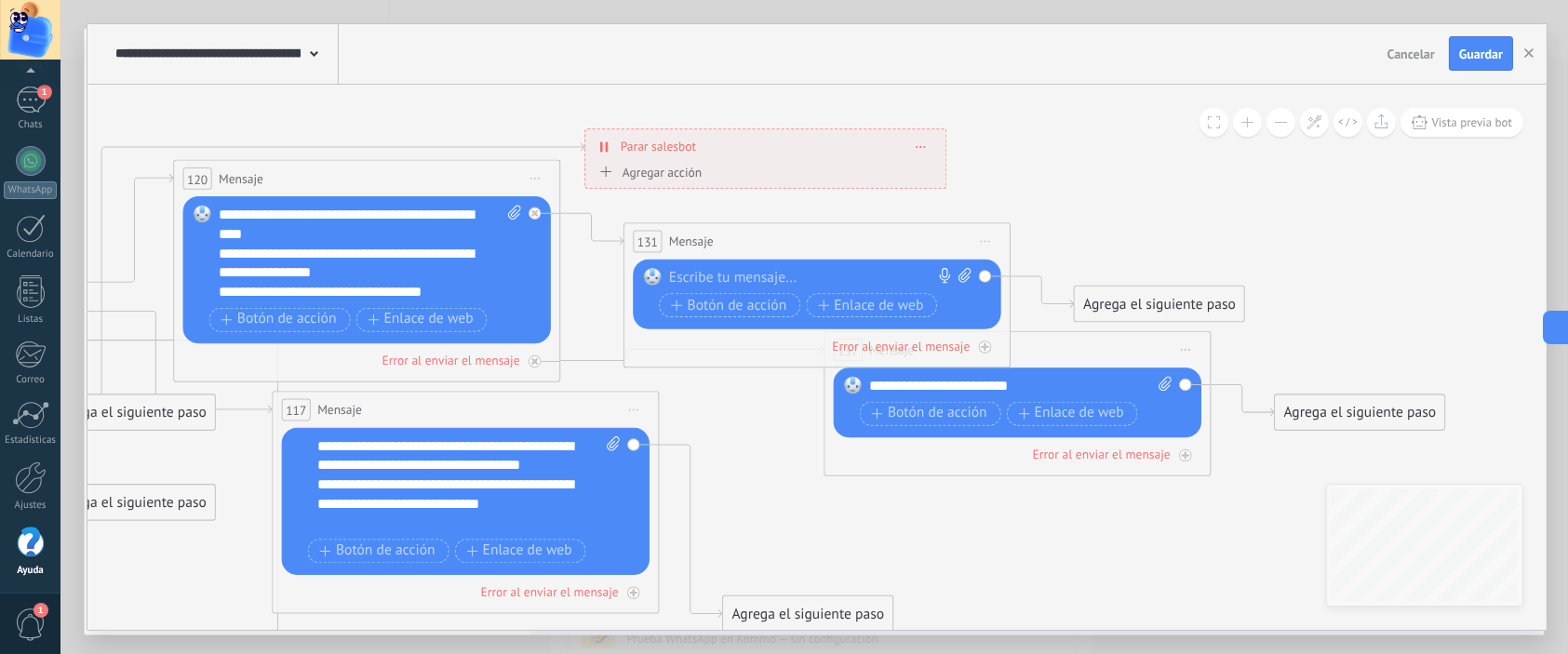 paste 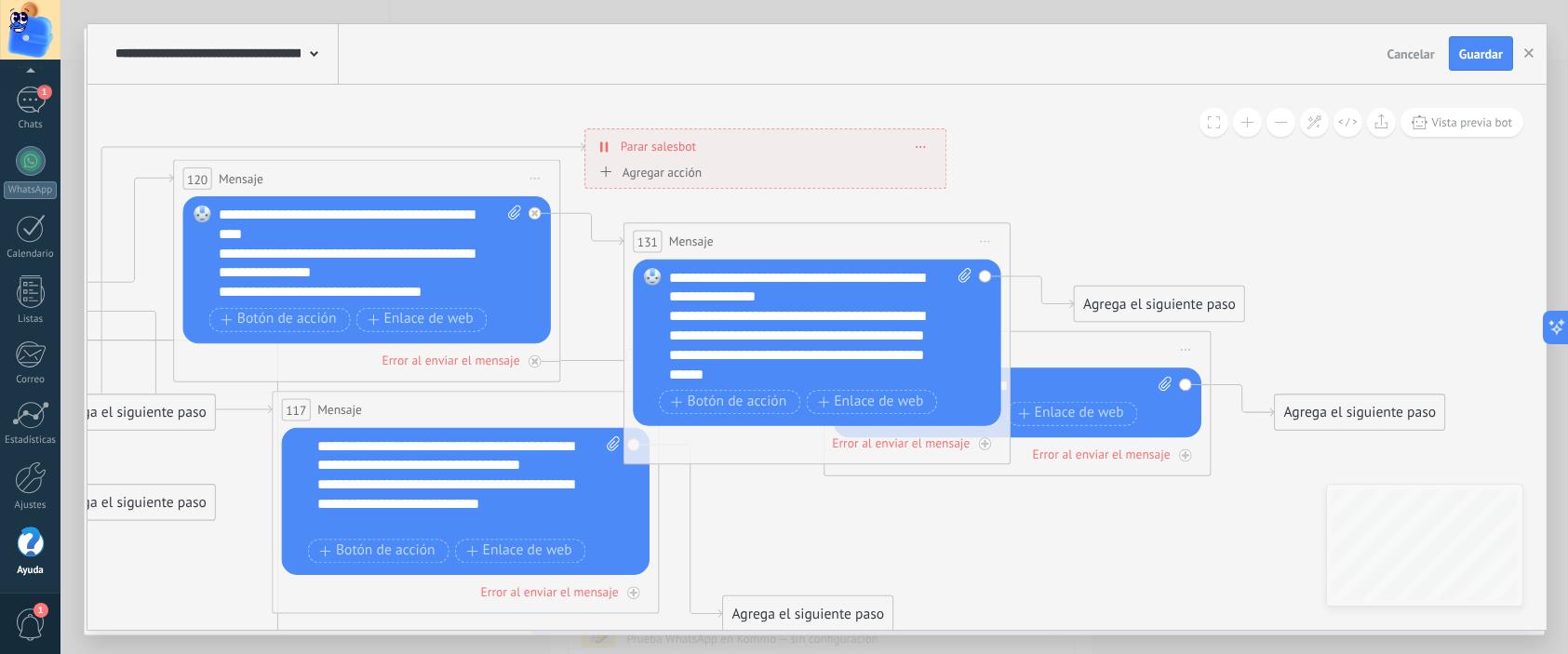 click 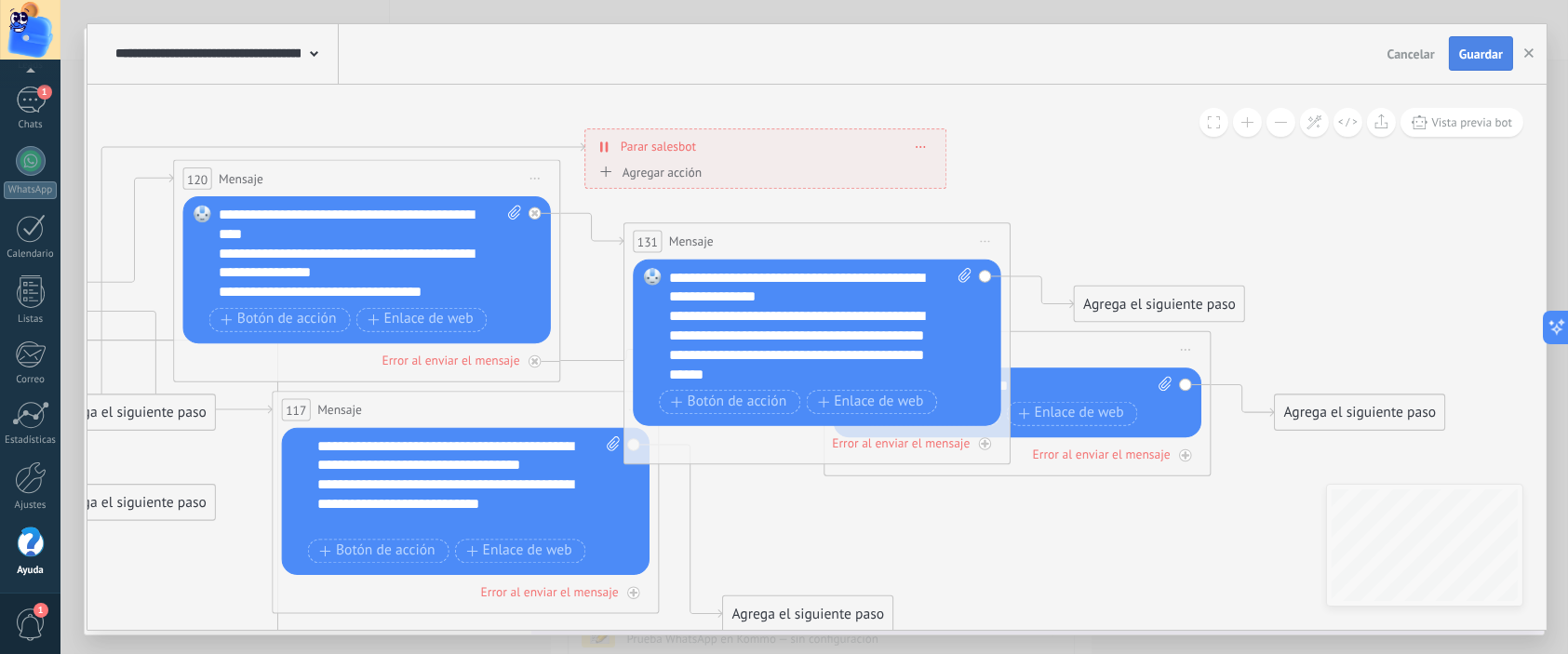 click on "Guardar" at bounding box center [1481, 54] 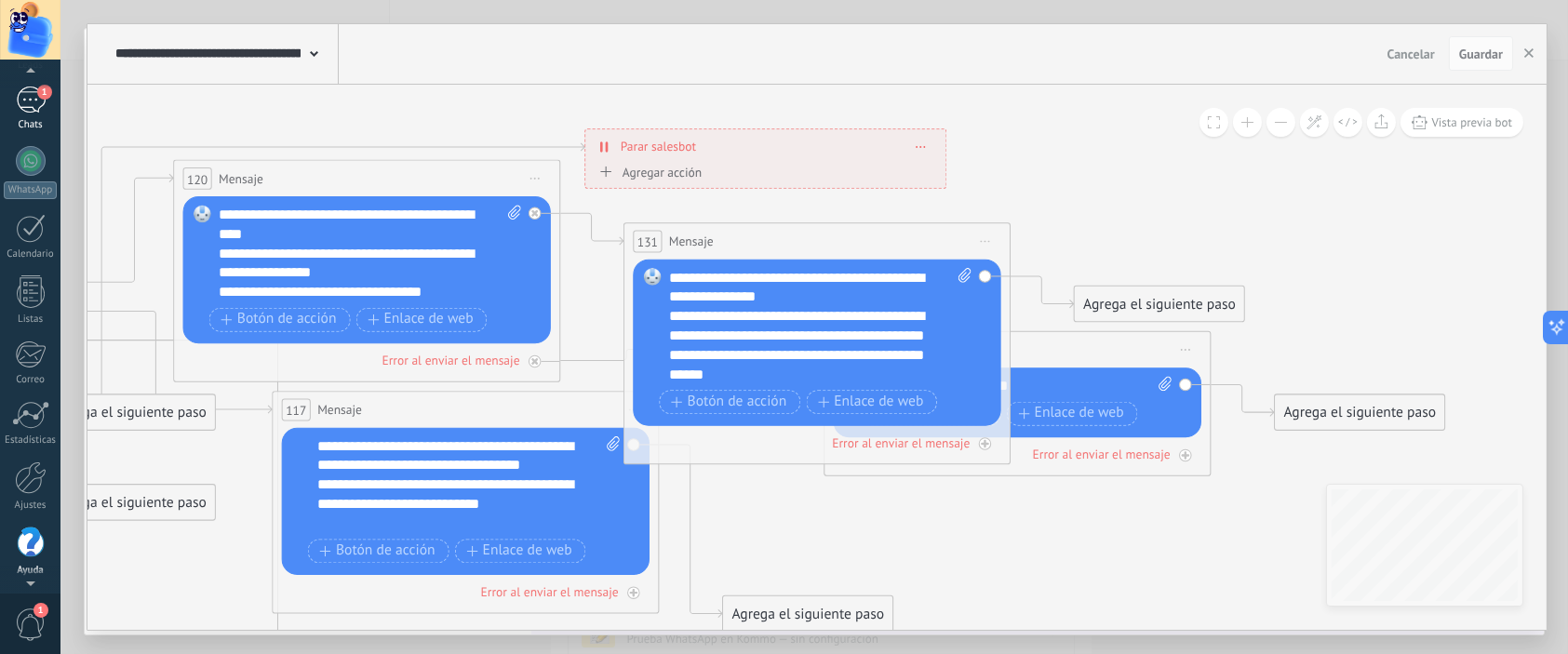 click on "1" at bounding box center [31, 100] 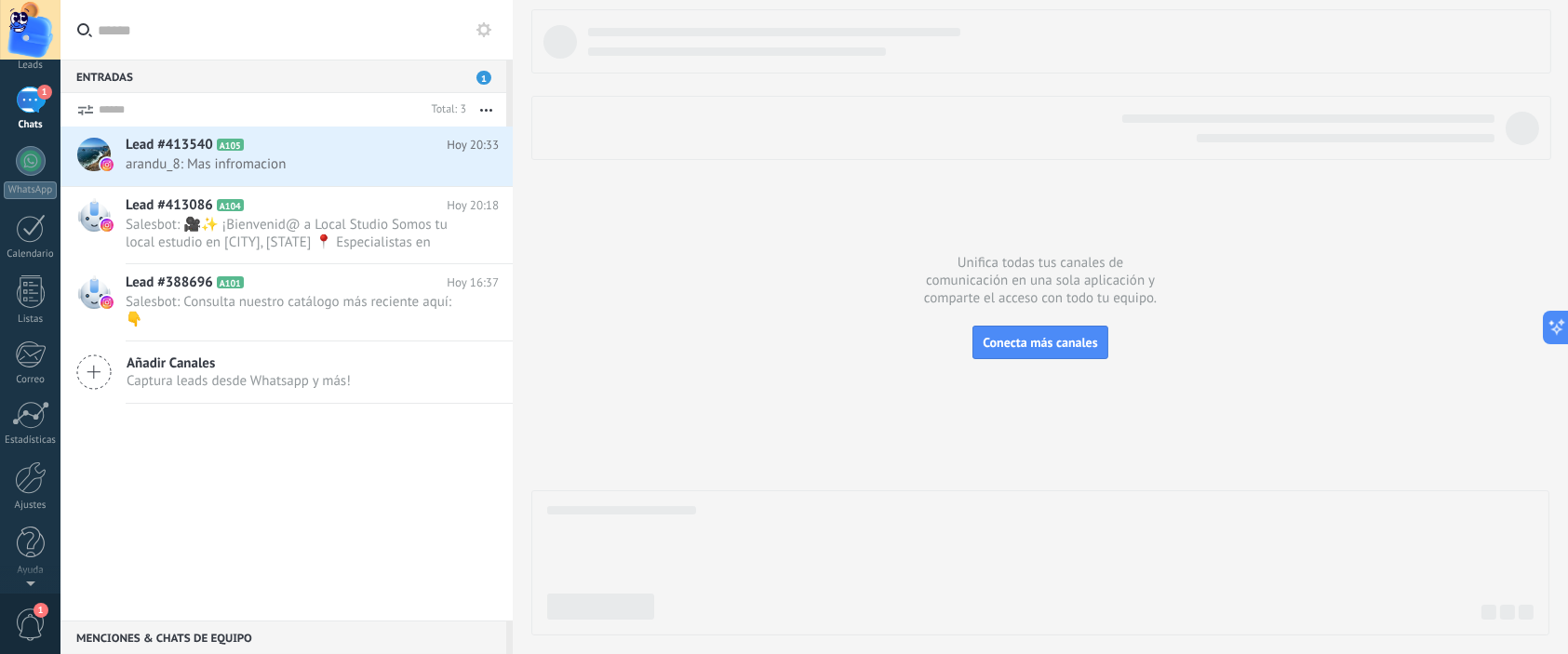 scroll, scrollTop: 0, scrollLeft: 0, axis: both 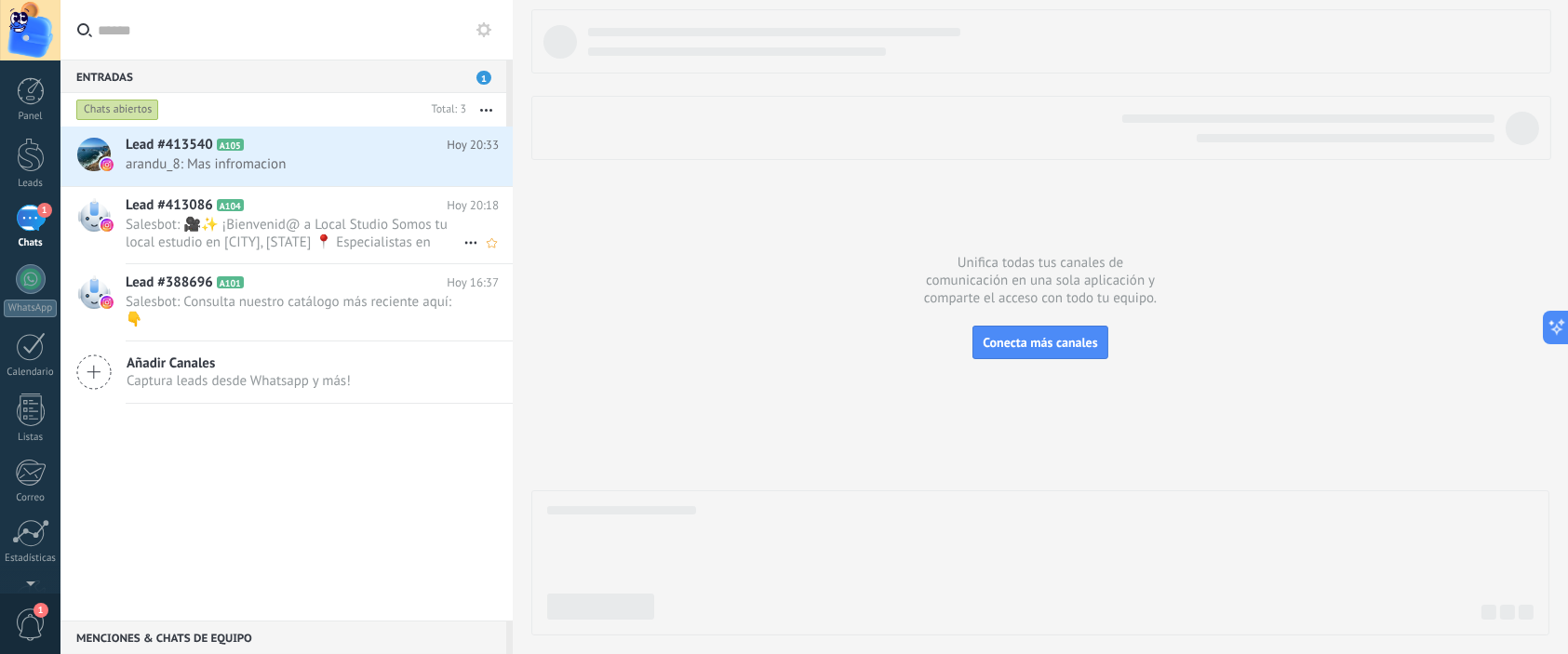 click on "Salesbot: 🎥✨ ¡Bienvenid@ a Local Studio
Somos tu local estudio en [CITY], [STATE] 📍
Especialistas en fotografía ..." at bounding box center (294, 234) 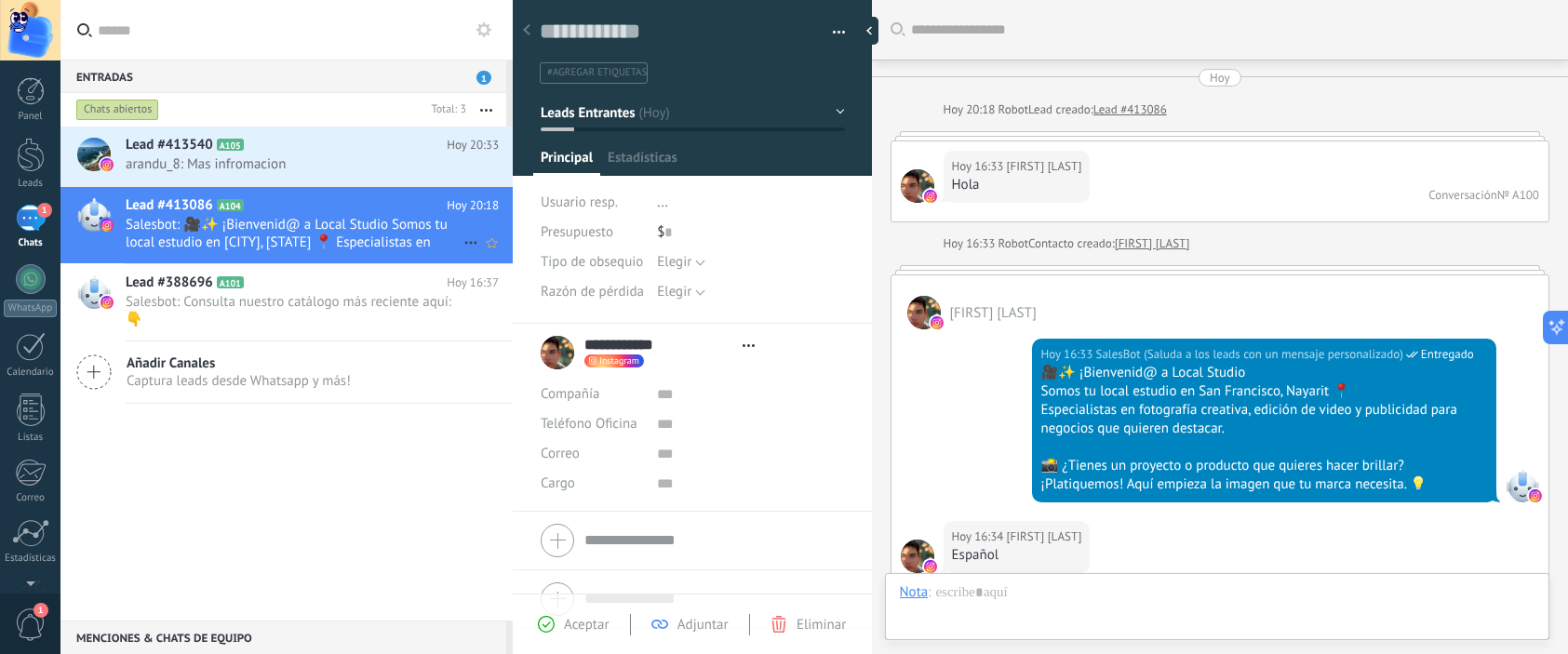 type on "**********" 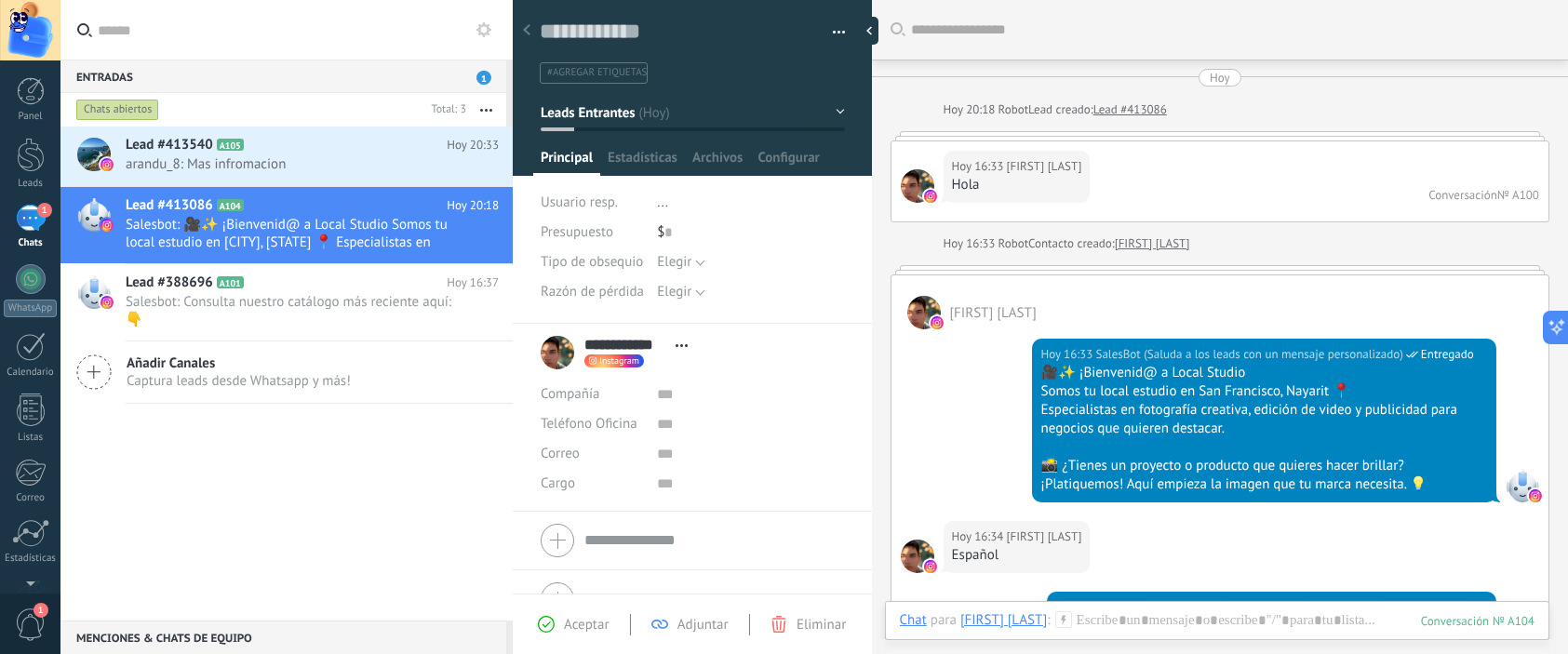 scroll, scrollTop: 27, scrollLeft: 0, axis: vertical 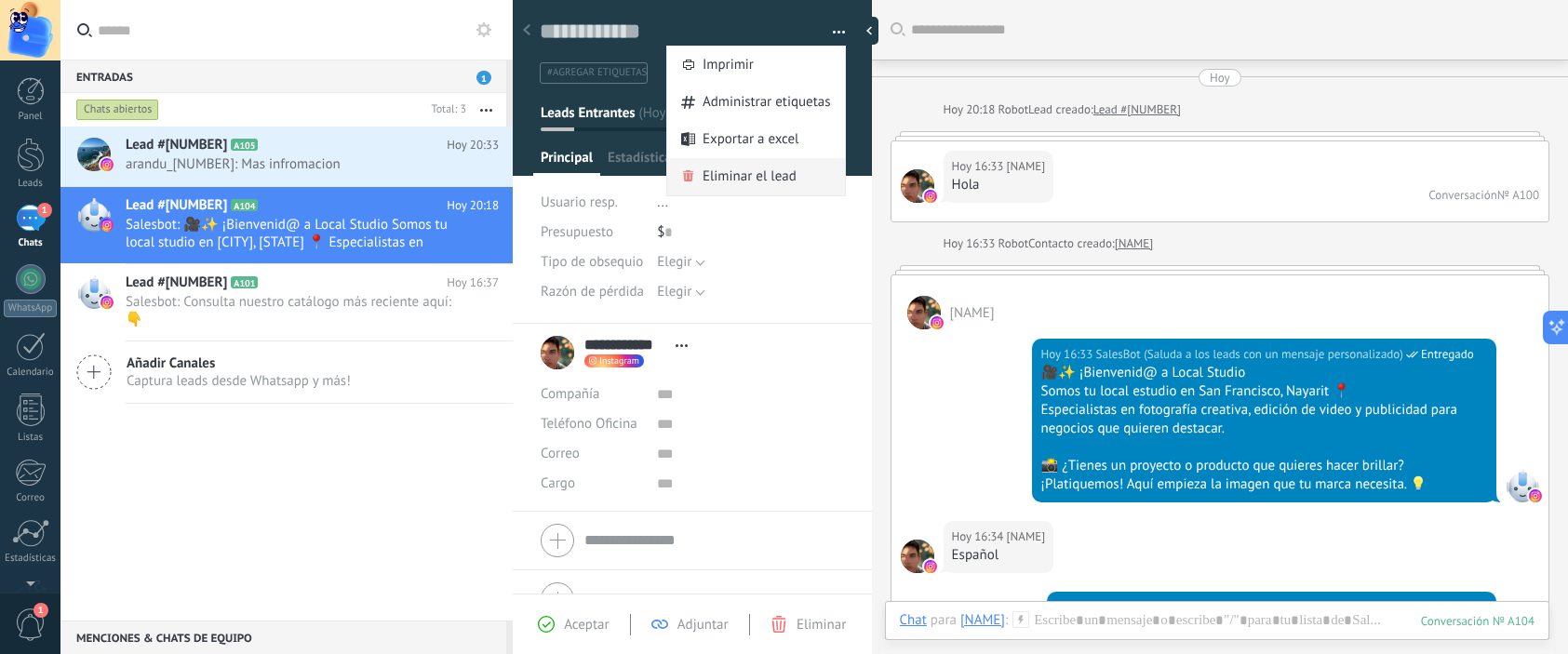 click on "Eliminar el lead" at bounding box center [749, 177] 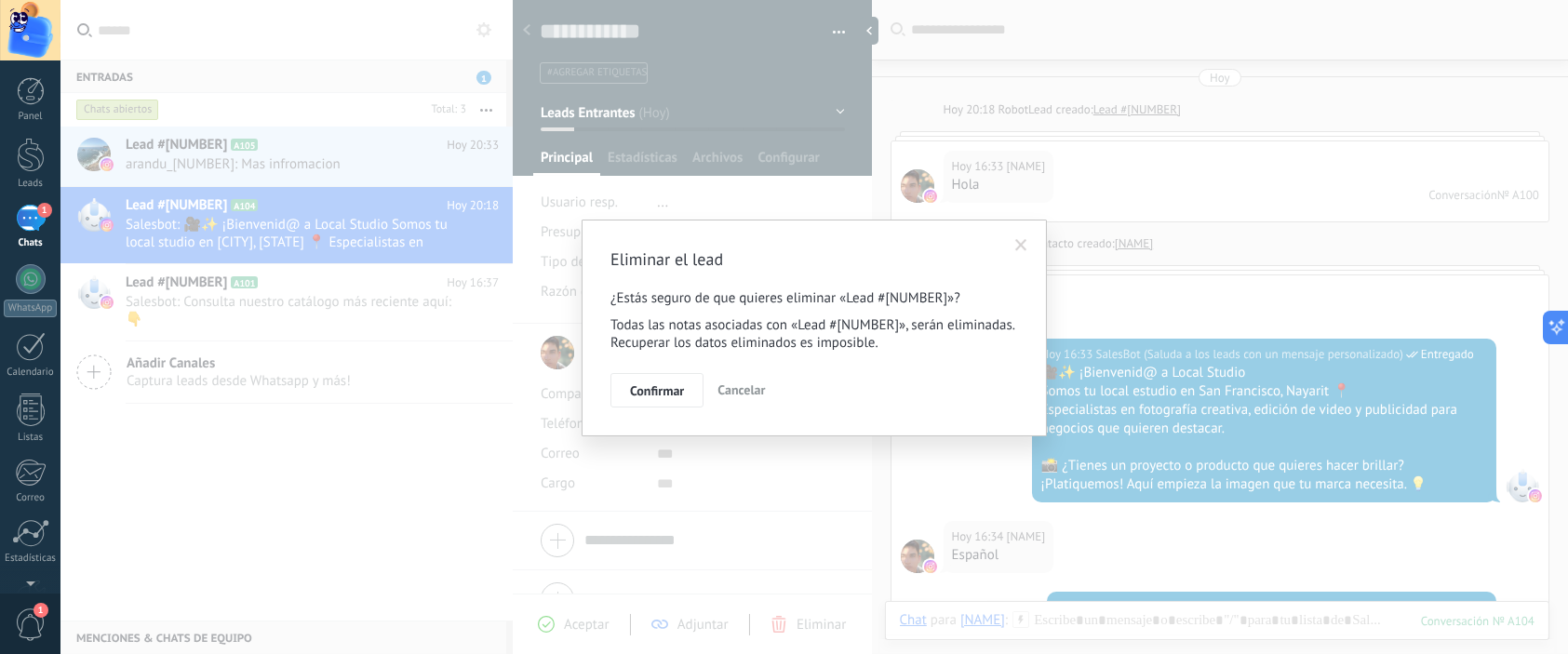 scroll, scrollTop: 0, scrollLeft: 0, axis: both 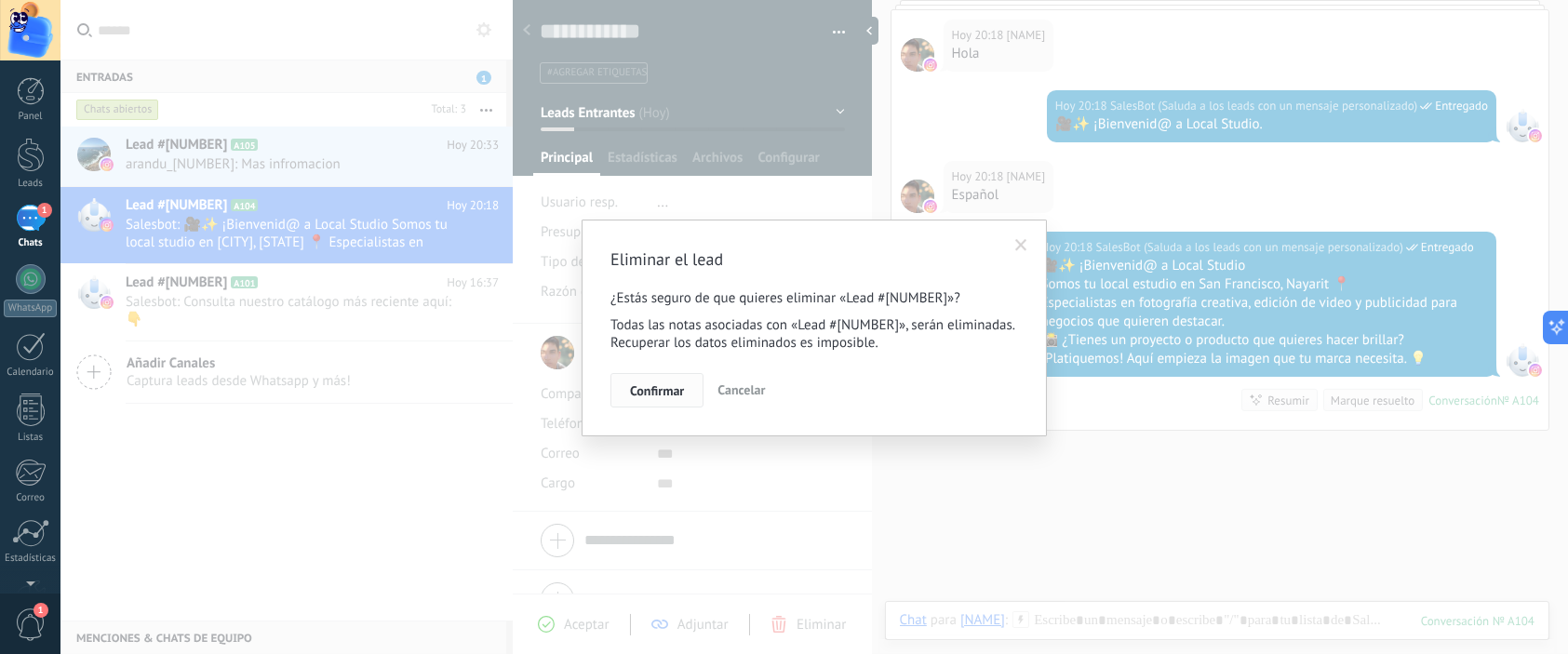 click on "Confirmar" at bounding box center [657, 391] 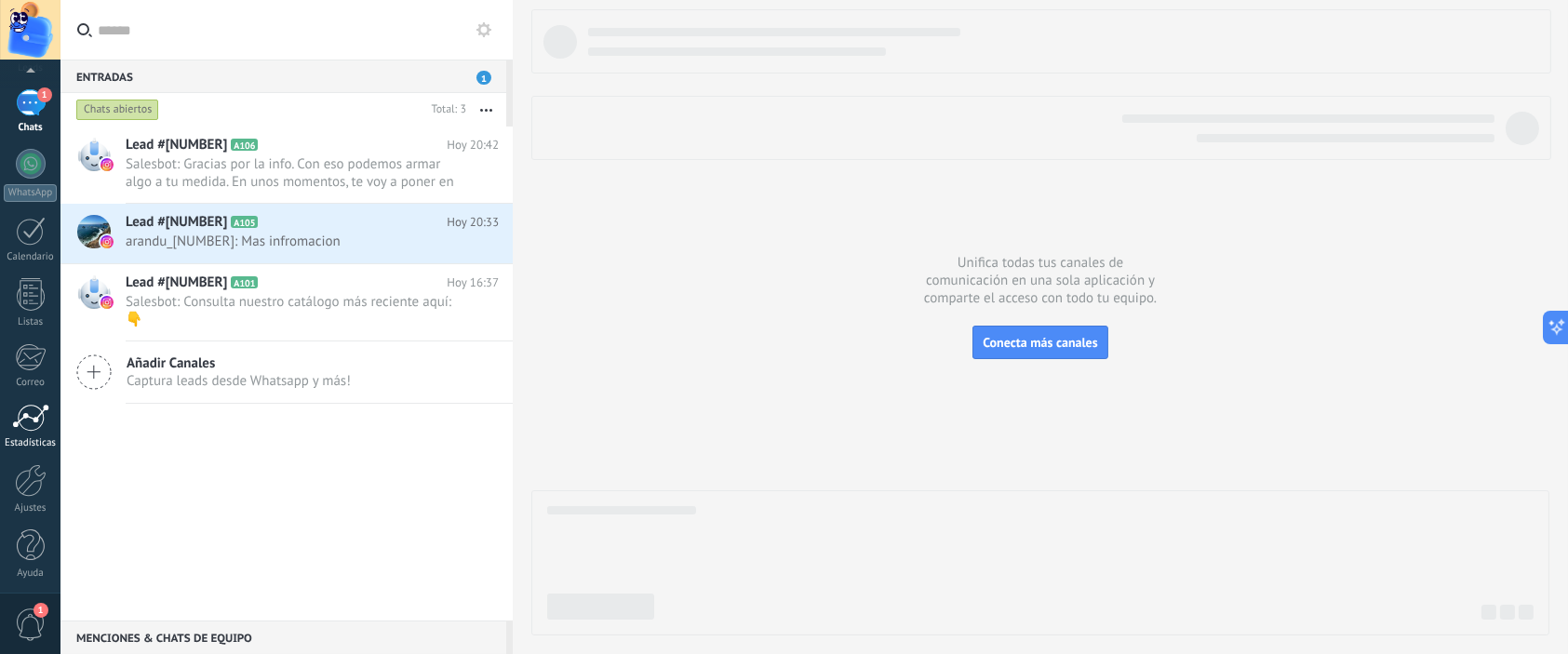scroll, scrollTop: 117, scrollLeft: 0, axis: vertical 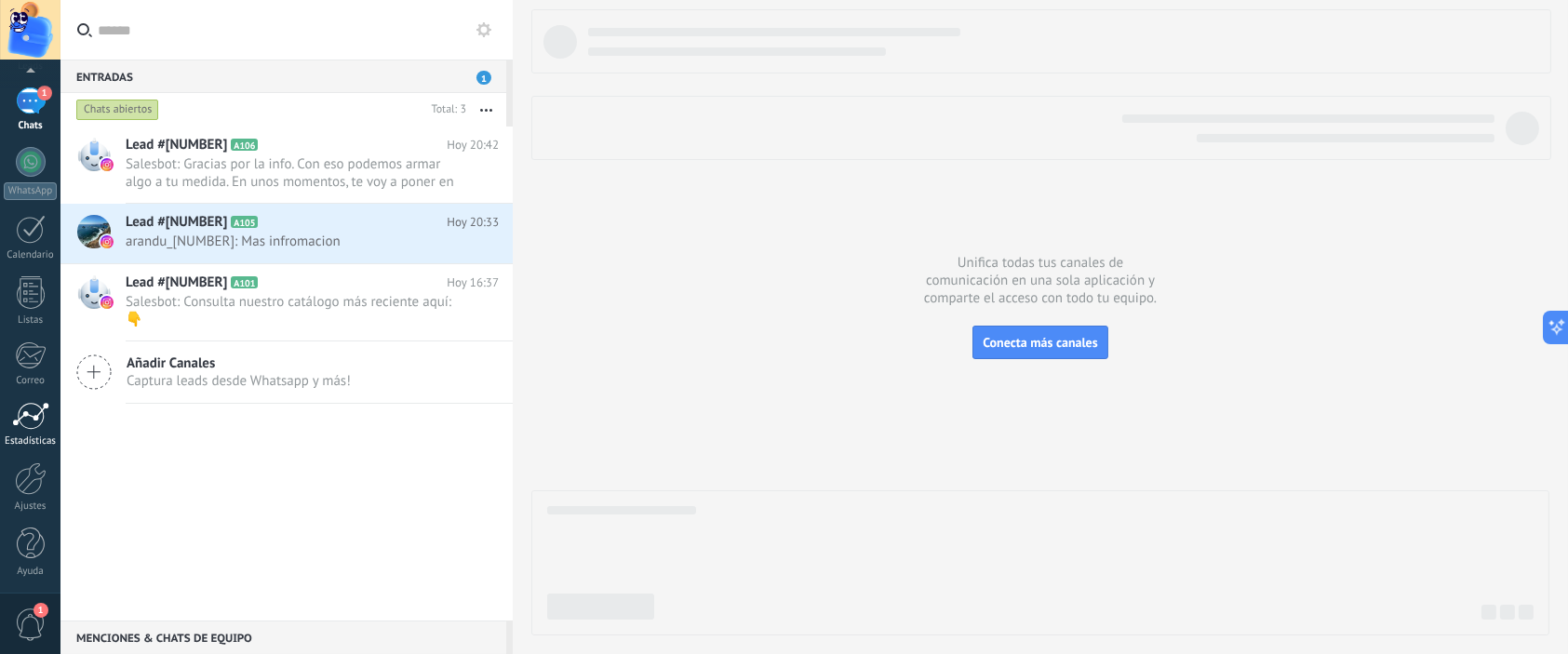 click at bounding box center [31, 543] 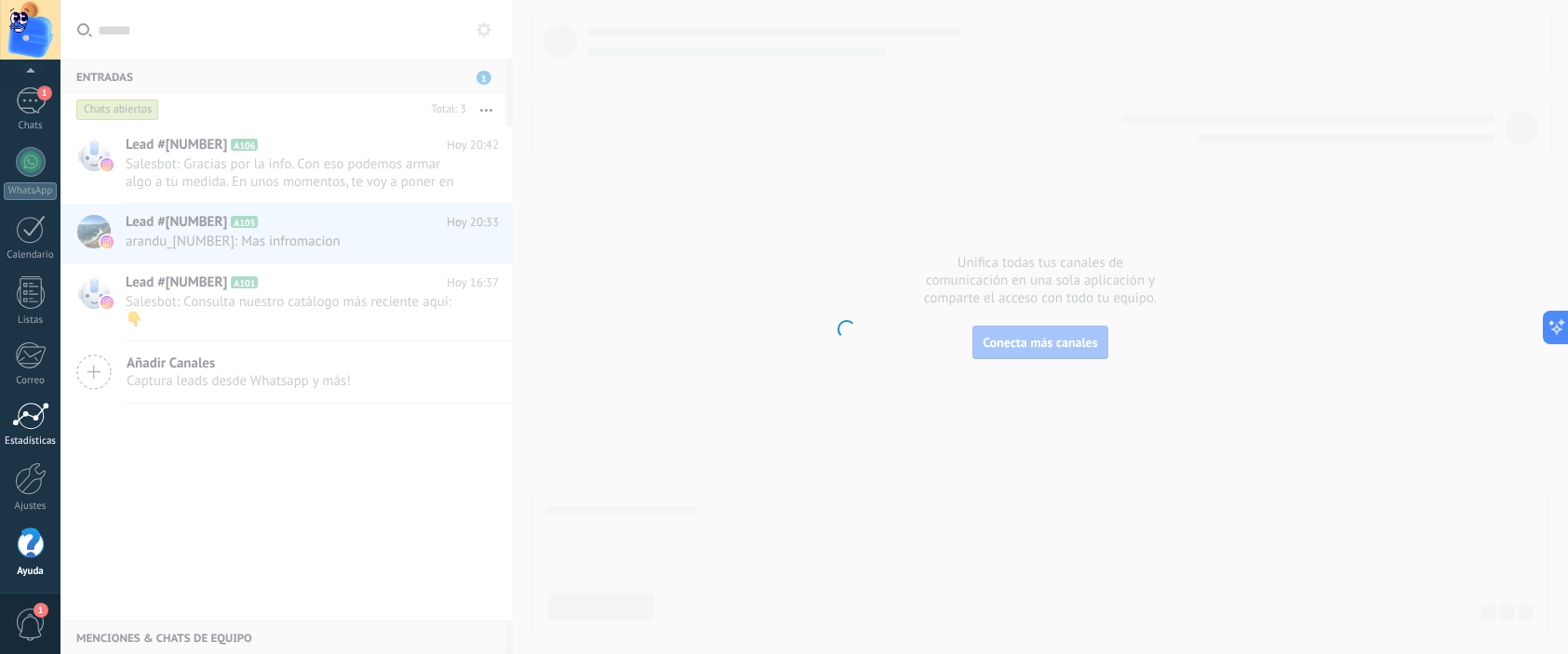scroll, scrollTop: 118, scrollLeft: 0, axis: vertical 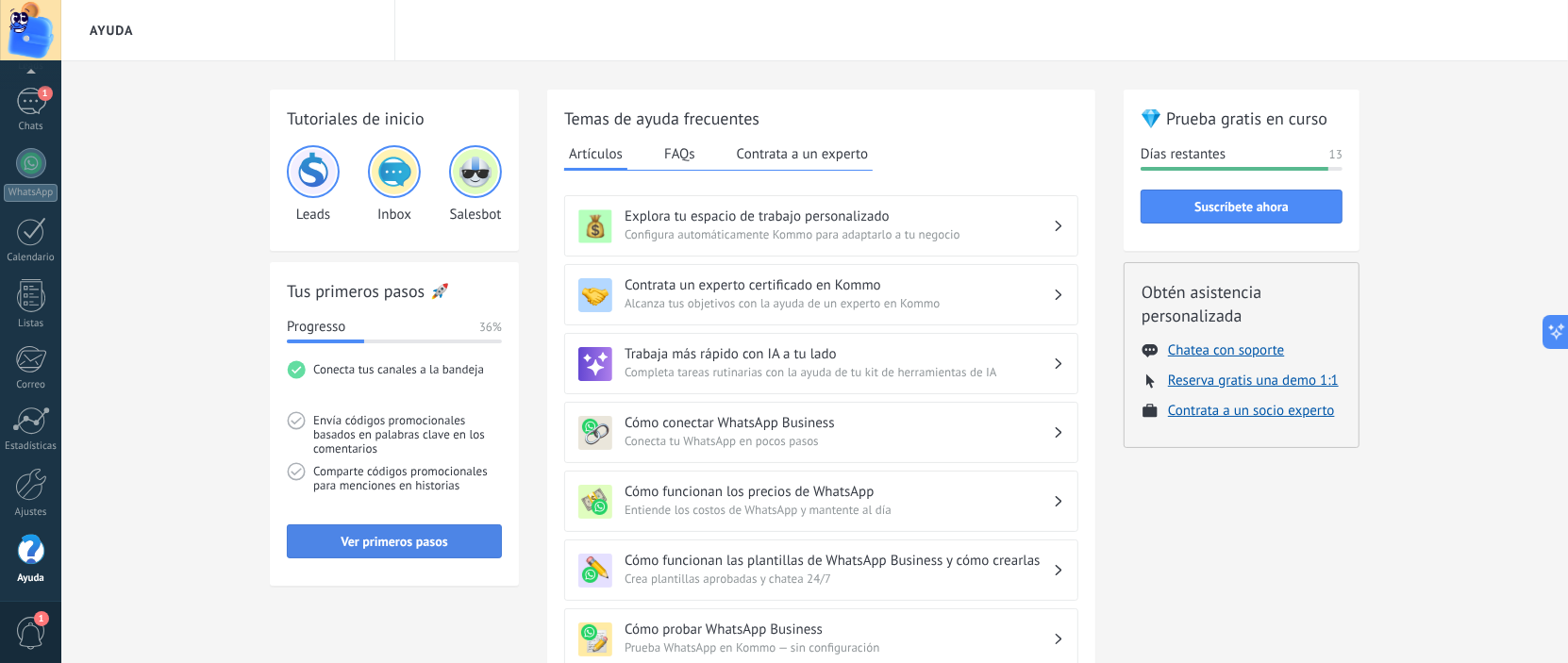 click on "Ver primeros pasos" at bounding box center (394, 541) 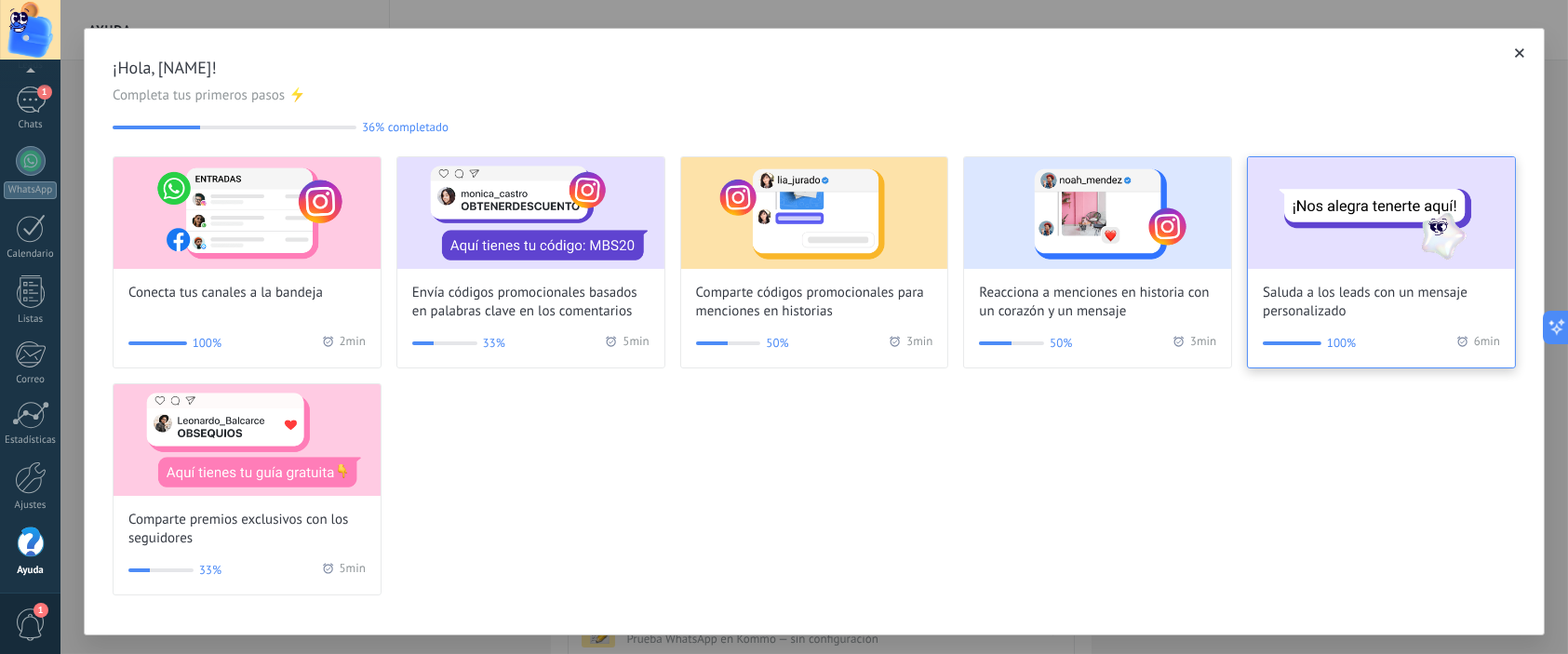 click on "Saluda a los leads con un mensaje personalizado" at bounding box center [1381, 302] 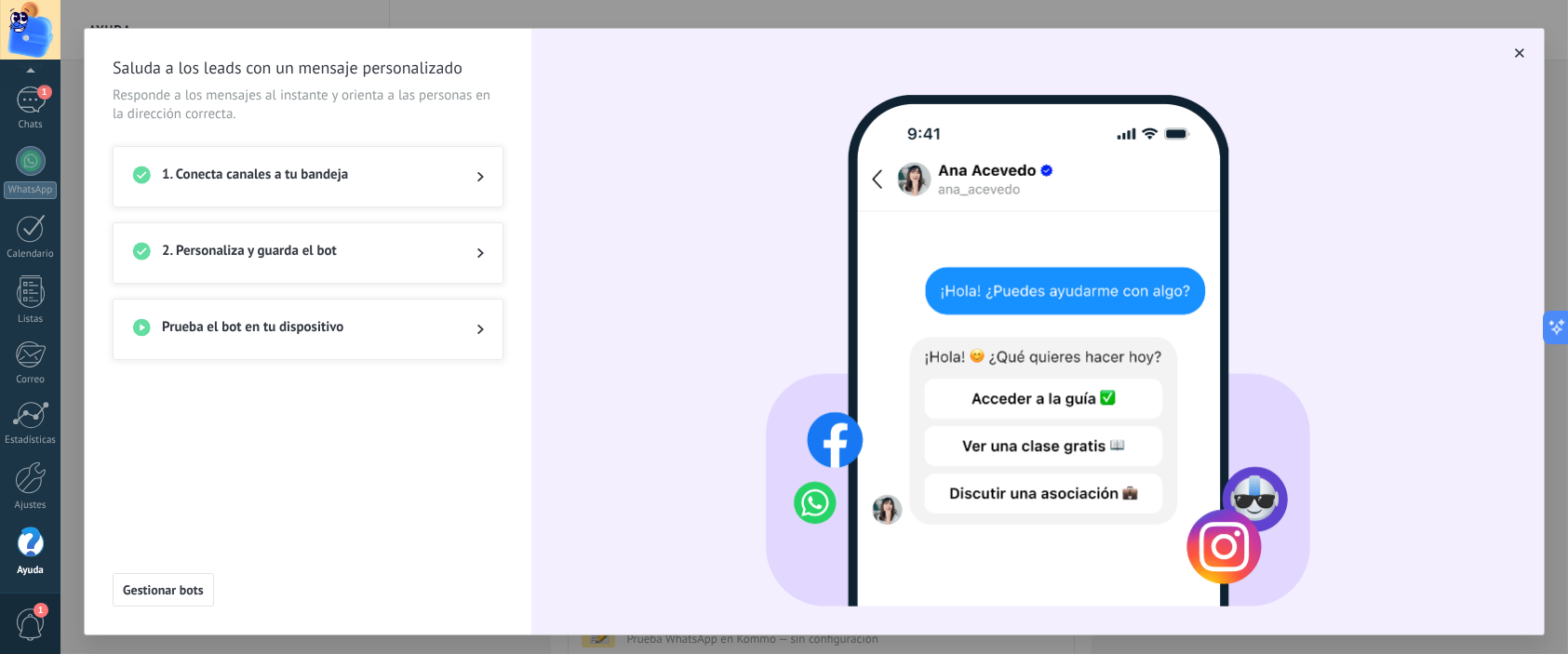 click on "2. Personaliza y guarda el bot" at bounding box center [308, 253] 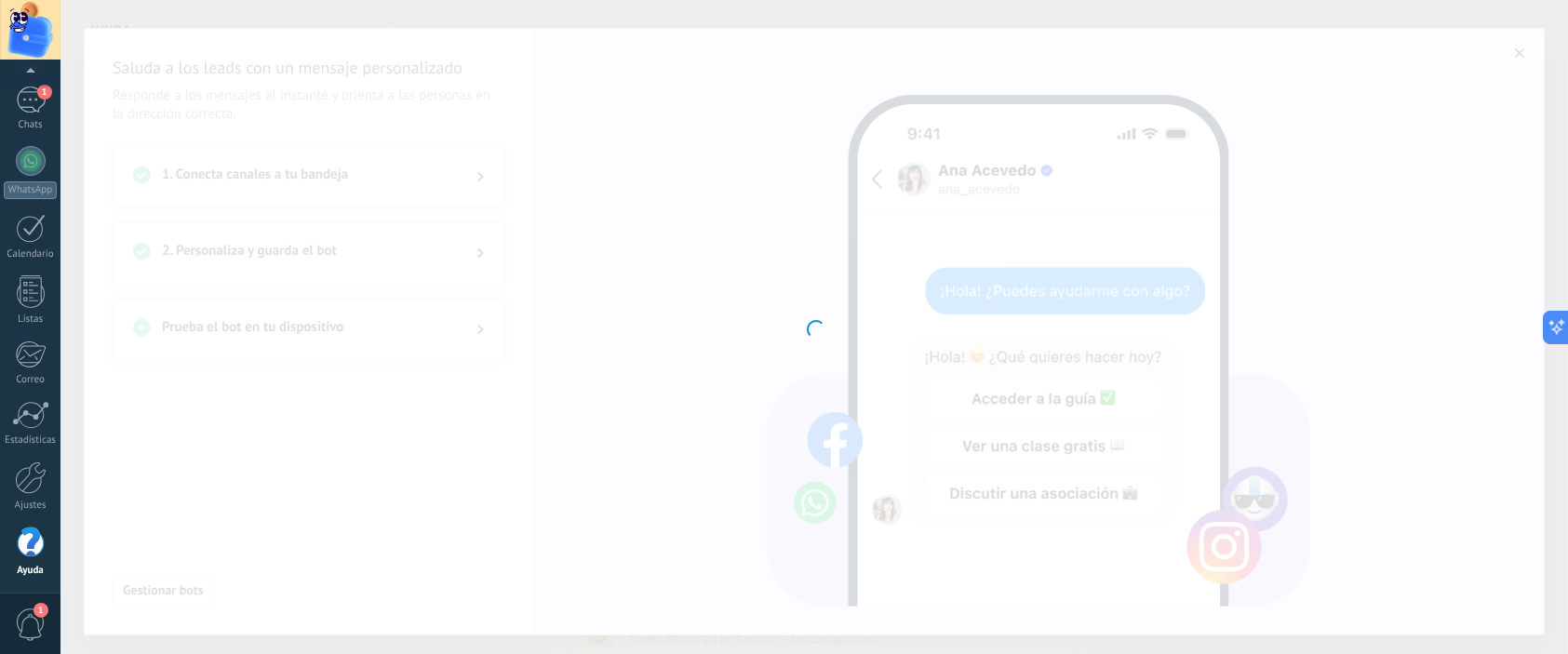 type on "**********" 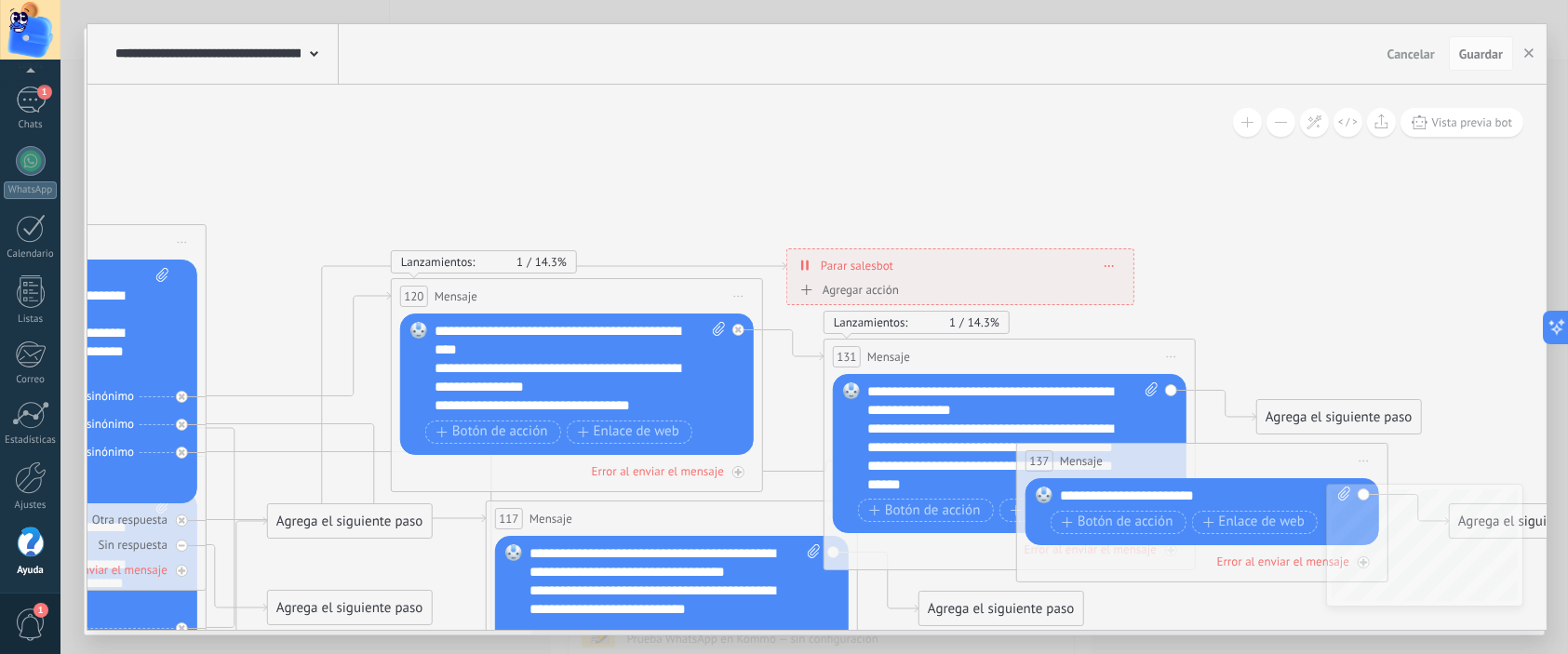 click 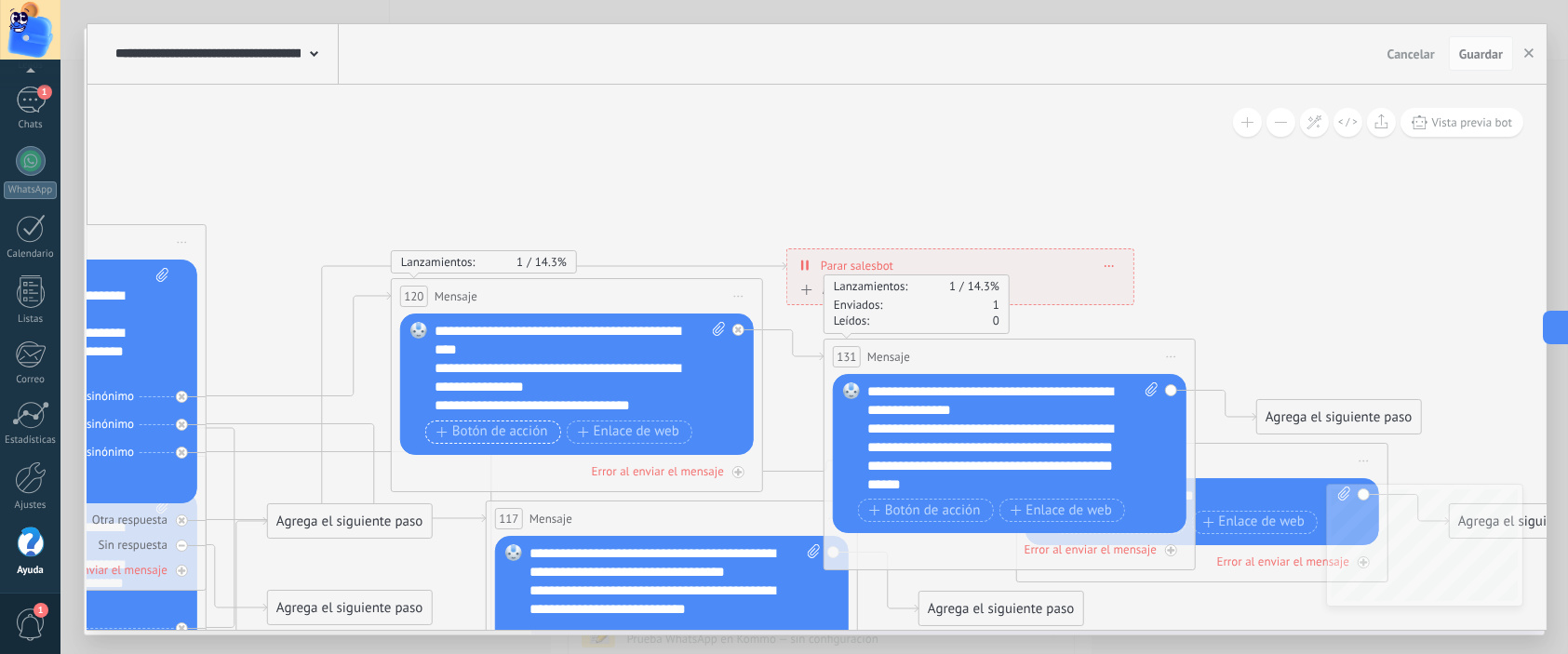 click on "Botón de acción" at bounding box center [492, 432] 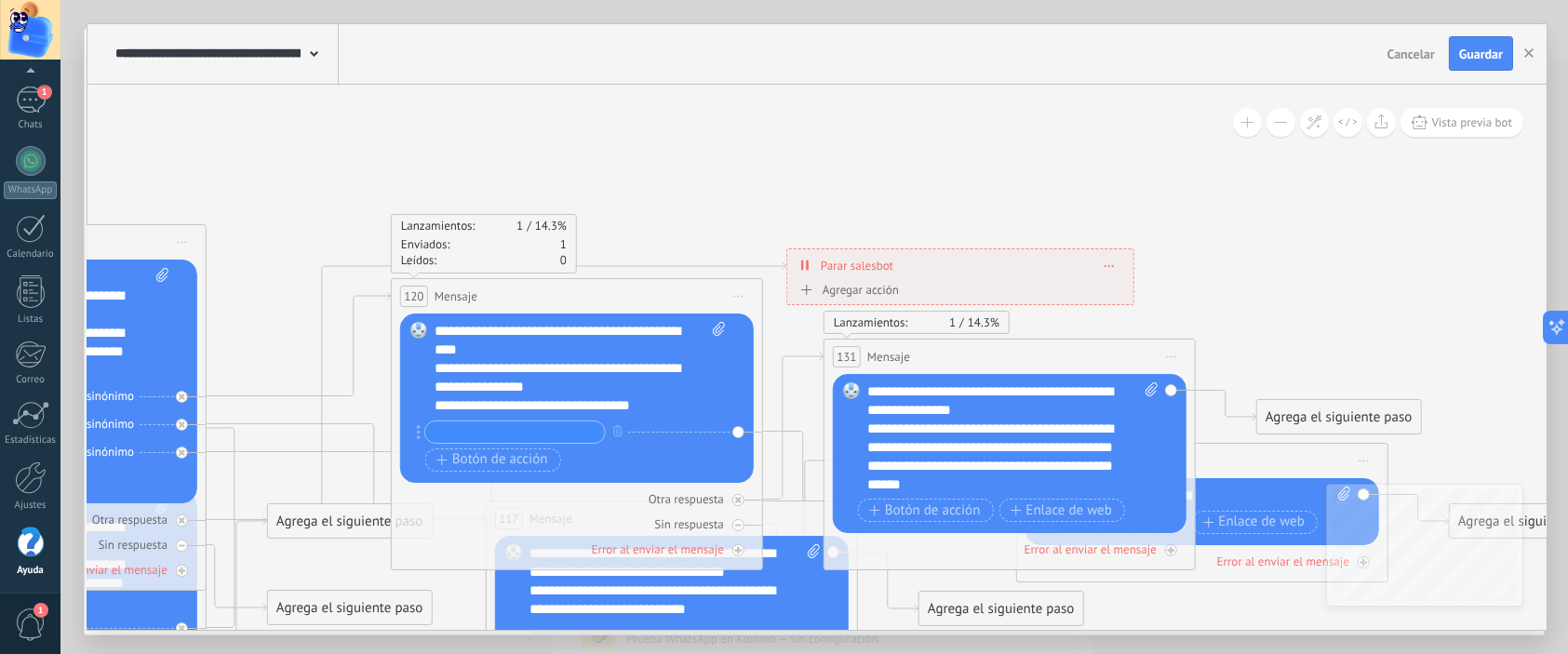click on "Reemplazar
Quitar
Convertir a mensaje de voz
Arrastre la imagen aquí para adjuntarla.
Añadir imagen
Subir
Arrastrar y soltar
Archivo no encontrado
Escribe tu mensaje..." at bounding box center [577, 398] 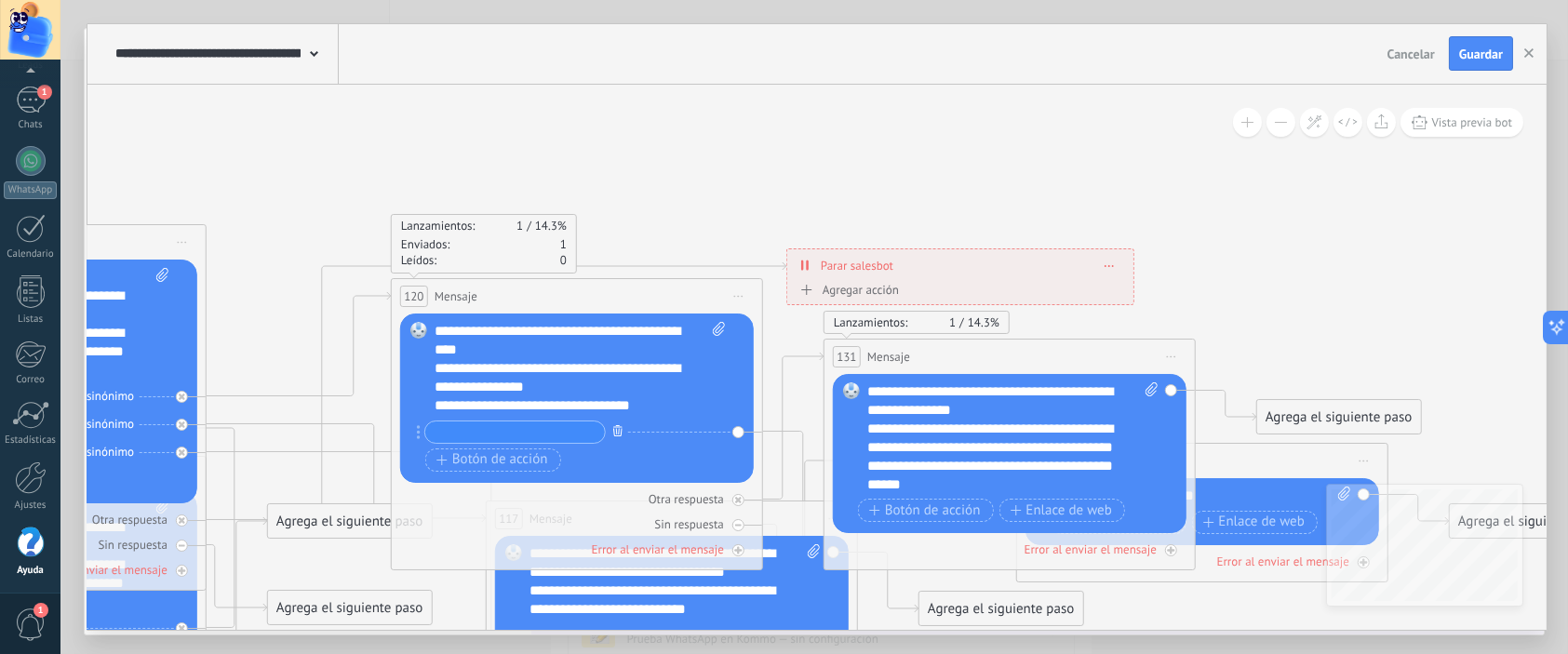 click 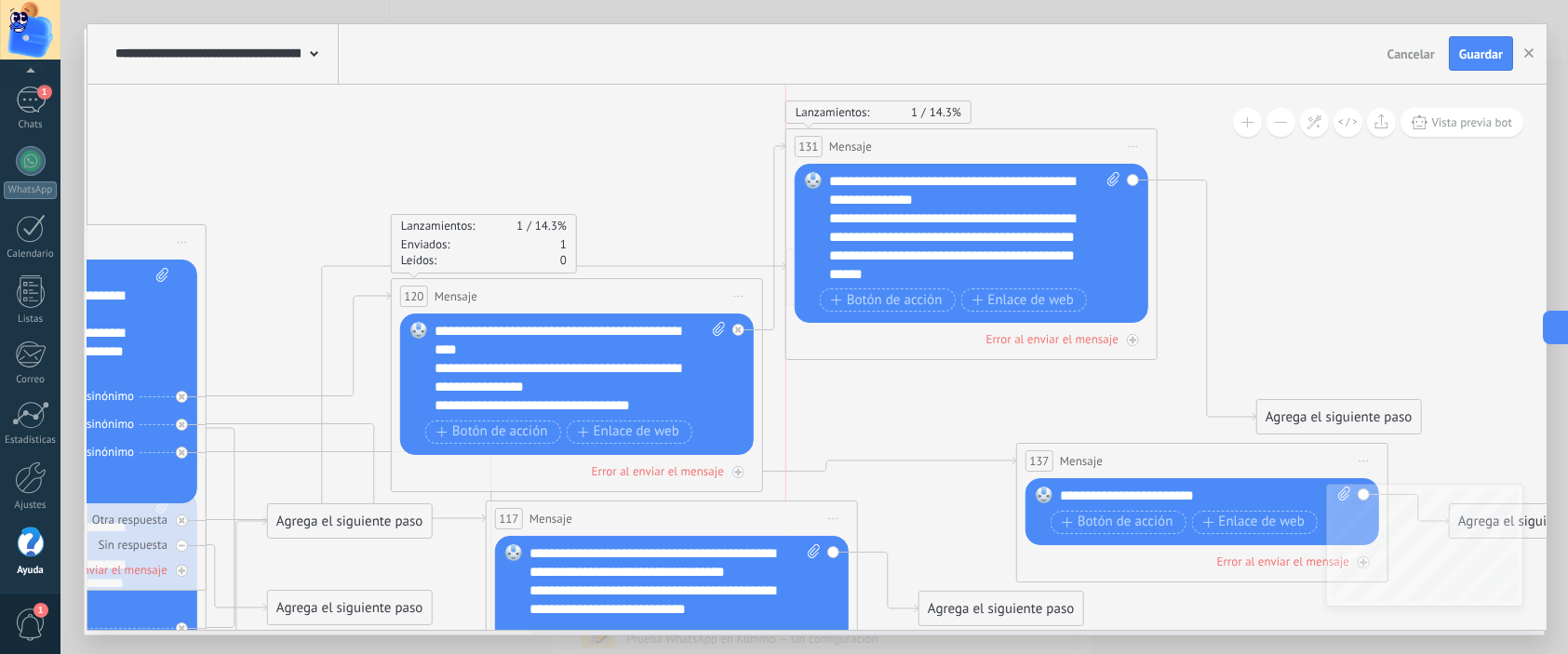 drag, startPoint x: 1130, startPoint y: 354, endPoint x: 1279, endPoint y: 202, distance: 212.84971 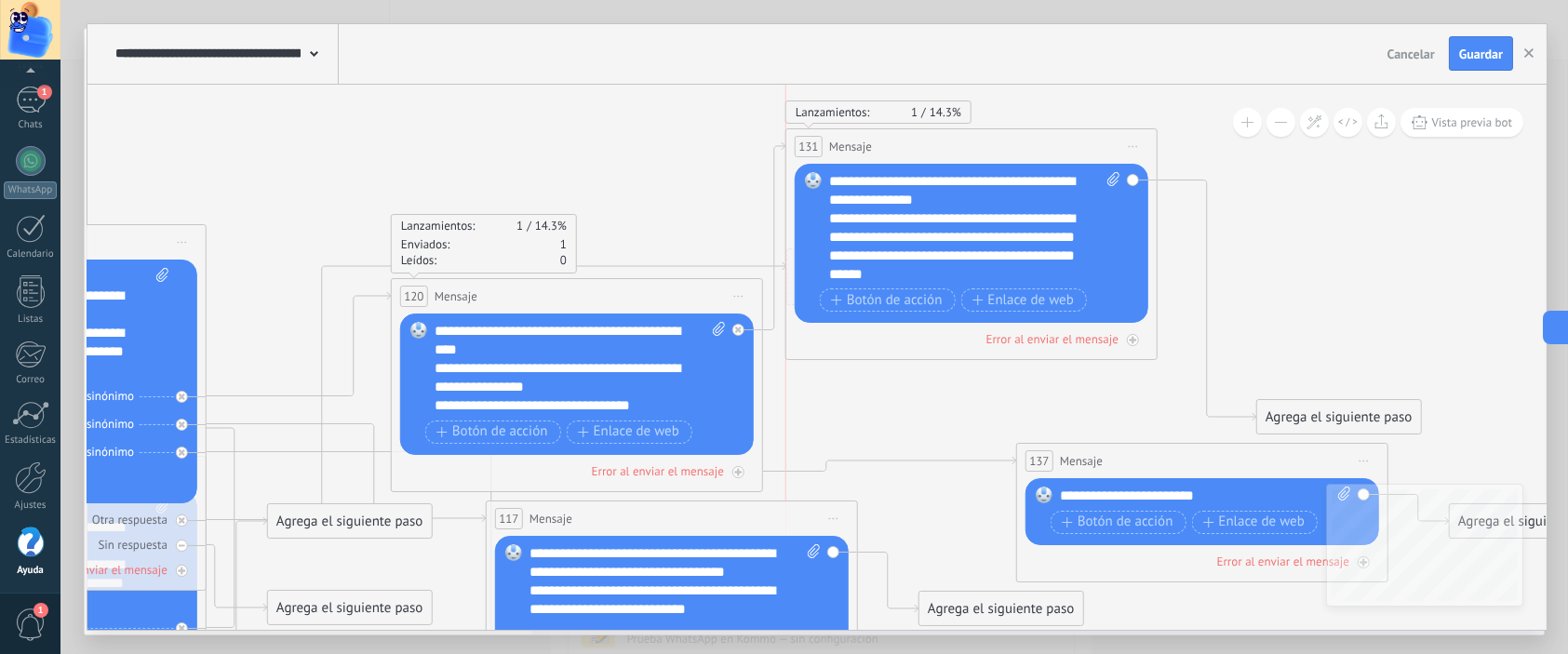 click on "131
Mensaje
*******
(a):
Todos los contactos - canales seleccionados
Todos los contactos - canales seleccionados
Todos los contactos - canal primario
Contacto principal - canales seleccionados
Contacto principal - canal primario
Todos los contactos - canales seleccionados
Todos los contactos - canales seleccionados
Todos los contactos - canal primario
Contacto principal - canales seleccionados" at bounding box center (972, 146) 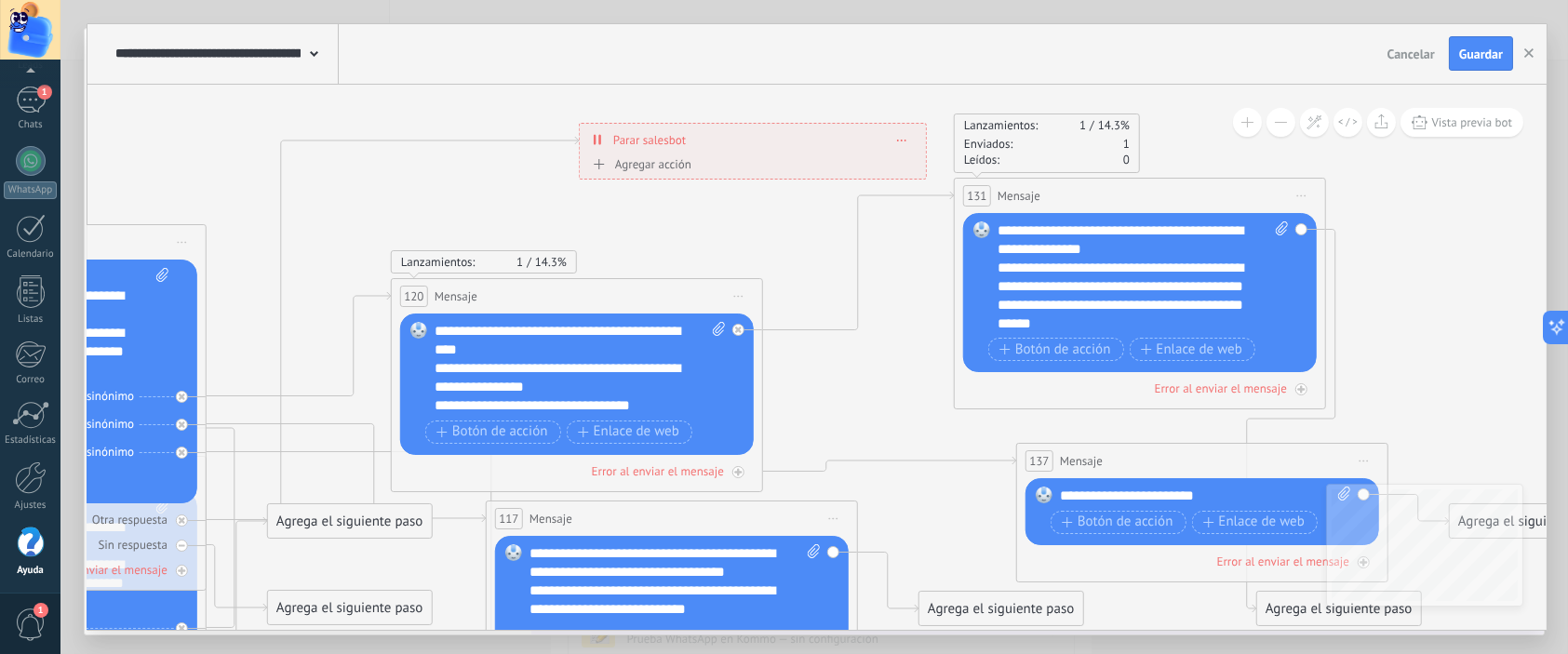 drag, startPoint x: 929, startPoint y: 261, endPoint x: 721, endPoint y: 137, distance: 242.15697 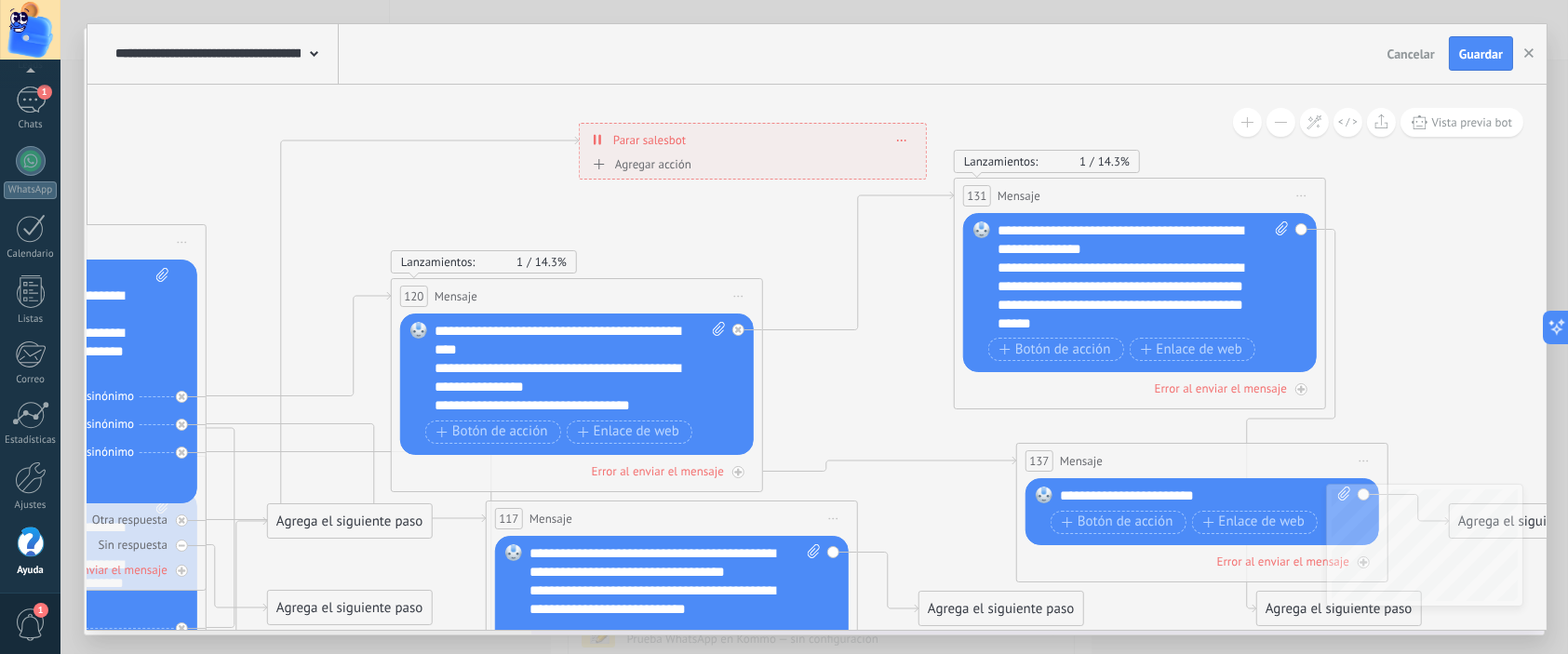 click 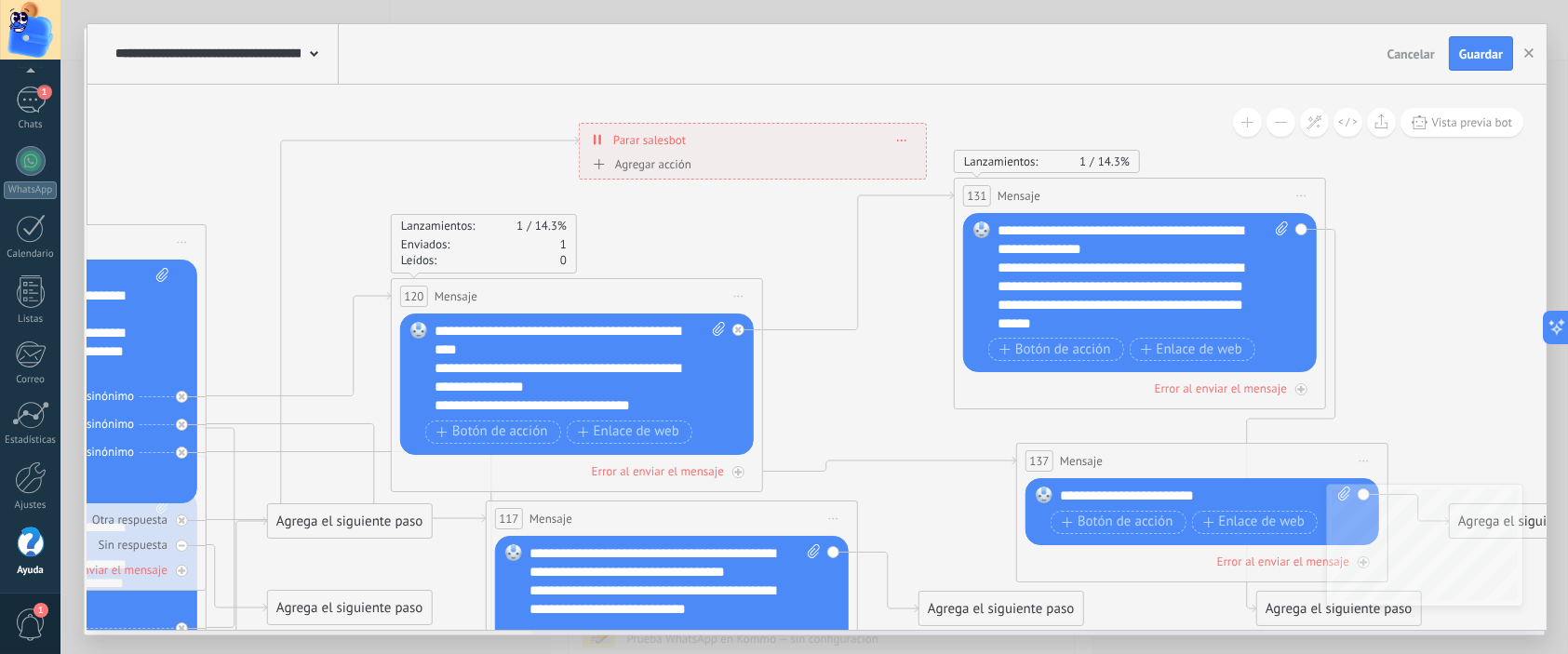 drag, startPoint x: 992, startPoint y: 222, endPoint x: 1209, endPoint y: 220, distance: 217.00922 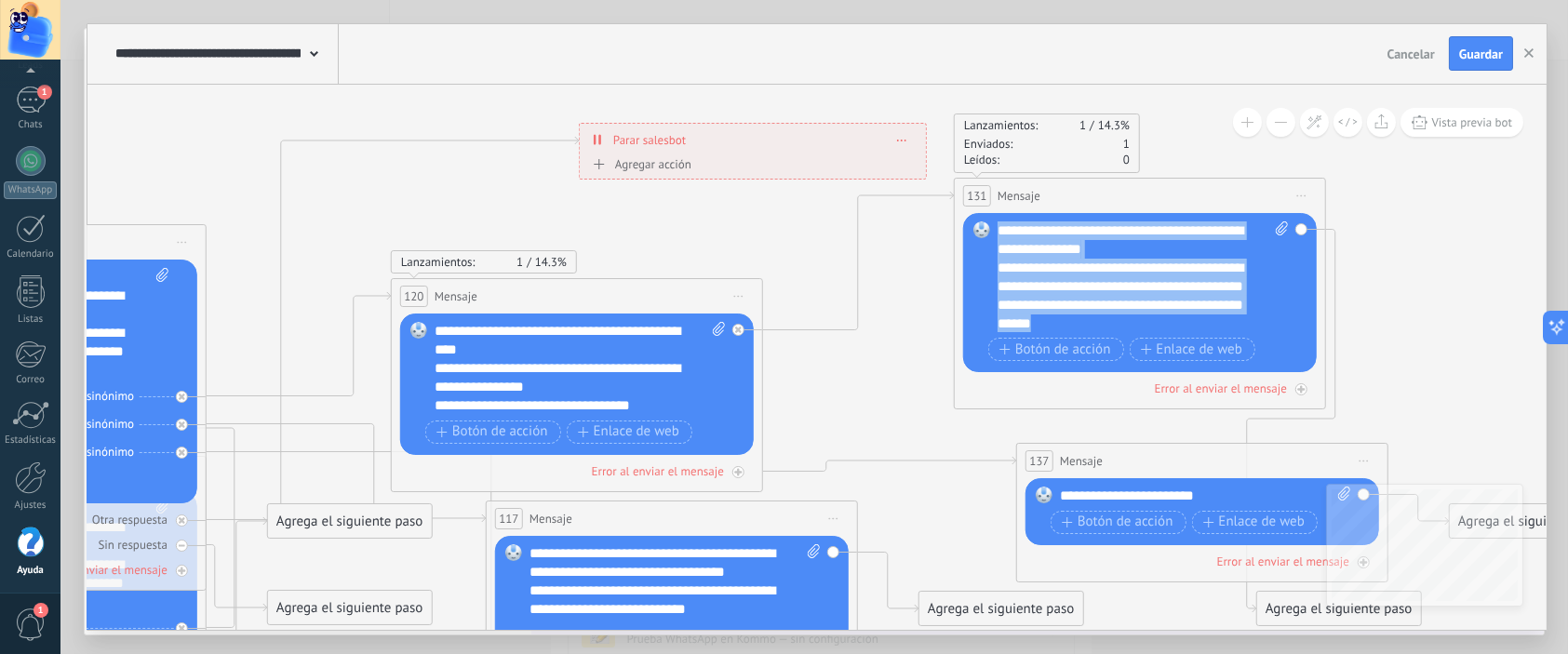 drag, startPoint x: 1197, startPoint y: 327, endPoint x: 982, endPoint y: 220, distance: 240.15412 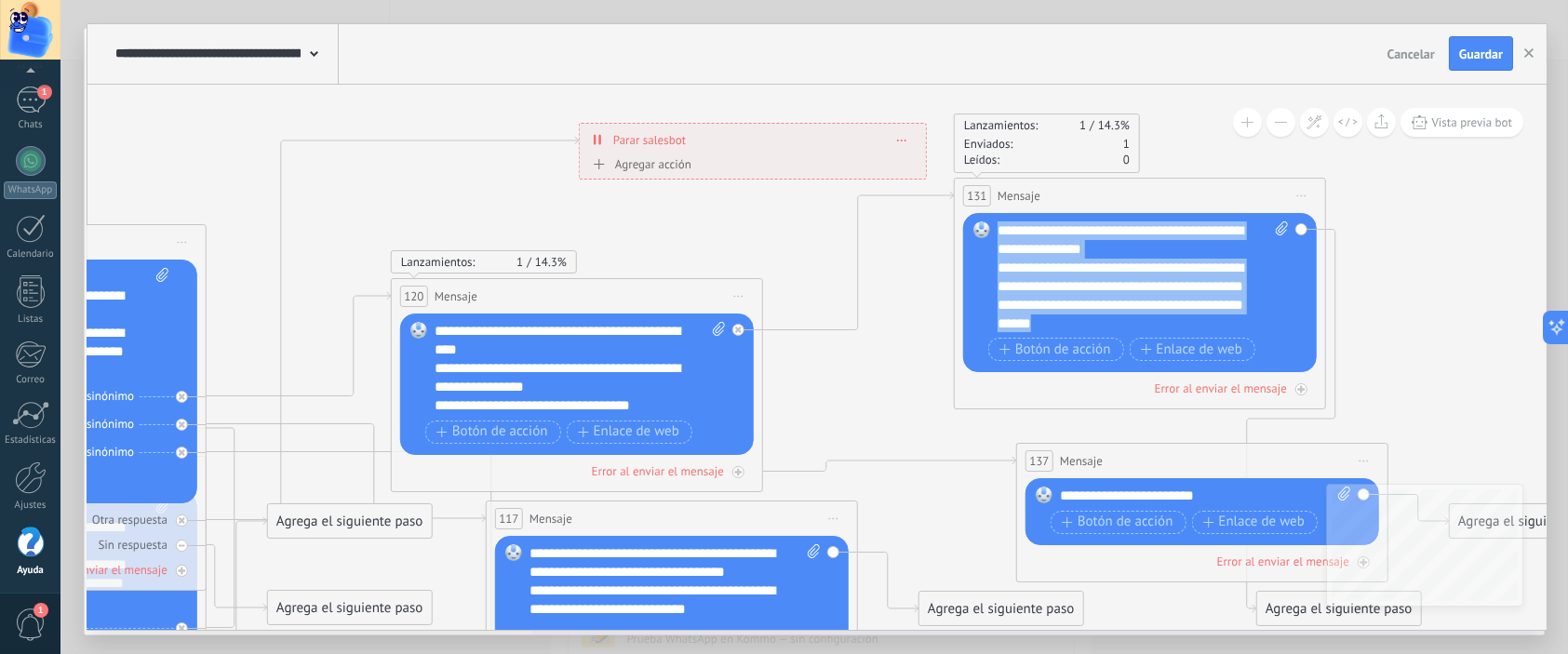 copy on "**********" 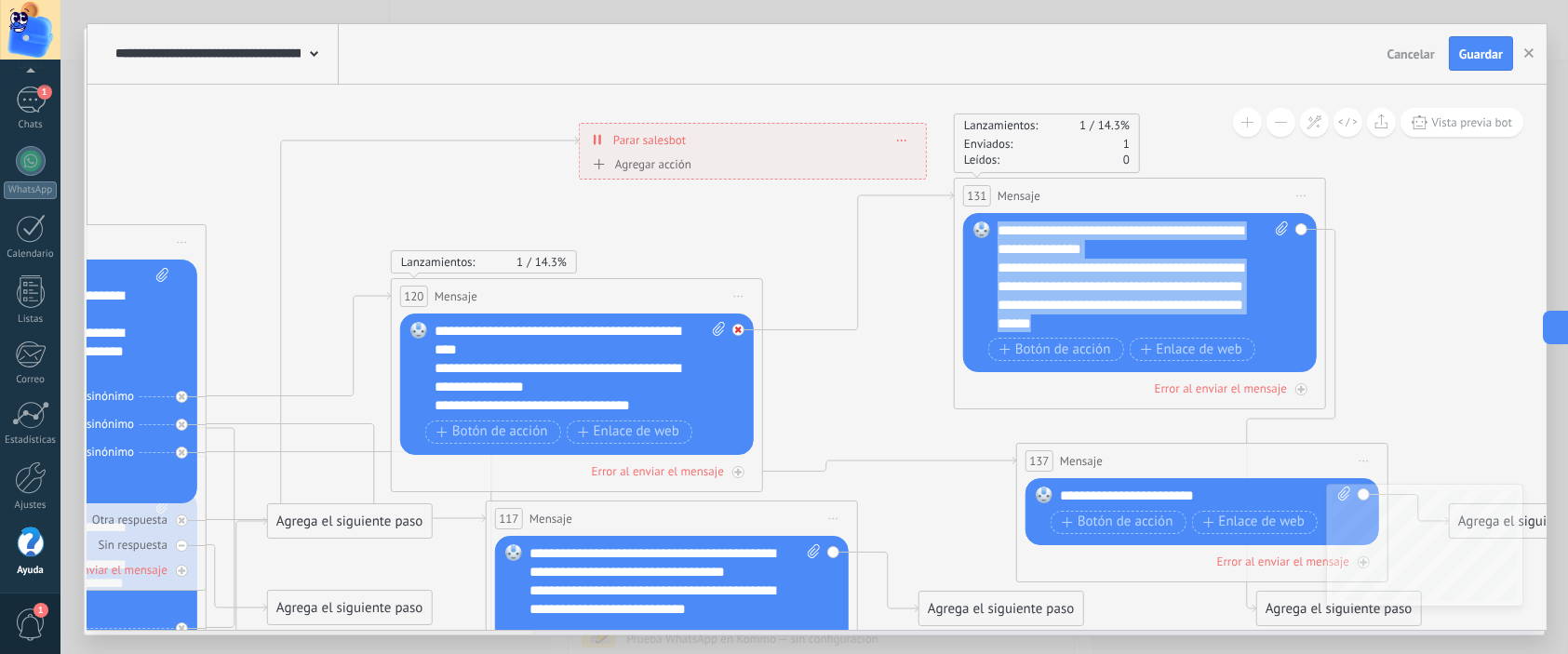 click 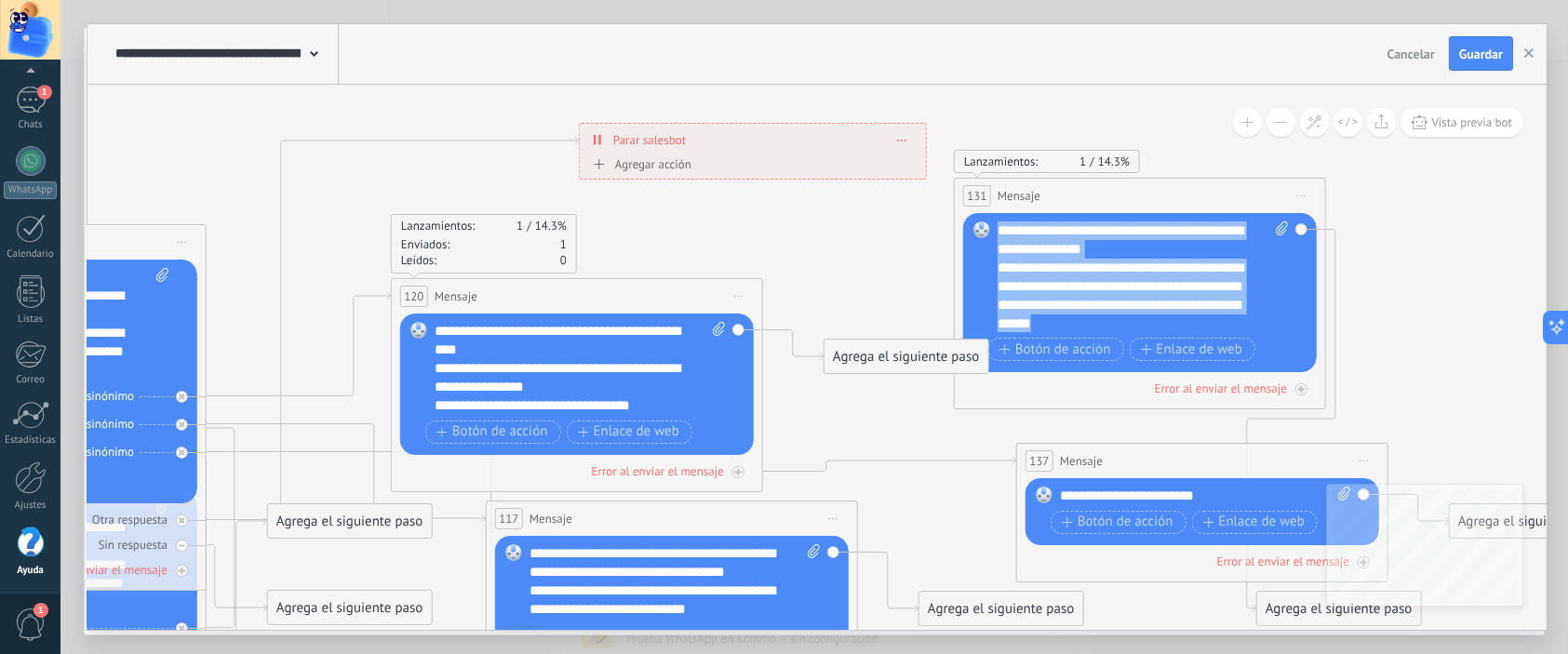 click on "Iniciar vista previa aquí
Cambiar nombre
Duplicar
Borrar" at bounding box center [1302, 195] 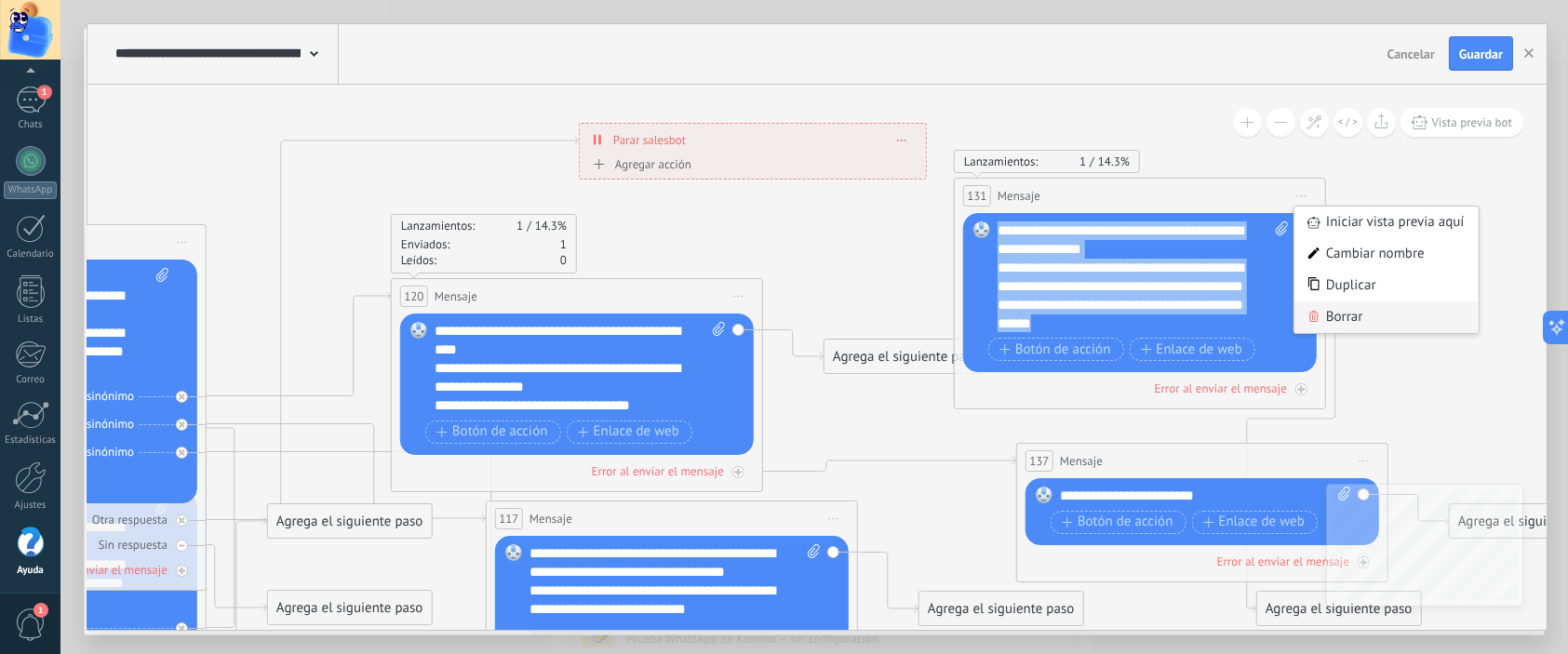 click on "Borrar" at bounding box center [1387, 317] 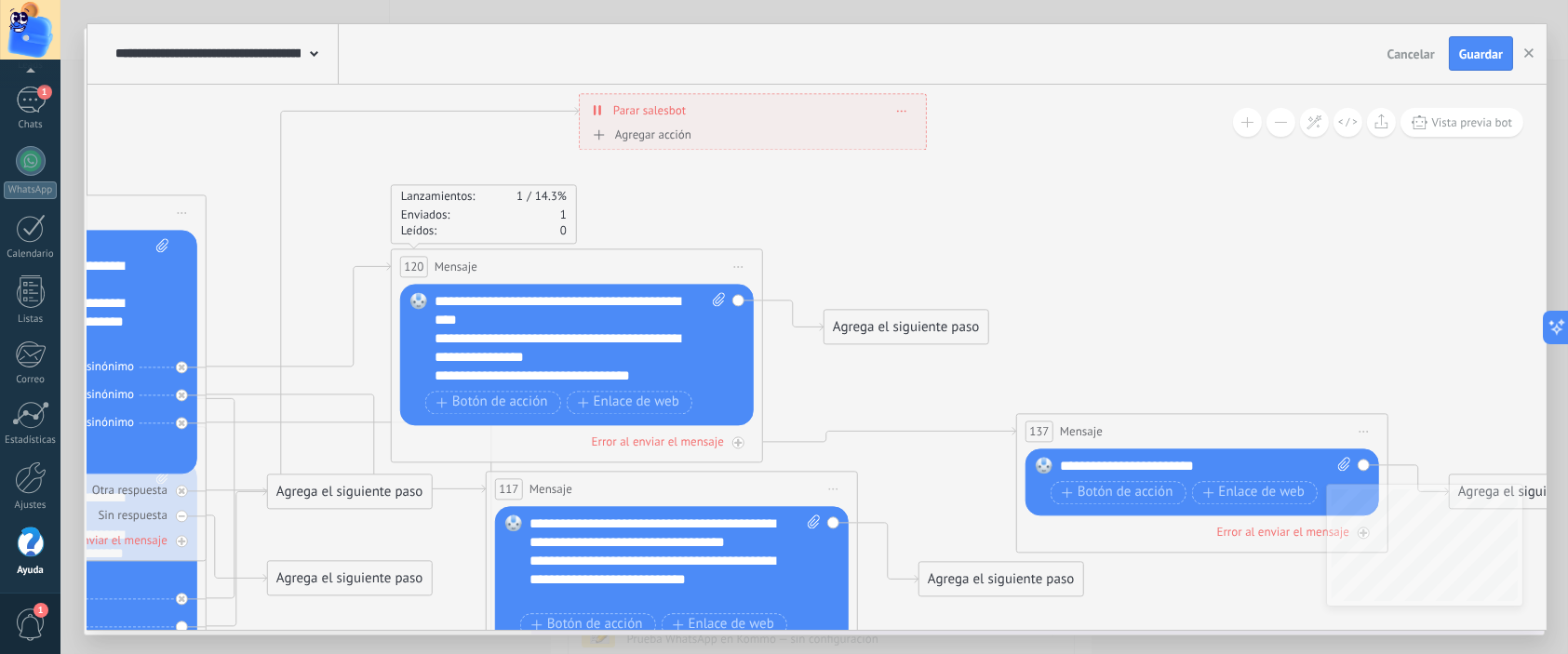 click on "Agrega el siguiente paso" at bounding box center (905, 327) 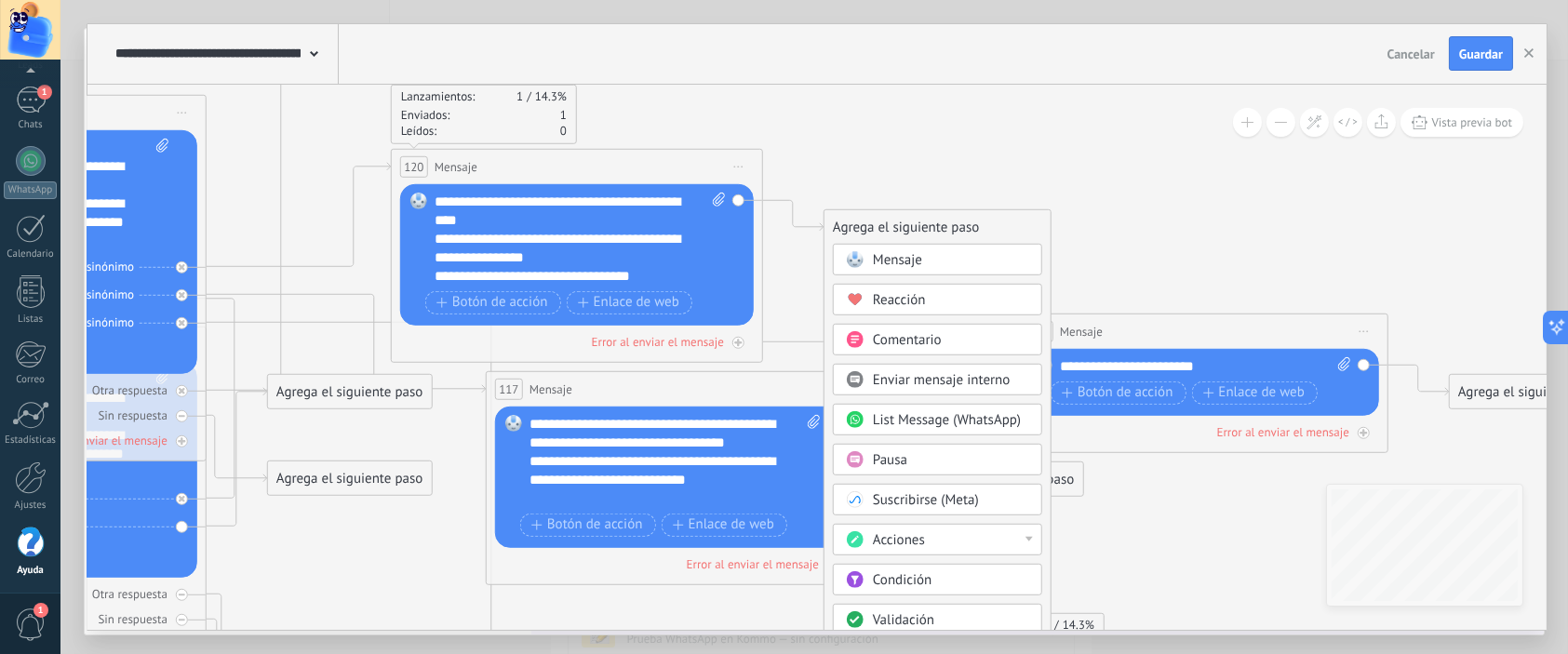 click on "Pausa" at bounding box center (890, 459) 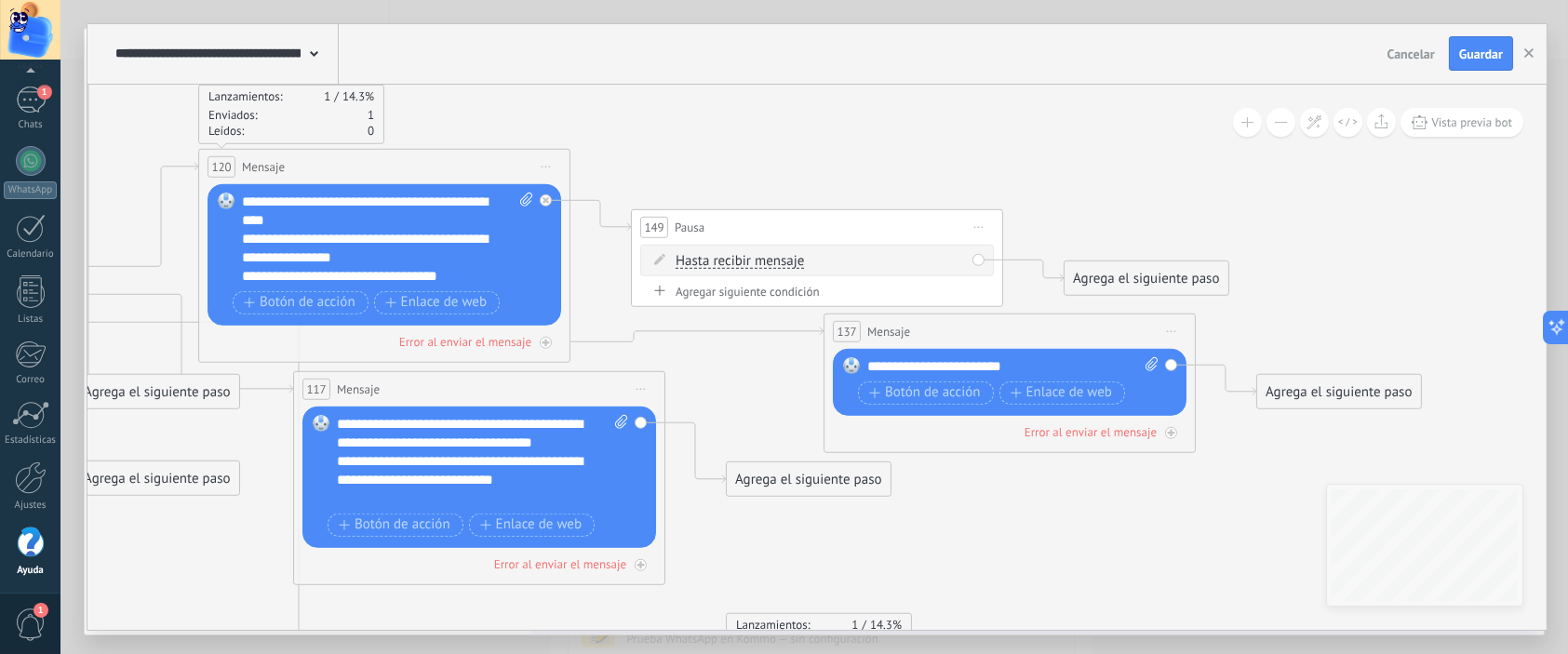 click on "Agrega el siguiente paso" at bounding box center (1146, 277) 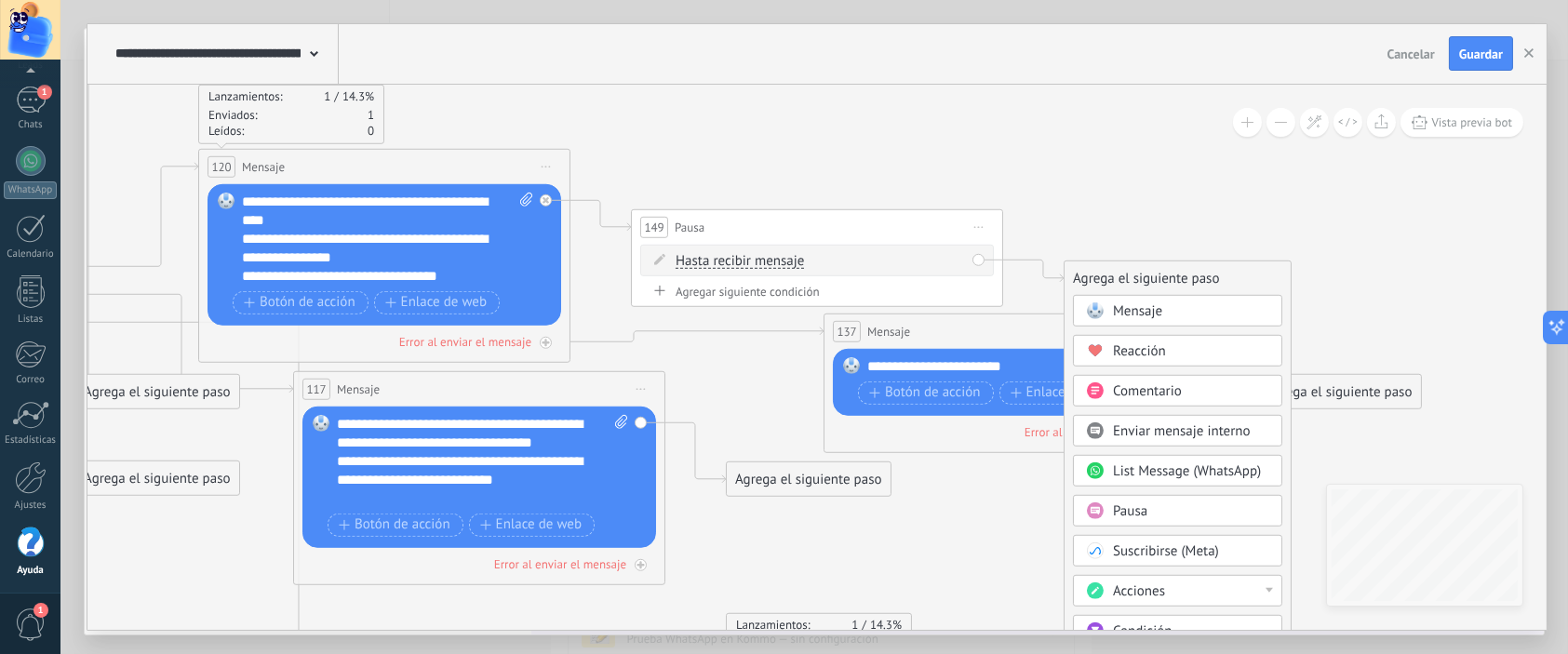 click on "Agregar siguiente condición" at bounding box center [817, 290] 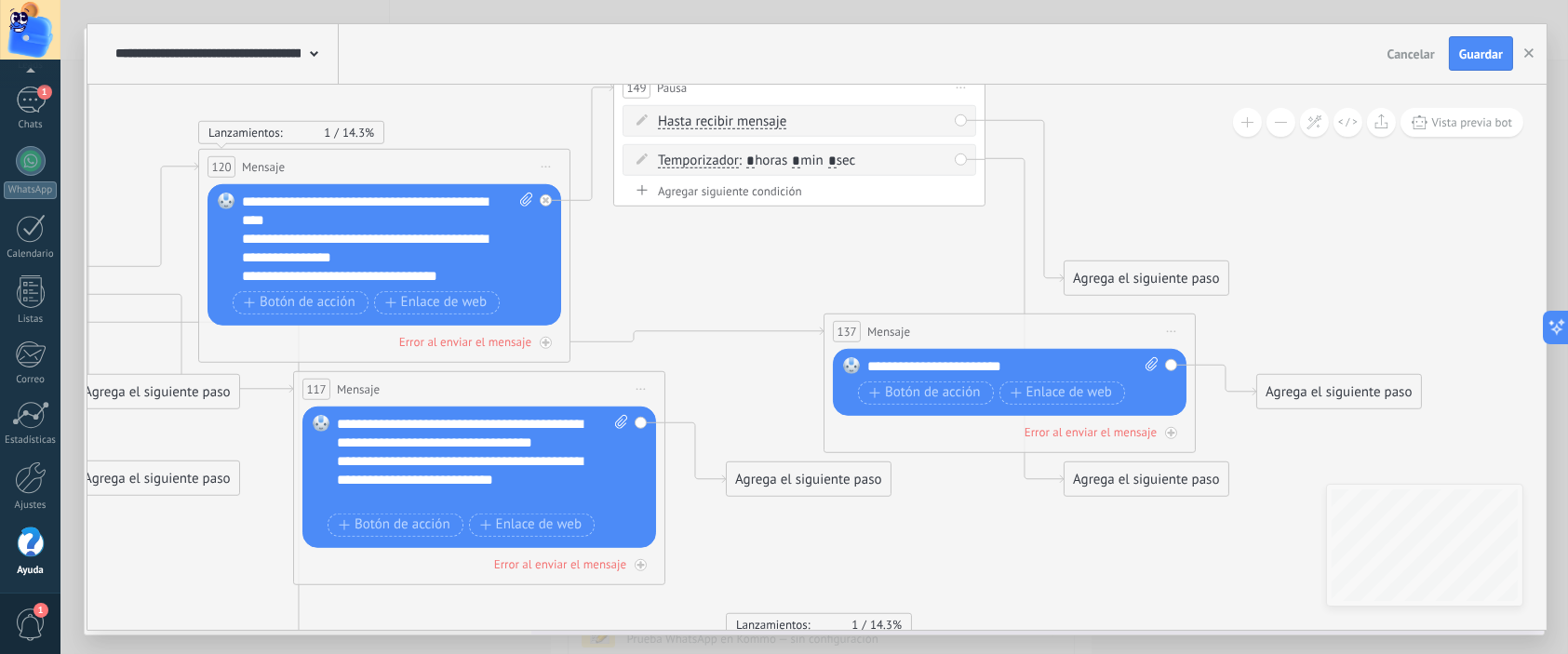 drag, startPoint x: 935, startPoint y: 222, endPoint x: 918, endPoint y: 88, distance: 135.07405 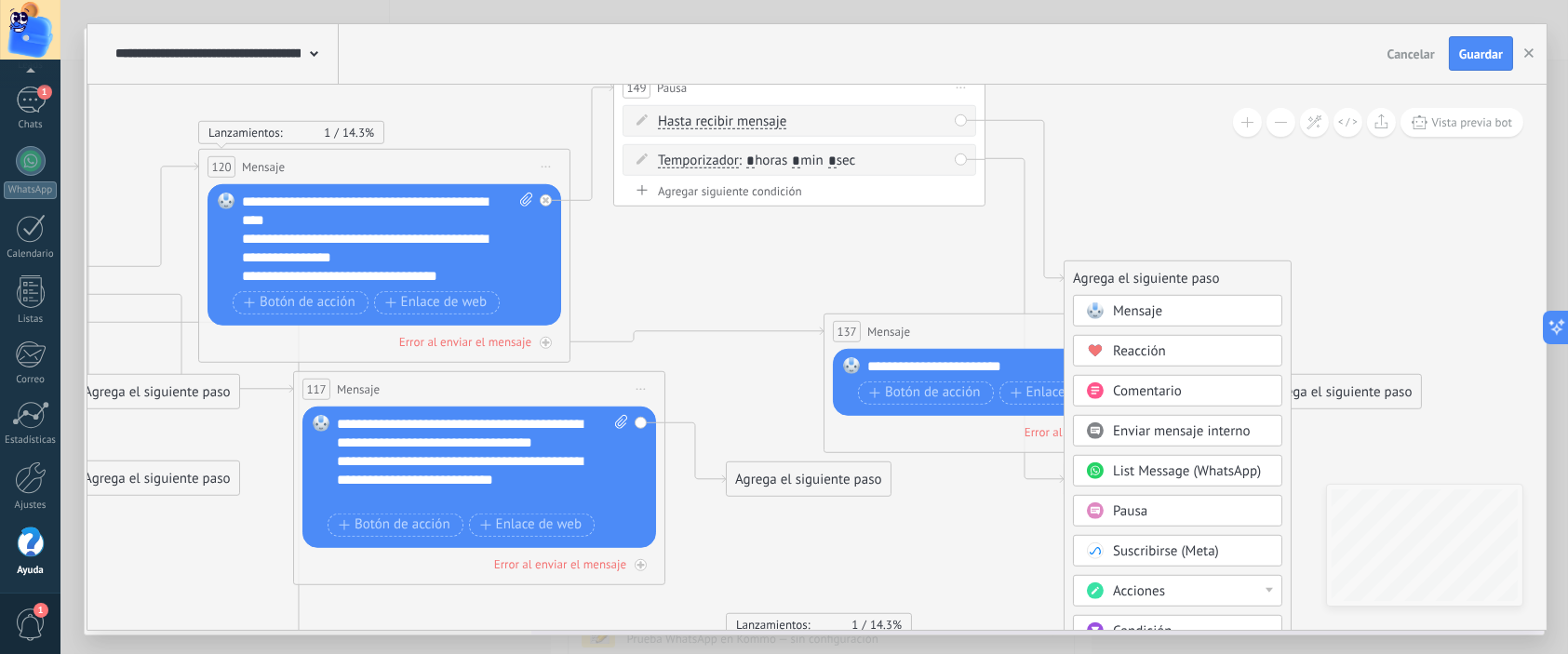 click on "Mensaje" at bounding box center (1191, 311) 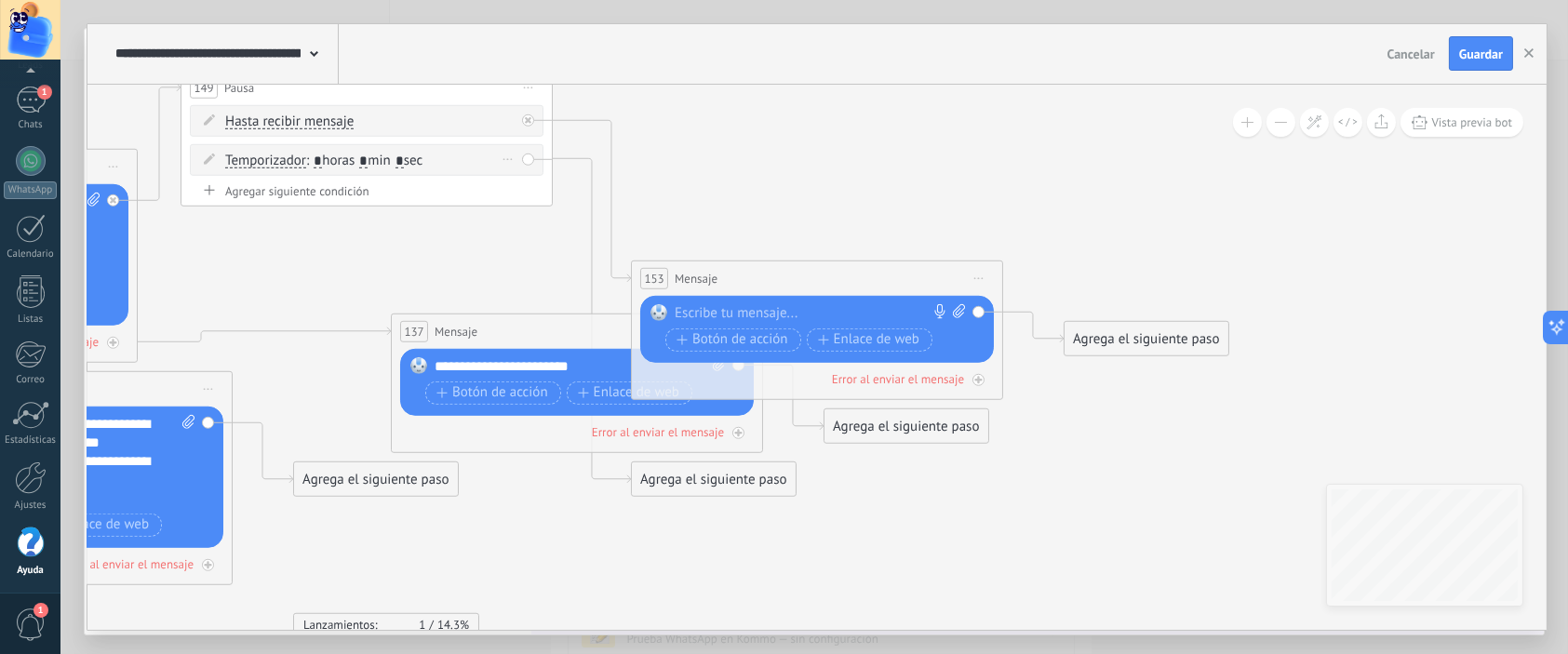 click on ":
*  horas
*  min  *  sec" at bounding box center [364, 159] 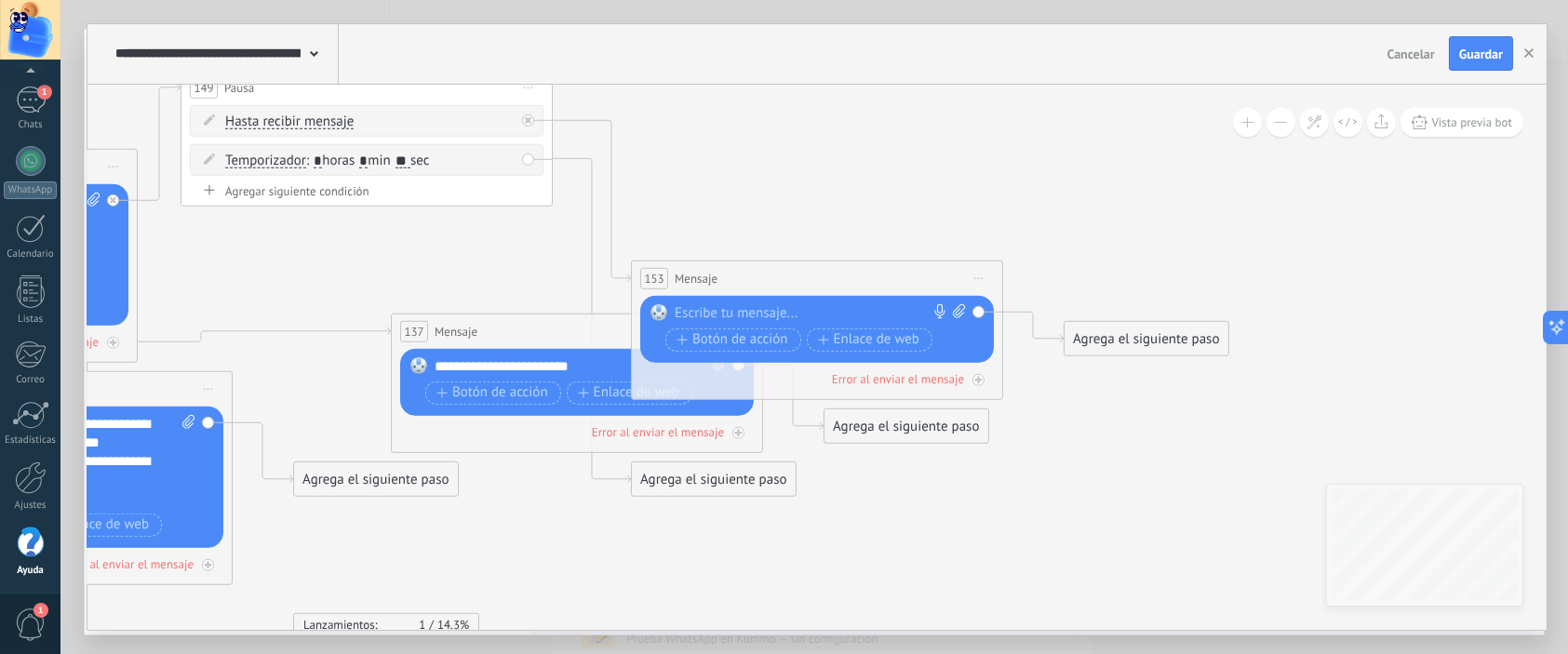 type on "**" 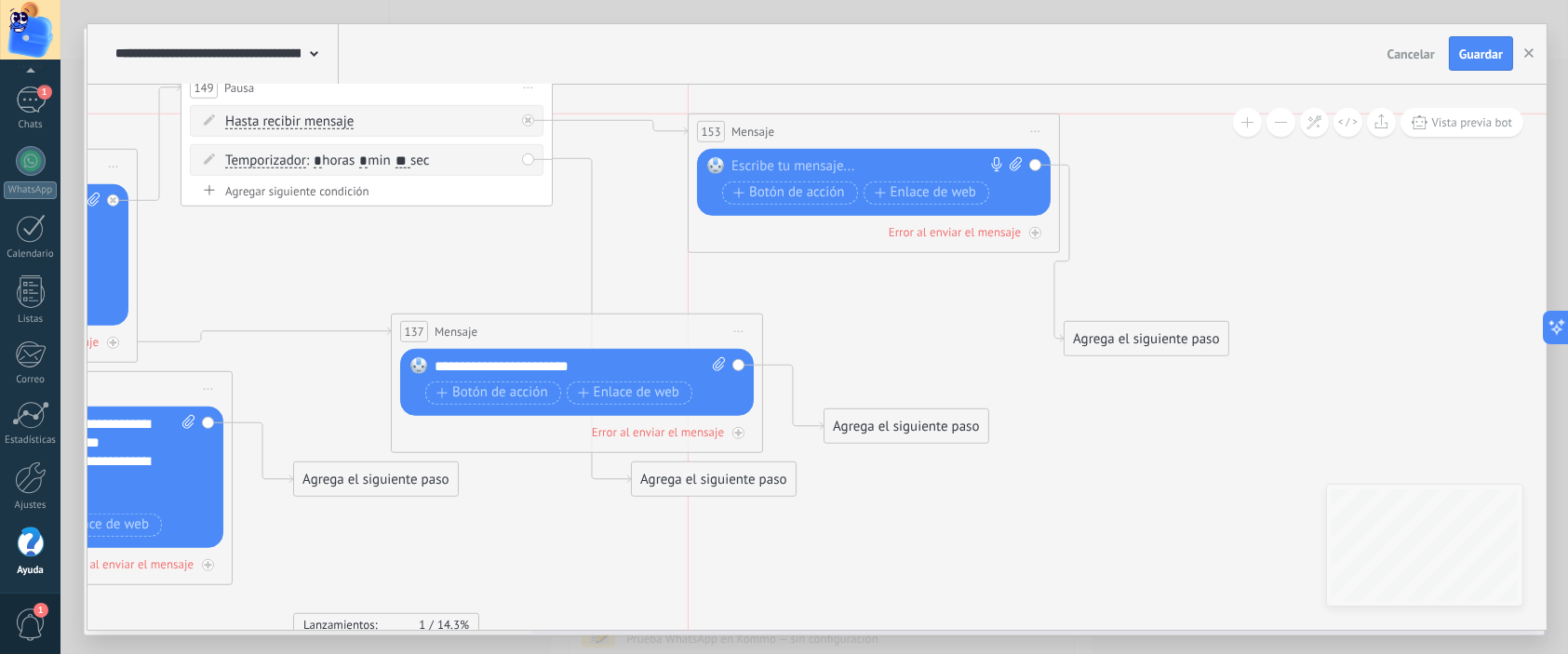 drag, startPoint x: 901, startPoint y: 275, endPoint x: 951, endPoint y: 135, distance: 148.6607 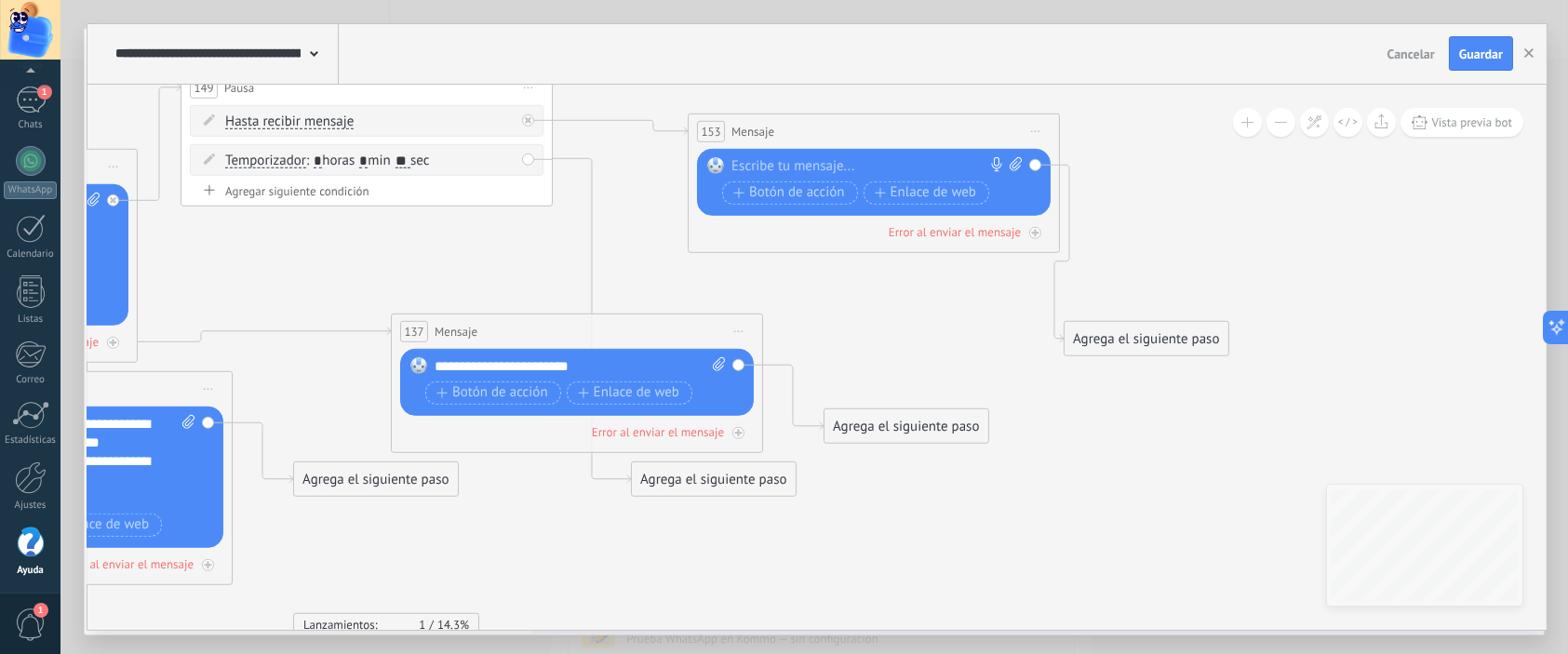 click at bounding box center (869, 166) 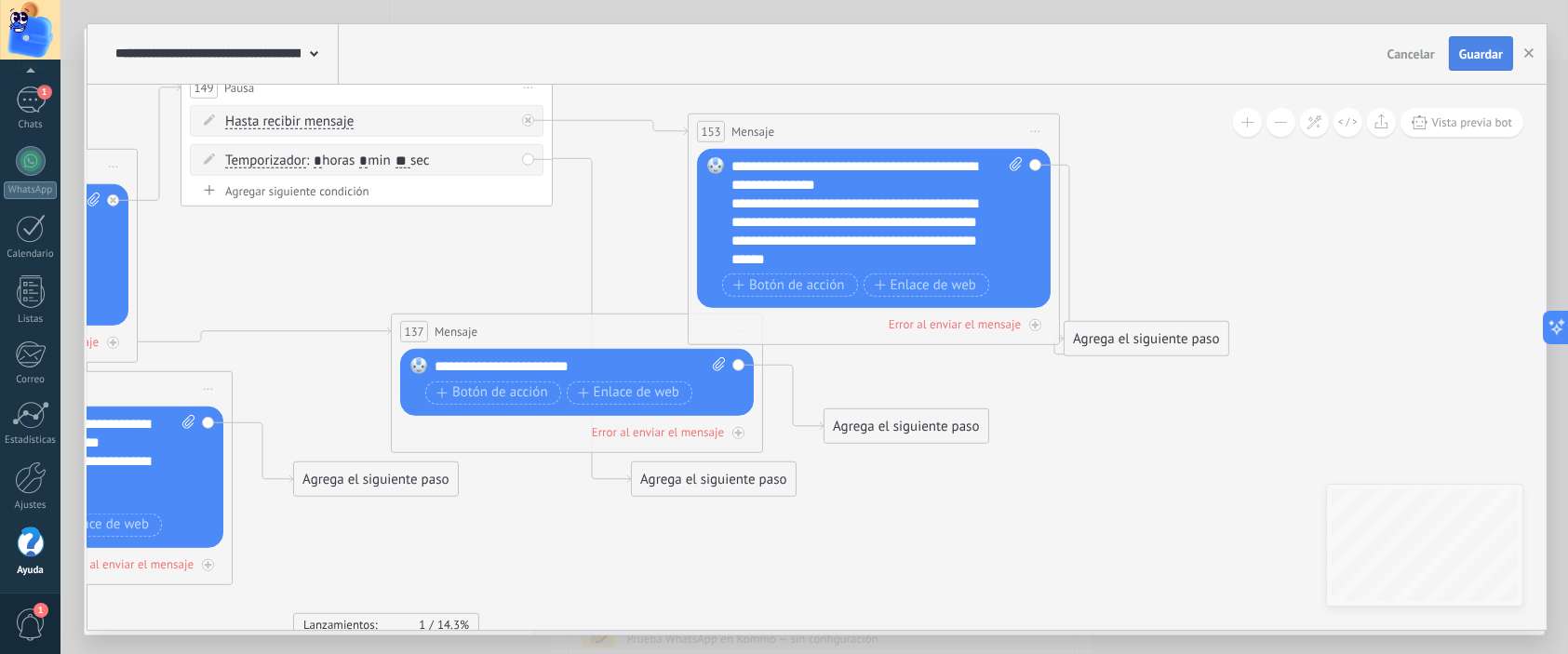 click on "Guardar" at bounding box center (1481, 54) 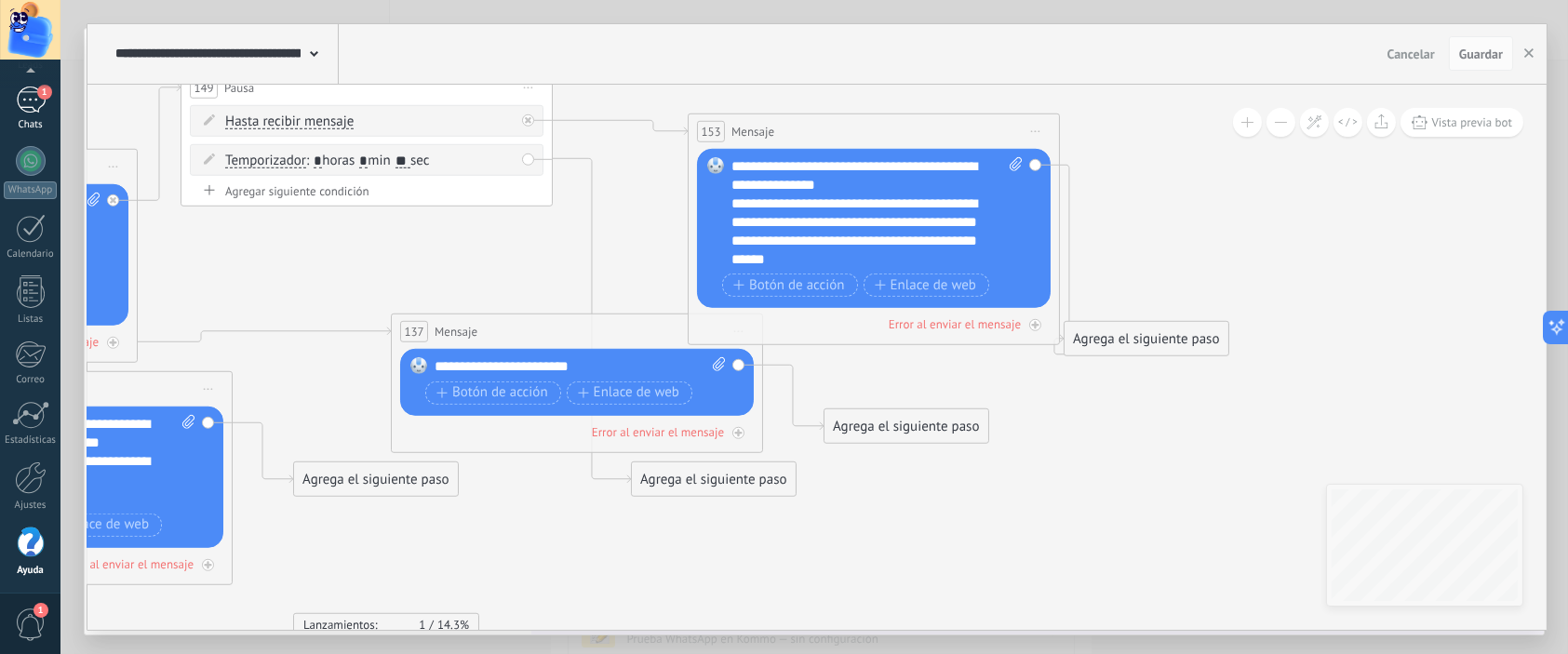 click on "Chats" at bounding box center (31, 125) 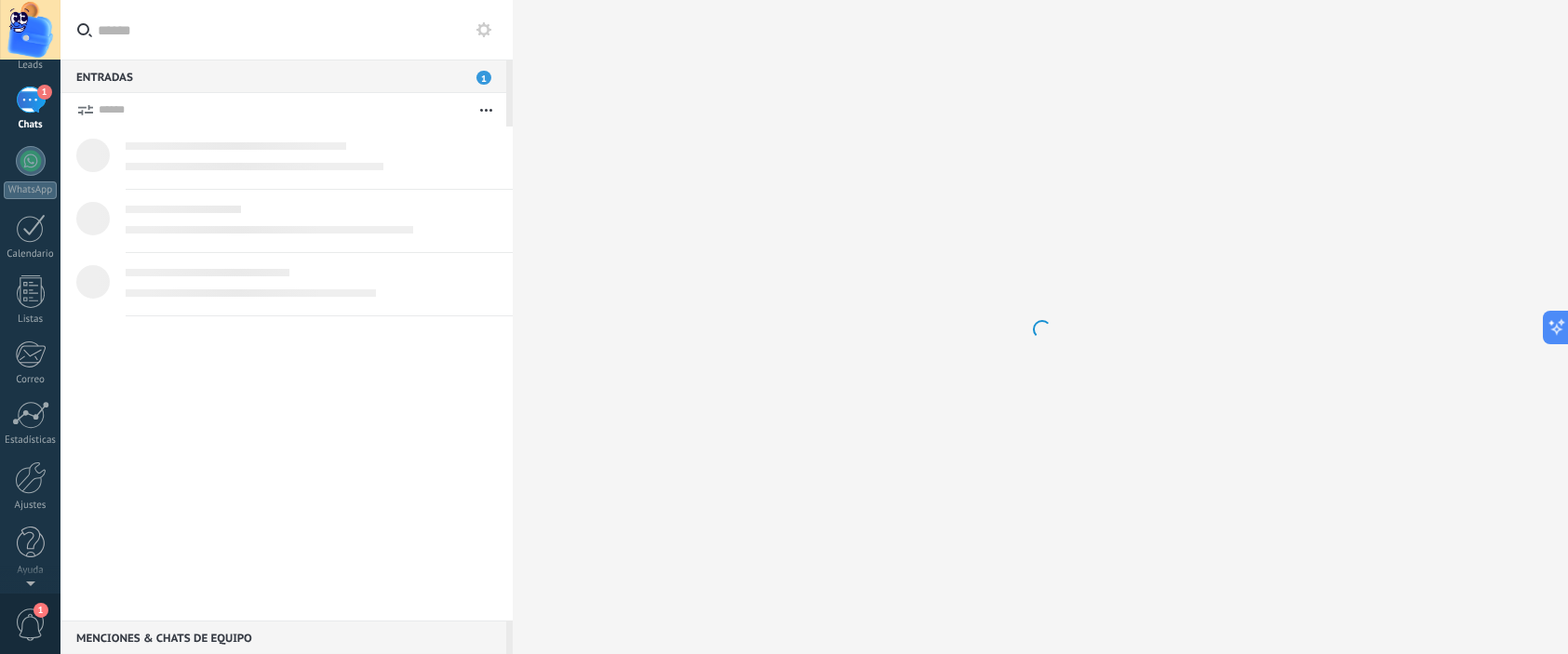 scroll, scrollTop: 0, scrollLeft: 0, axis: both 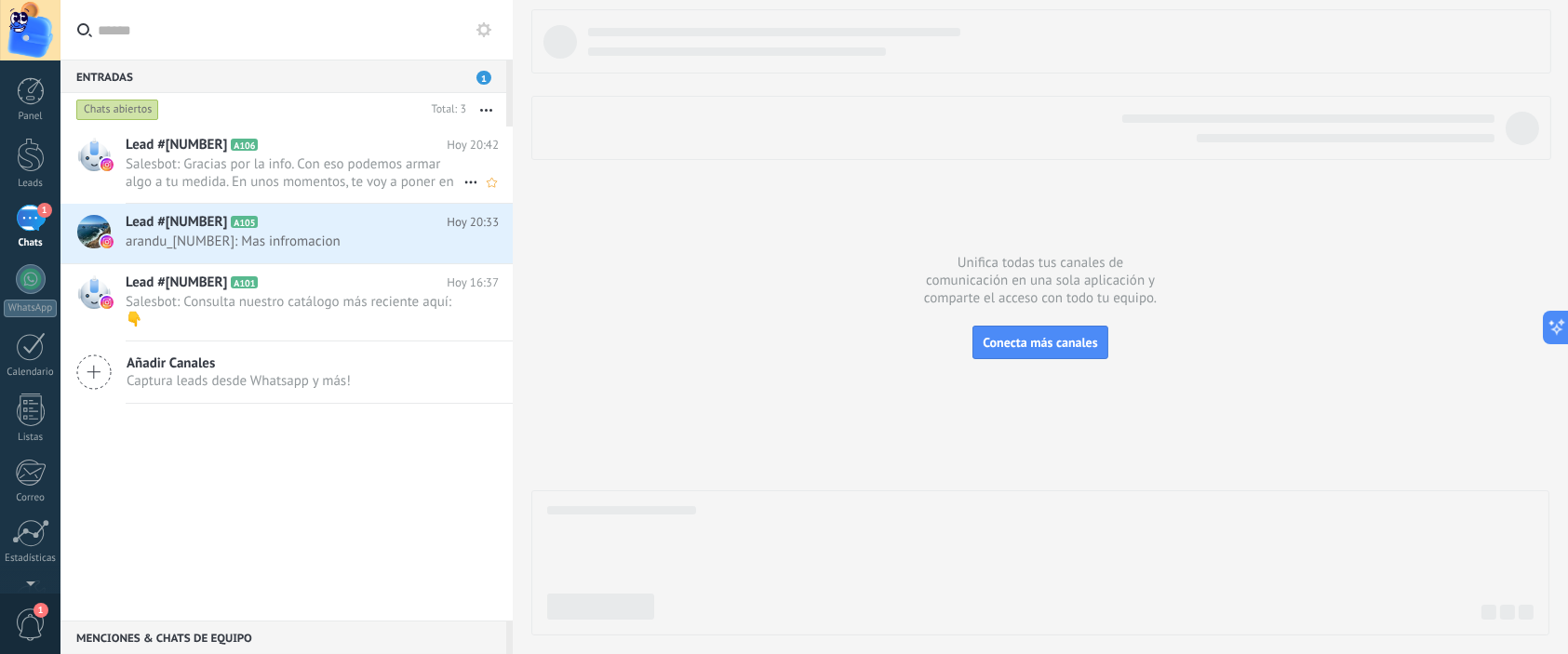 click on "Salesbot: Gracias por la info. Con eso podemos armar algo a tu medida.
En unos momentos, te voy a poner en contacto con ..." at bounding box center (294, 173) 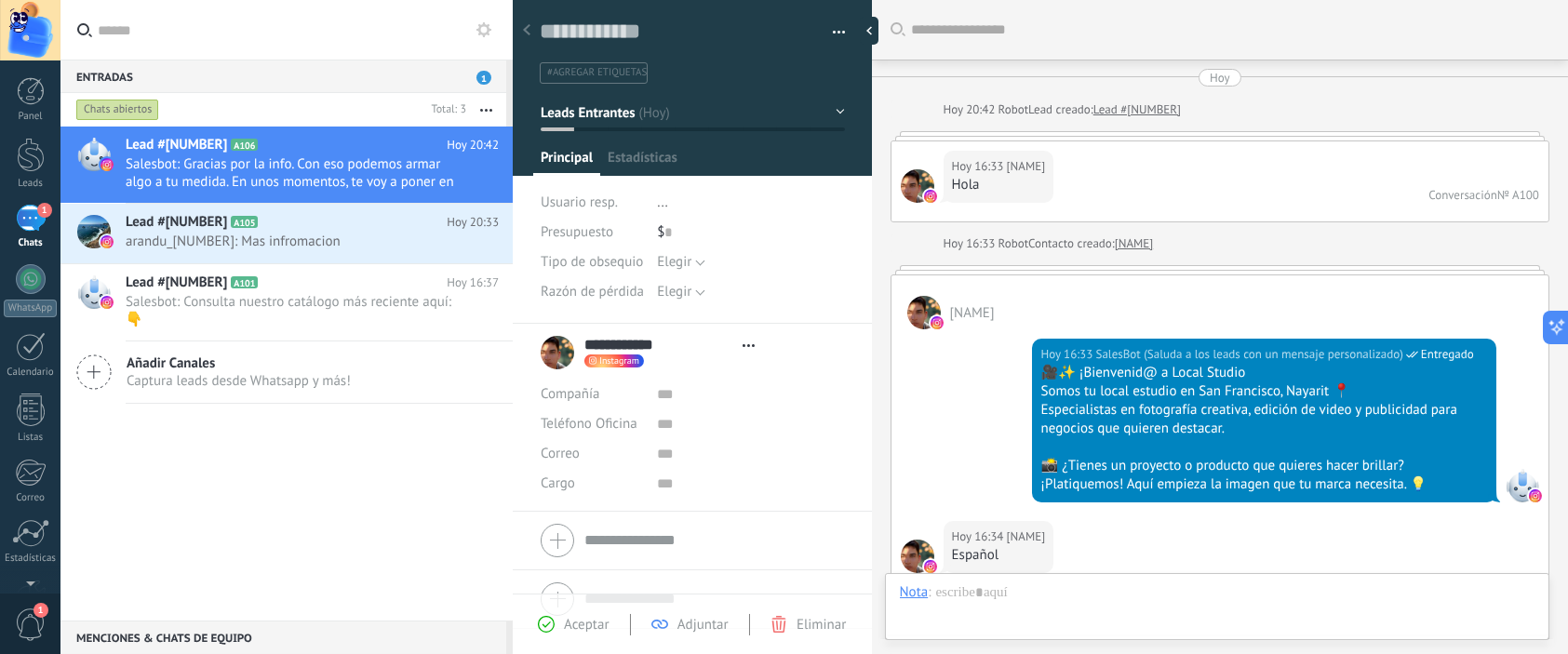 type on "**********" 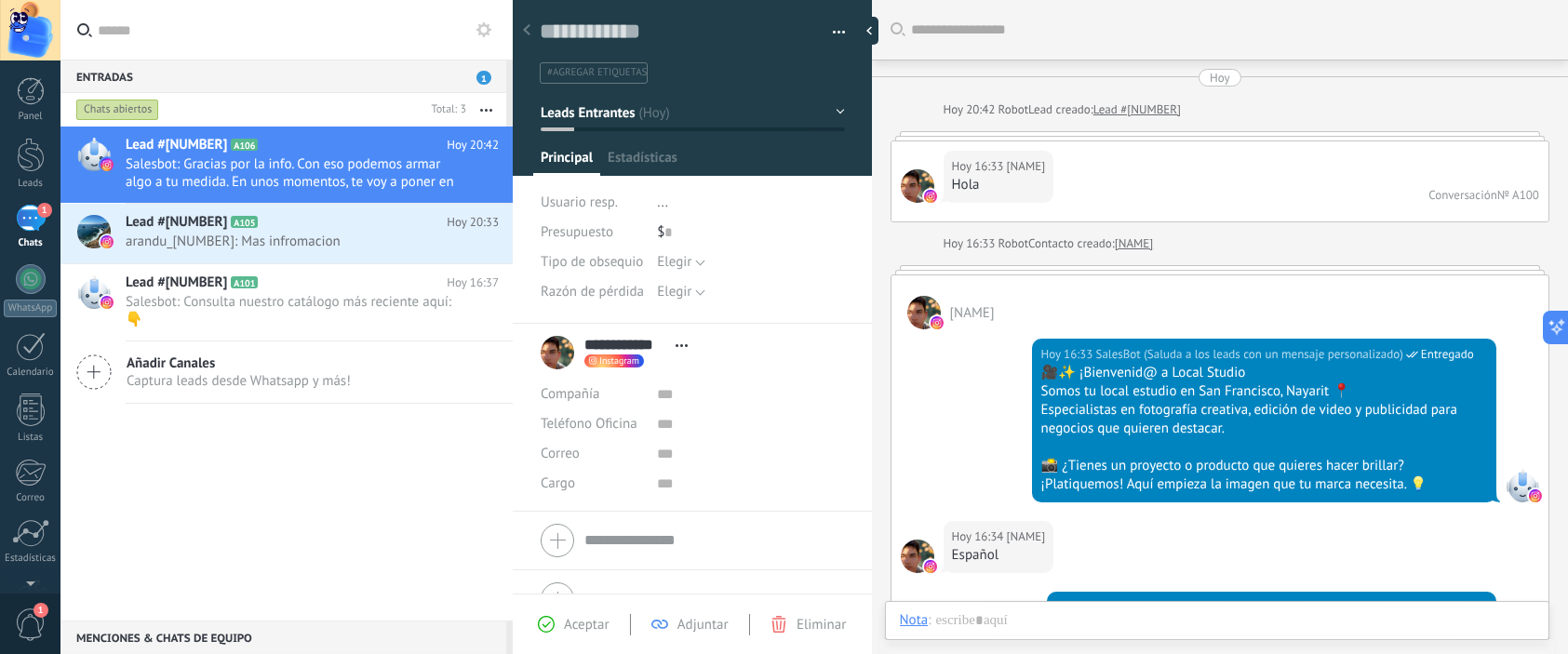 click on "Leads Entrantes" at bounding box center [692, 113] 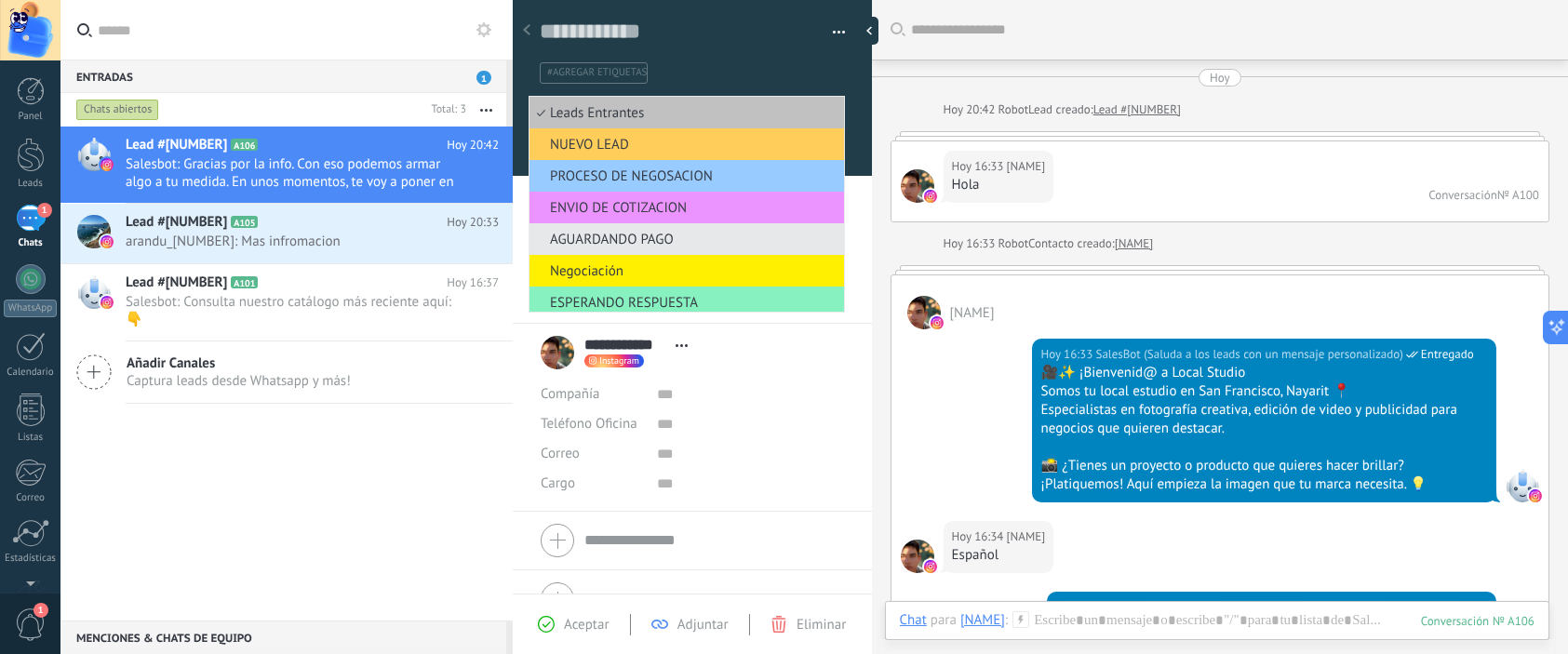 scroll, scrollTop: 27, scrollLeft: 0, axis: vertical 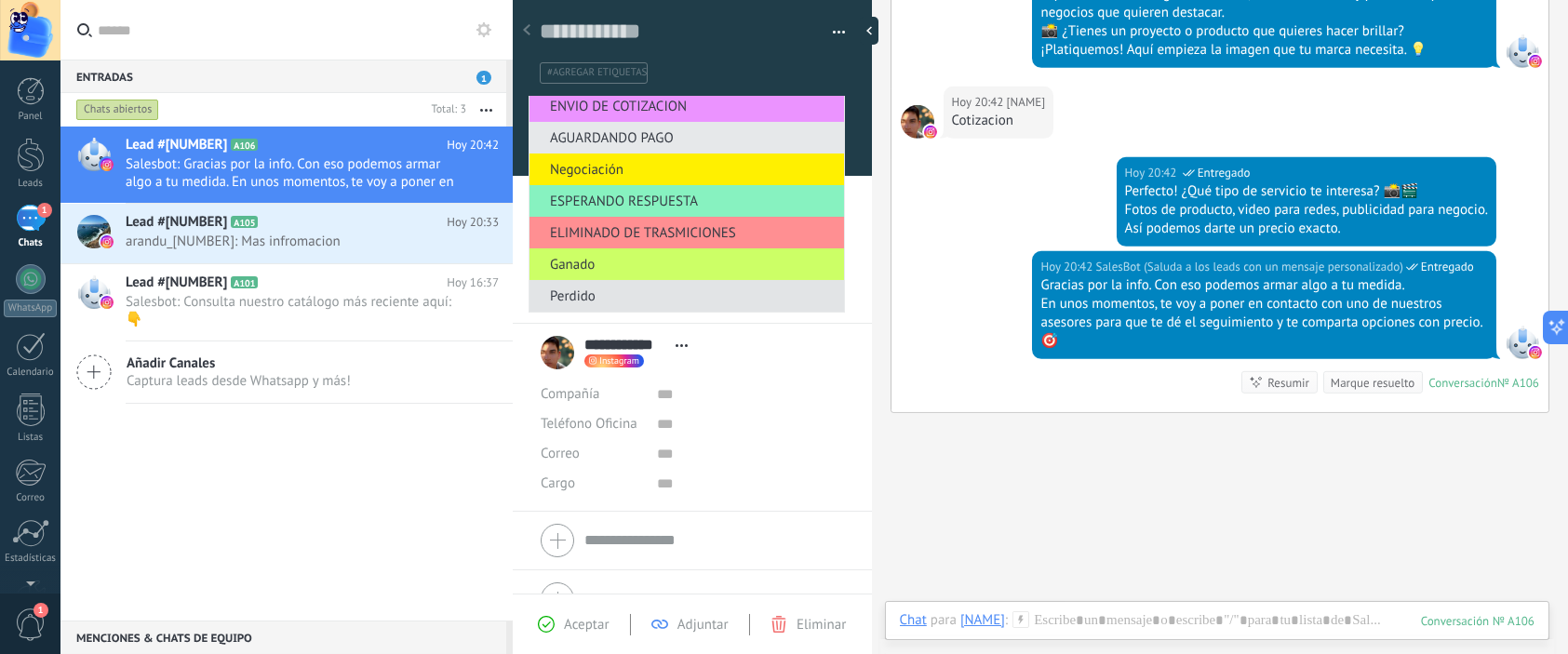 click on "Perdido" at bounding box center (684, 296) 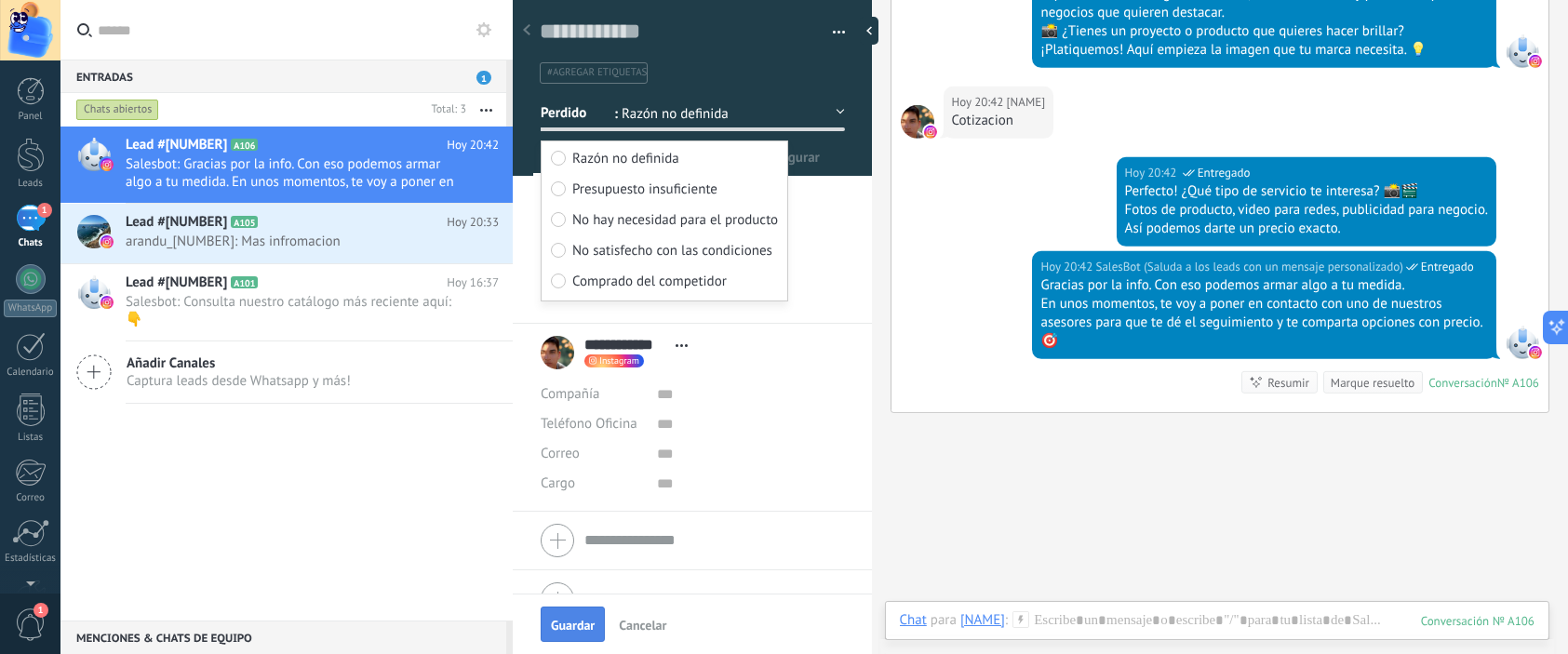 click on "Guardar" at bounding box center [572, 625] 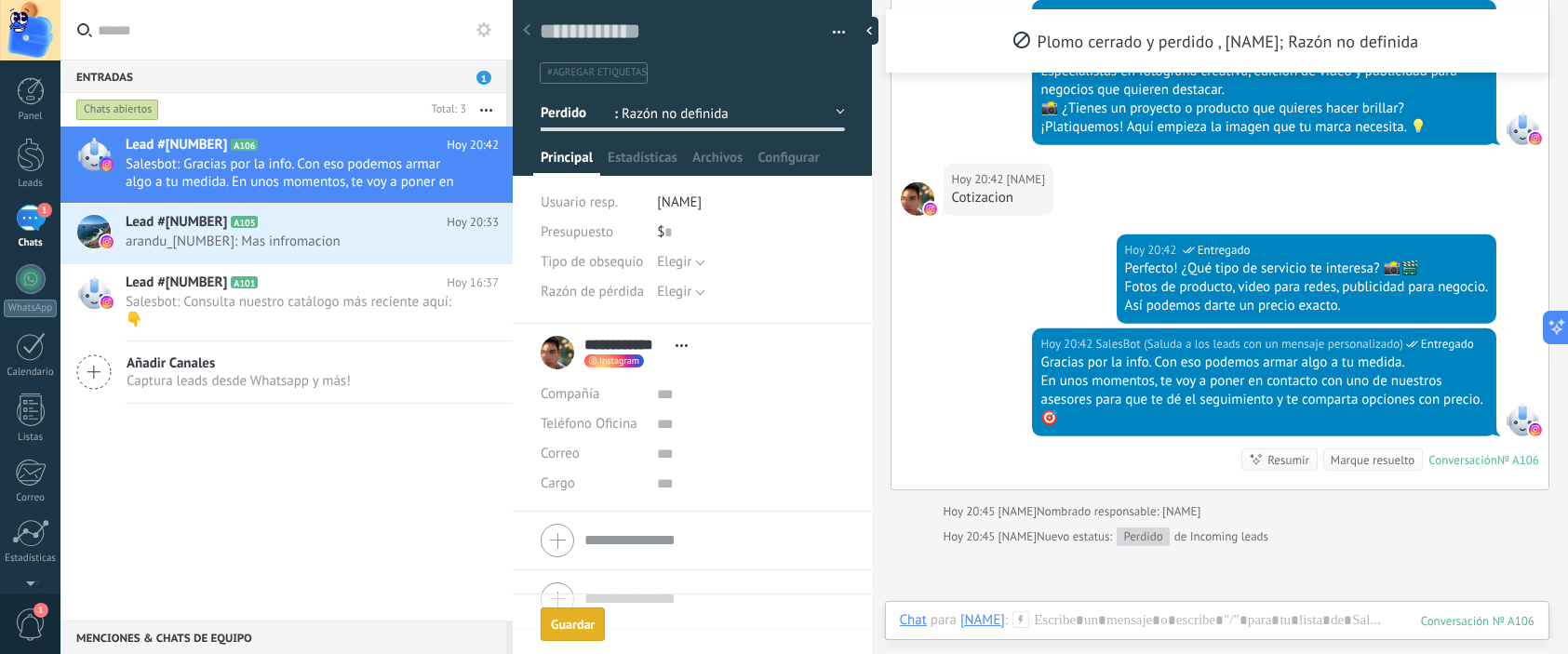 scroll, scrollTop: 2576, scrollLeft: 0, axis: vertical 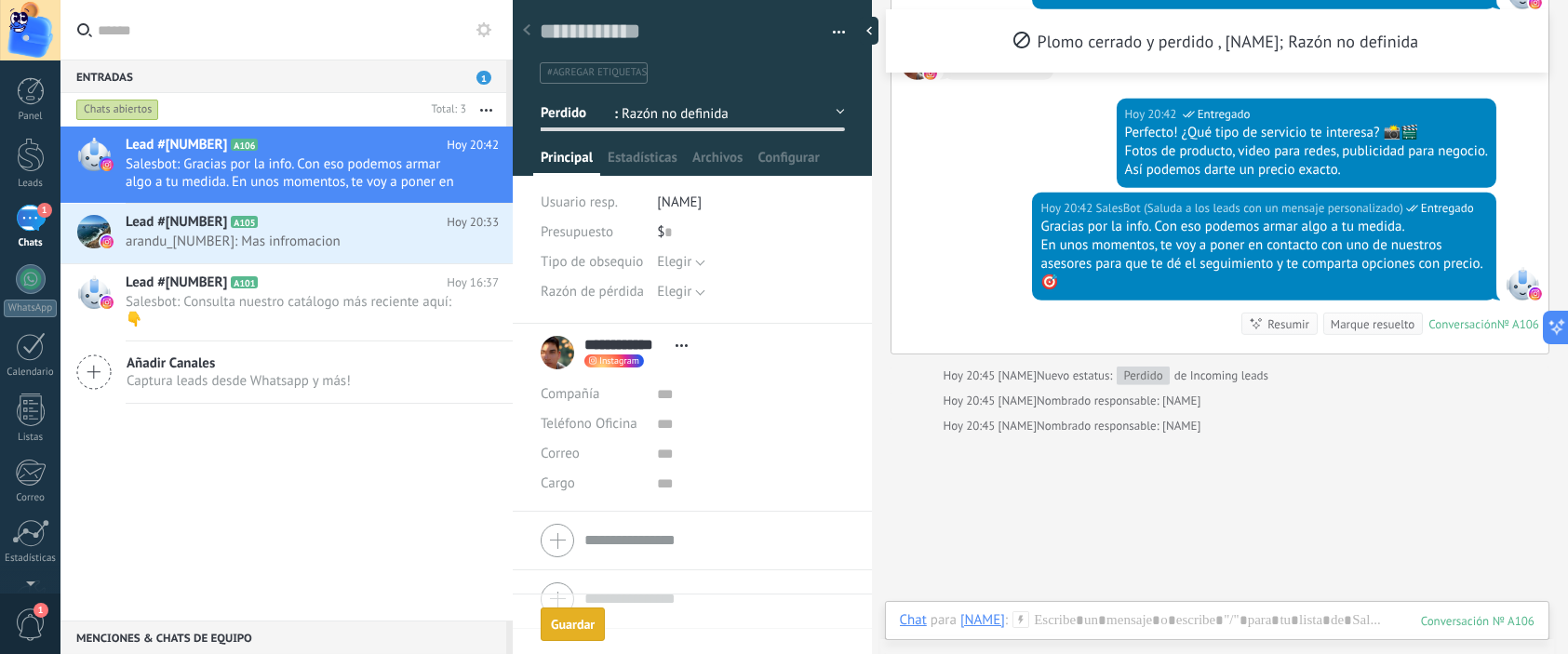 click at bounding box center [832, 33] 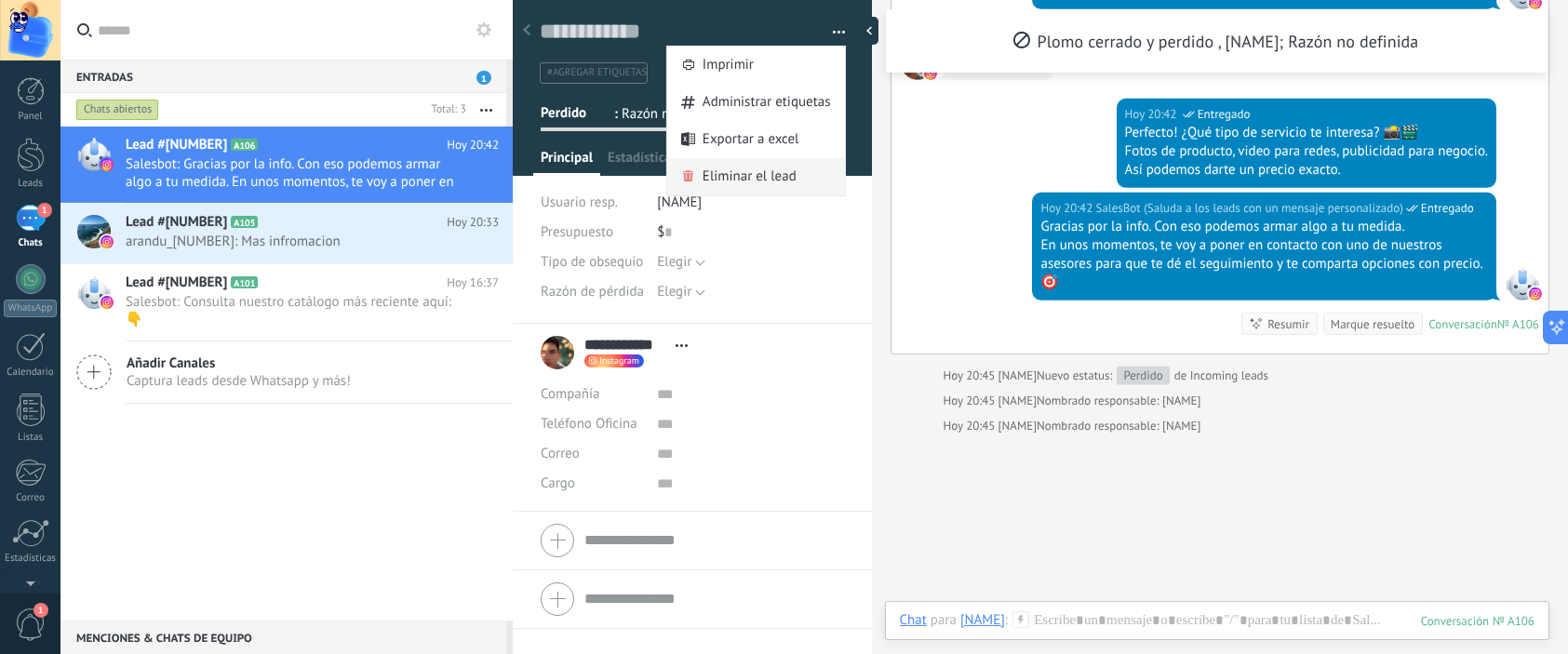 click on "Eliminar el lead" at bounding box center [749, 177] 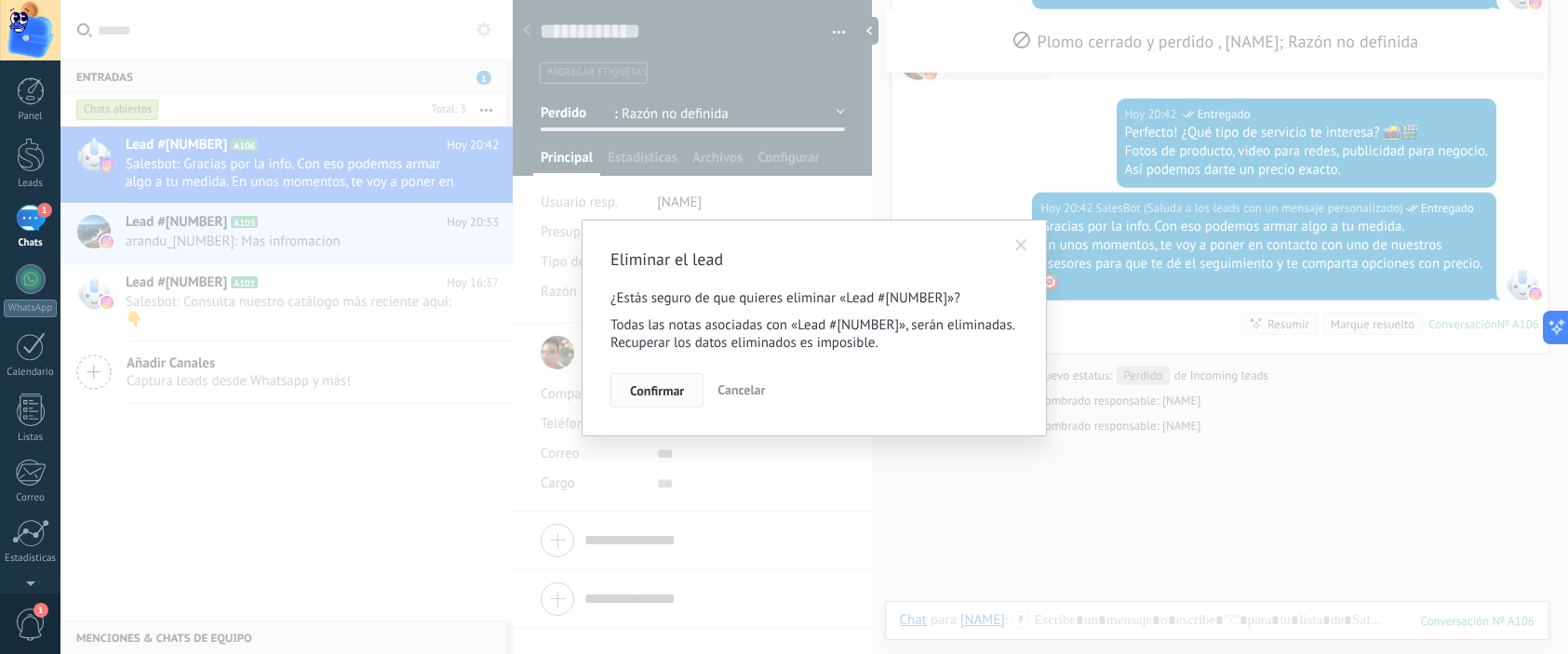 click on "Confirmar Cancelar" at bounding box center [814, 391] 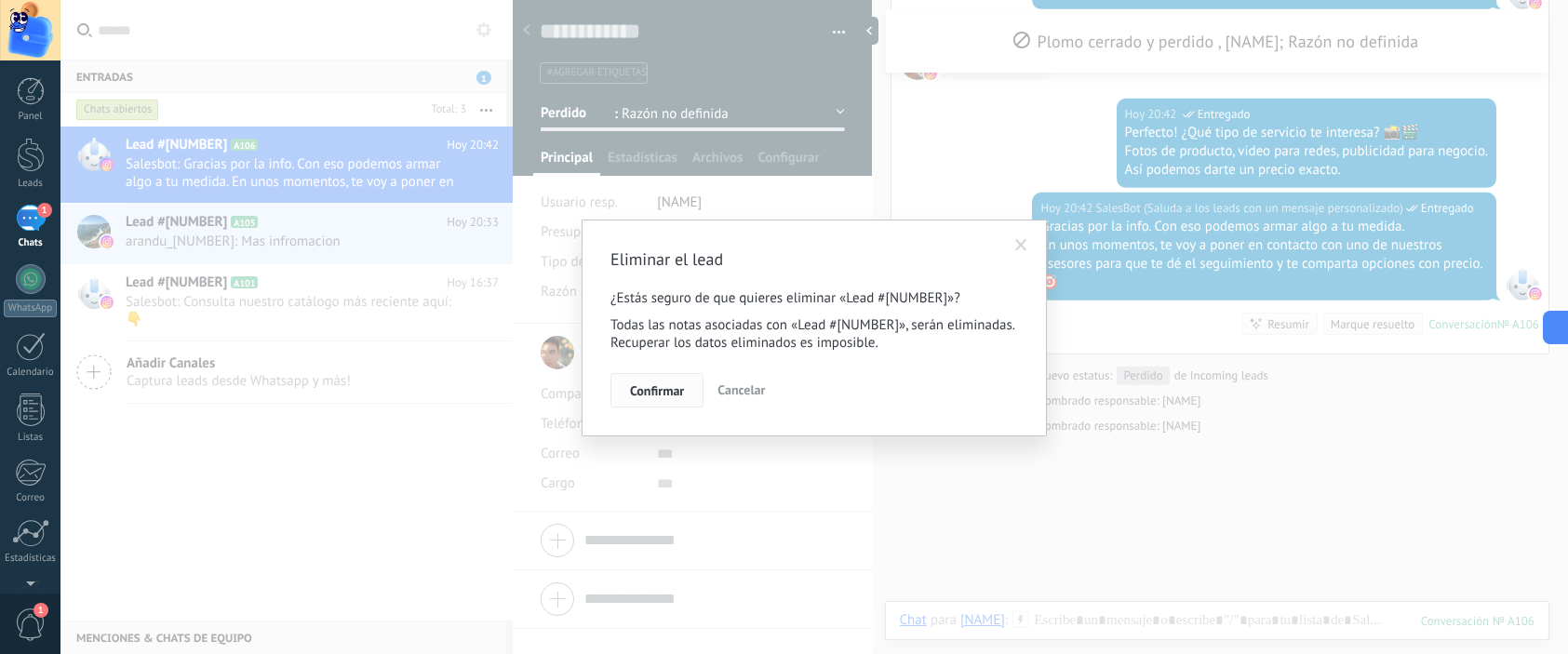 click on "Confirmar" at bounding box center [657, 391] 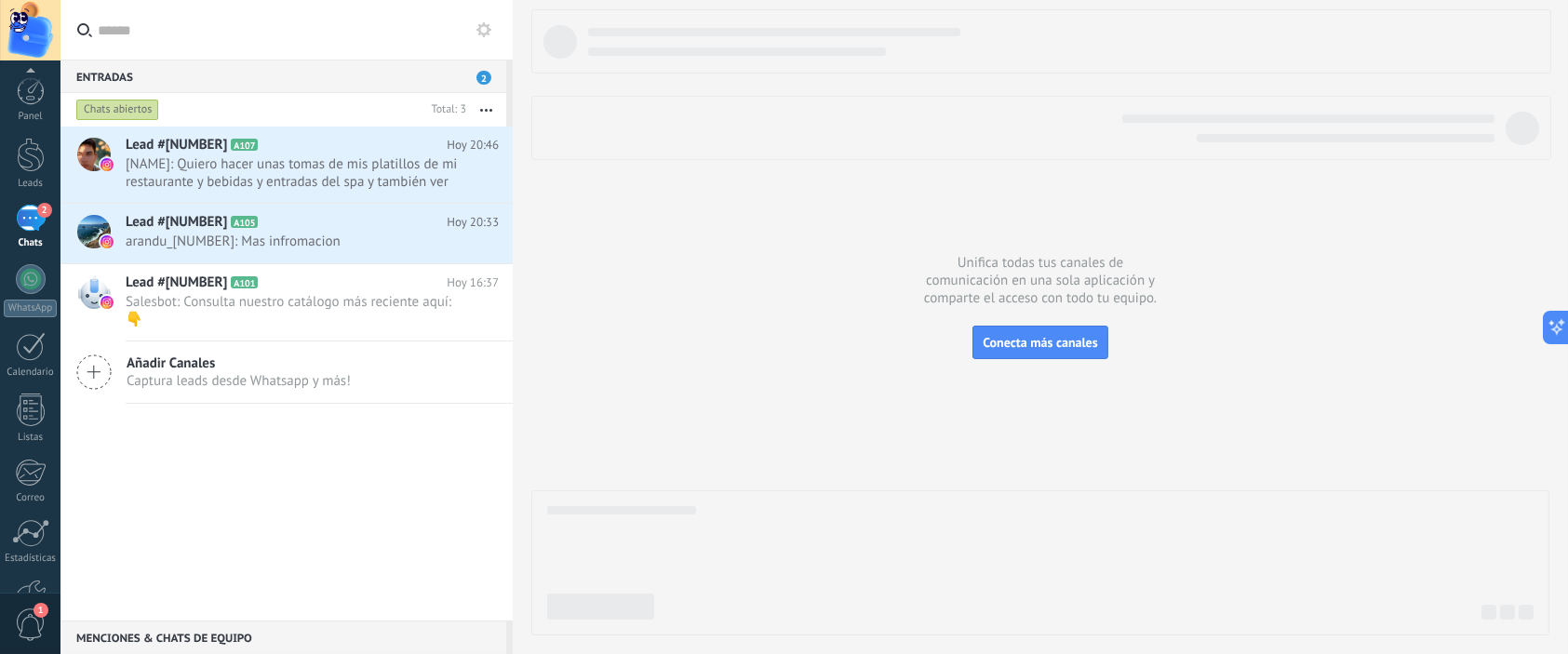 scroll, scrollTop: 118, scrollLeft: 0, axis: vertical 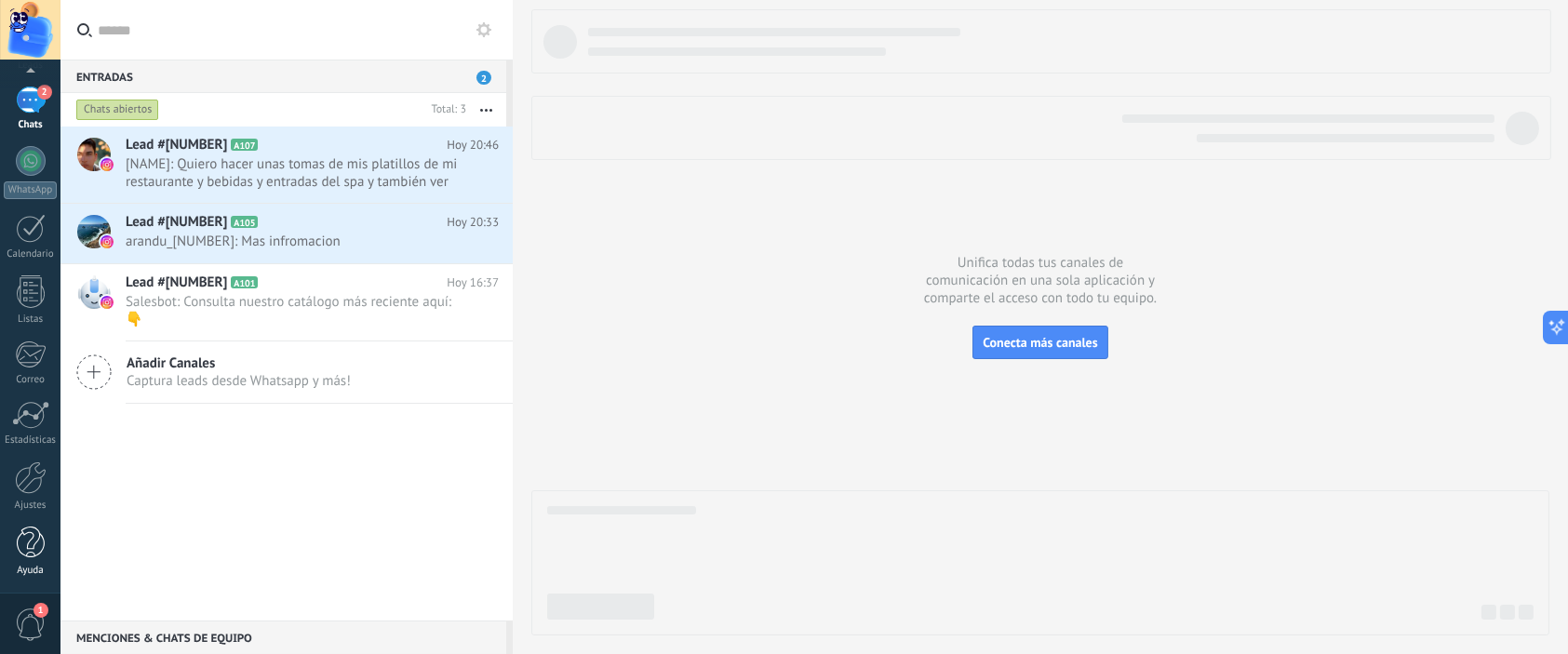 click at bounding box center (31, 542) 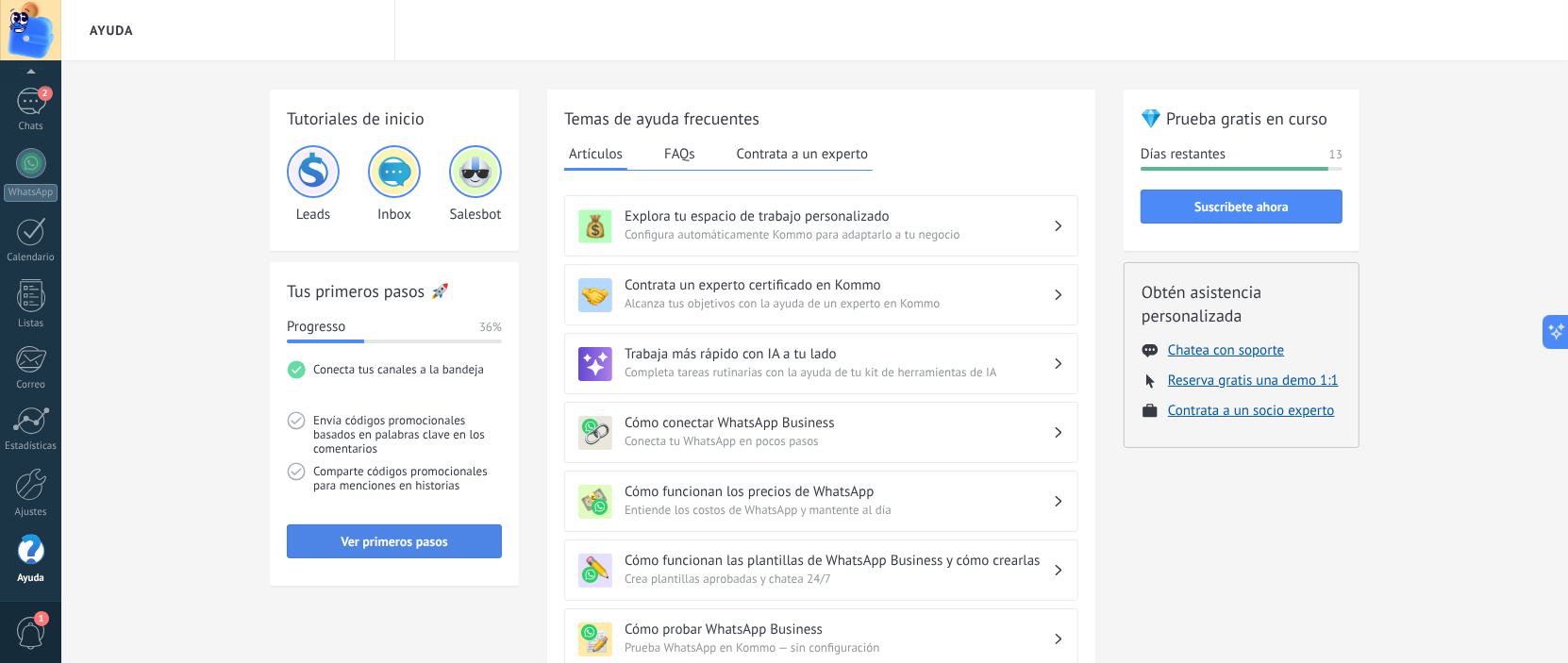 click on "Ver primeros pasos" at bounding box center (394, 541) 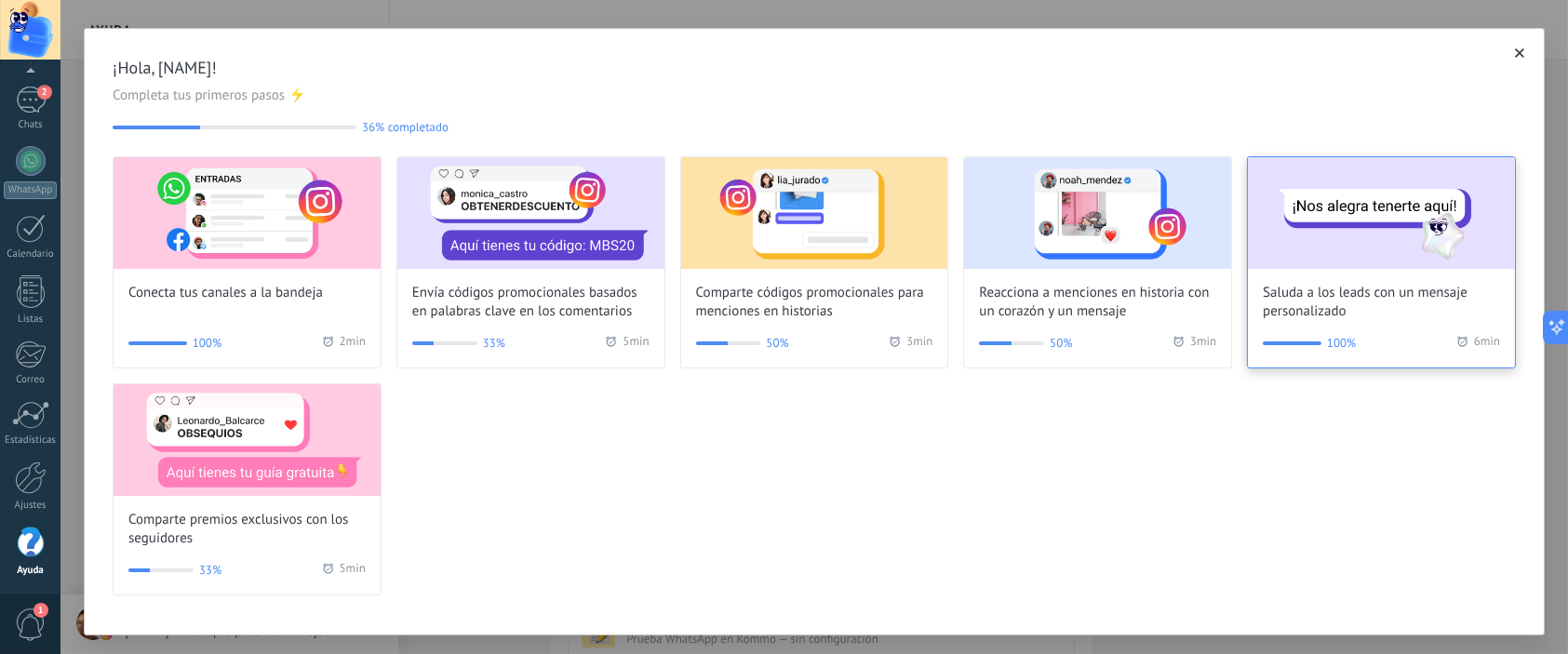 click on "Saluda a los leads con un mensaje personalizado" at bounding box center (1381, 302) 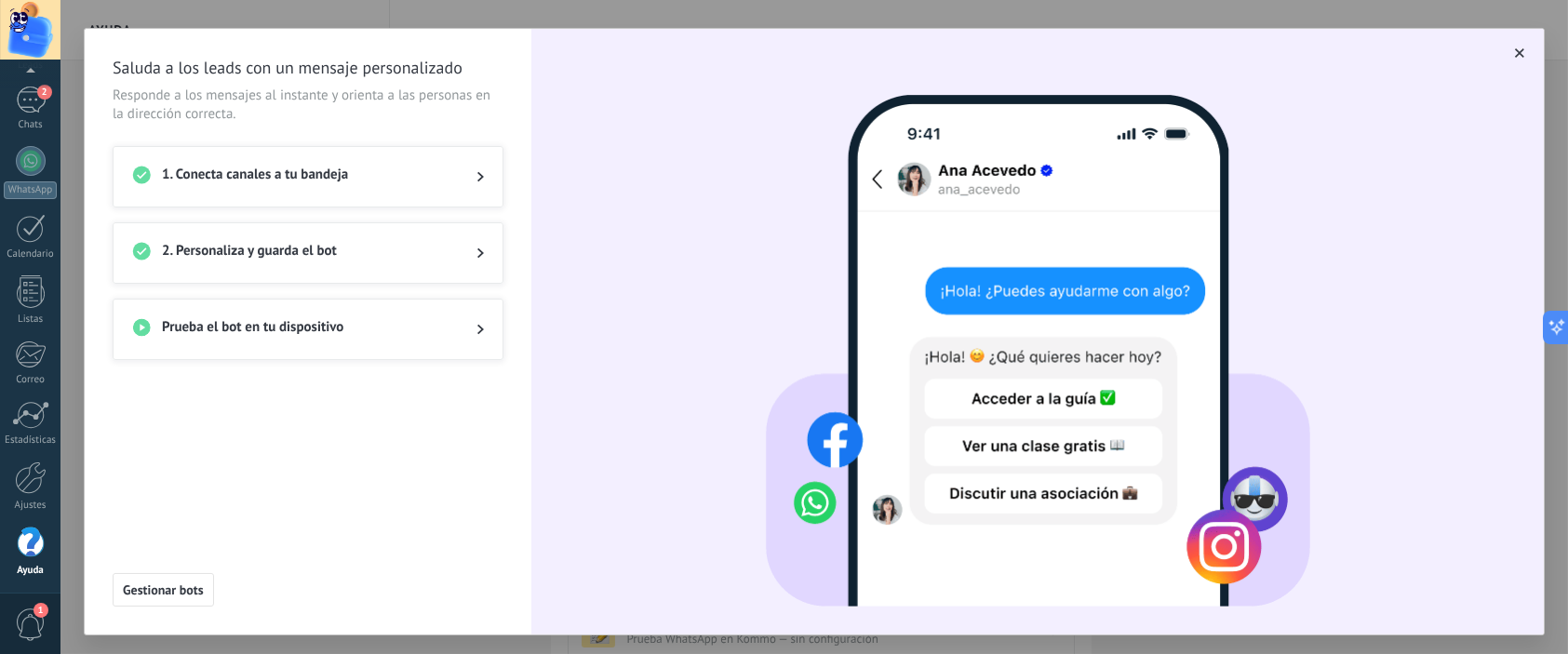 click on "2. Personaliza y guarda el bot" at bounding box center [308, 253] 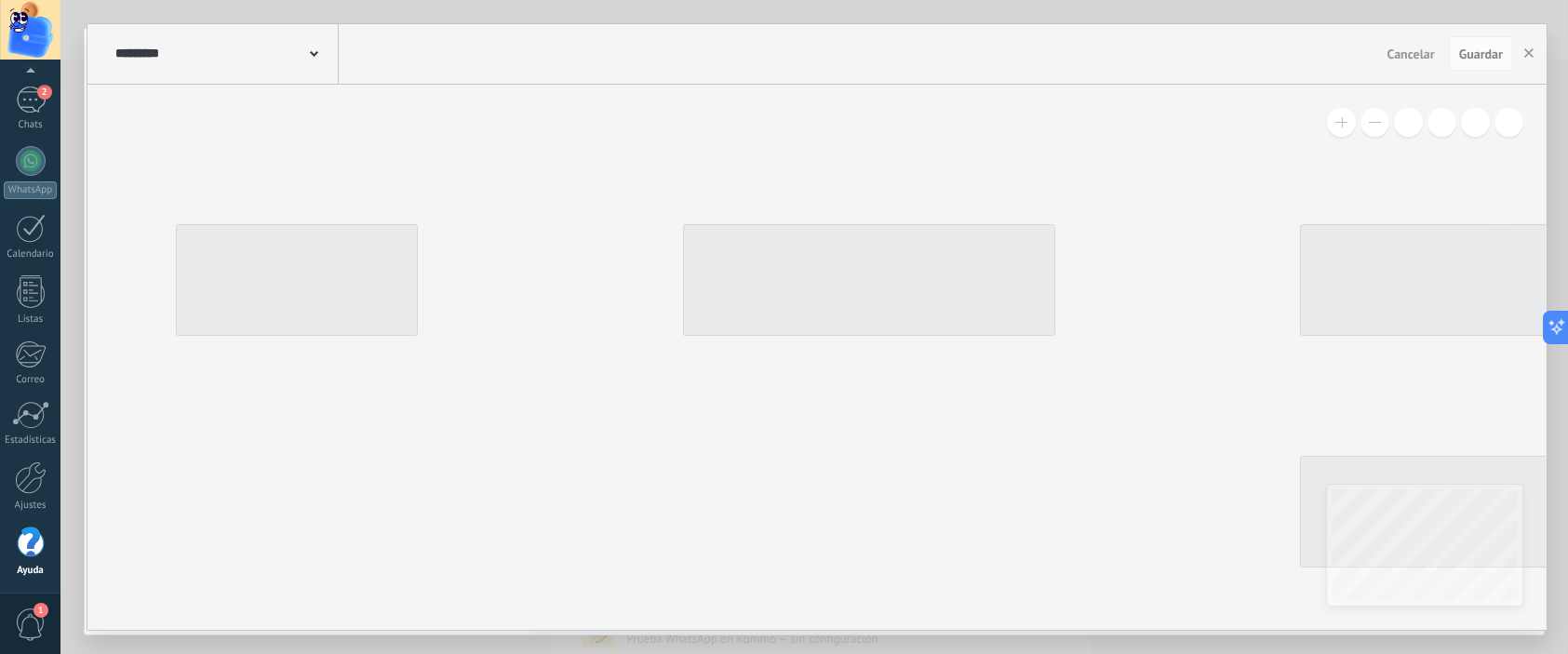 type on "**********" 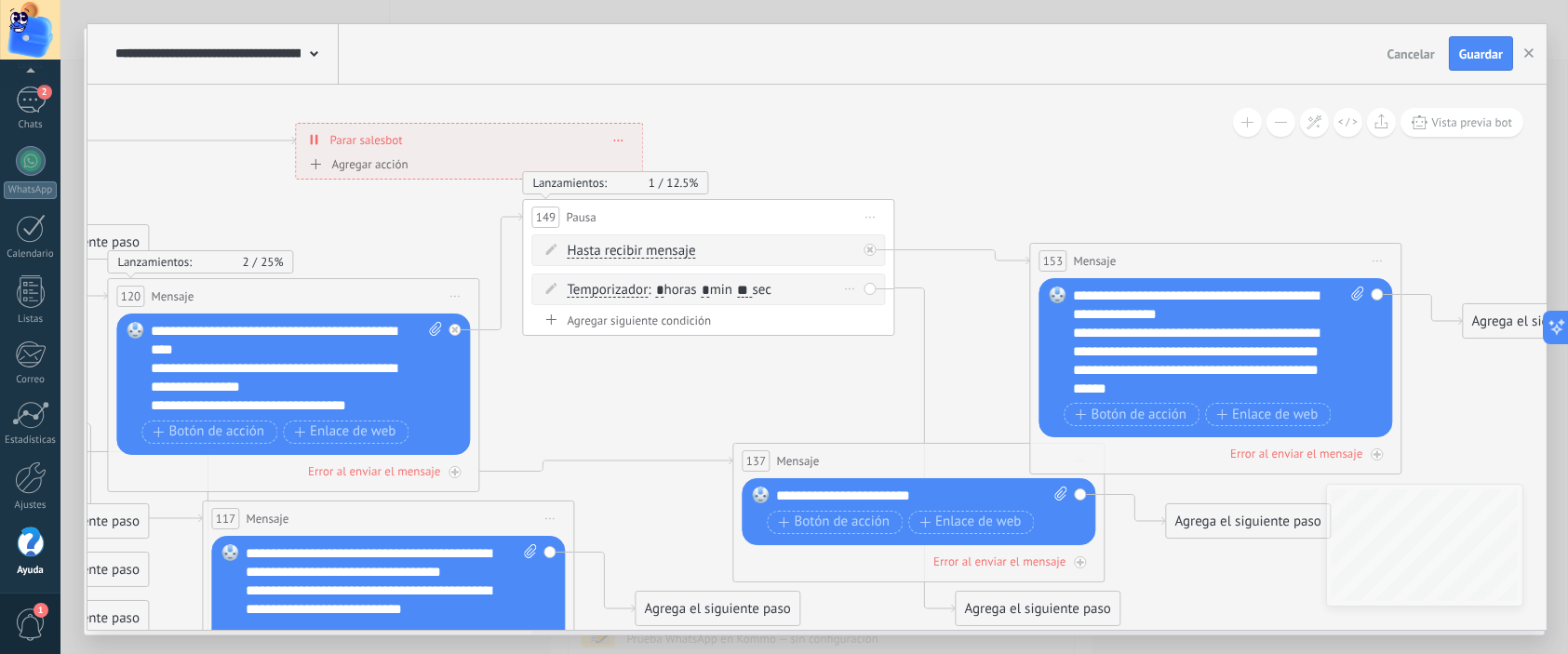 click 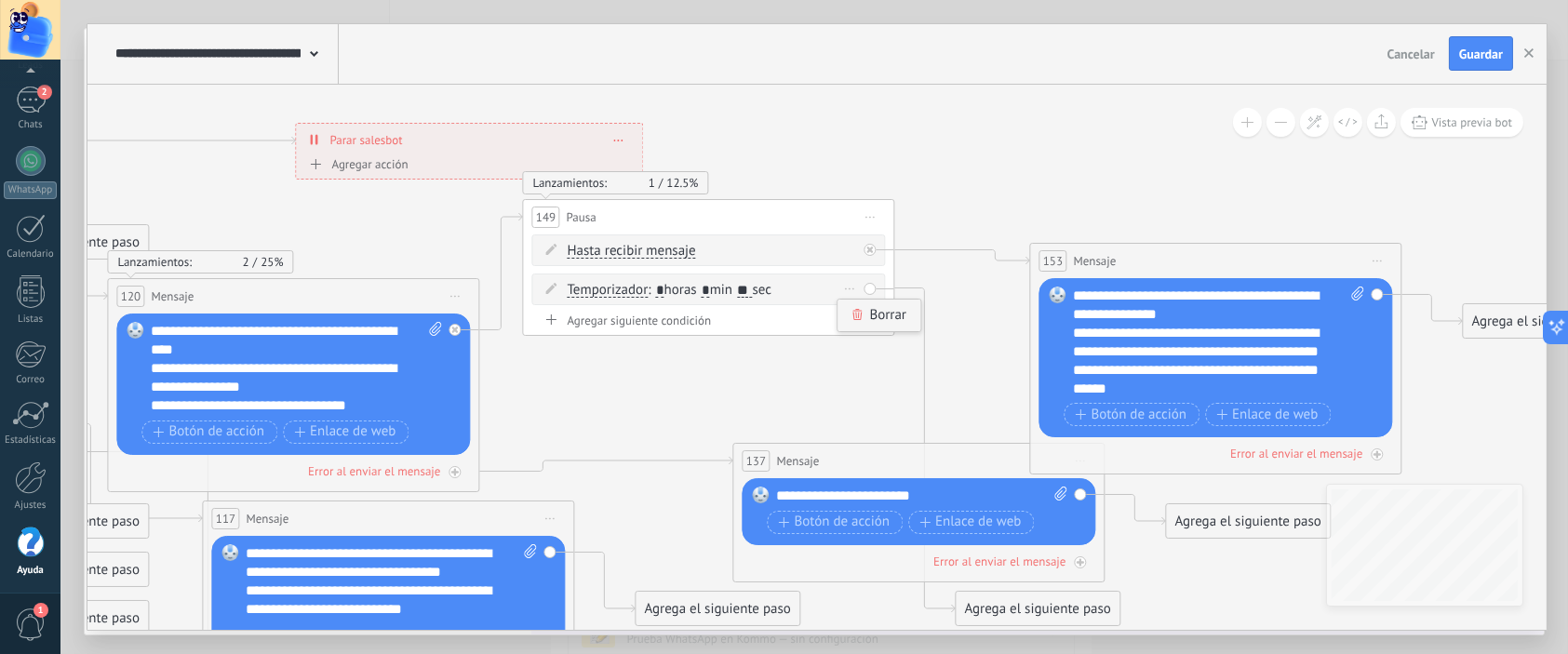 click on "Borrar" at bounding box center (878, 315) 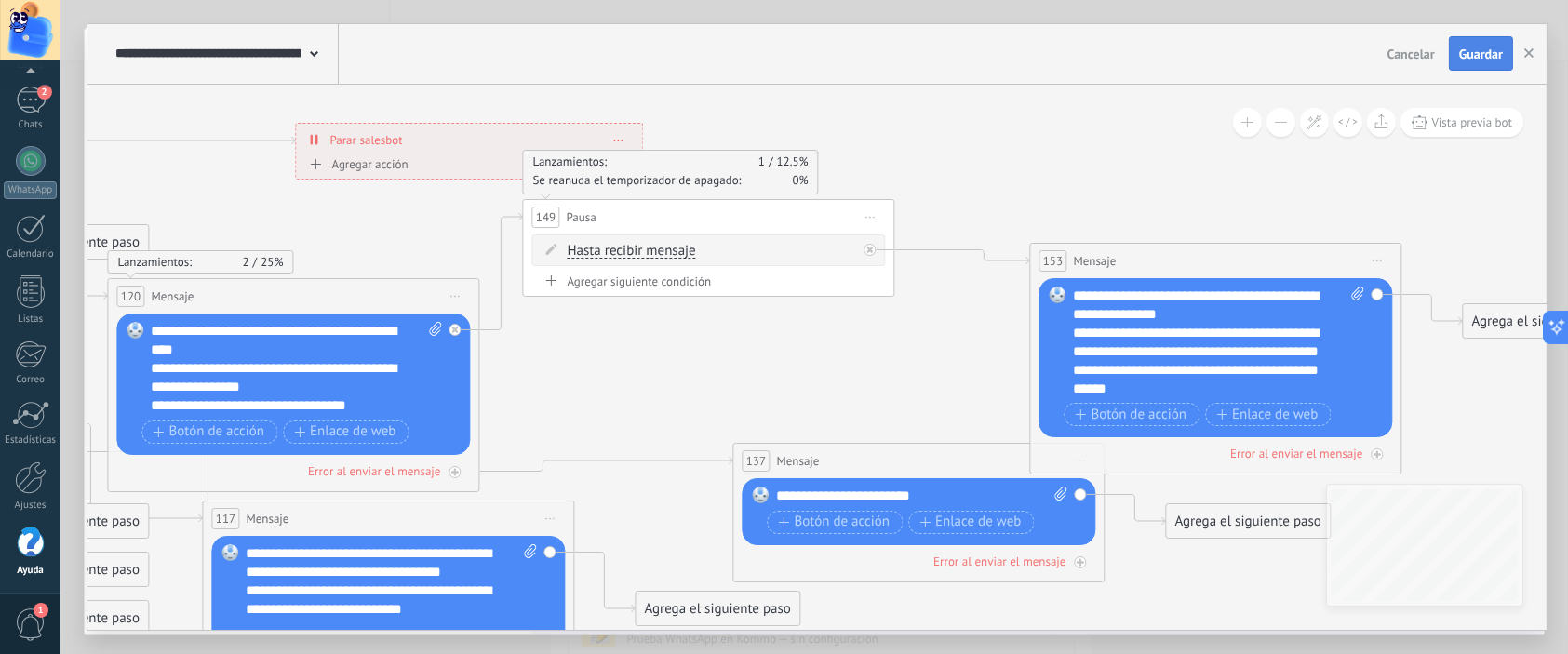 click on "Guardar" at bounding box center [1481, 54] 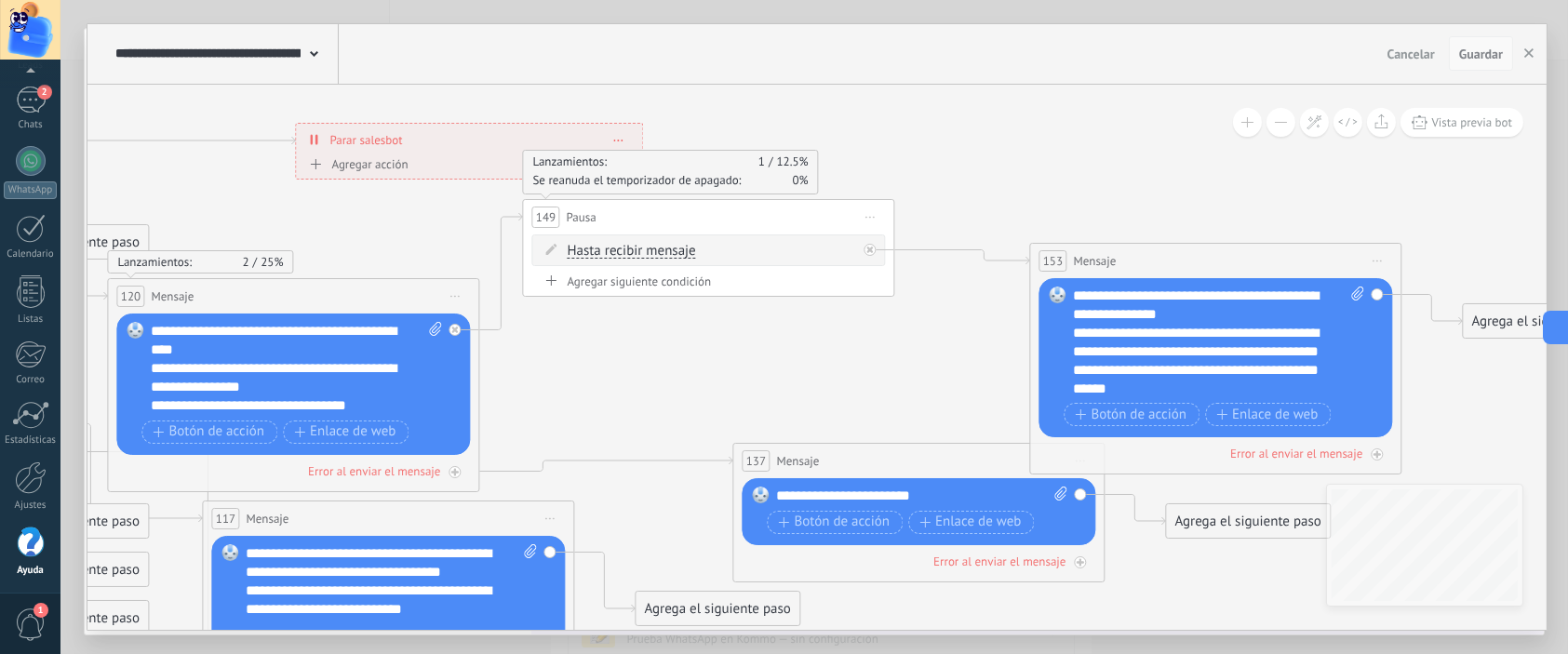 click on "Guardar" at bounding box center (1481, 54) 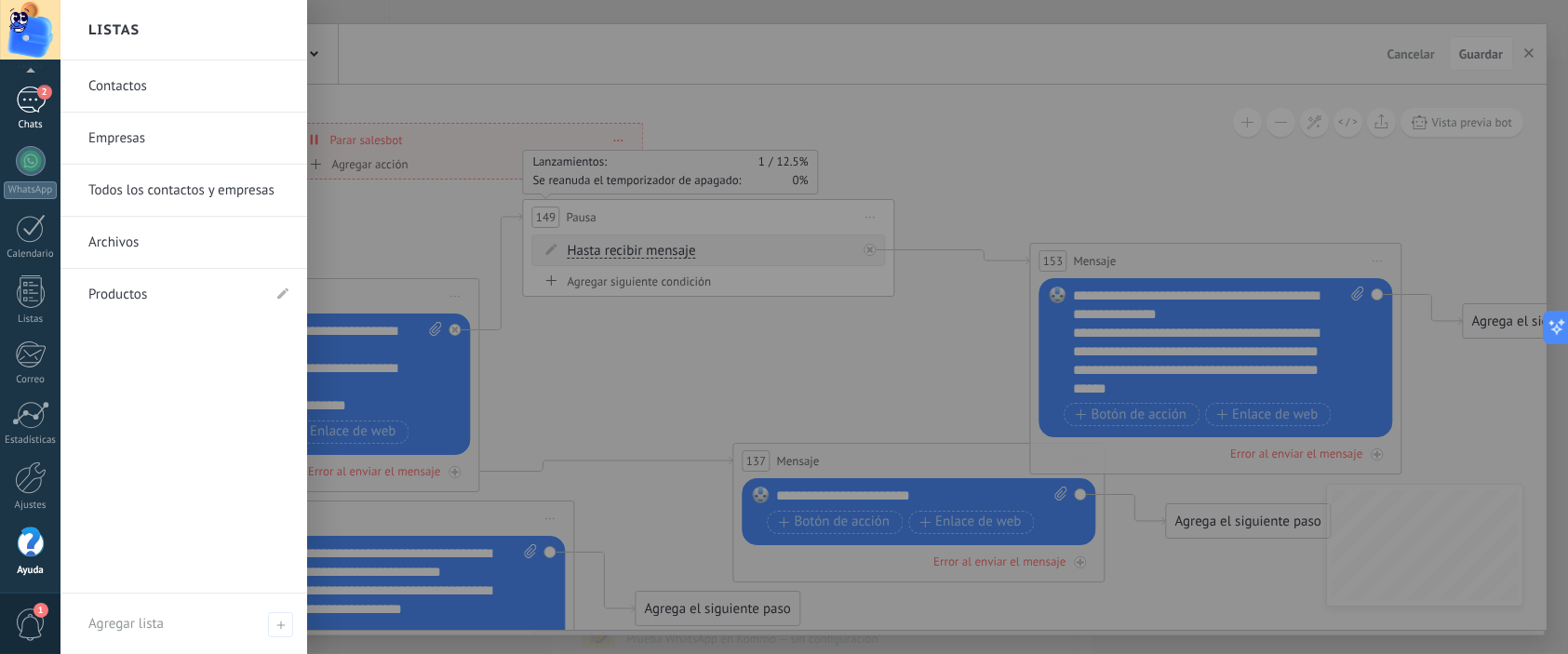 click on "2" at bounding box center [31, 100] 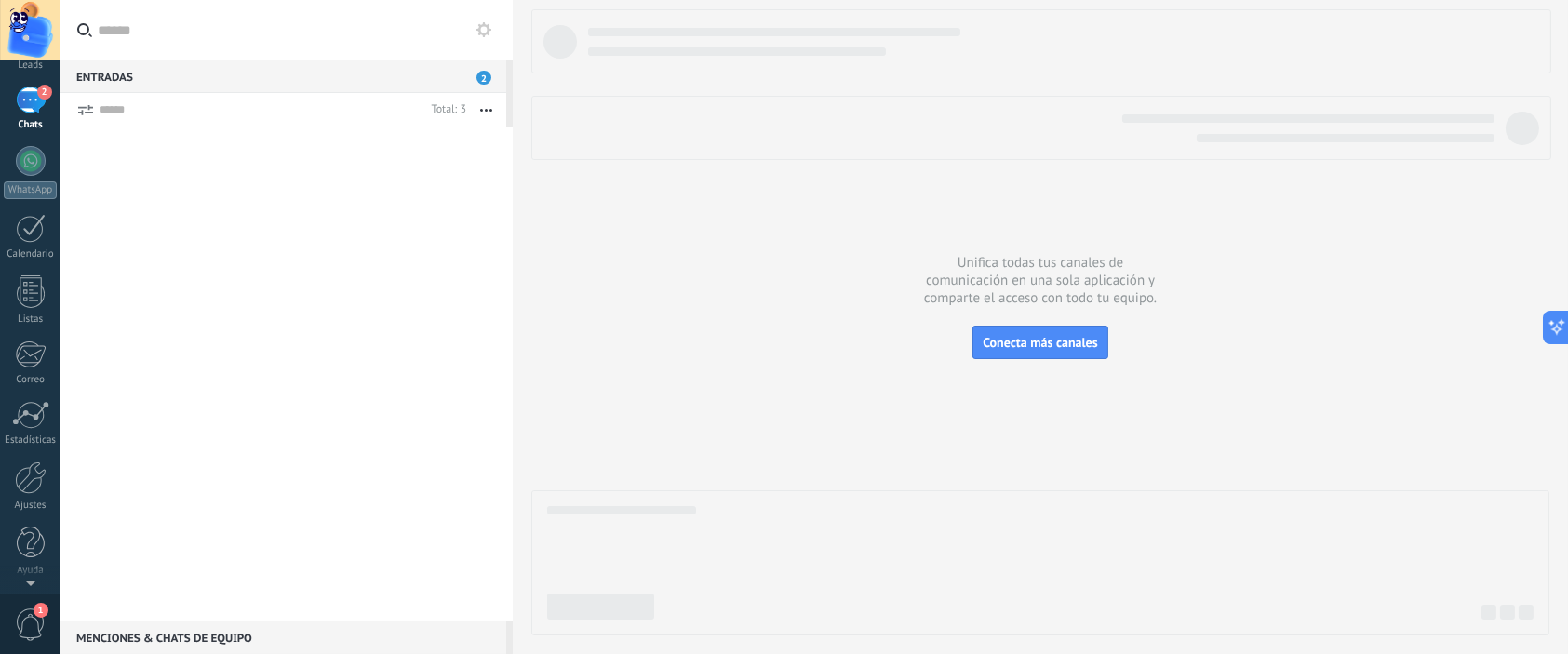 scroll, scrollTop: 0, scrollLeft: 0, axis: both 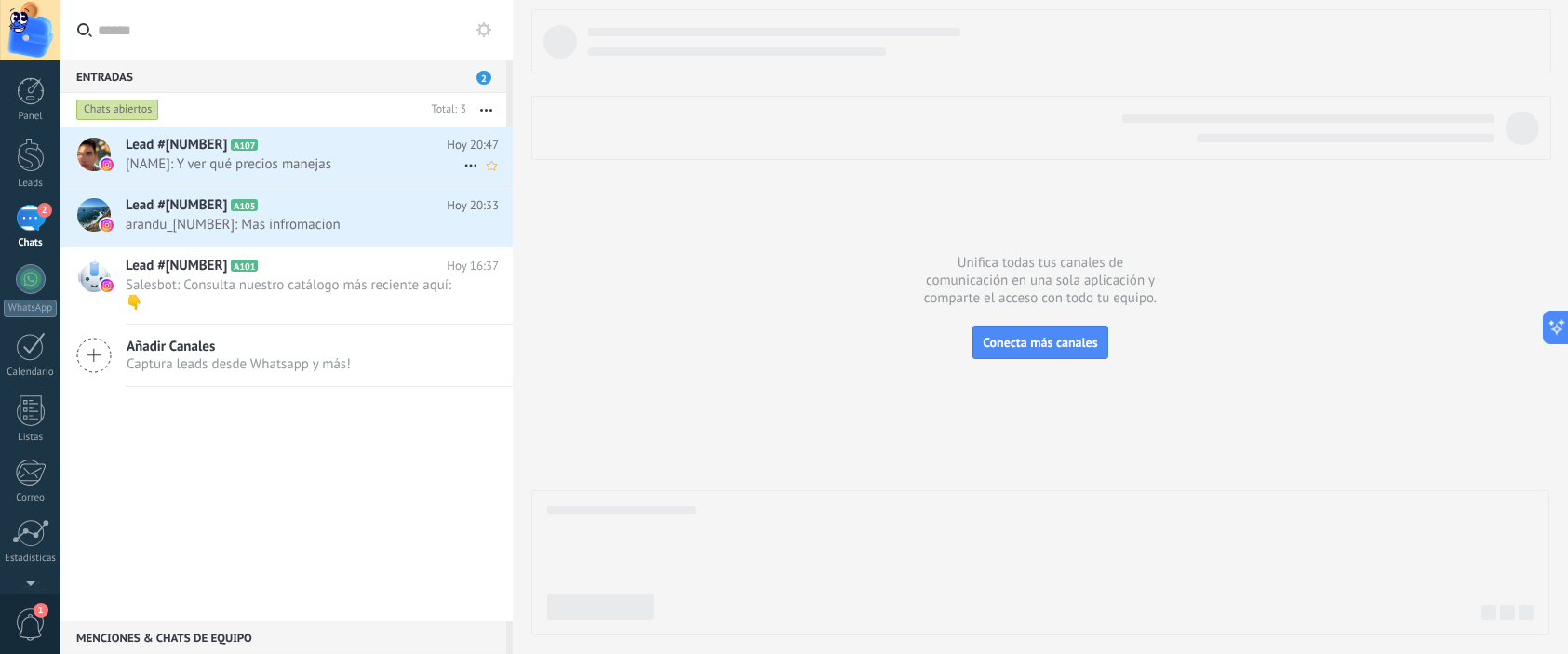 click on "Luis Pacheco: Y ver qué precios manejas" at bounding box center [294, 164] 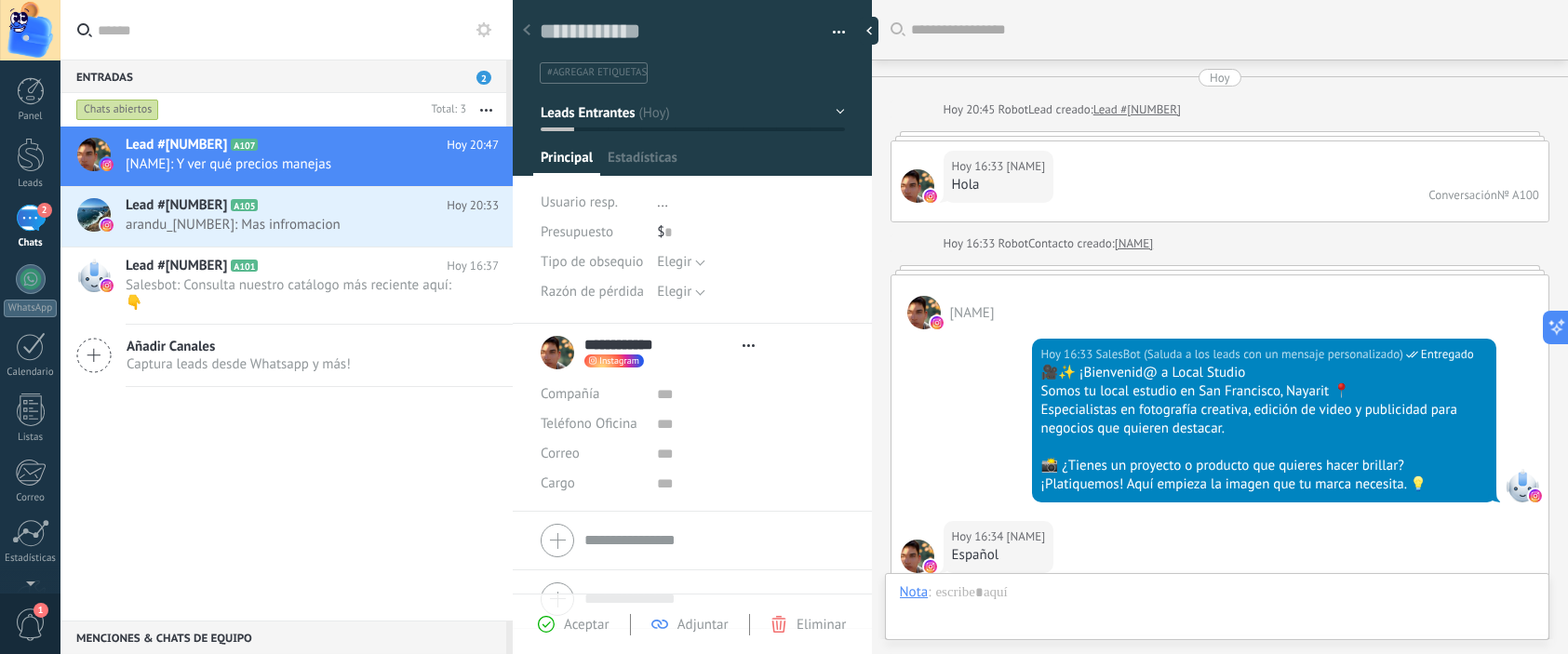 click on "Leads Entrantes" at bounding box center (692, 113) 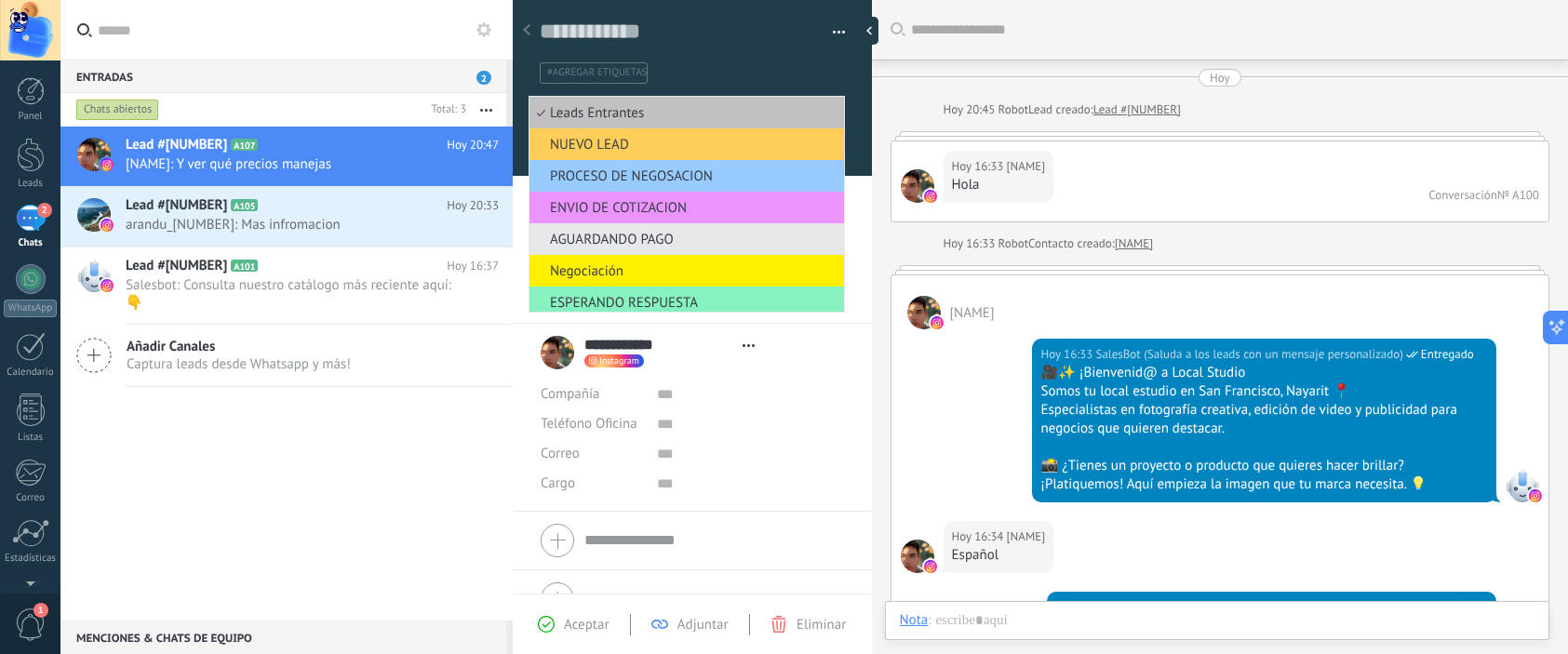 type on "**********" 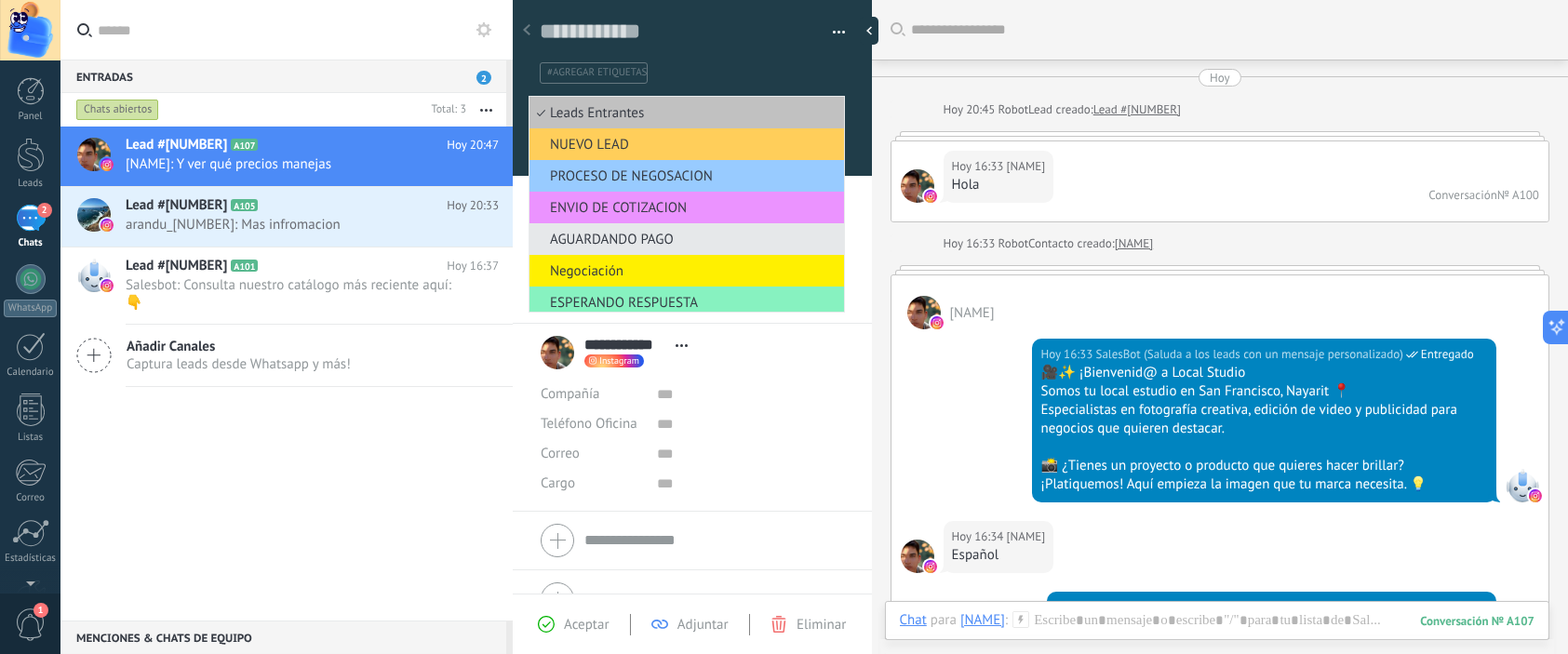 scroll, scrollTop: 3249, scrollLeft: 0, axis: vertical 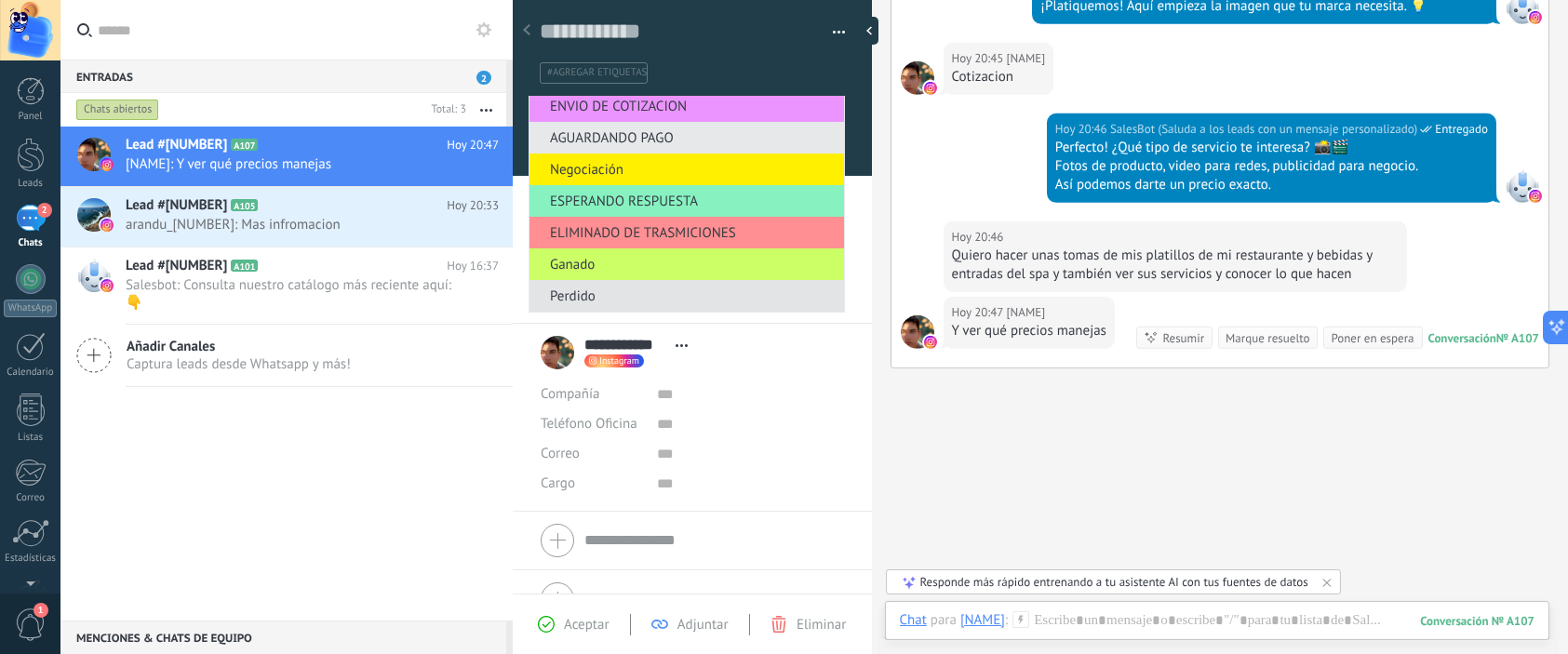 click on "Perdido" at bounding box center (684, 296) 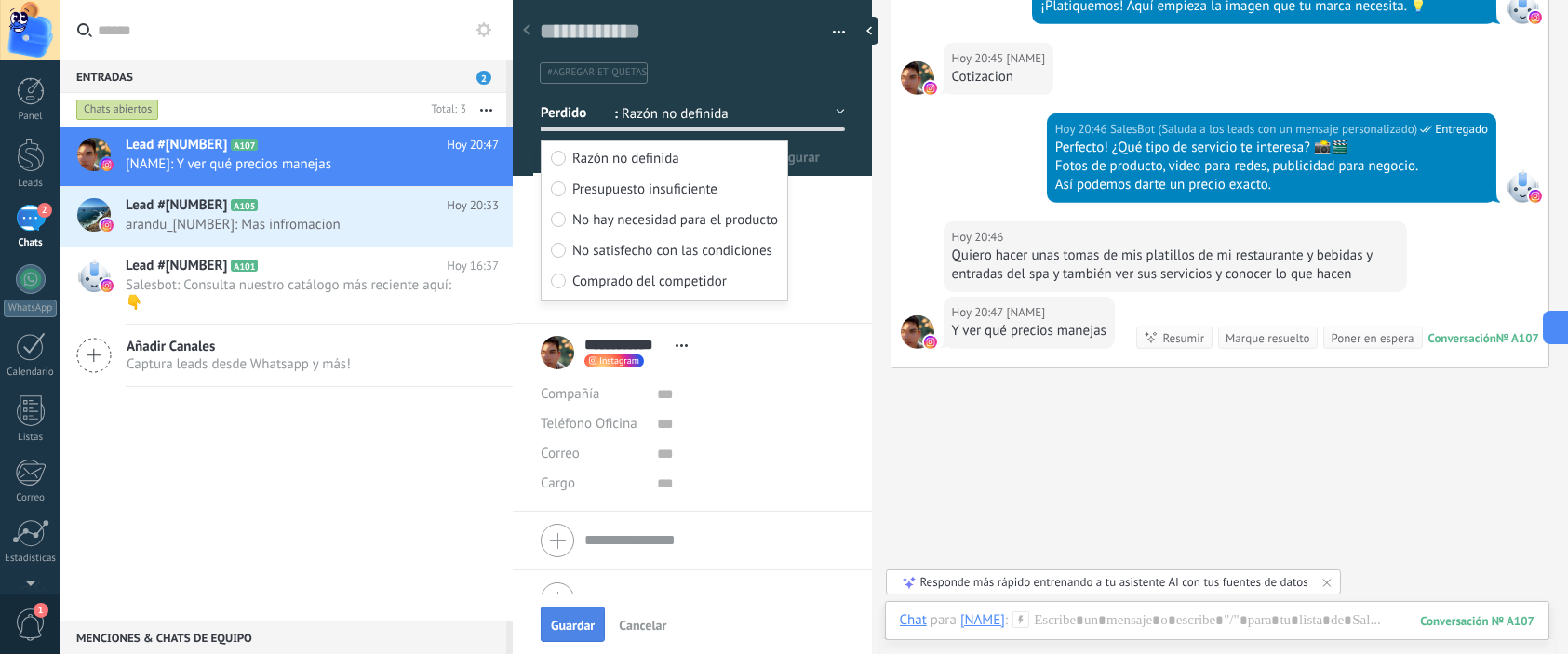 click on "Guardar" at bounding box center [572, 625] 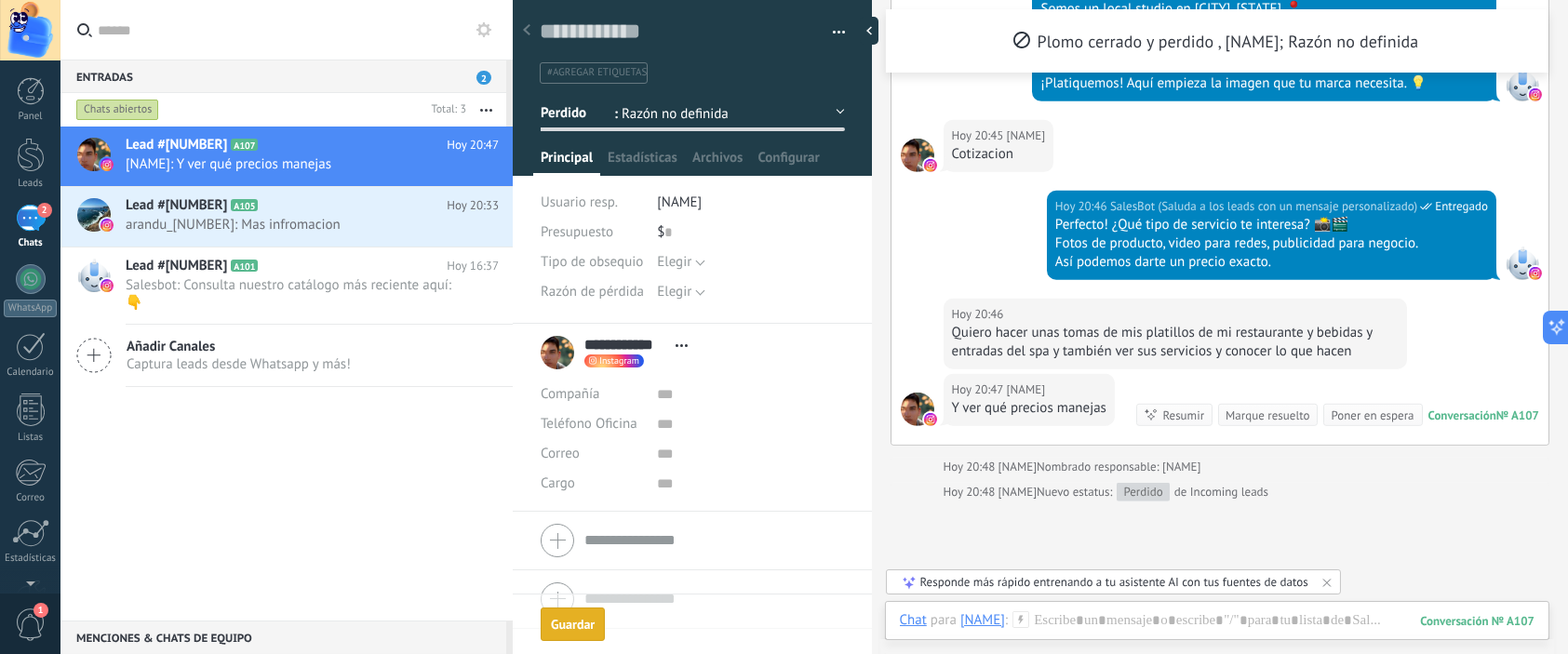 click on "Guardar y crear
Imprimir
Administrar etiquetas
Exportar a excel" at bounding box center [692, 35] 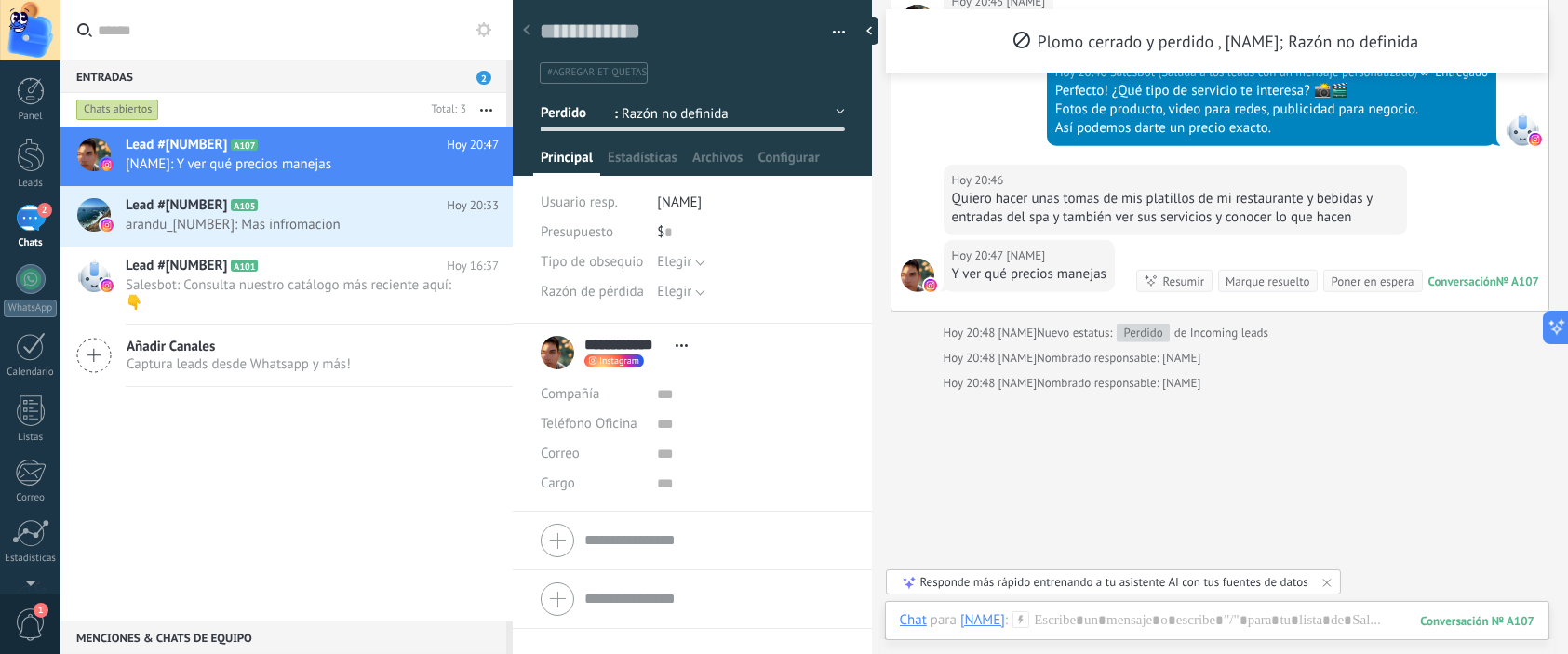 click on "Guardar y crear
Imprimir
Administrar etiquetas
Exportar a excel" at bounding box center (692, 35) 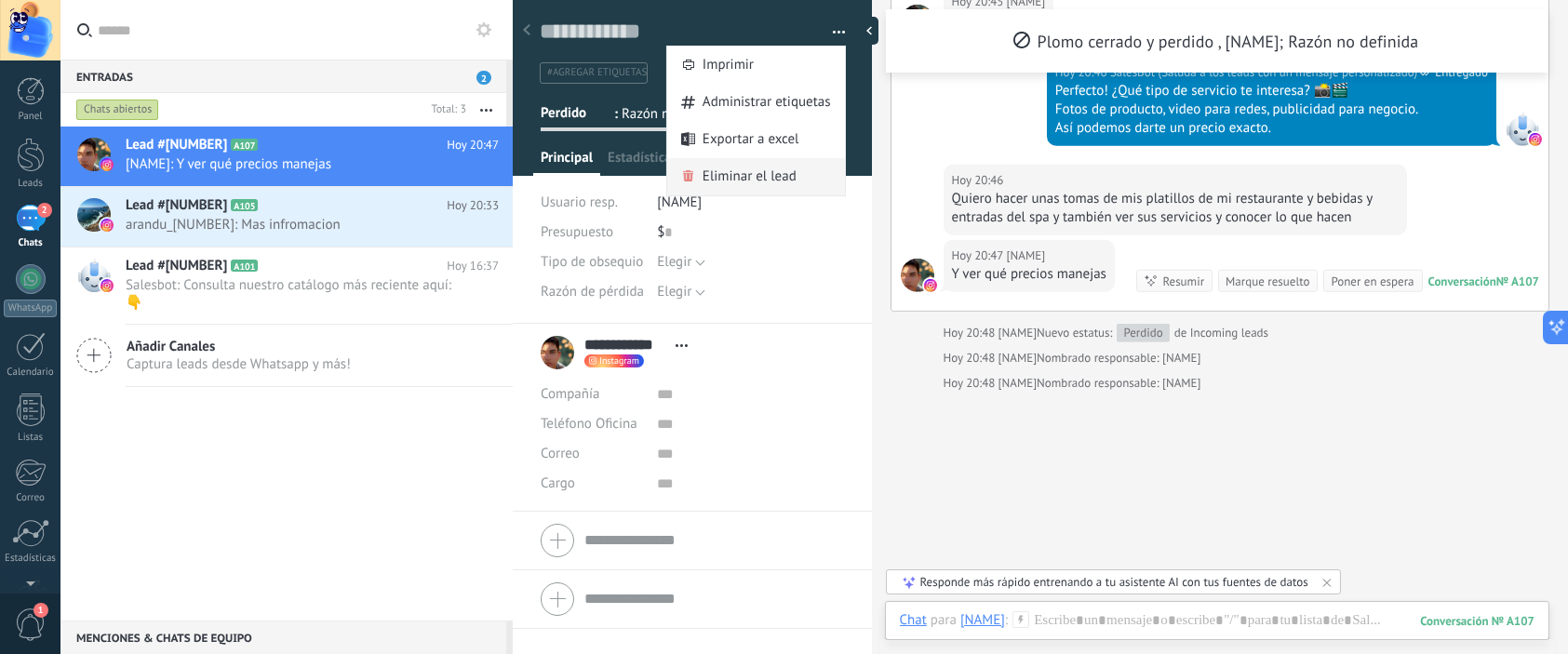 click on "Eliminar el lead" at bounding box center [749, 177] 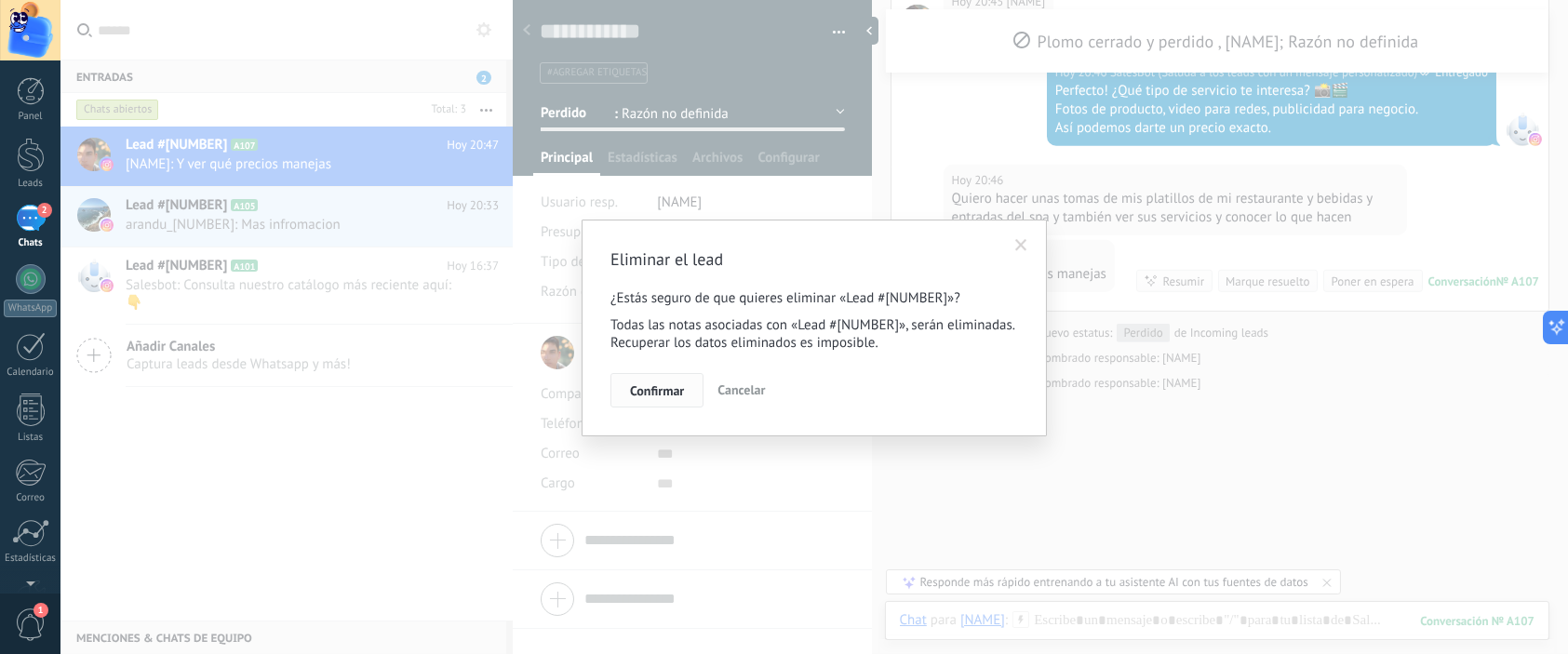 click on "Confirmar" at bounding box center (657, 391) 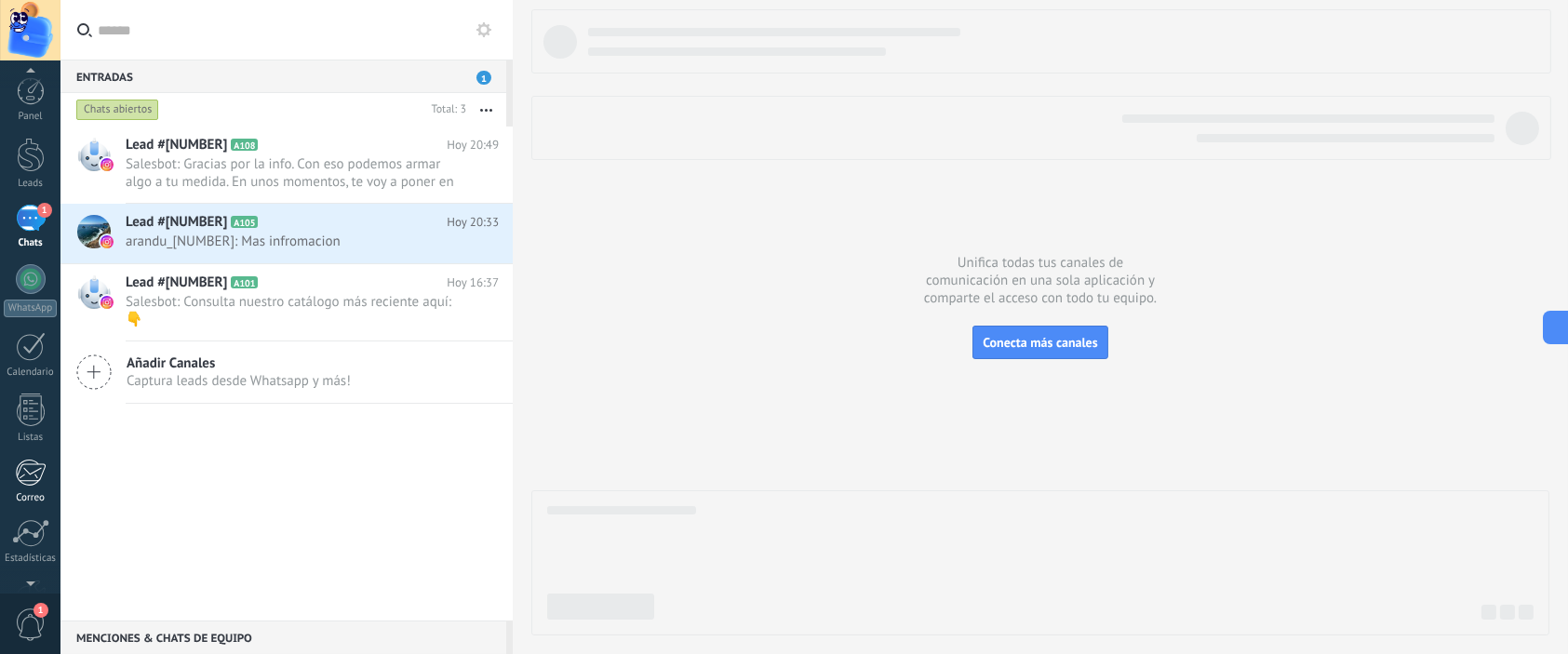 scroll, scrollTop: 118, scrollLeft: 0, axis: vertical 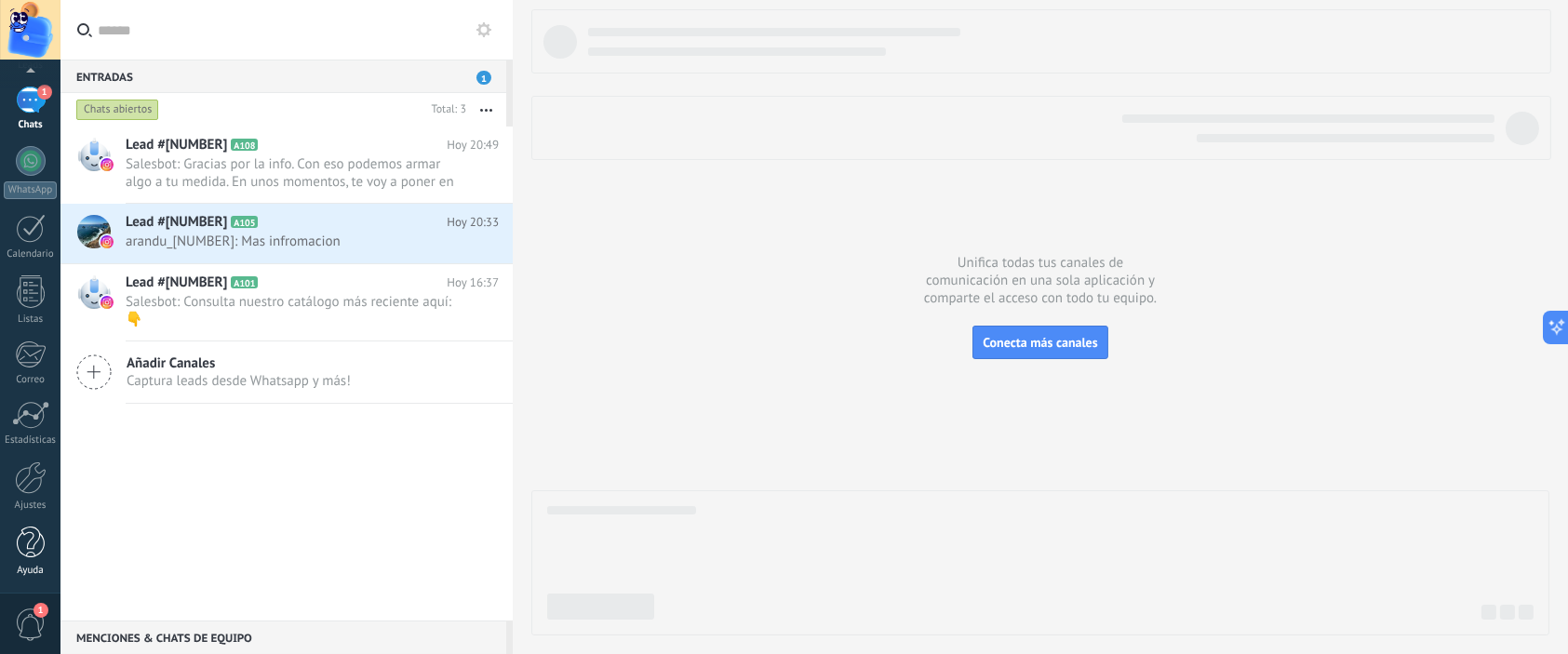 click at bounding box center (31, 542) 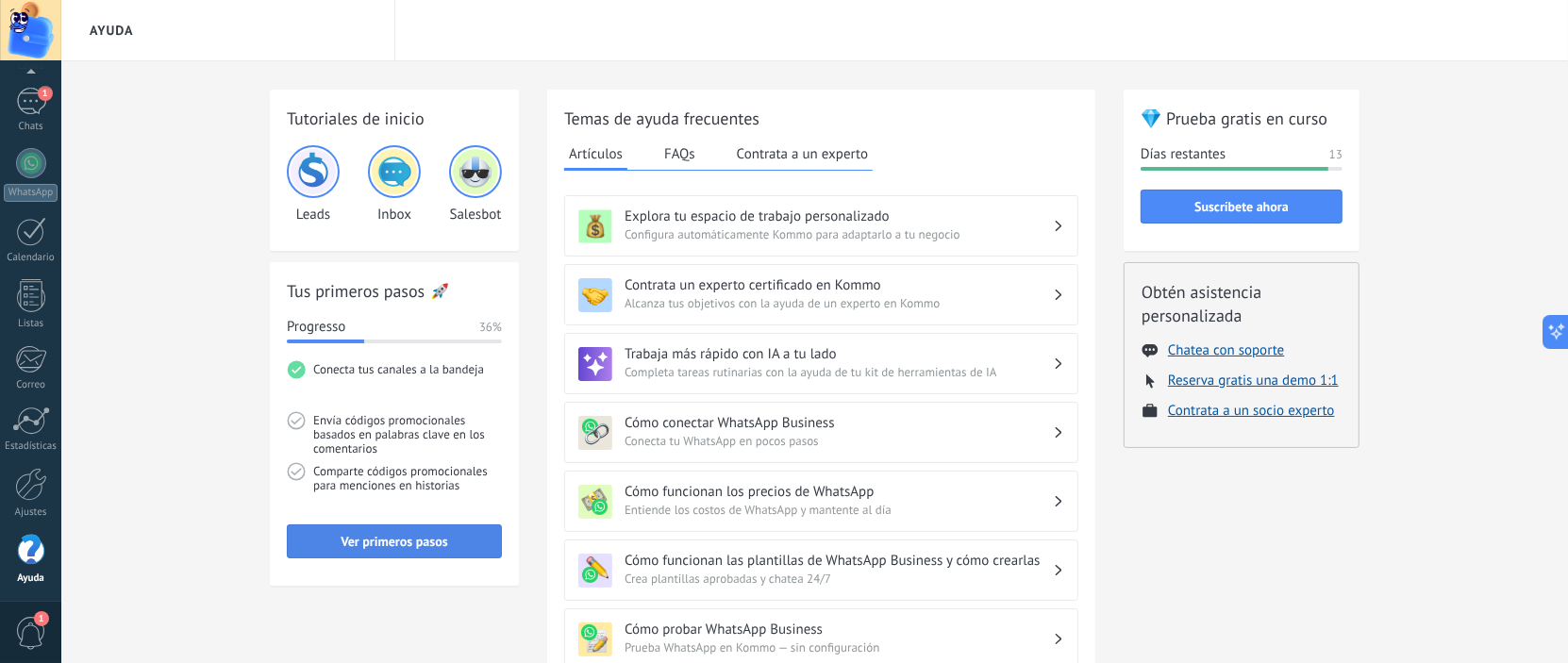 click on "Ver primeros pasos" at bounding box center [394, 541] 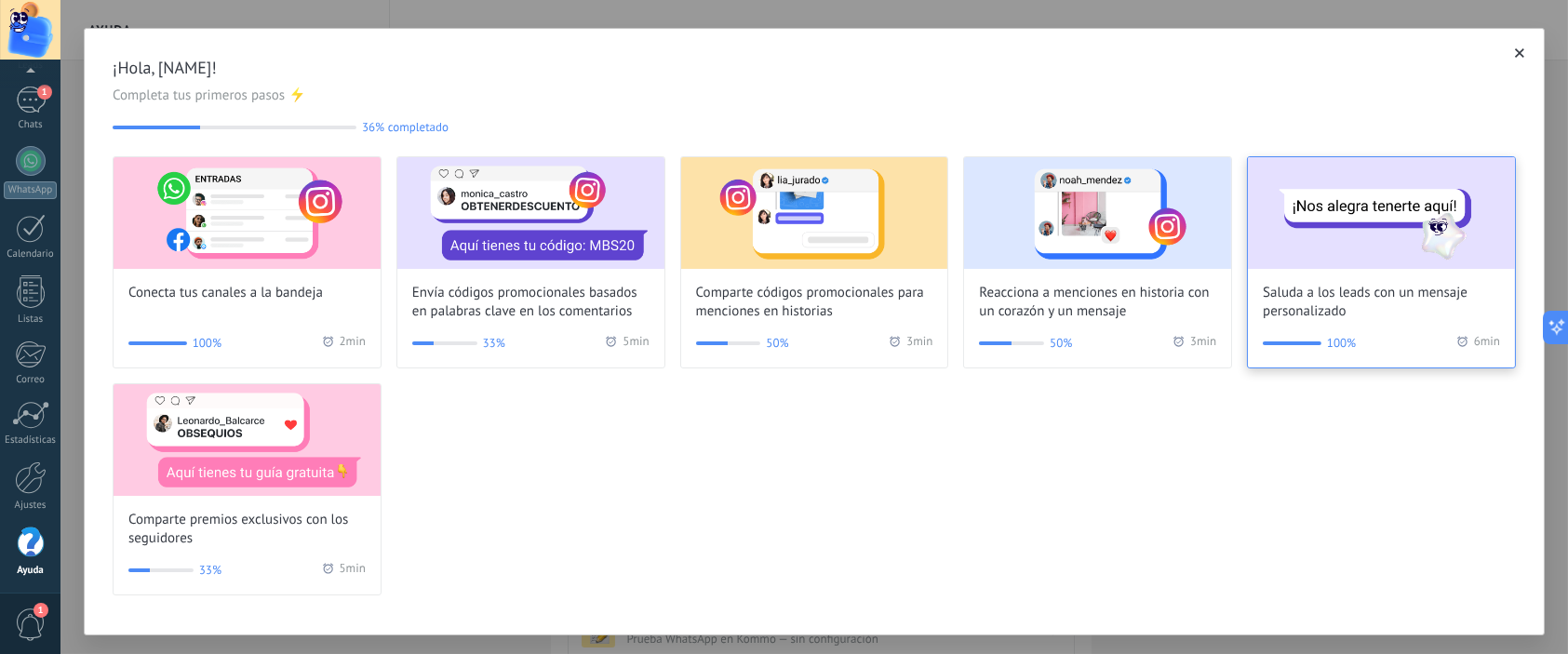 click on "Saluda a los leads con un mensaje personalizado" at bounding box center [1381, 239] 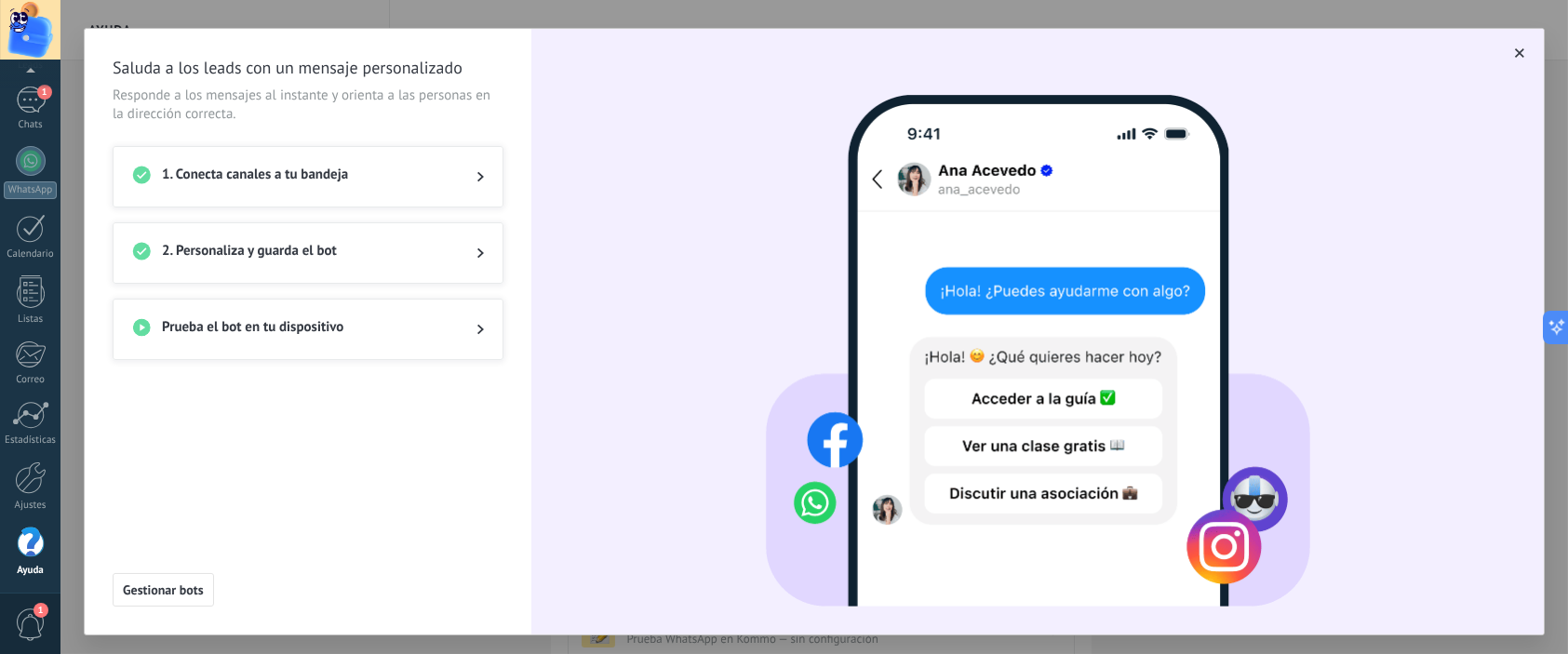 click on "2. Personaliza y guarda el bot" at bounding box center [304, 253] 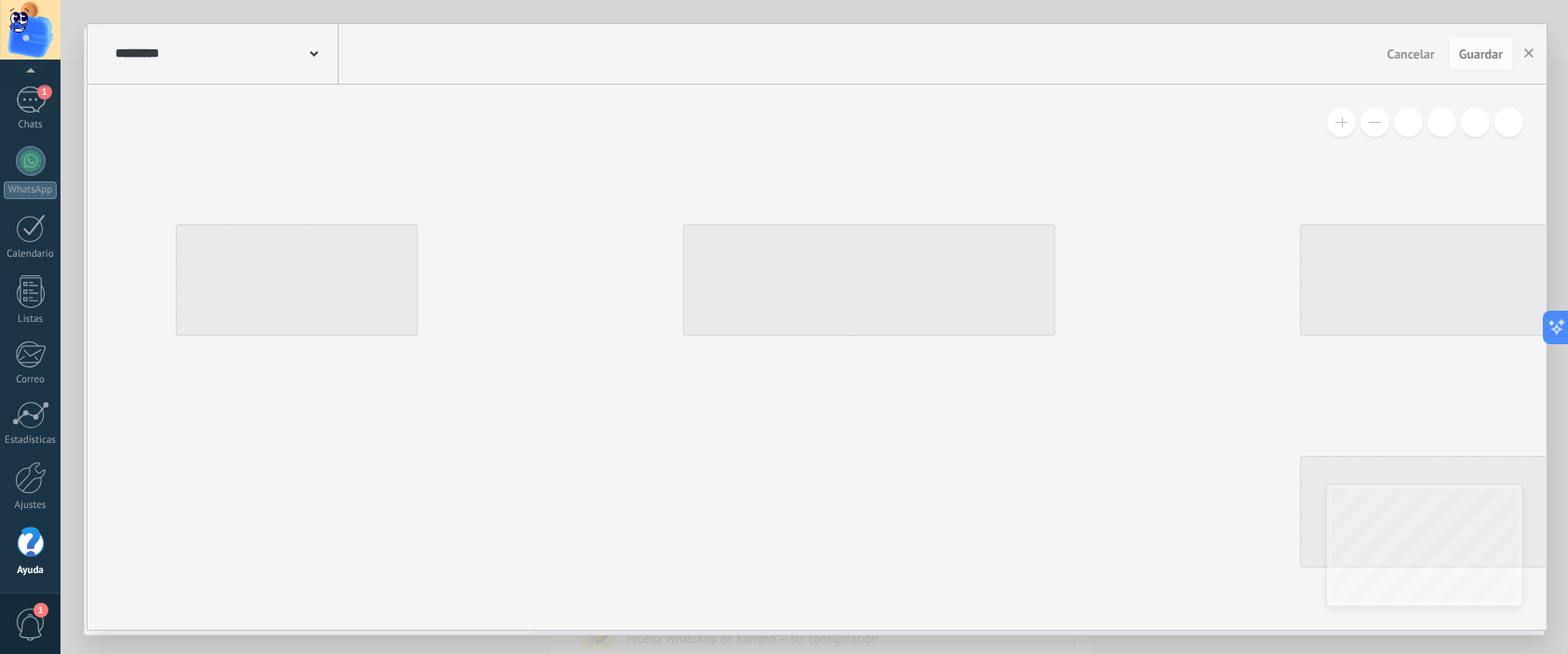 type on "**********" 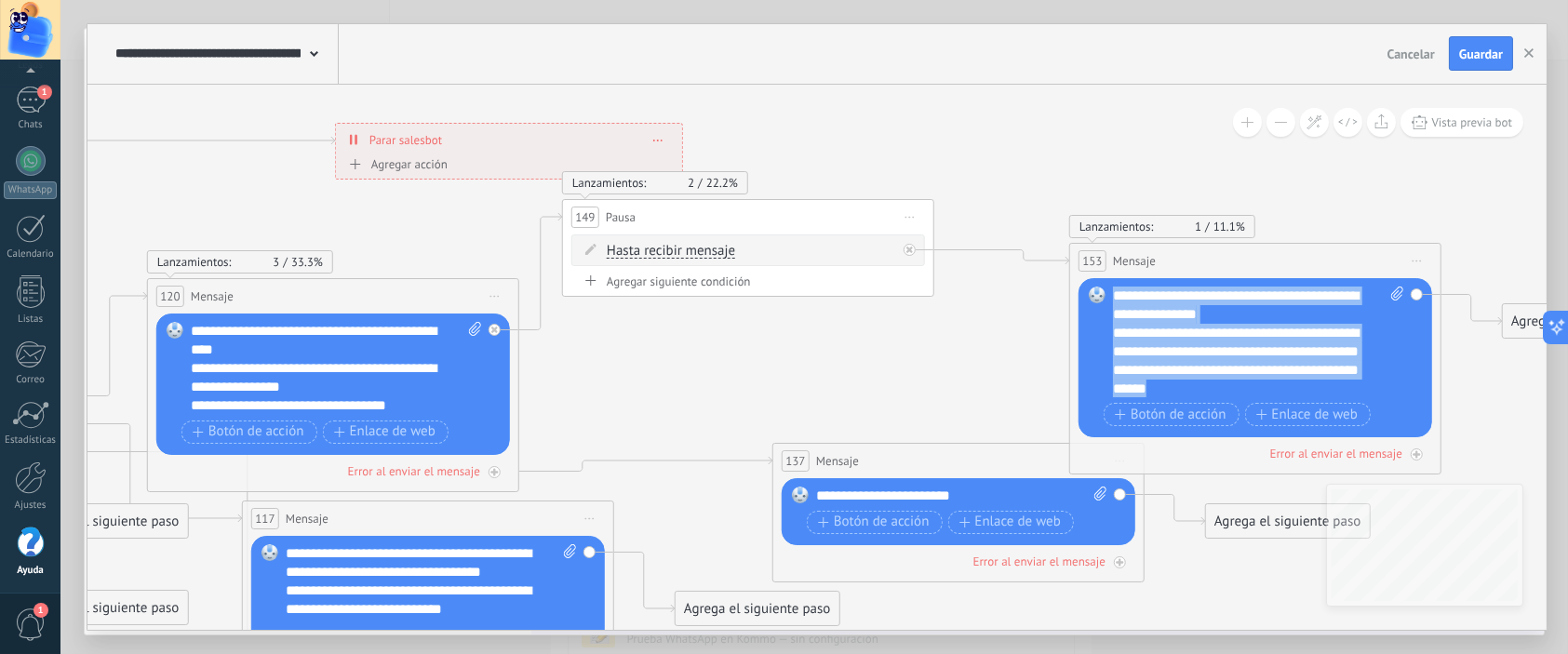 drag, startPoint x: 1116, startPoint y: 295, endPoint x: 1384, endPoint y: 391, distance: 284.67525 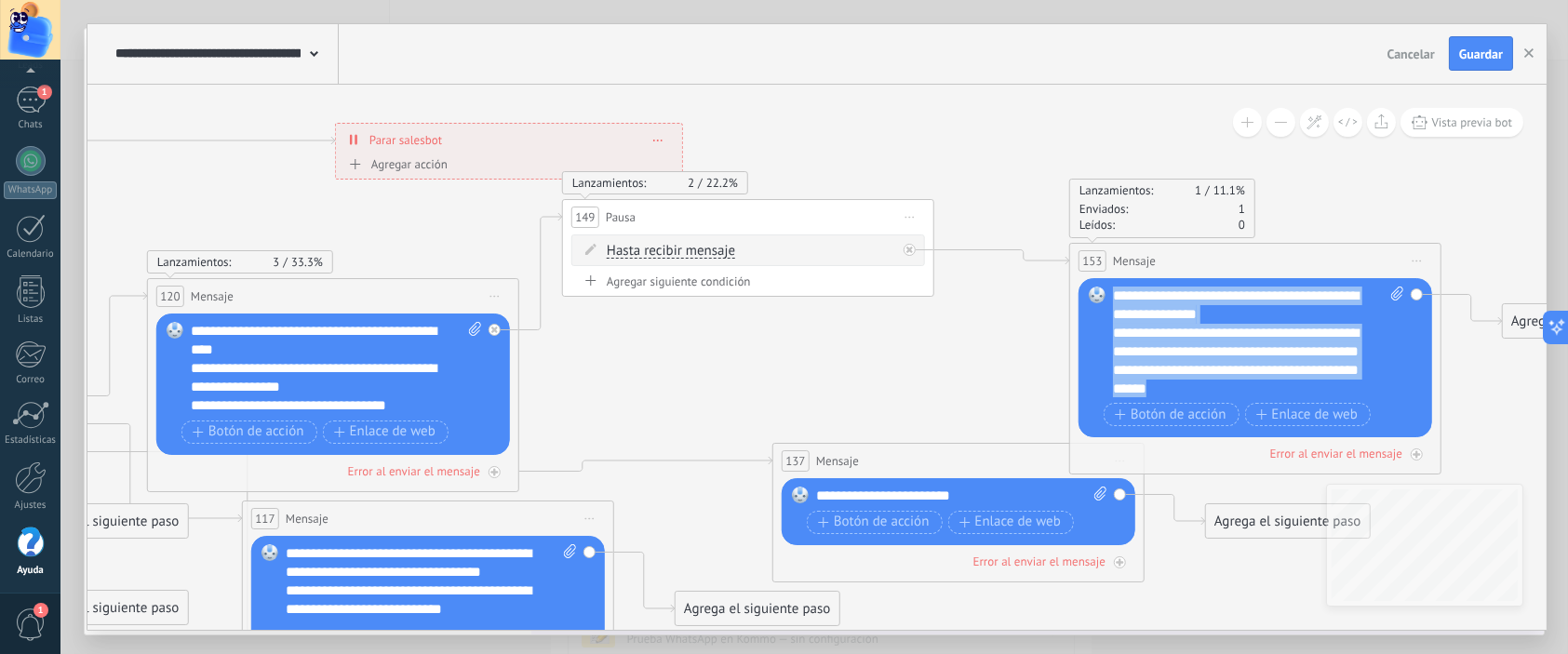 copy on "**********" 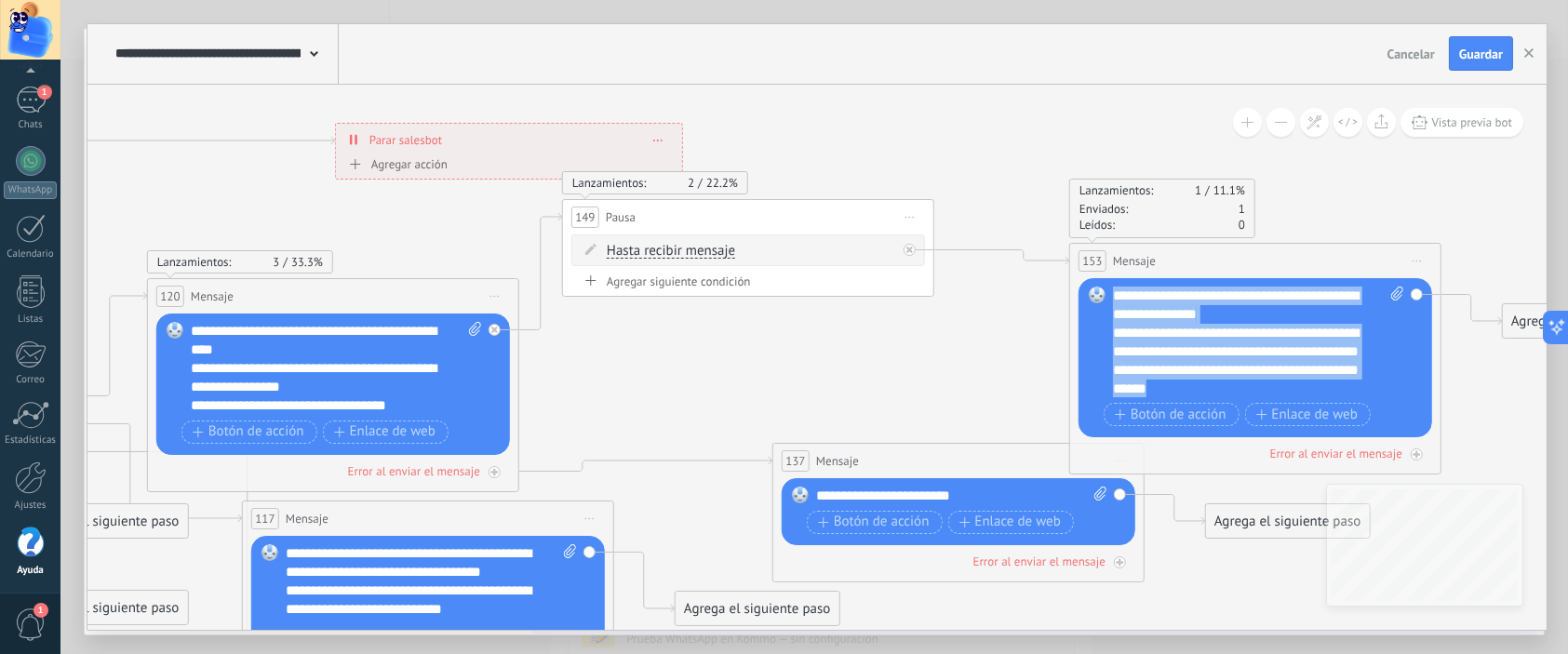 click on "Iniciar vista previa aquí
Cambiar nombre
Duplicar
Borrar" at bounding box center [1417, 260] 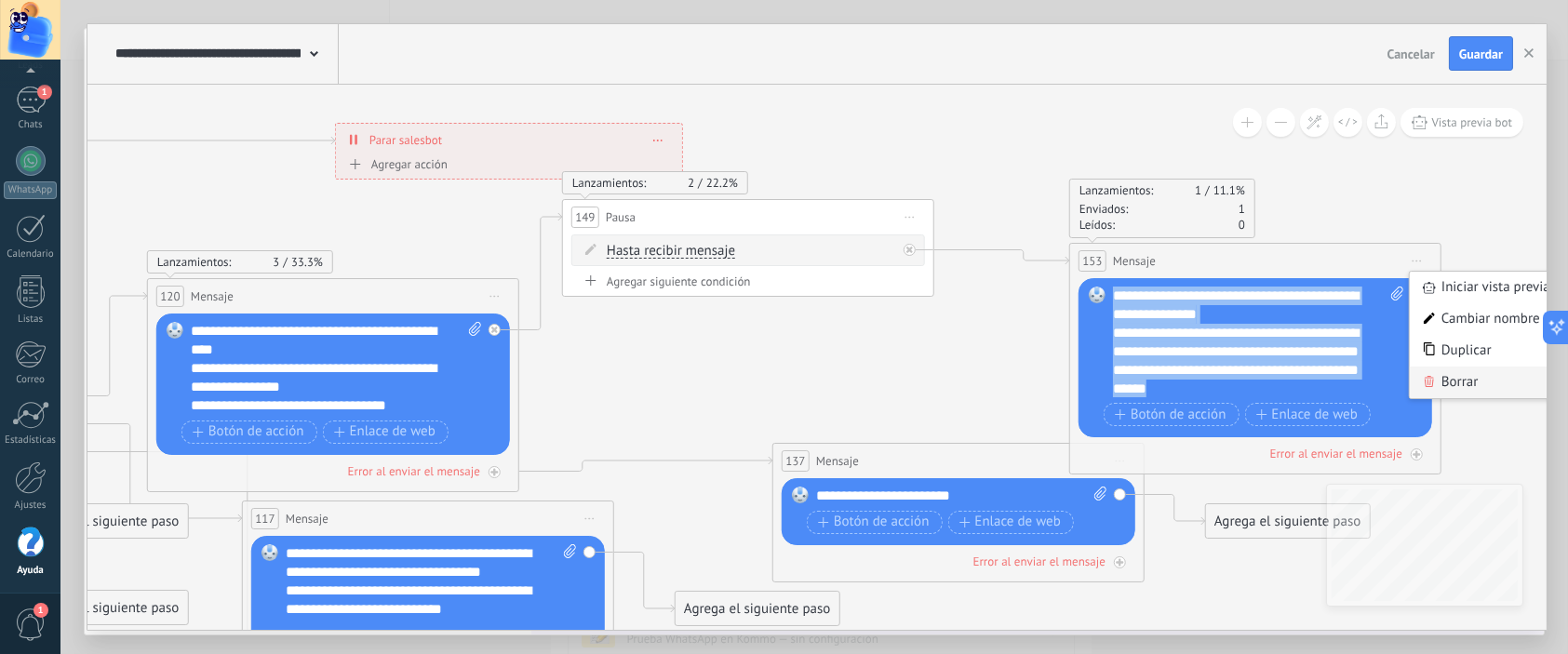 click on "Borrar" at bounding box center [1502, 382] 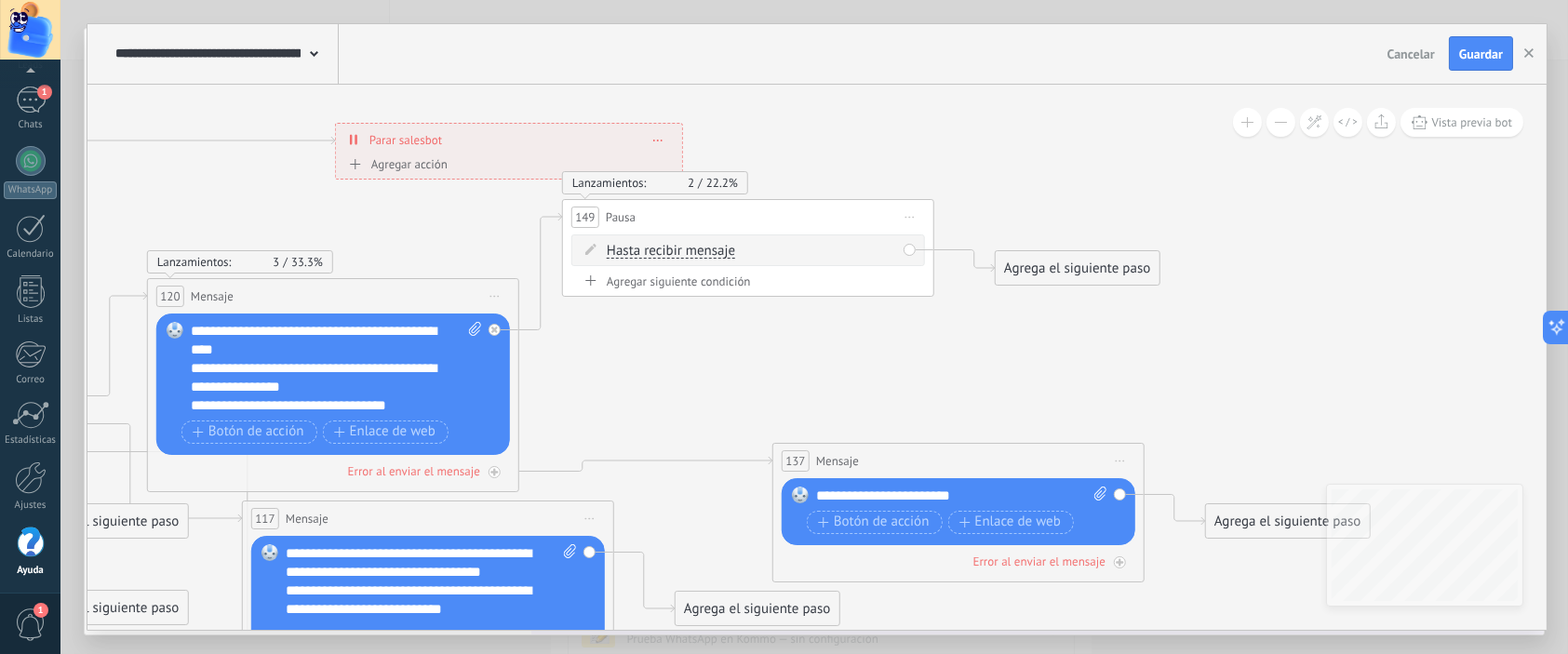 click on "Hasta recibir mensaje
Hasta recibir mensaje
Temporizador
Excepto horas laborales
Hasta que se abrió el video
Hasta que se cierre el video
Hasta recibir mensaje
Hasta recibir mensaje
Temporizador
Excepto horas laborales
* *" at bounding box center (751, 251) 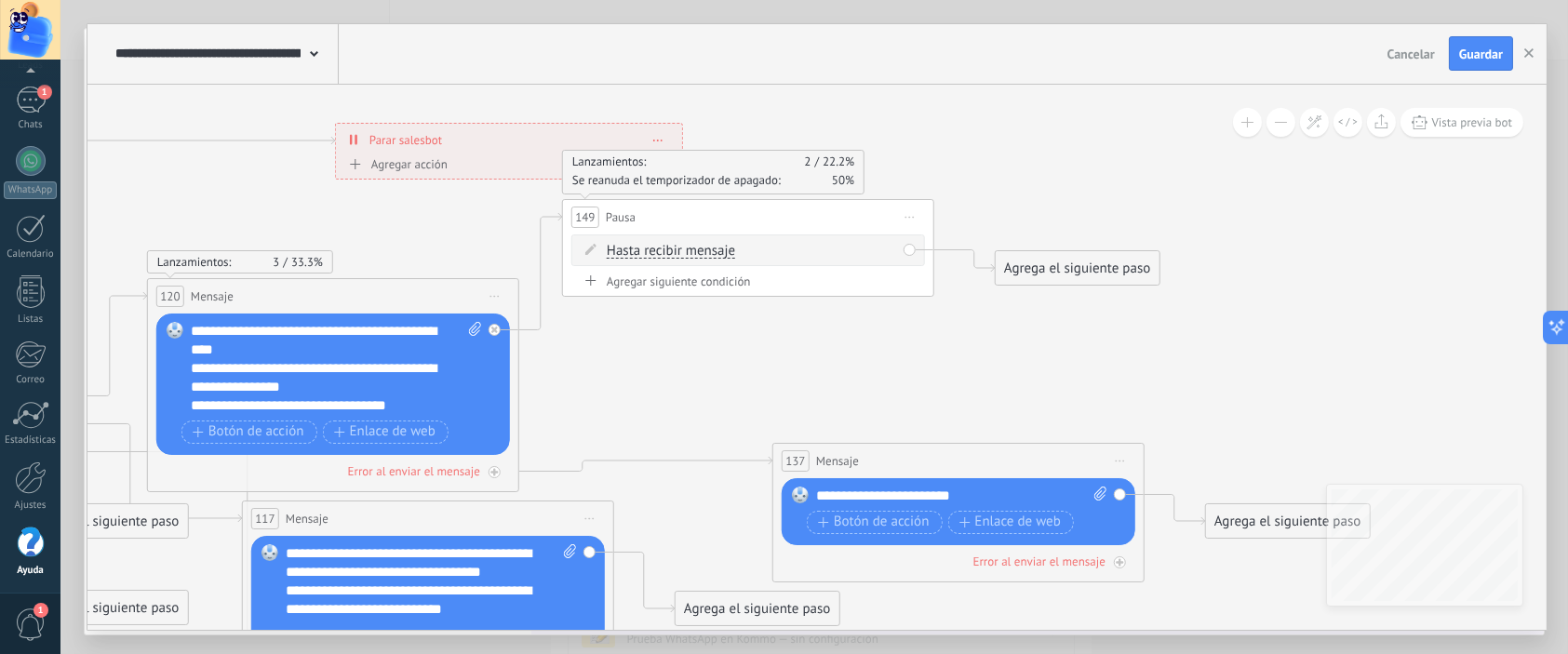 click 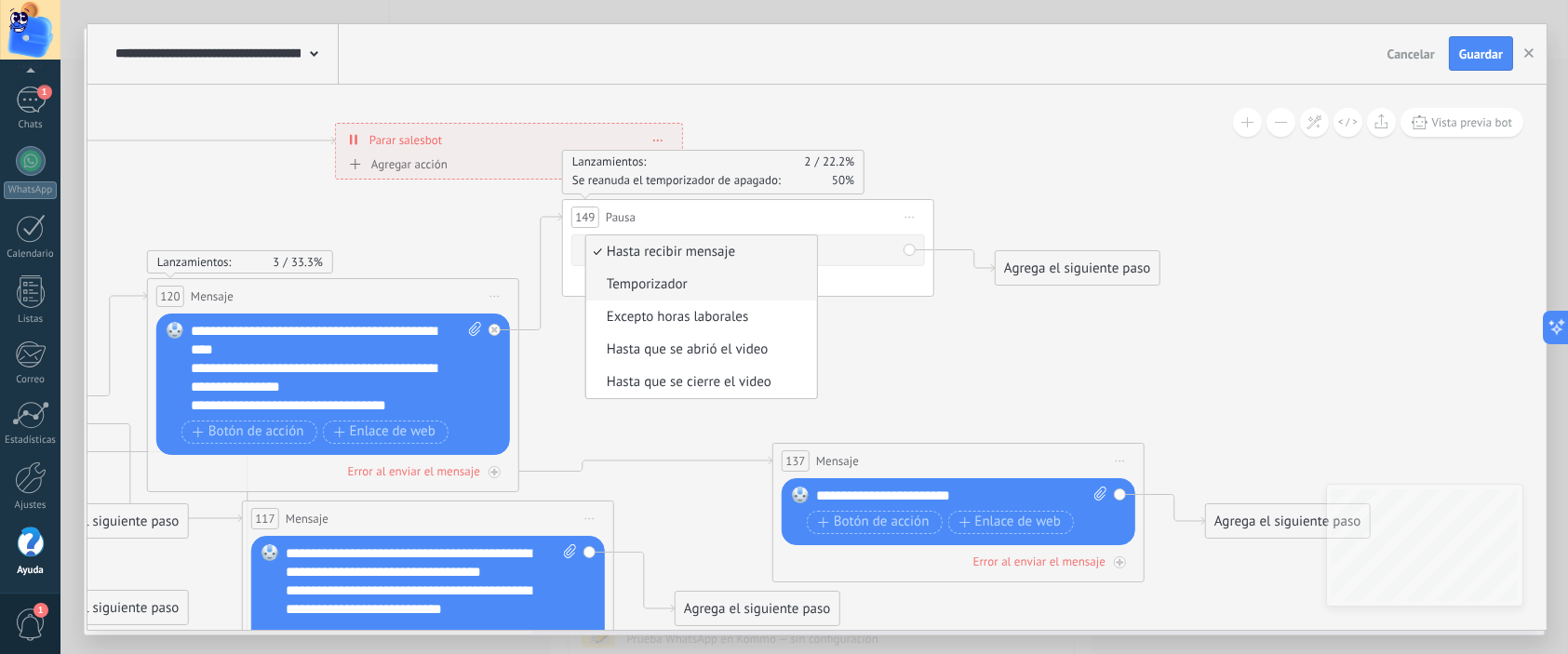 click on "Temporizador" at bounding box center [699, 285] 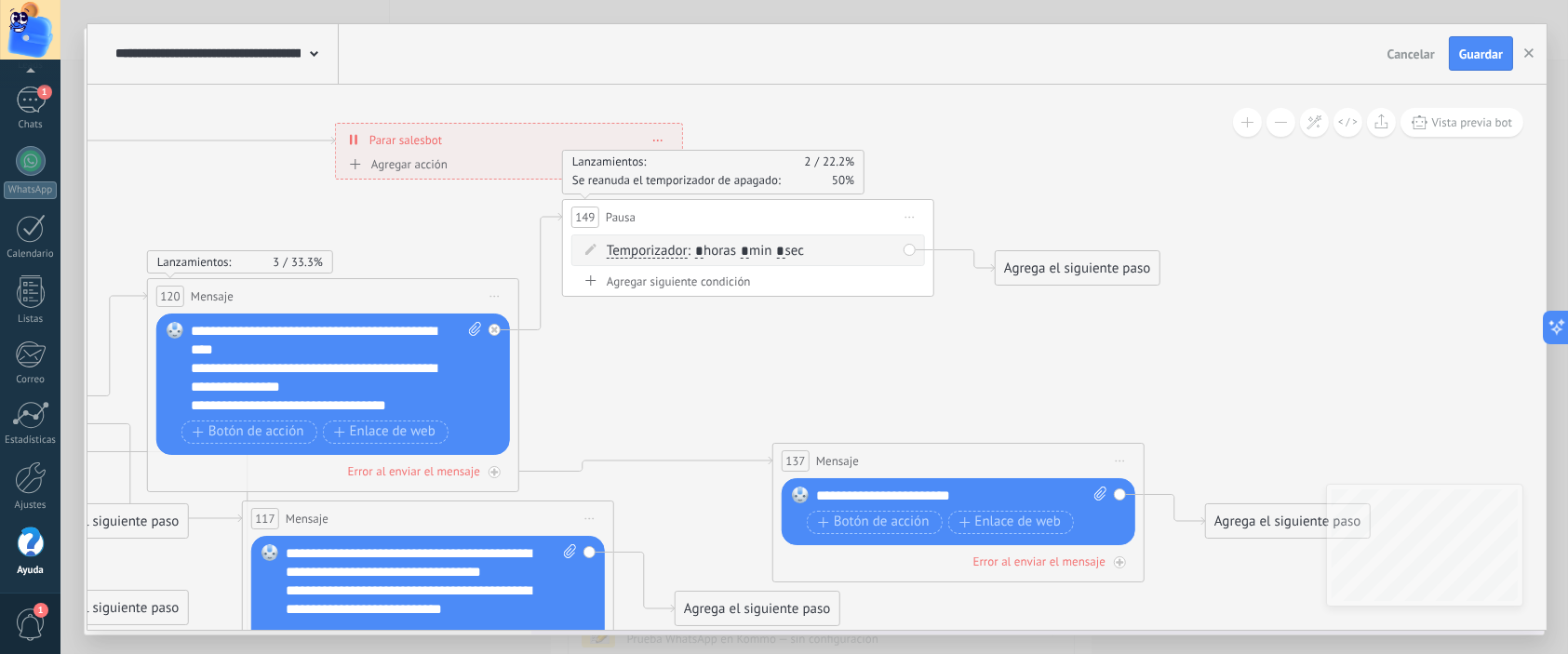 click on "Agrega el siguiente paso" at bounding box center (1077, 268) 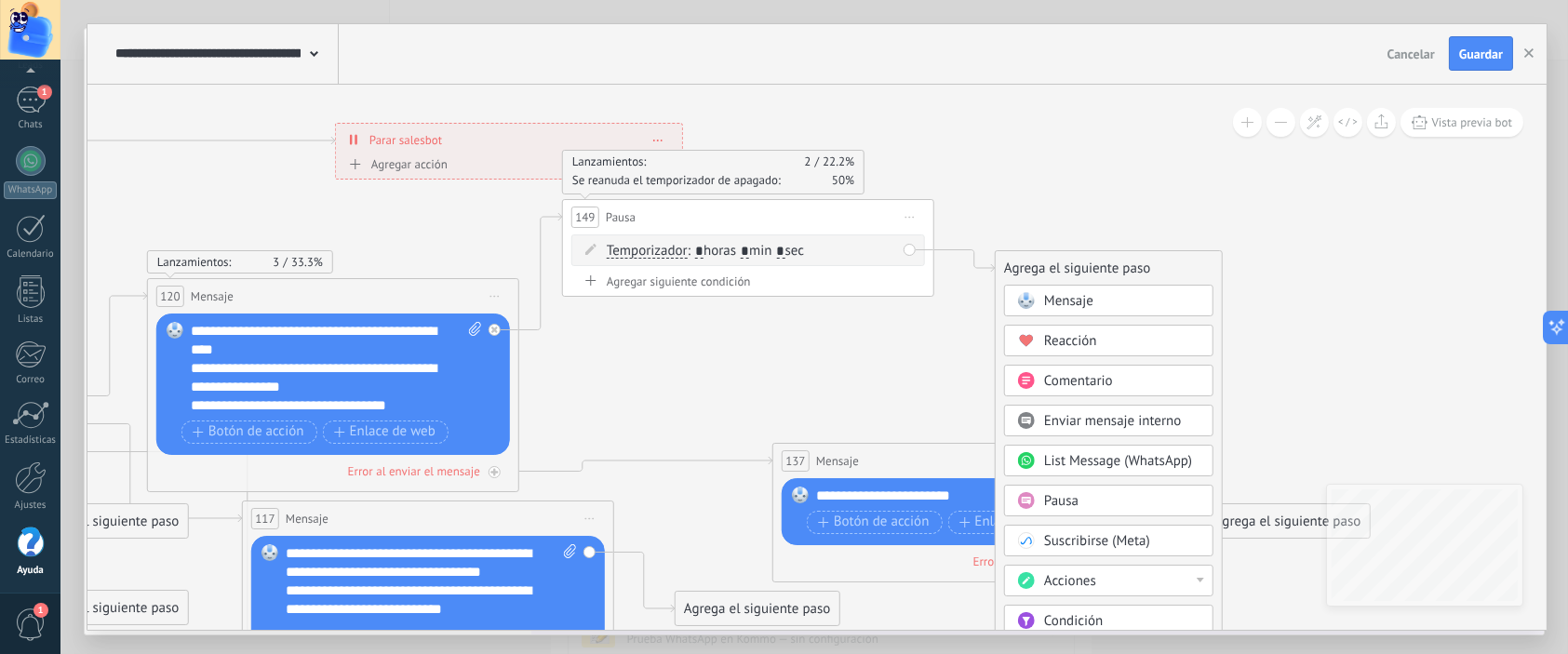 click on "Mensaje" at bounding box center [1068, 300] 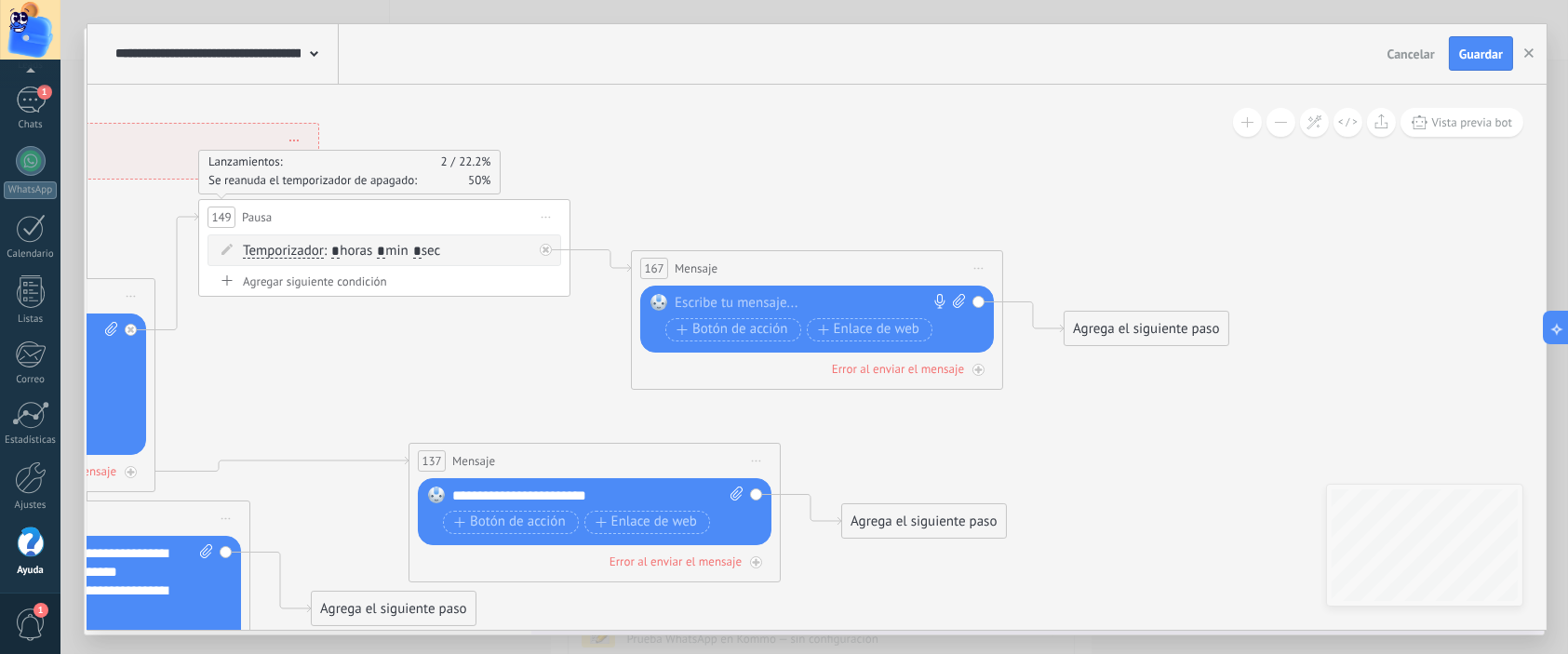click on "Reemplazar
Quitar
Convertir a mensaje de voz
Arrastre la imagen aquí para adjuntarla.
Añadir imagen
Subir
Arrastrar y soltar
Archivo no encontrado
Escribe tu mensaje..." at bounding box center (817, 319) 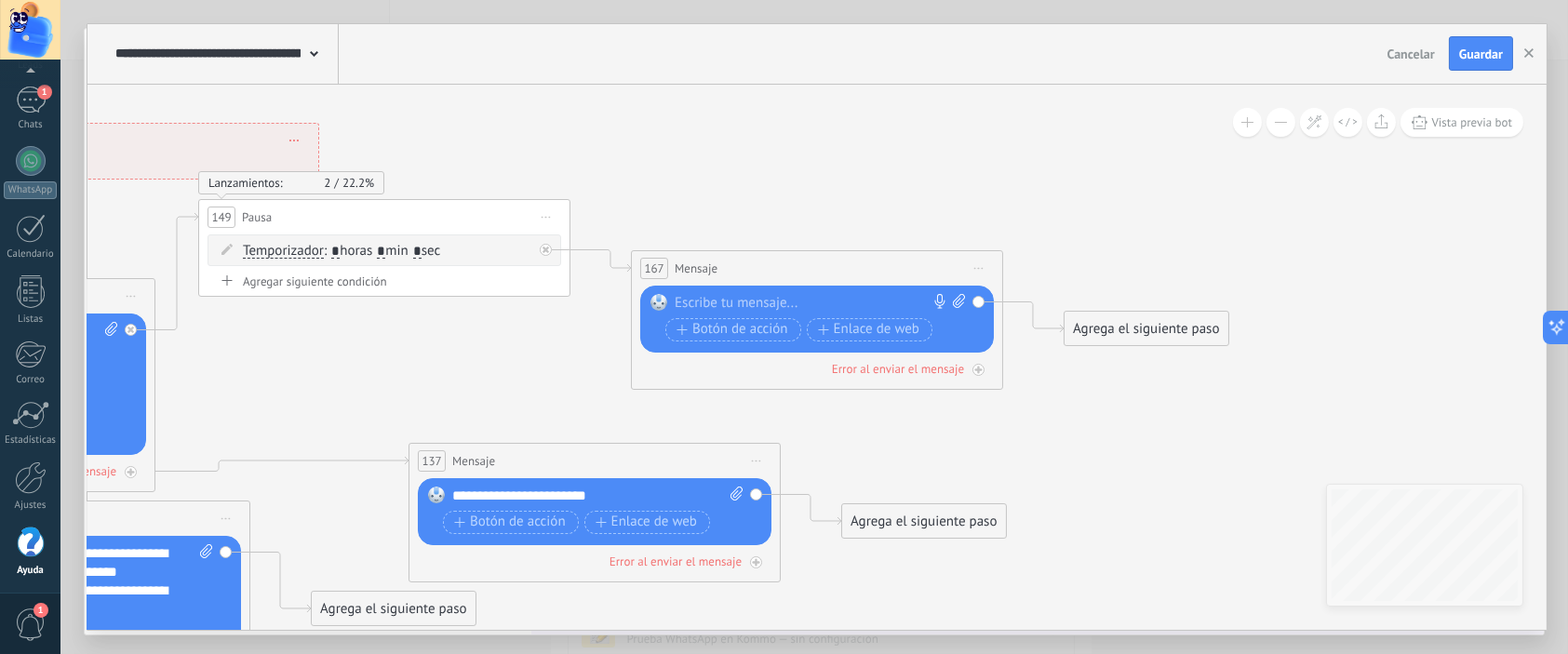 click at bounding box center (812, 303) 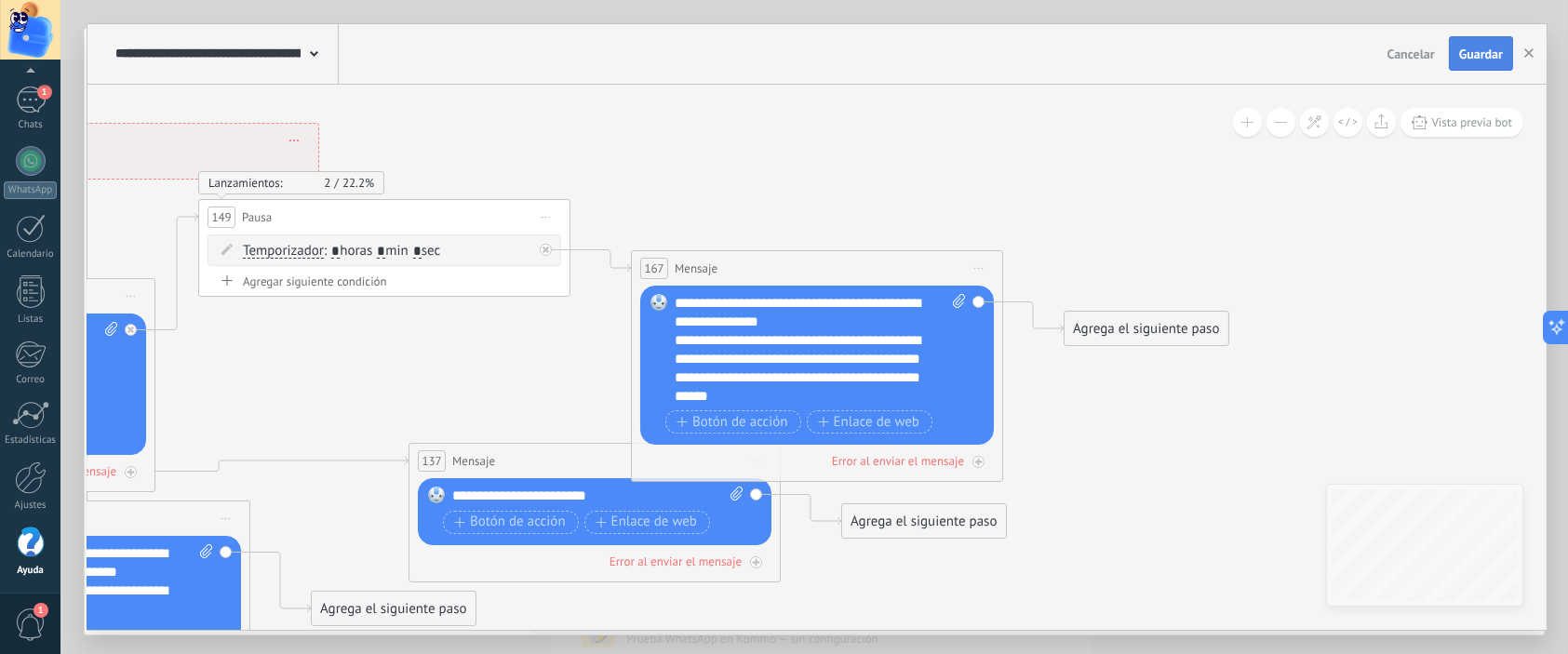 click on "Guardar" at bounding box center (1481, 54) 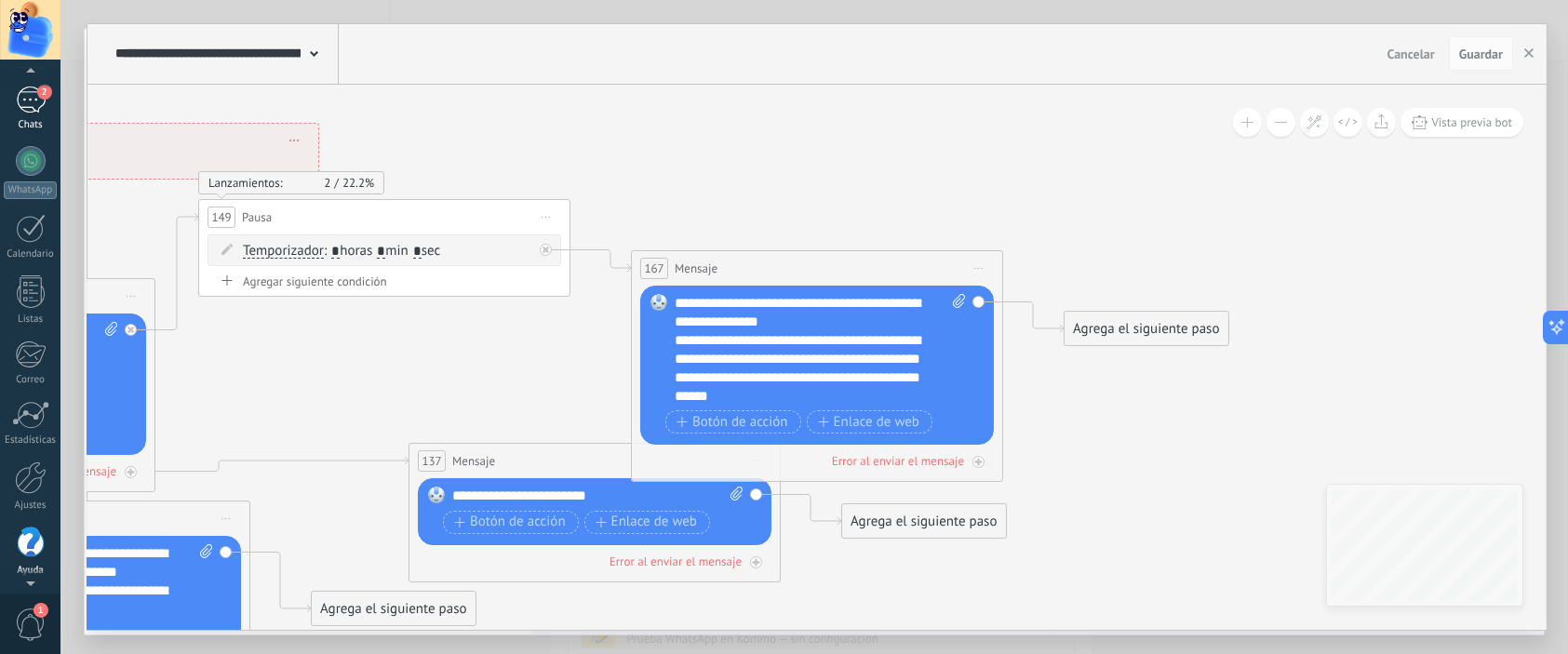 scroll, scrollTop: 115, scrollLeft: 0, axis: vertical 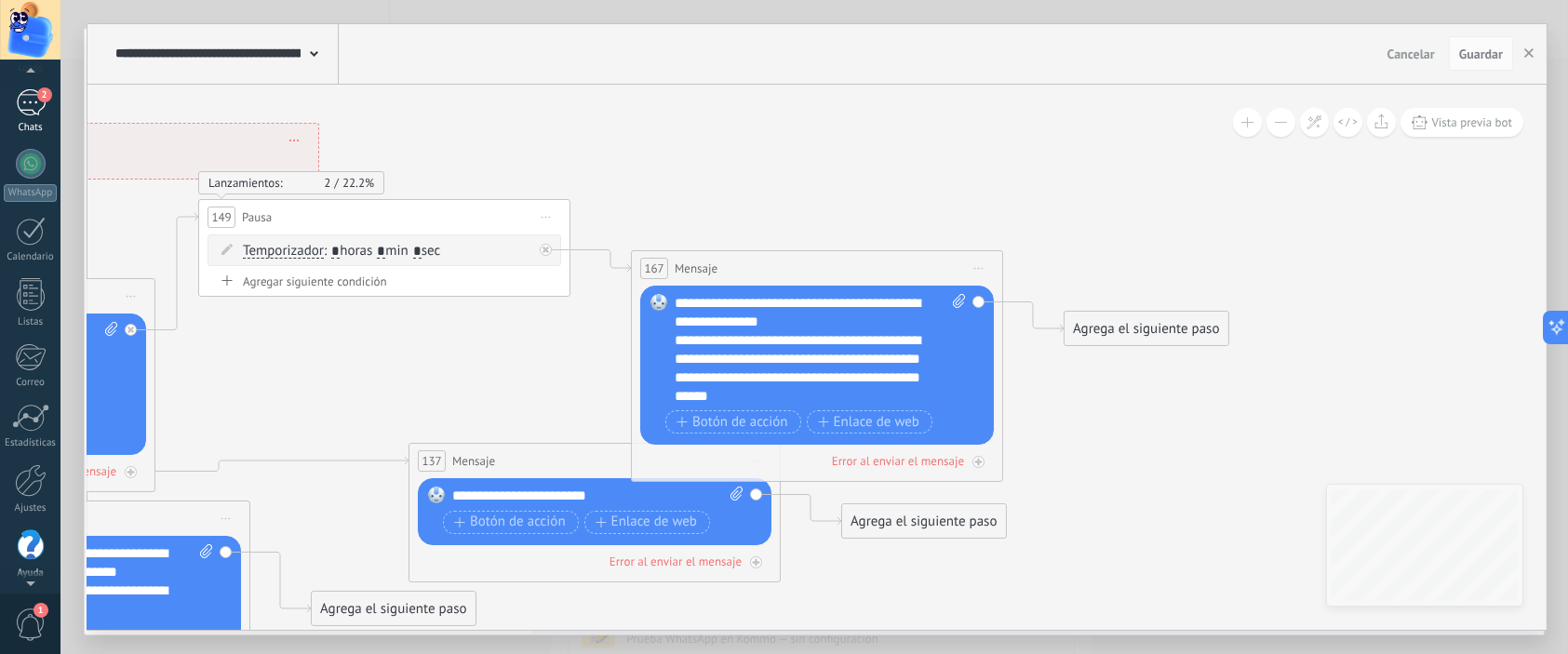 click on "2" at bounding box center (31, 102) 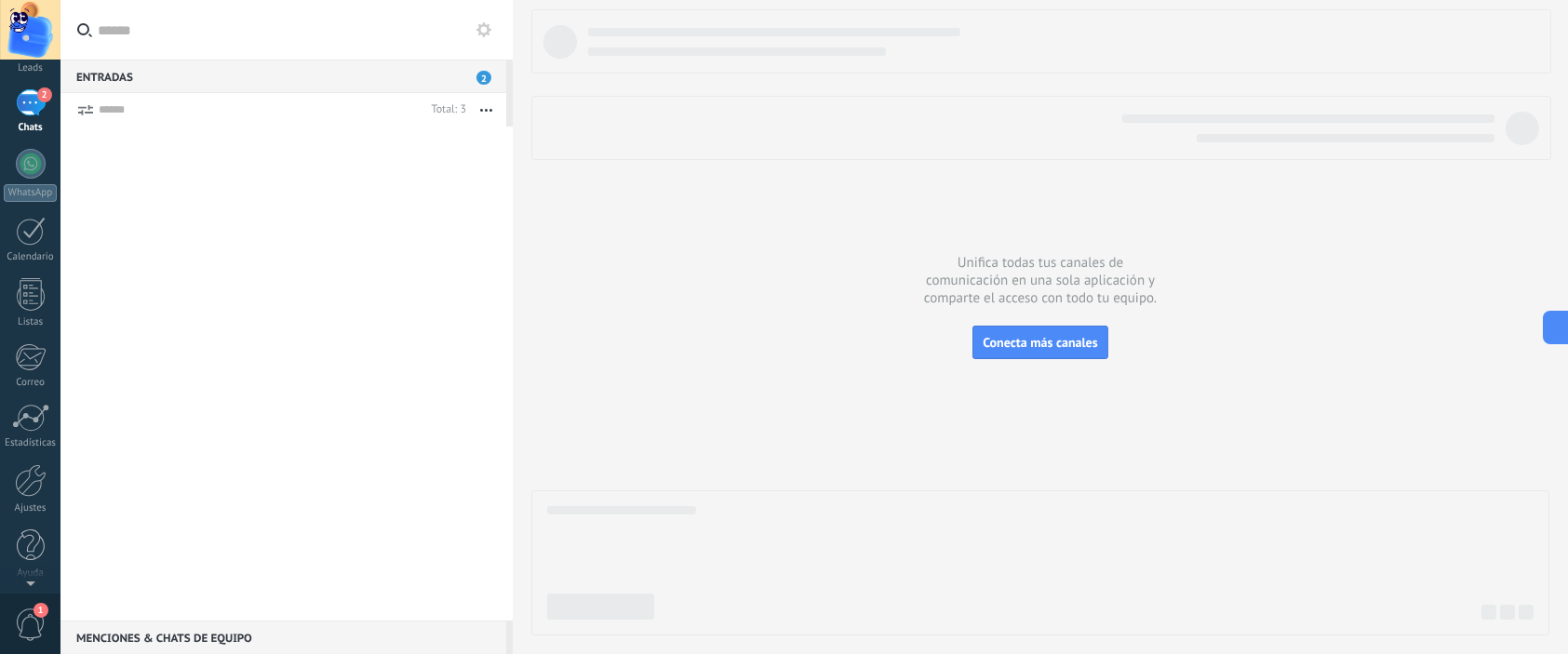 scroll, scrollTop: 0, scrollLeft: 0, axis: both 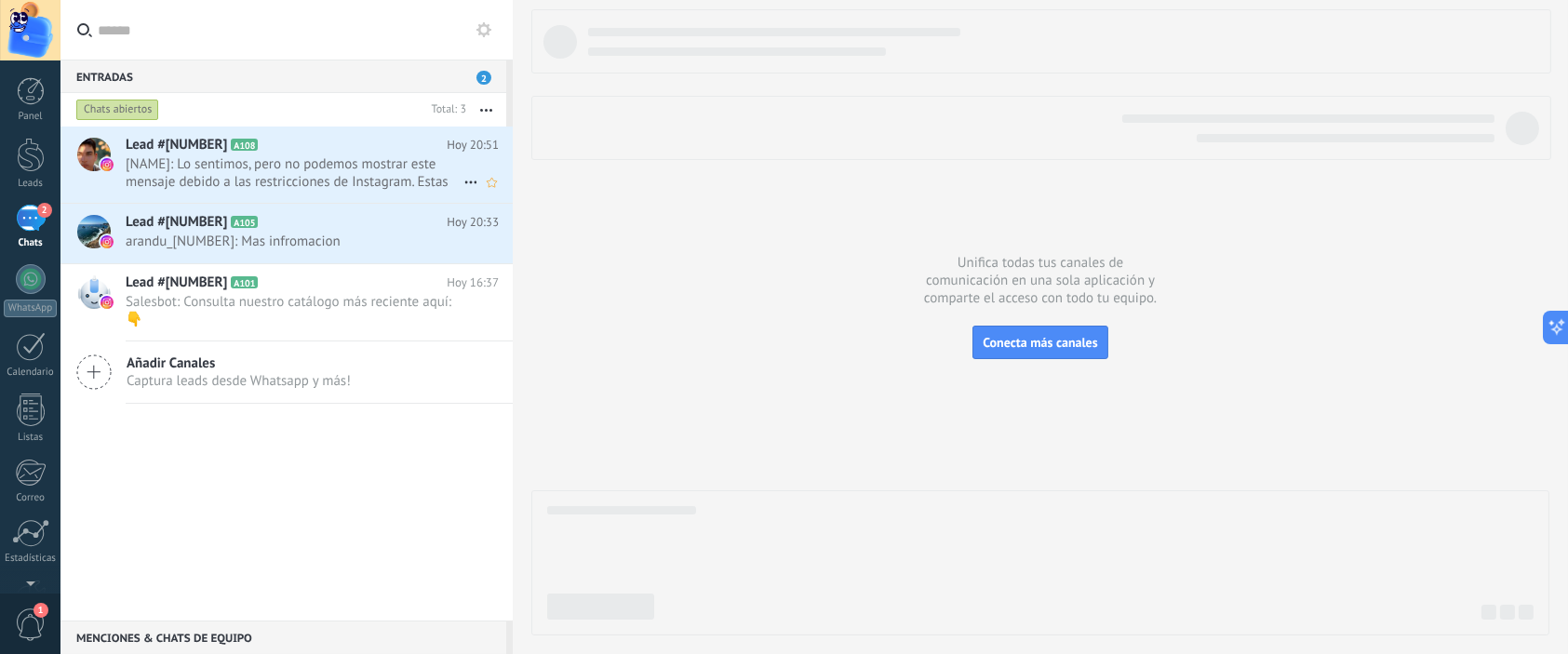 click on "Luis Pacheco: Lo sentimos, pero no podemos mostrar este mensaje debido a las restricciones de Instagram. Estas se aplican a ..." at bounding box center [294, 173] 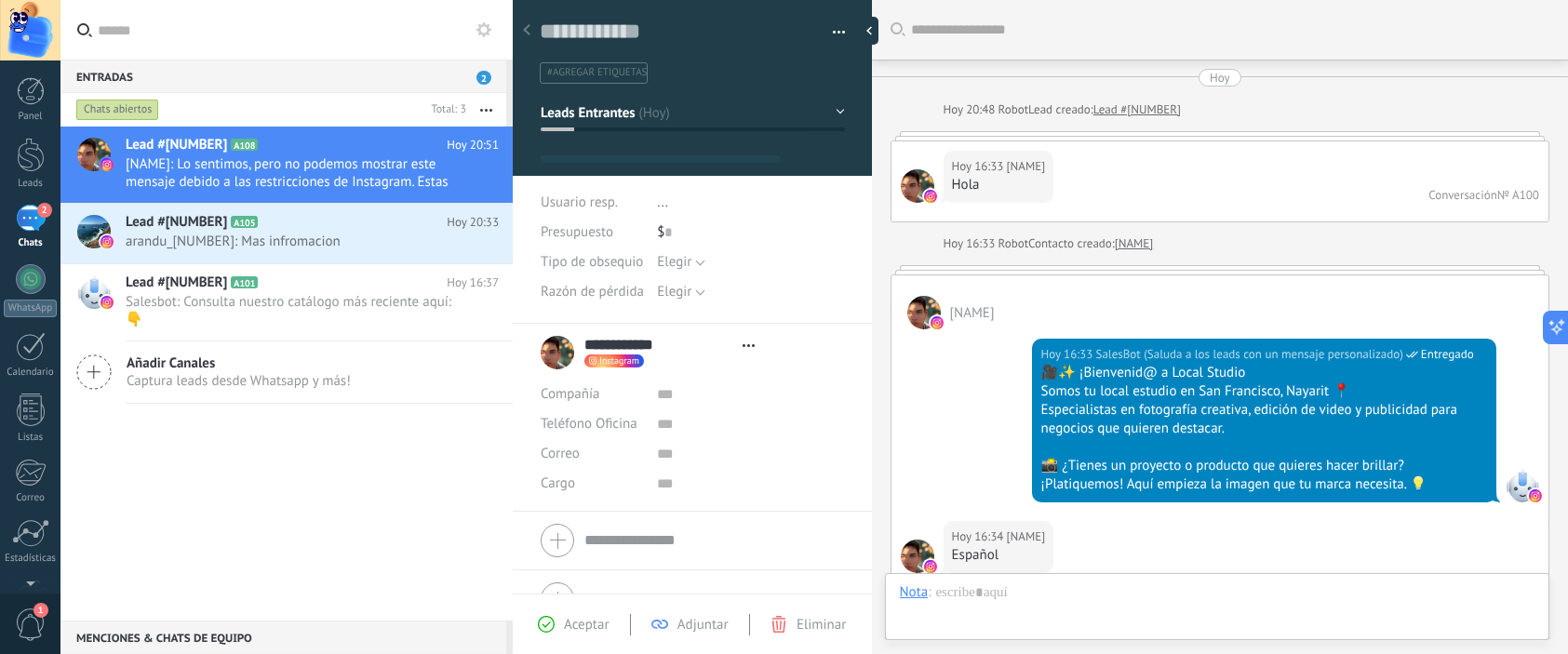 click on "Leads Entrantes" at bounding box center [692, 113] 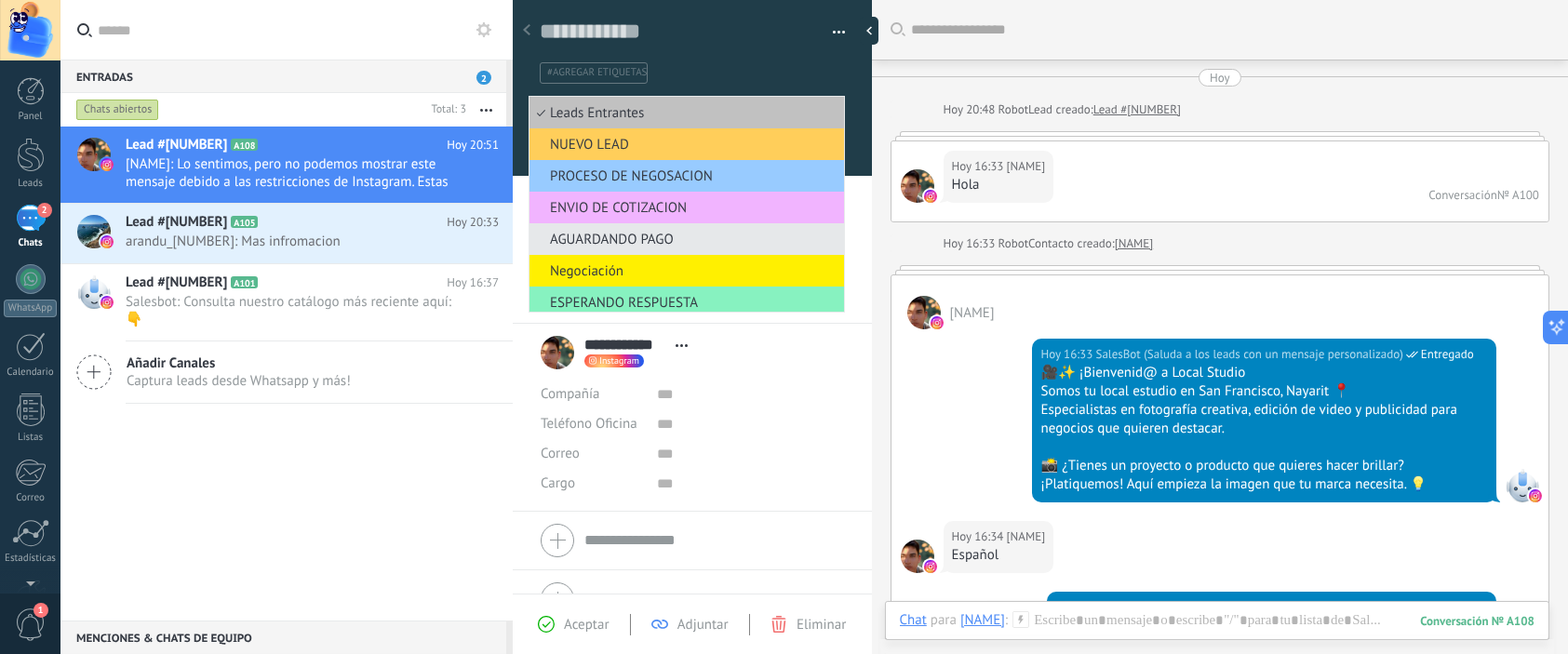scroll, scrollTop: 27, scrollLeft: 0, axis: vertical 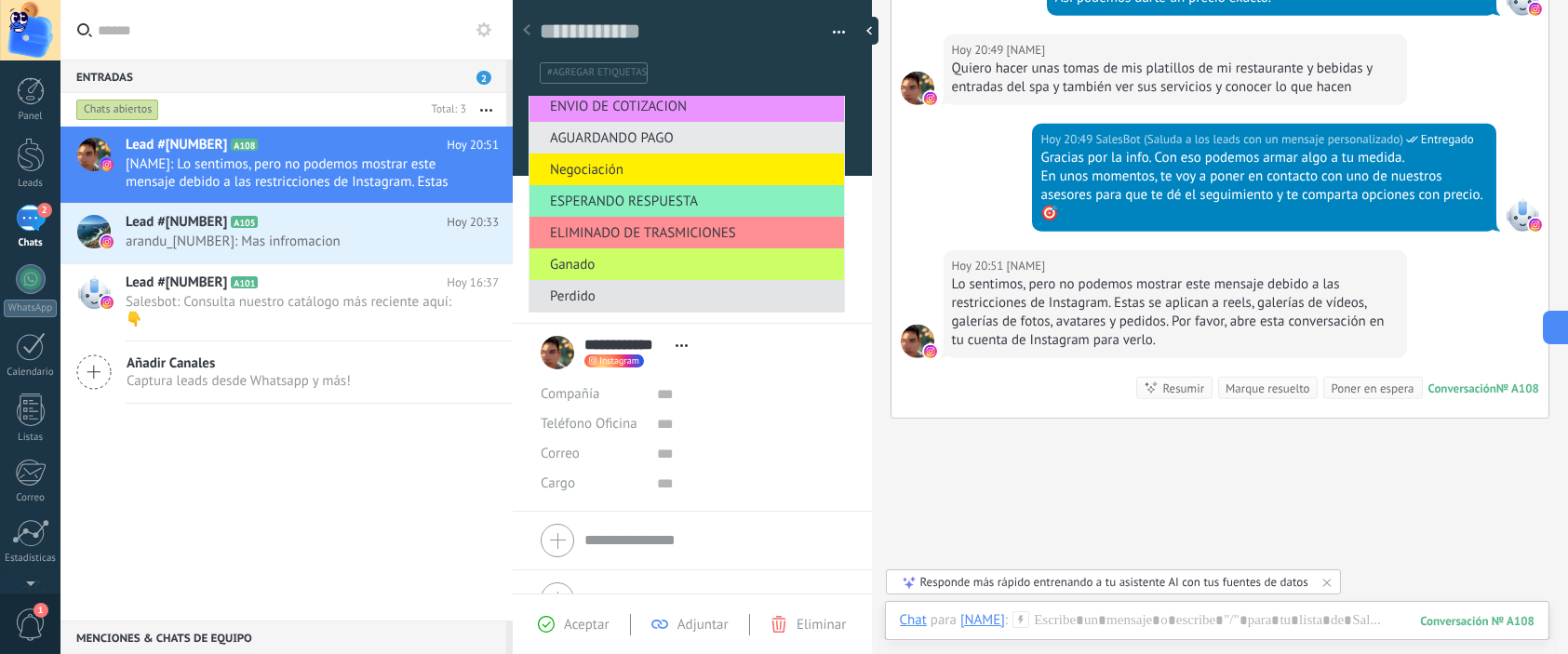 click on "Perdido" at bounding box center [684, 296] 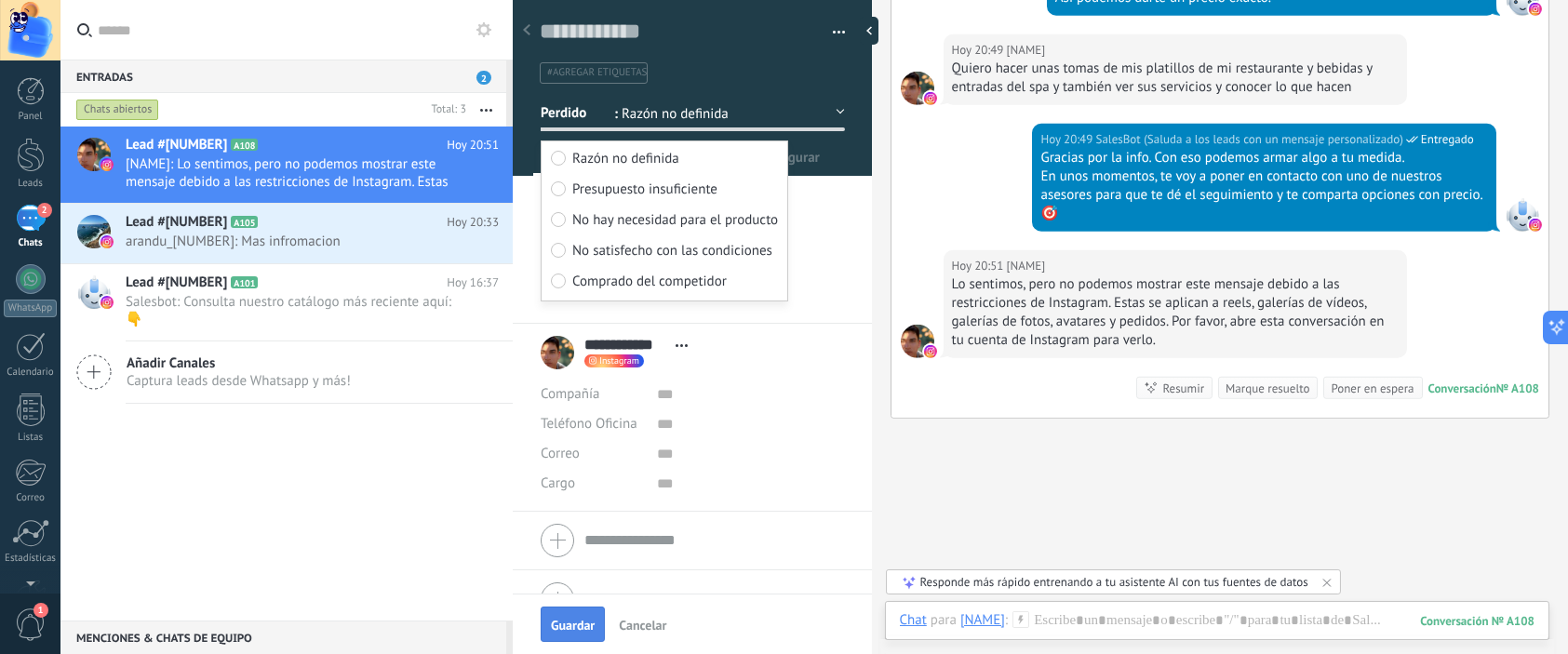 click on "Guardar" at bounding box center [572, 625] 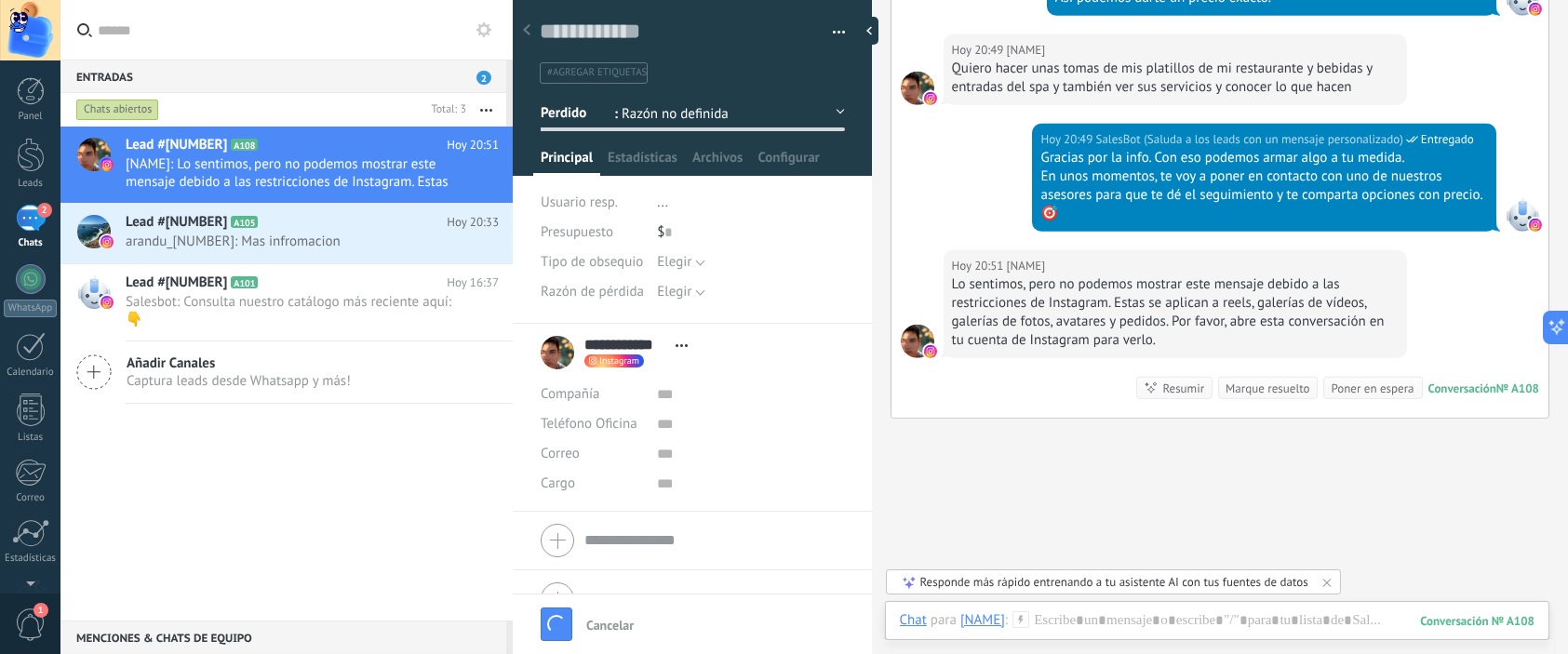 click at bounding box center (832, 33) 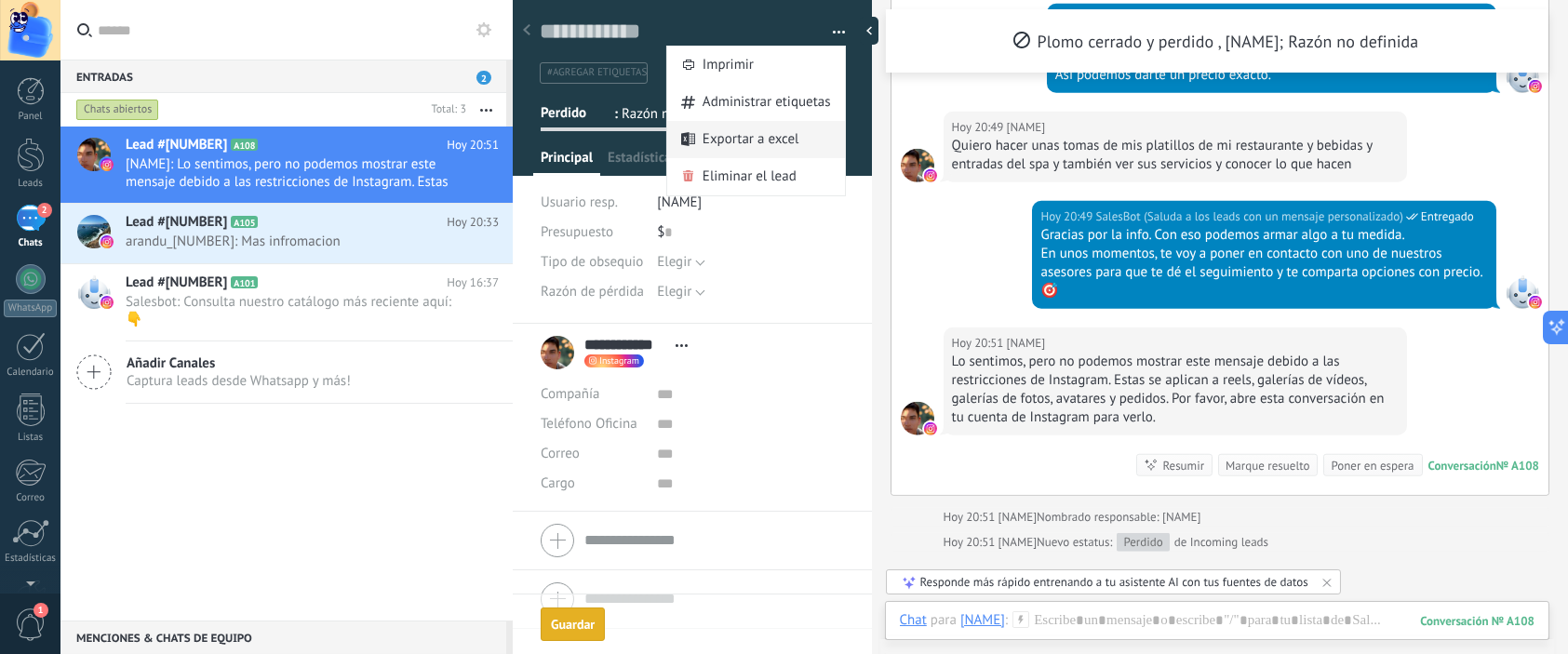 scroll, scrollTop: 4333, scrollLeft: 0, axis: vertical 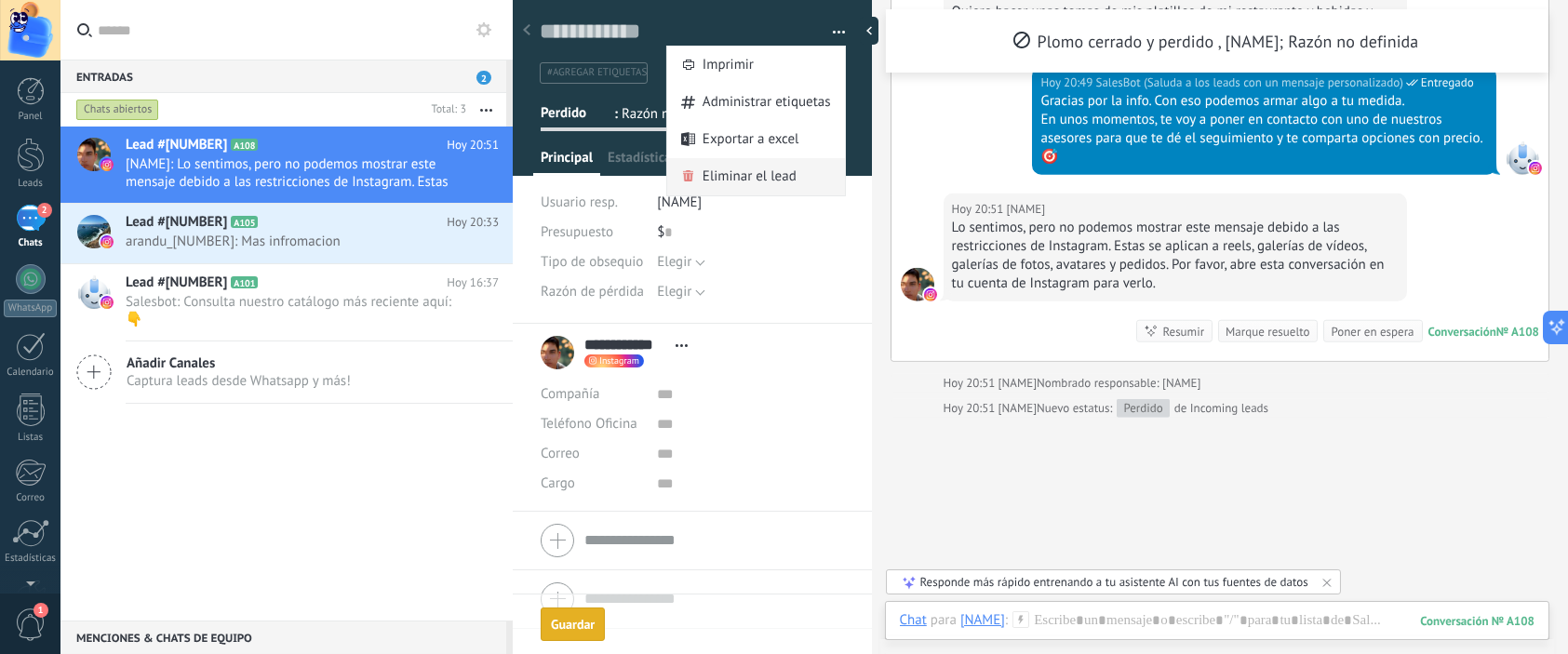 click on "Eliminar el lead" at bounding box center [749, 177] 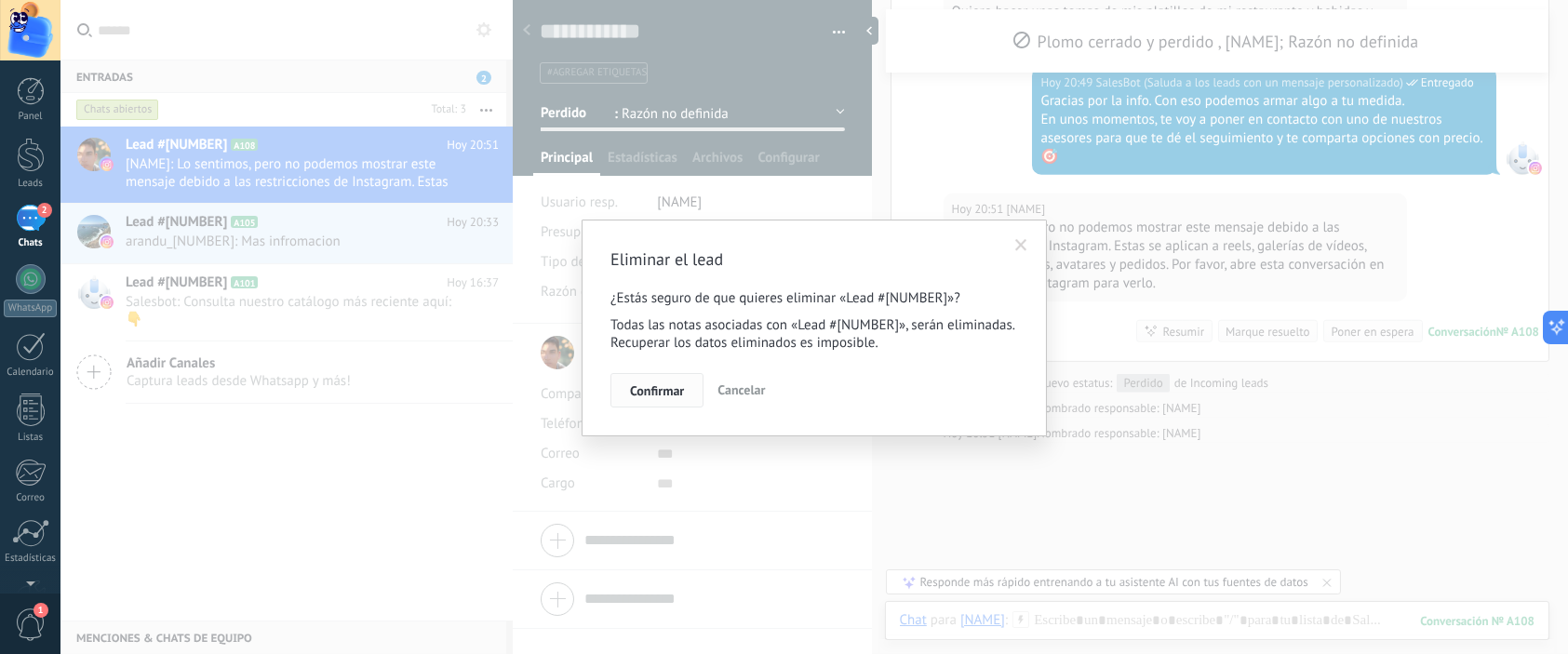 click on "Confirmar" at bounding box center [657, 391] 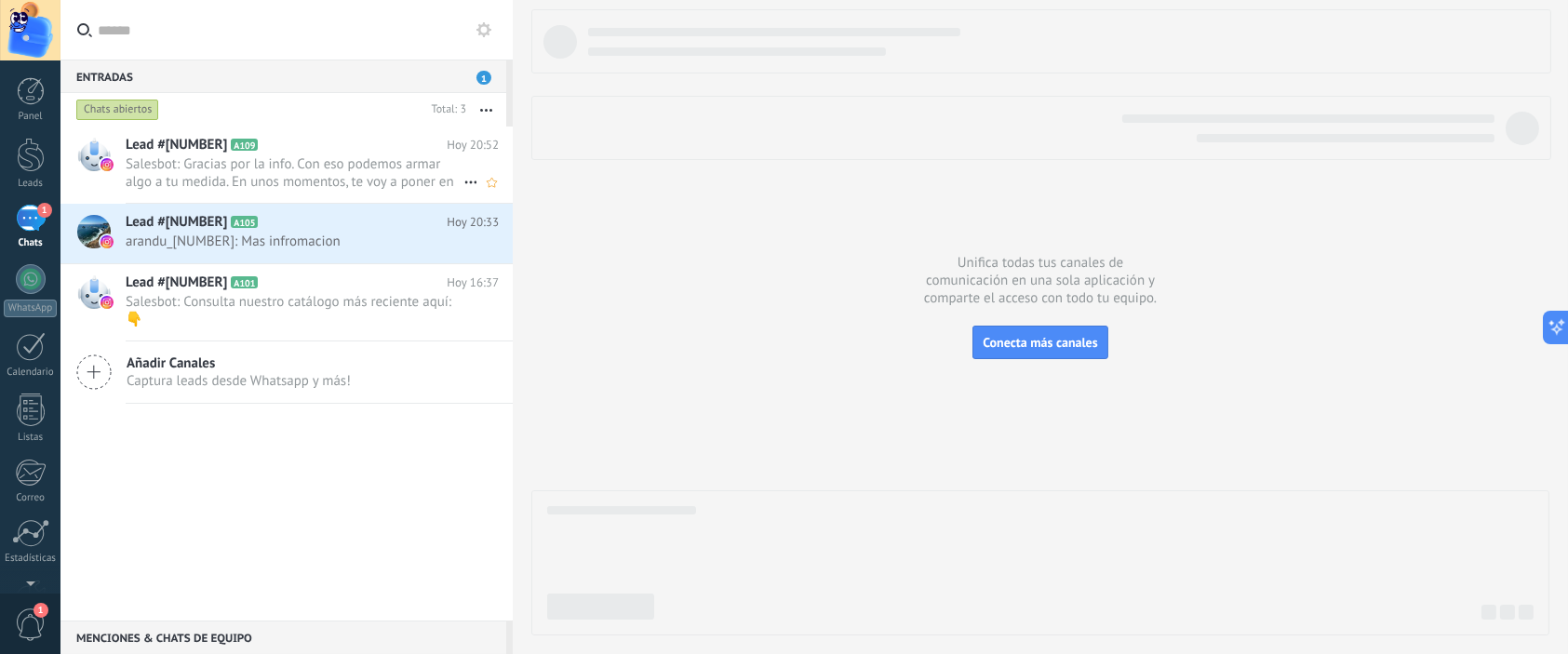click on "Salesbot: Gracias por la info. Con eso podemos armar algo a tu medida.
En unos momentos, te voy a poner en contacto con uno de nuestros asesores para que te dé el seguimiento y te comparta opciones con precio. 🎯" at bounding box center [294, 173] 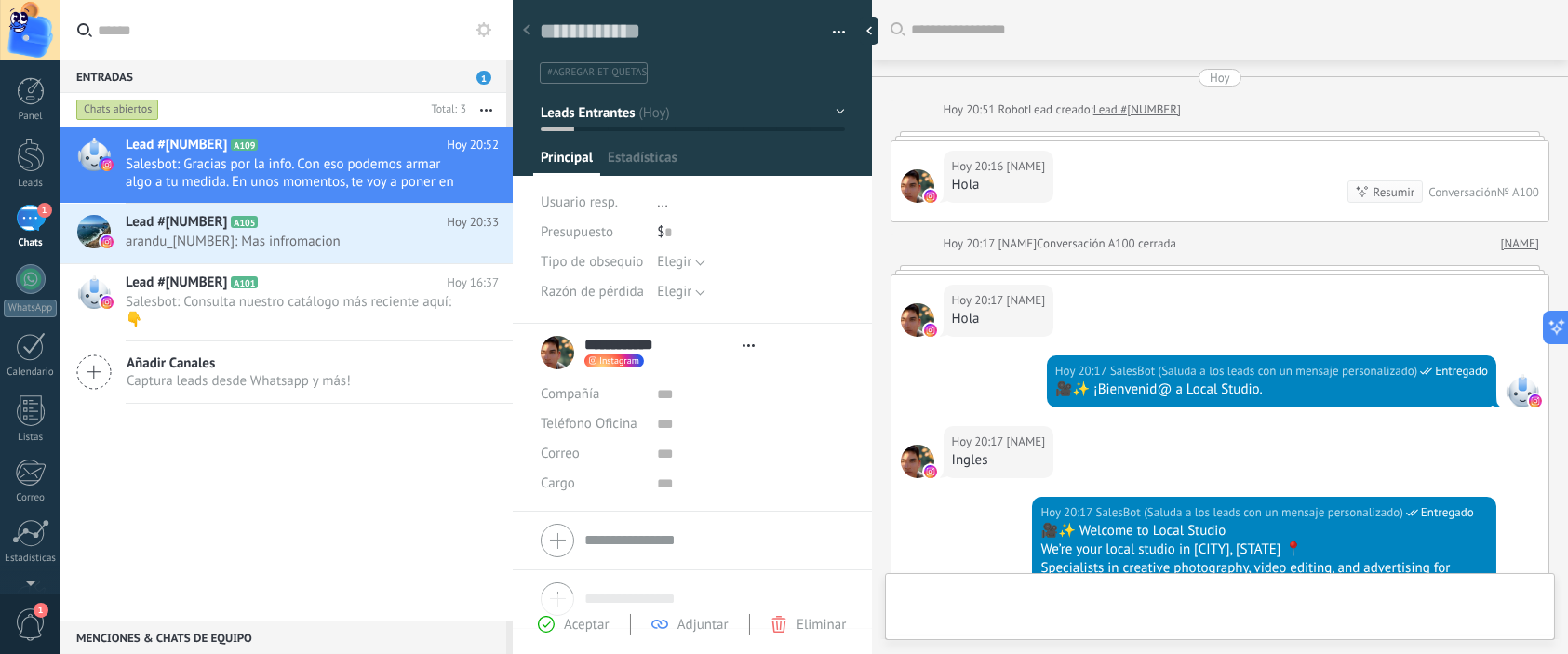 type on "**********" 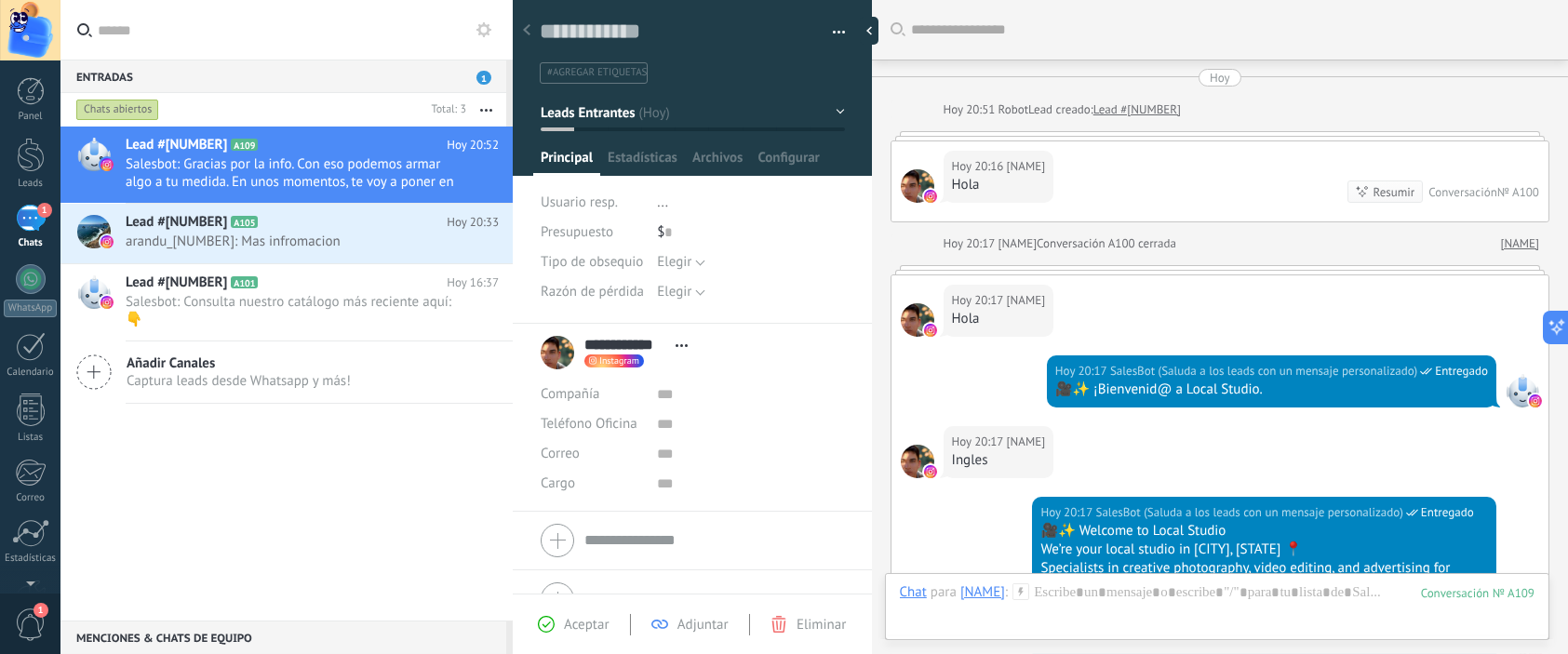 scroll, scrollTop: 27, scrollLeft: 0, axis: vertical 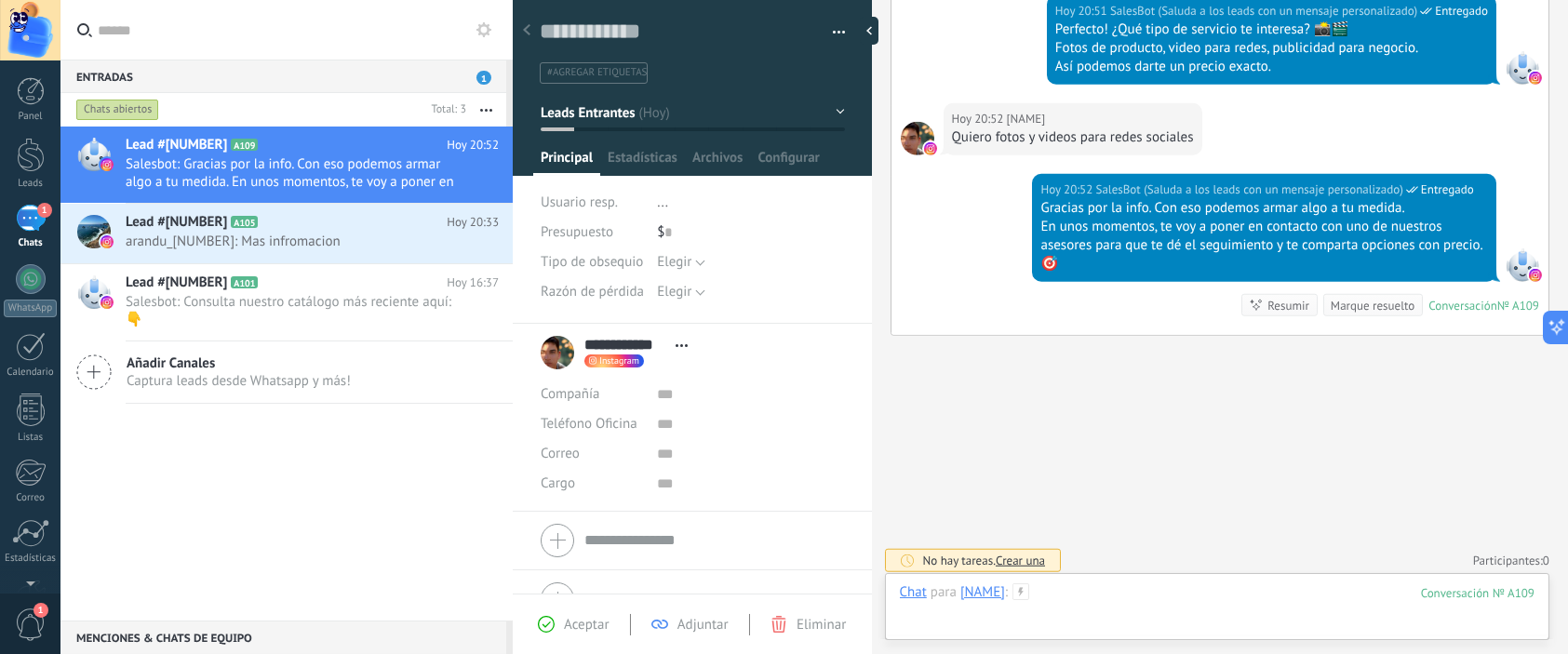 click at bounding box center [1217, 611] 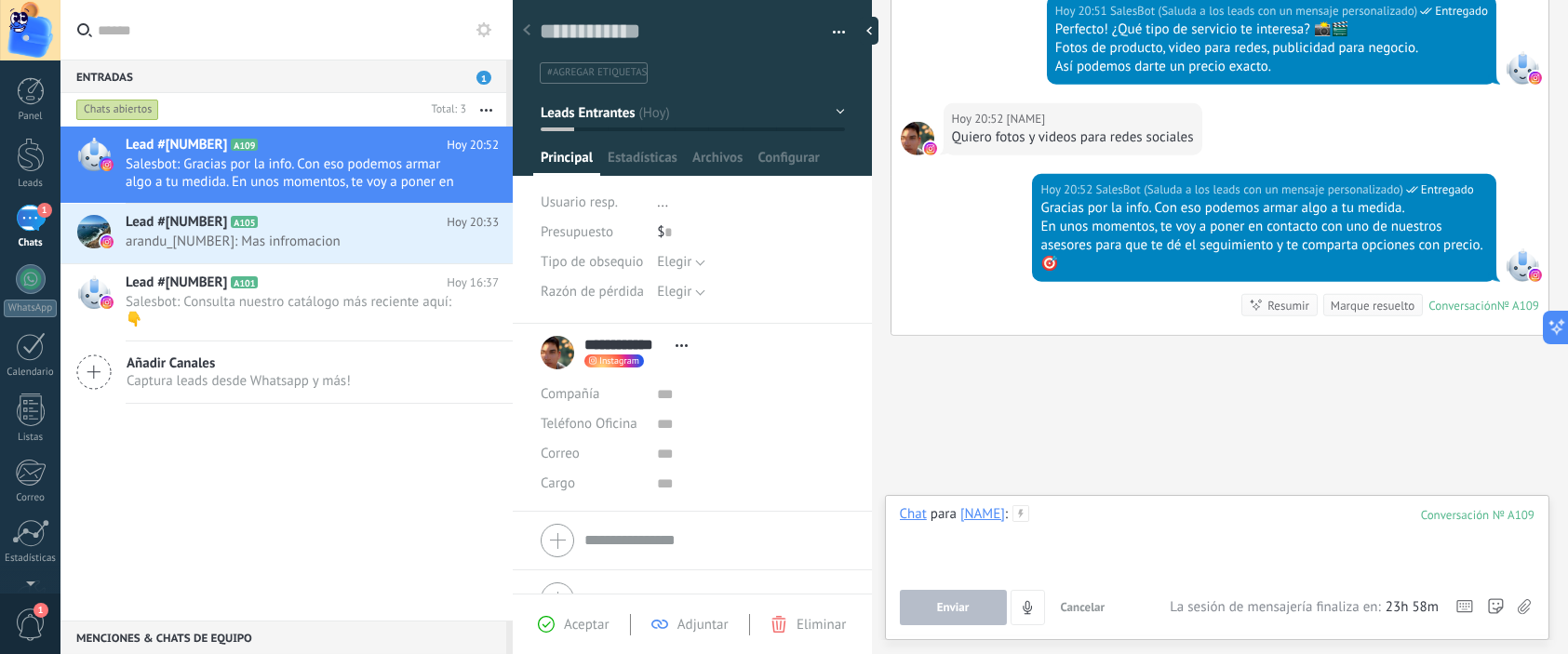 type 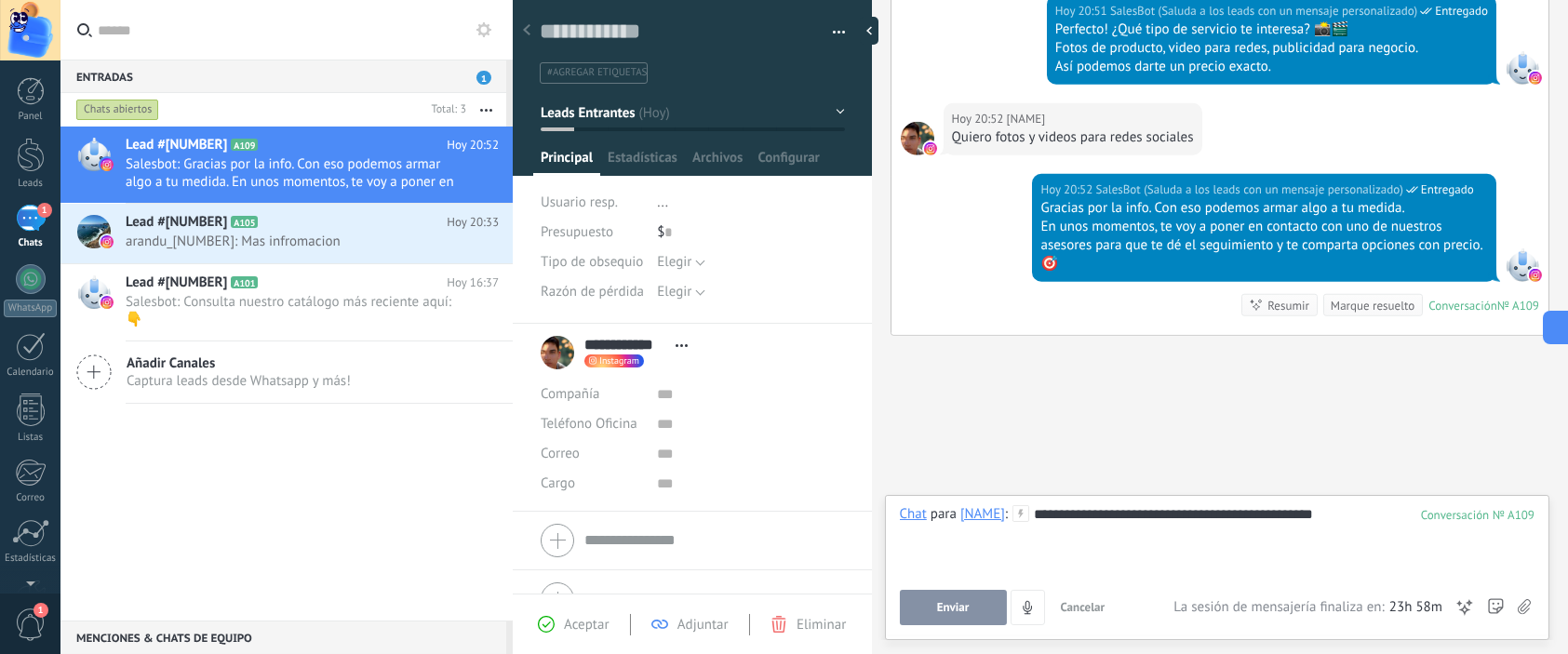 click on "Enviar" at bounding box center (953, 607) 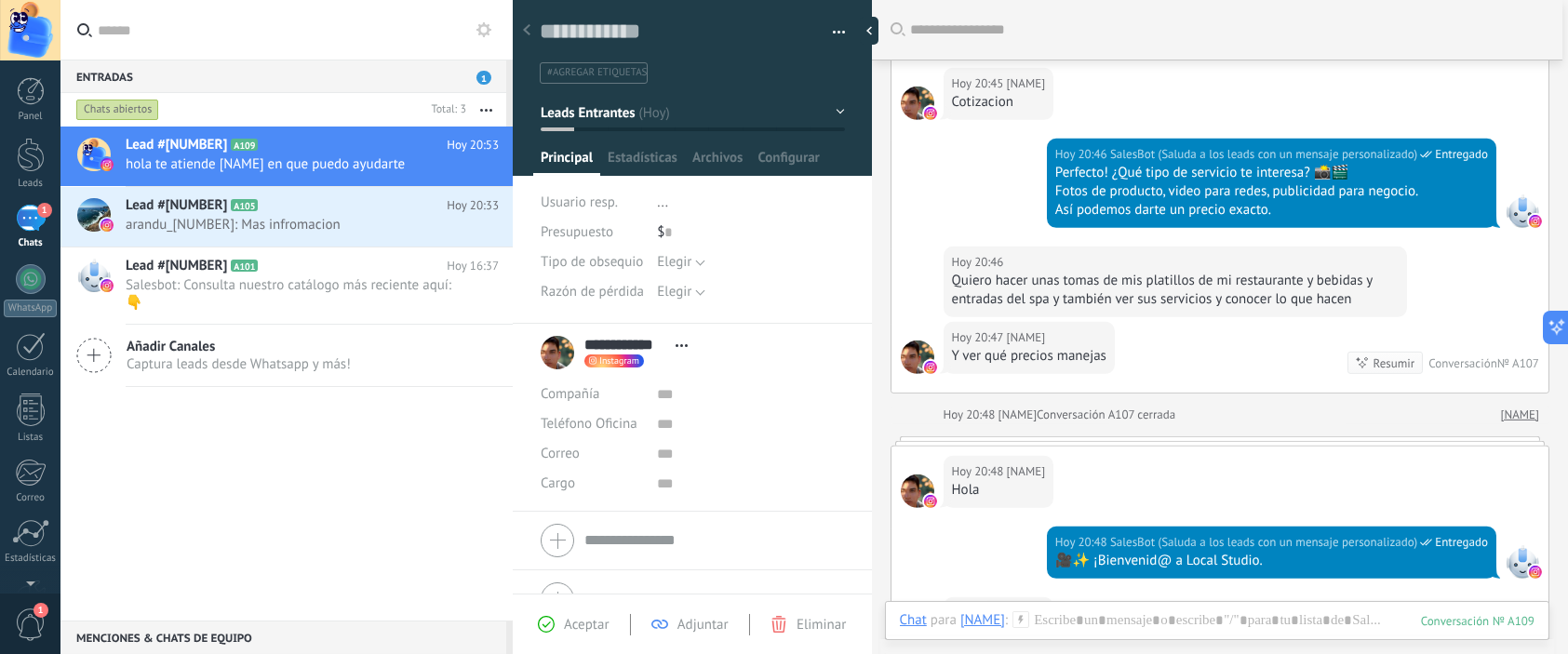 scroll, scrollTop: 2405, scrollLeft: 0, axis: vertical 